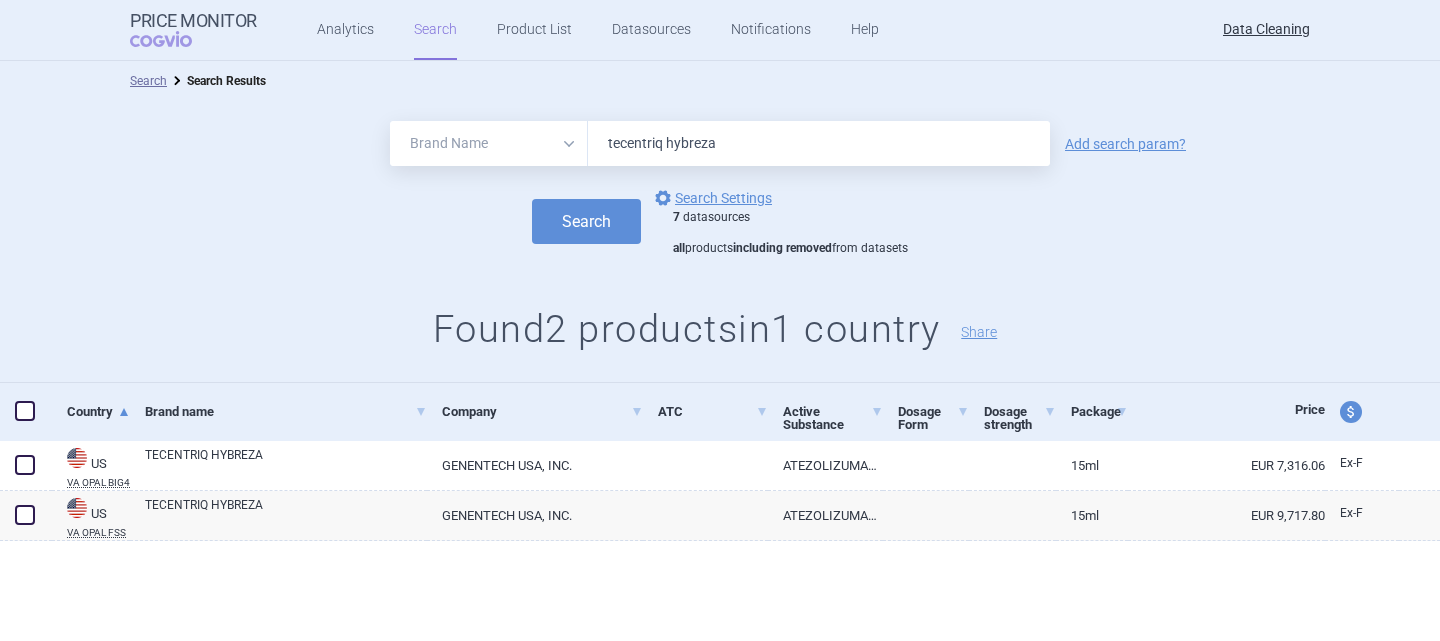 select on "brandName" 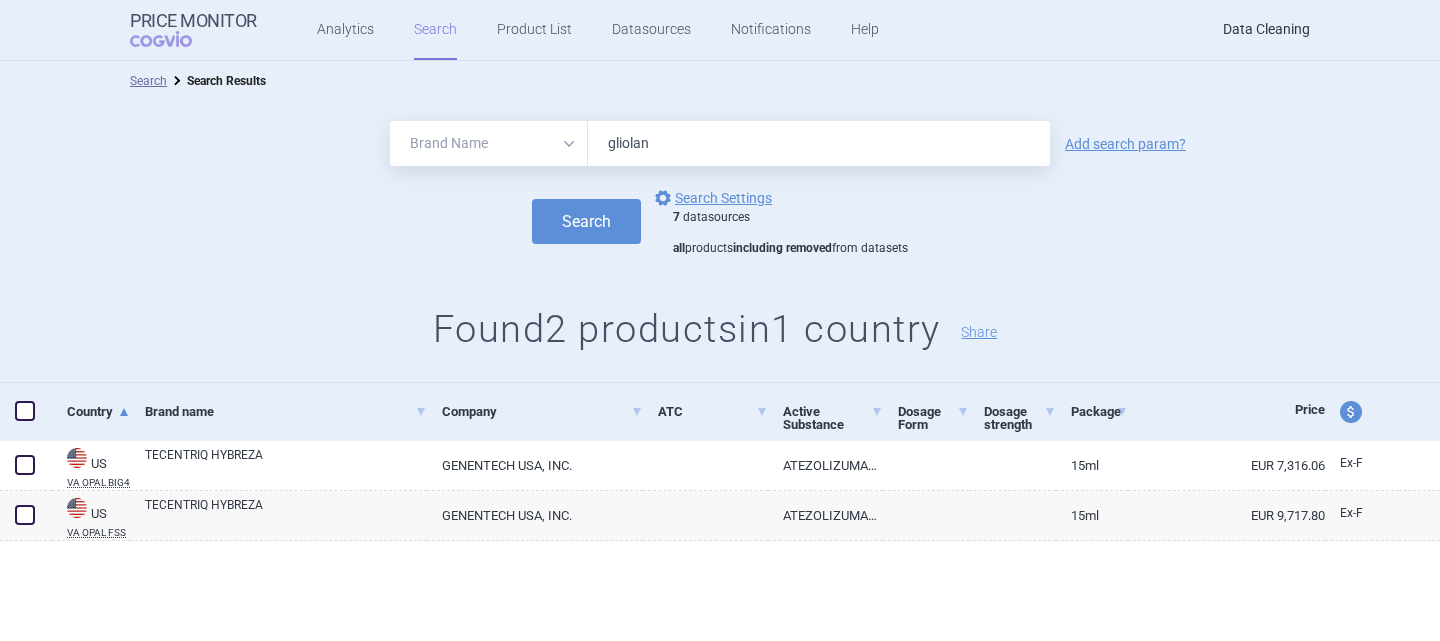 type on "gliolan" 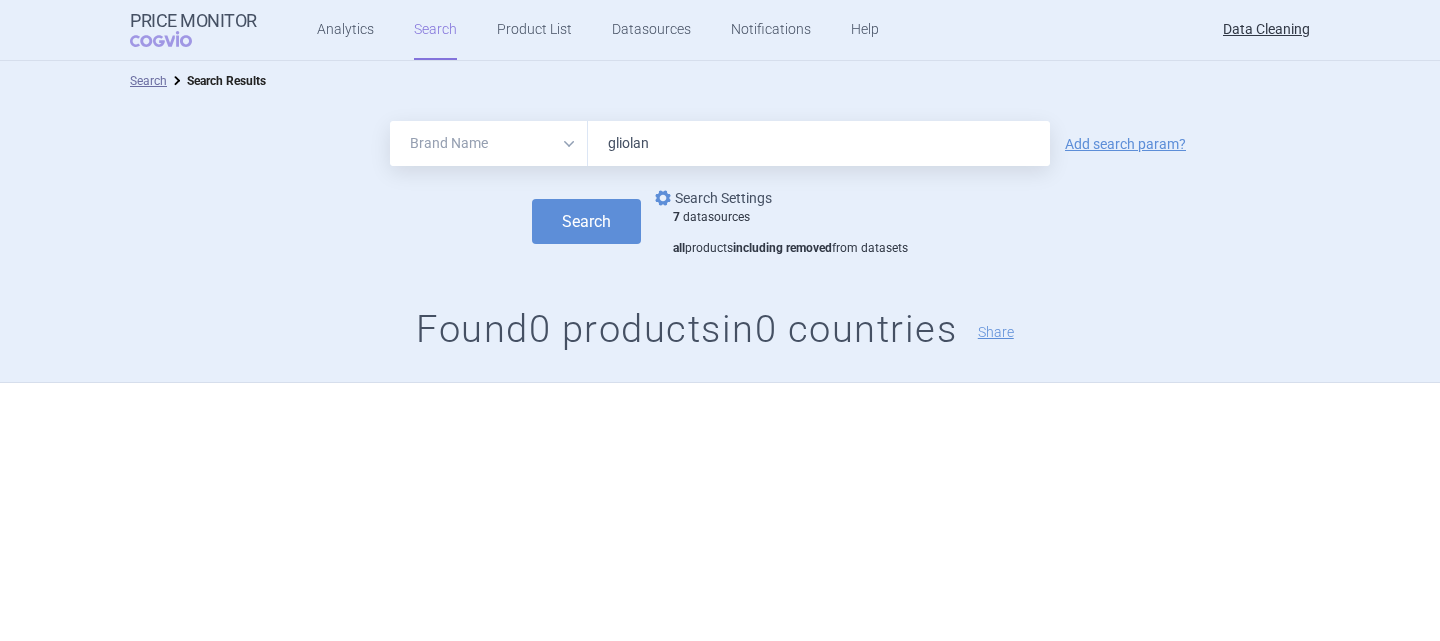 click on "options Search Settings" at bounding box center [711, 198] 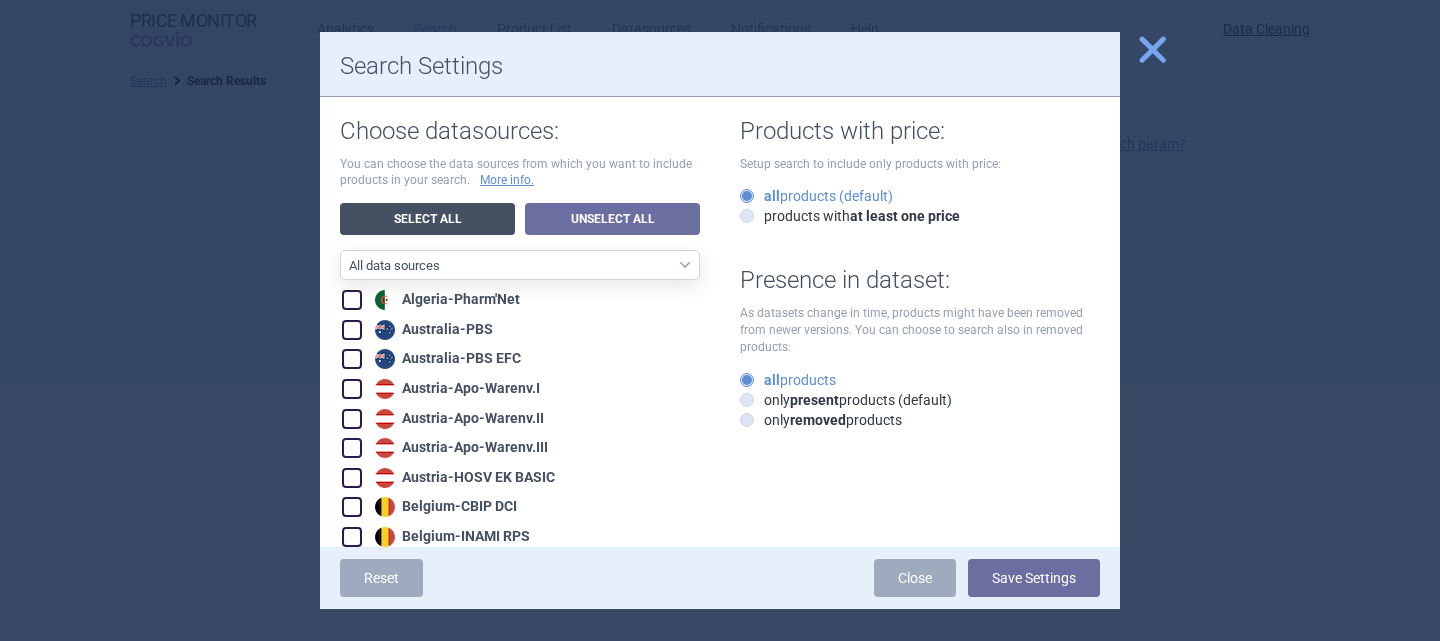 click on "Select All" at bounding box center [427, 219] 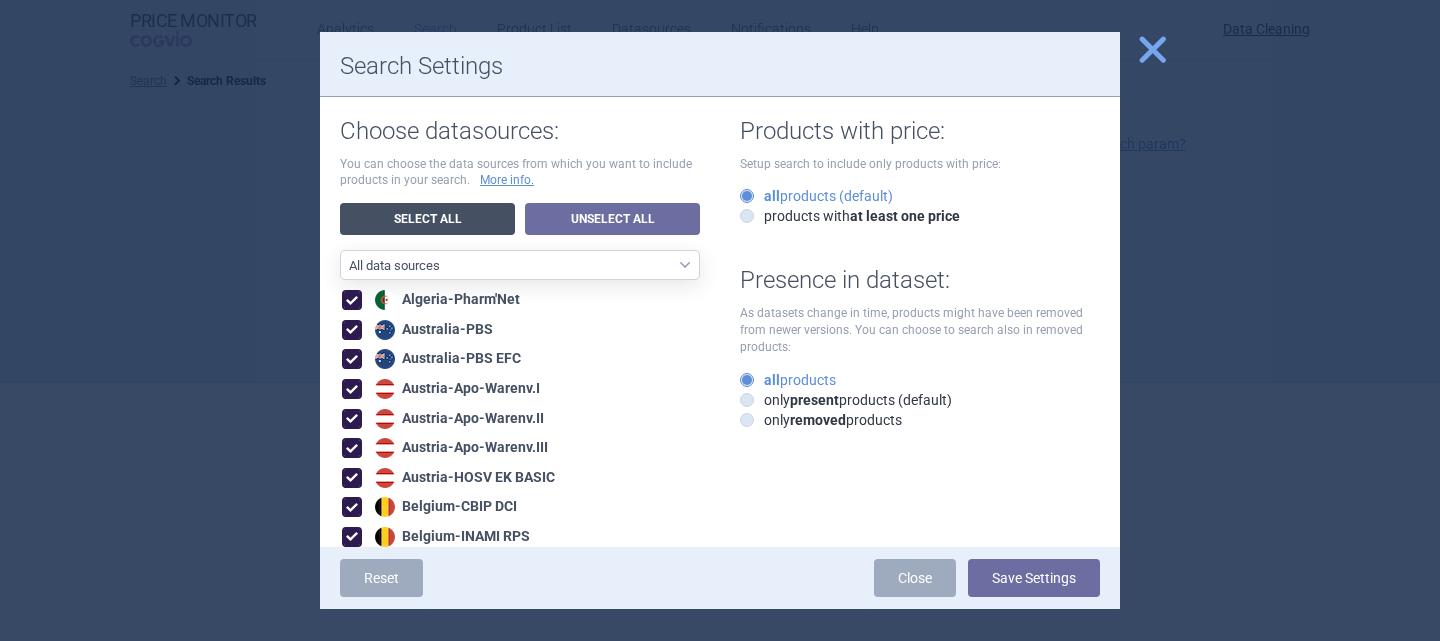 checkbox on "true" 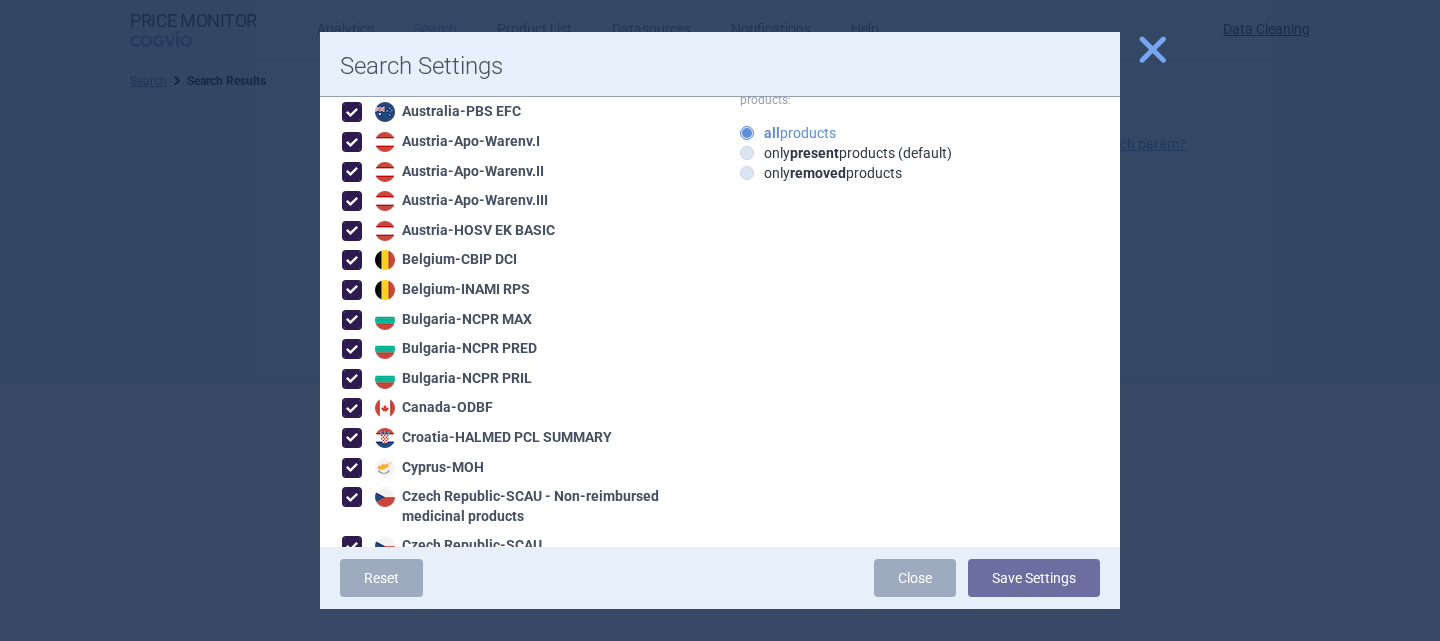 scroll, scrollTop: 300, scrollLeft: 0, axis: vertical 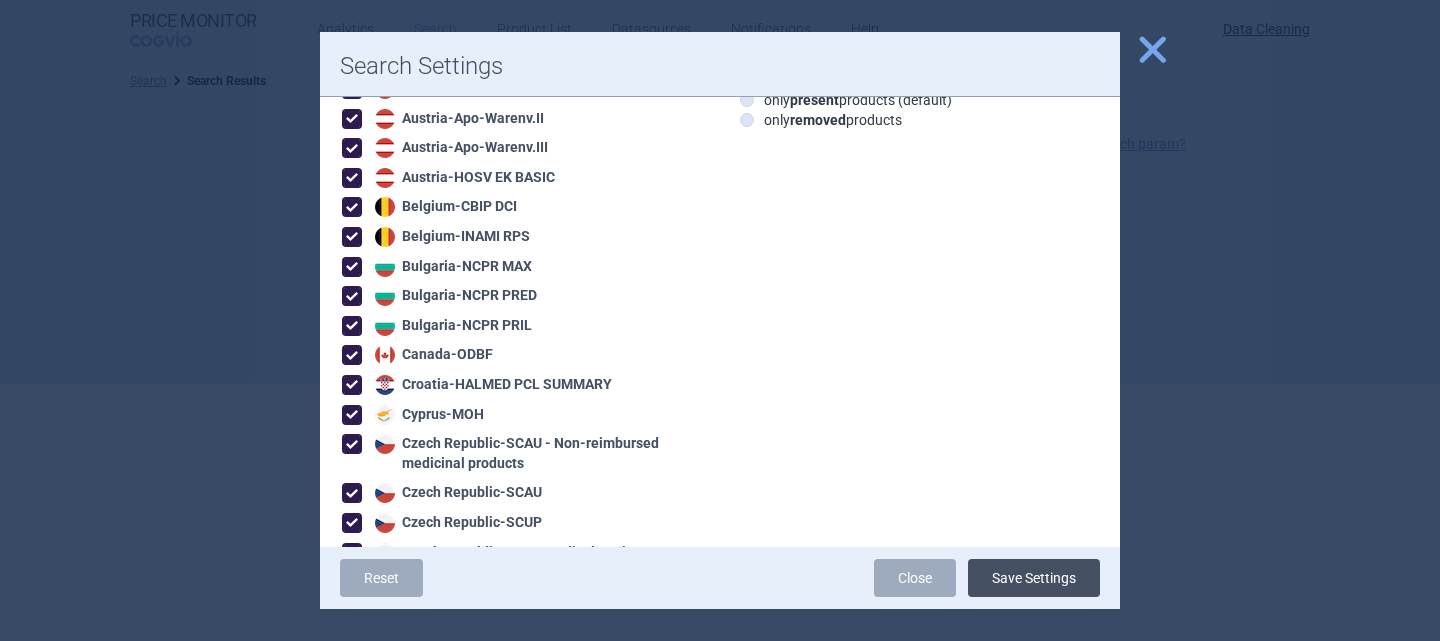 click on "Save Settings" at bounding box center [1034, 578] 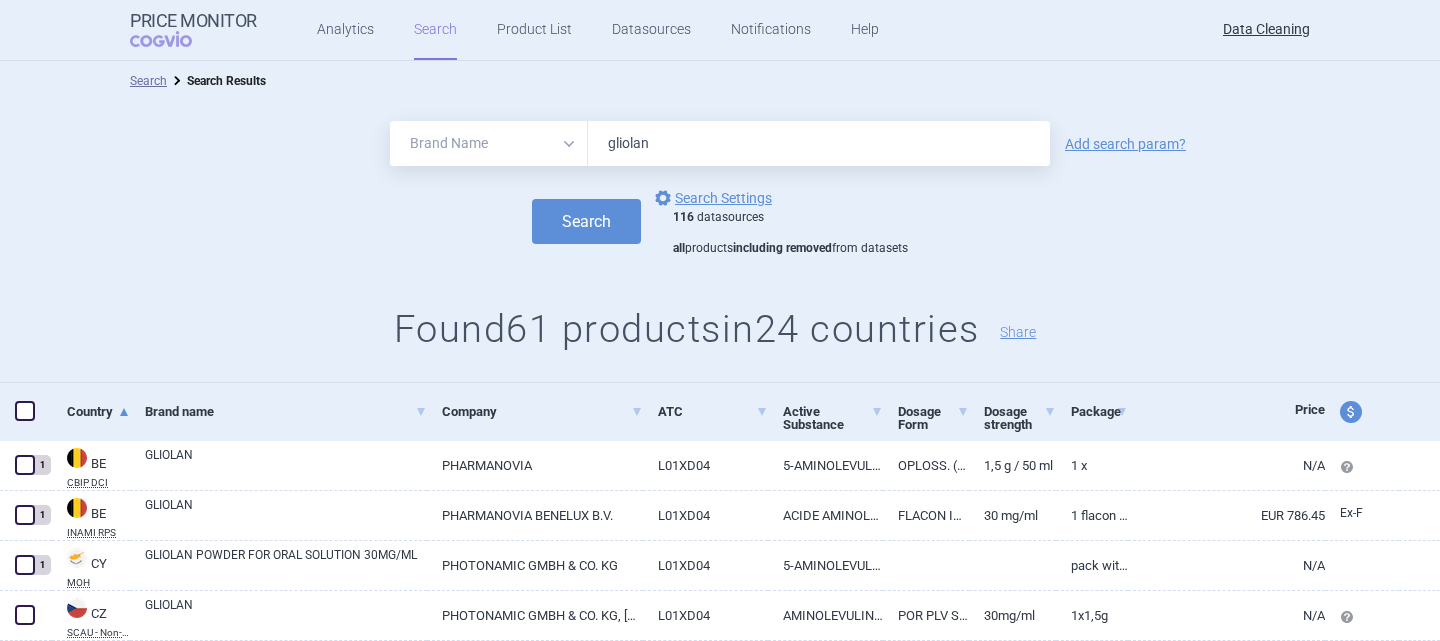 scroll, scrollTop: 200, scrollLeft: 0, axis: vertical 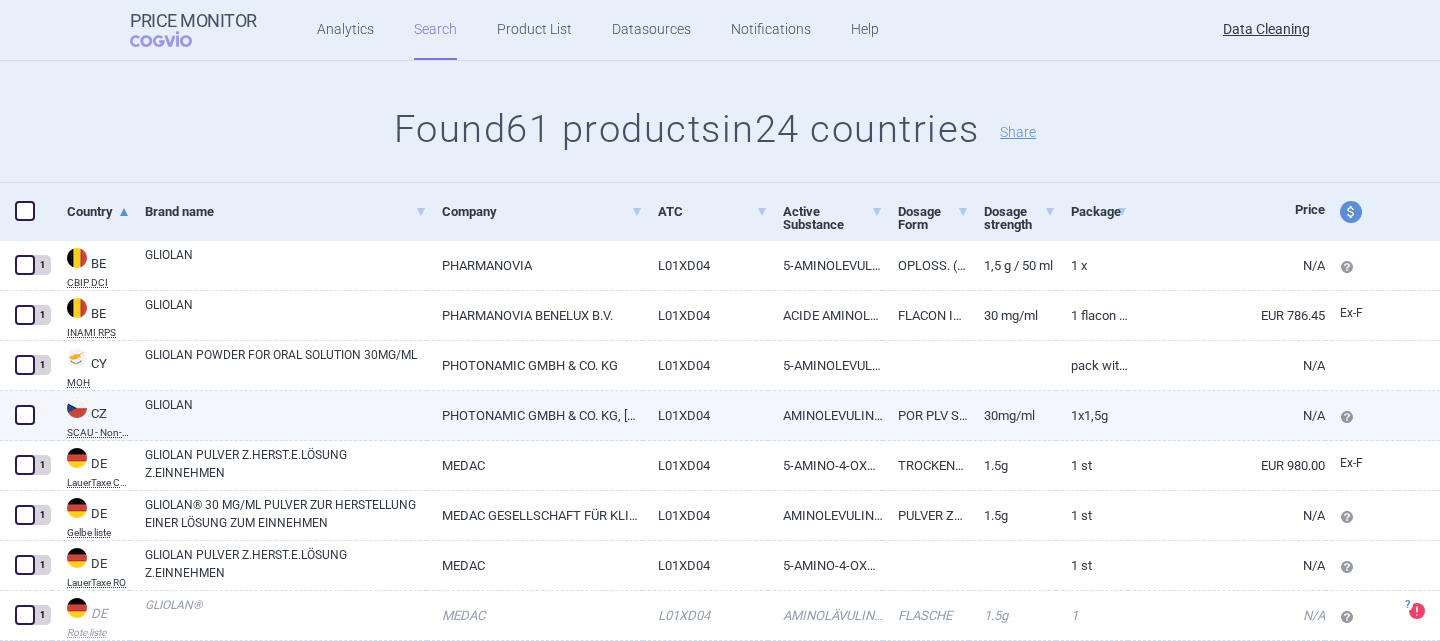 click on "GLIOLAN" at bounding box center (286, 414) 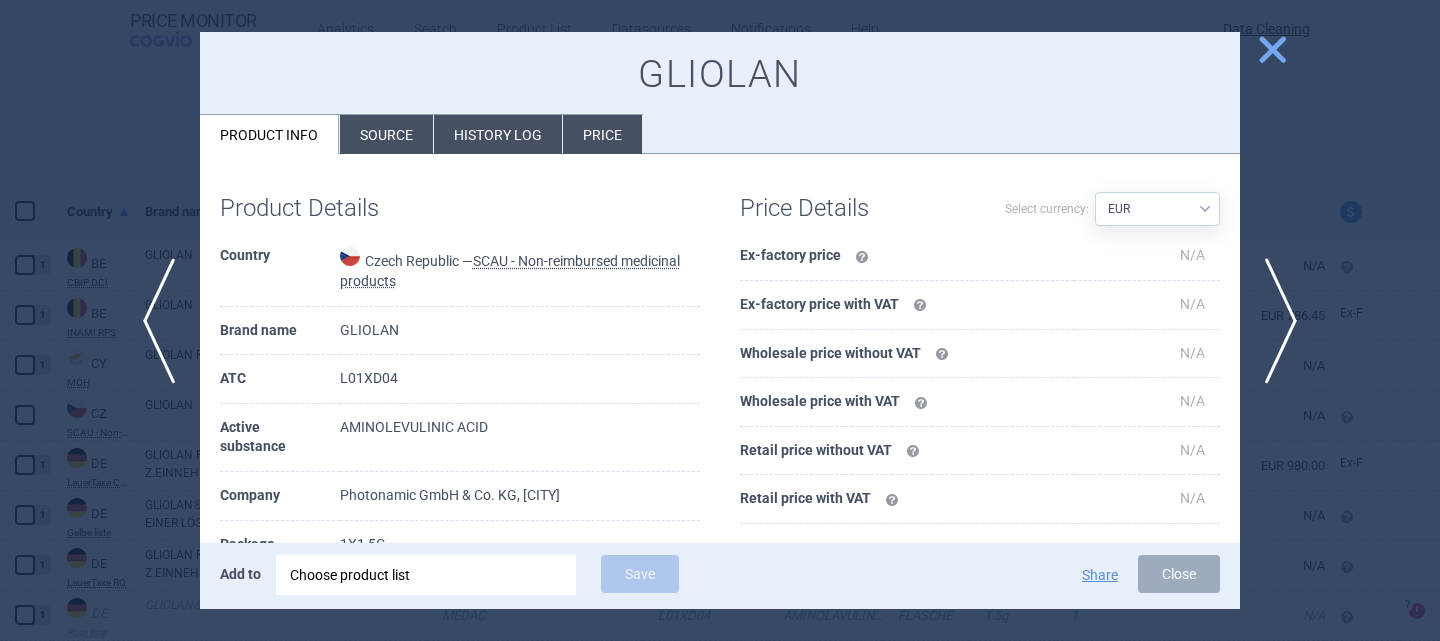 click on "Source" at bounding box center [386, 134] 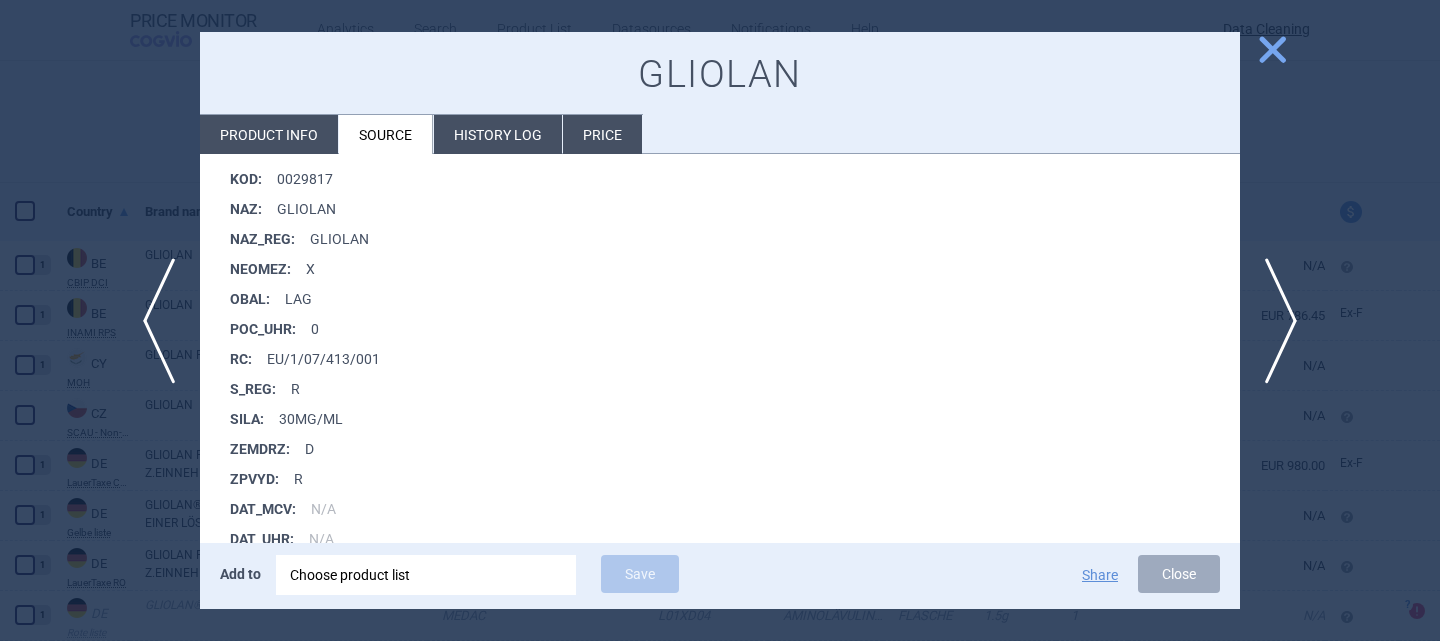 scroll, scrollTop: 500, scrollLeft: 0, axis: vertical 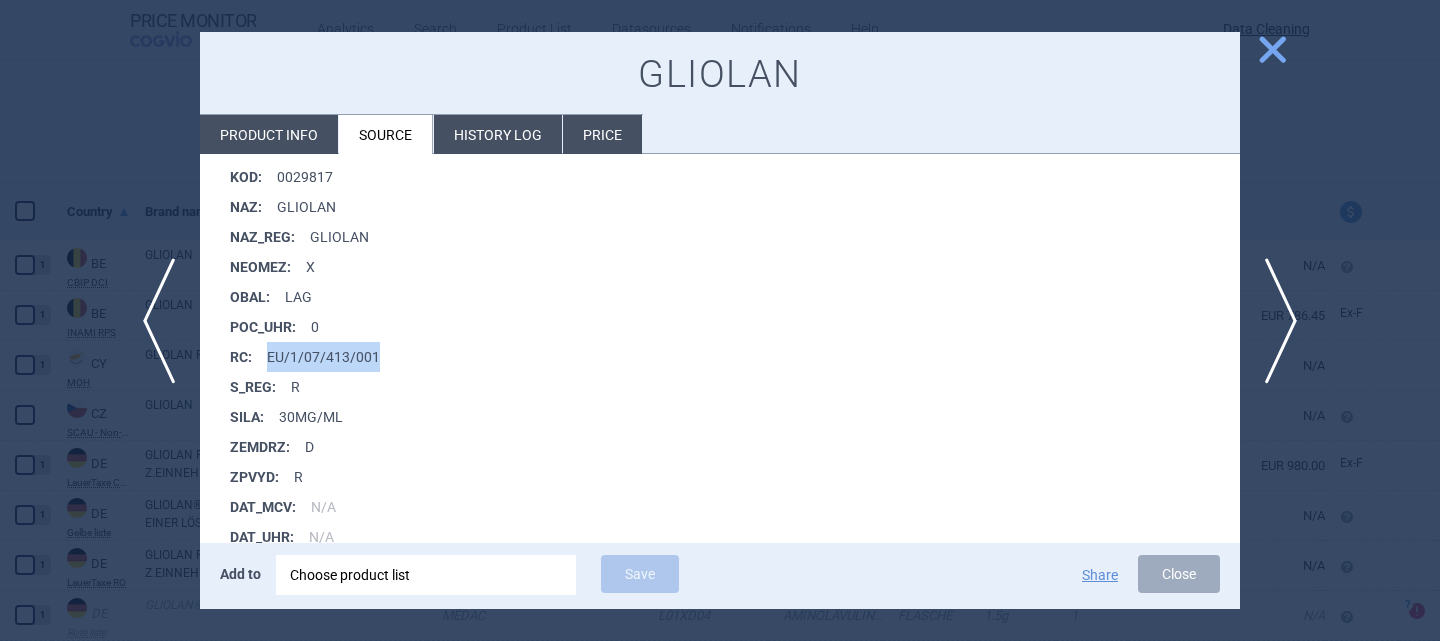 drag, startPoint x: 382, startPoint y: 356, endPoint x: 267, endPoint y: 361, distance: 115.10864 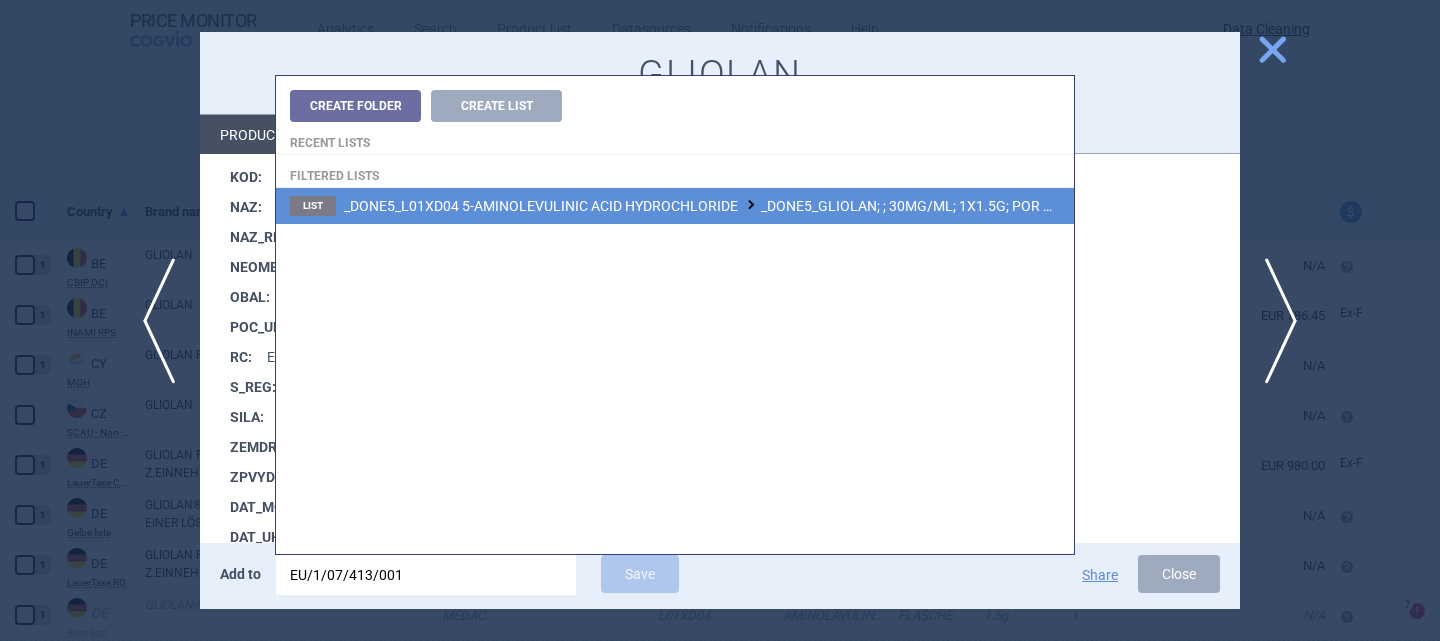 type on "EU/1/07/413/001" 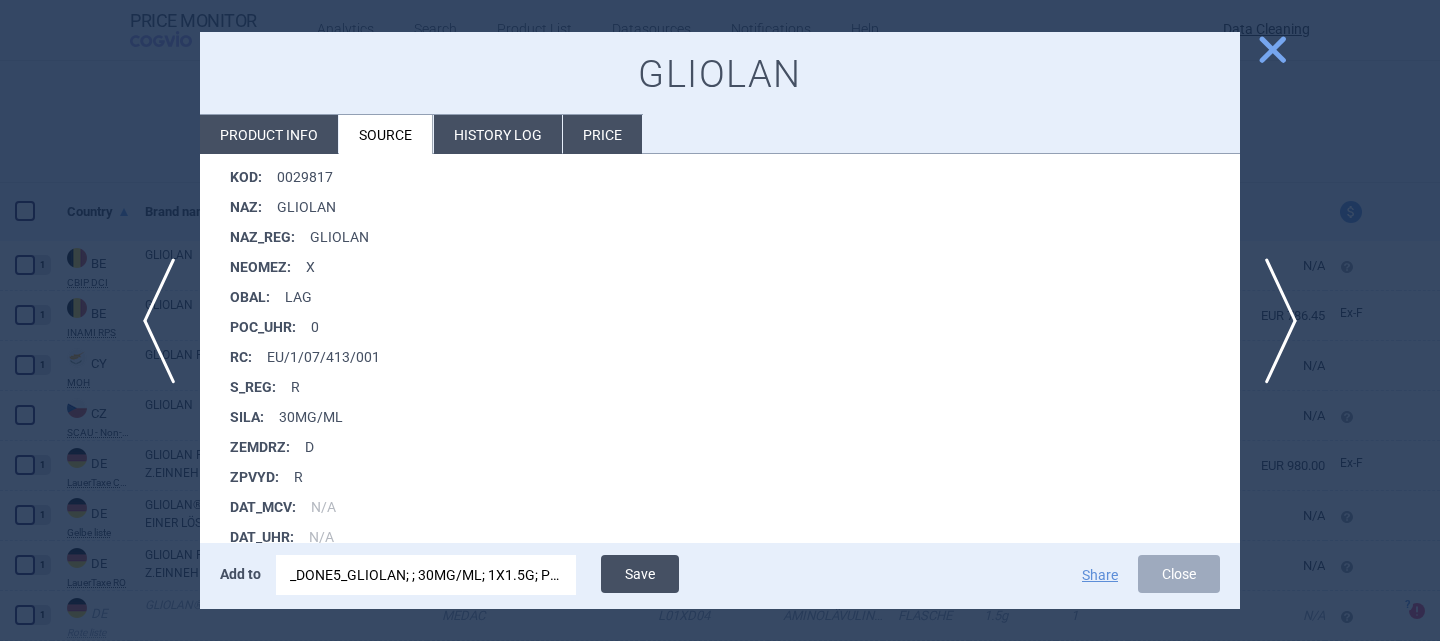 click on "Save" at bounding box center (640, 574) 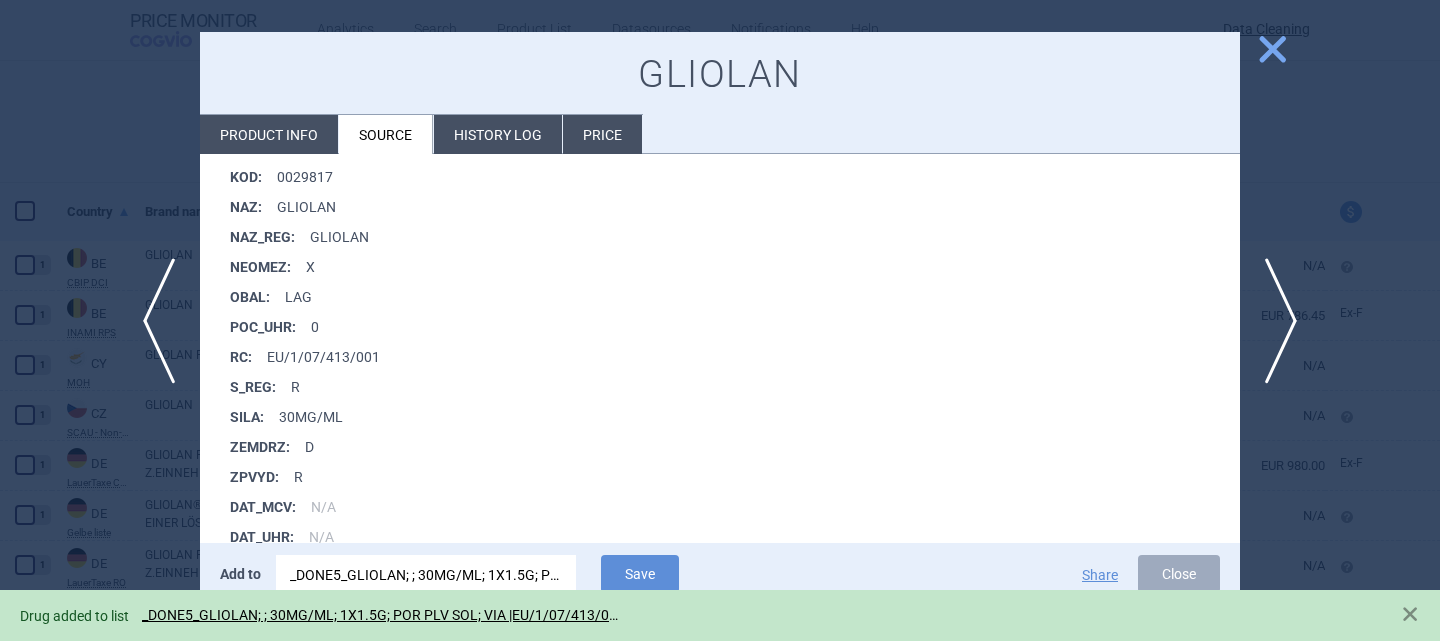 click on "close" at bounding box center (1272, 49) 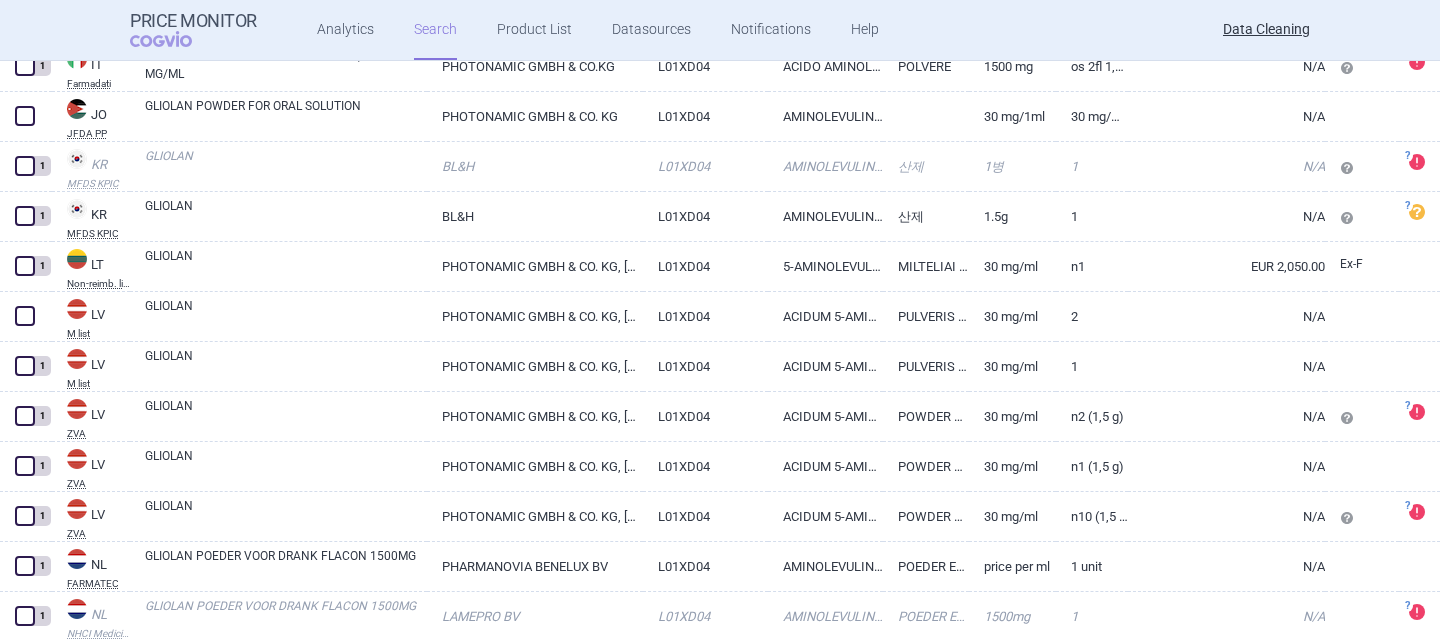 scroll, scrollTop: 1800, scrollLeft: 0, axis: vertical 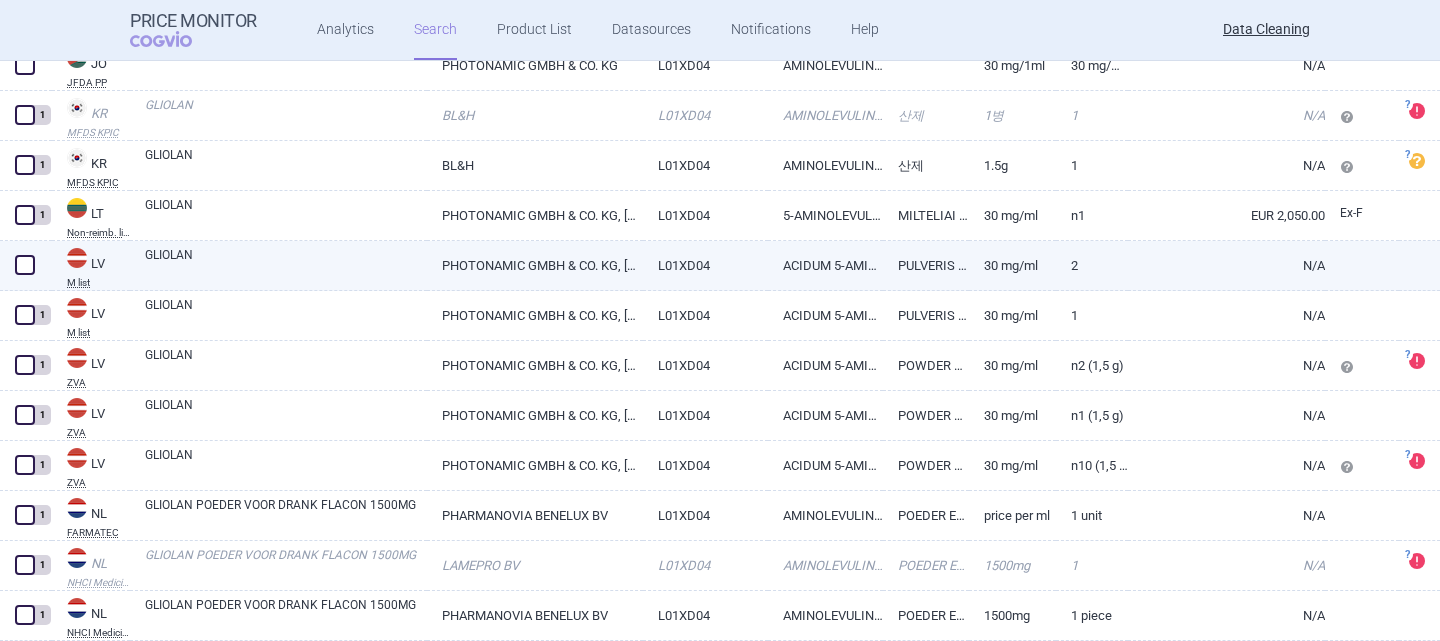 click on "L01XD04" at bounding box center [705, 265] 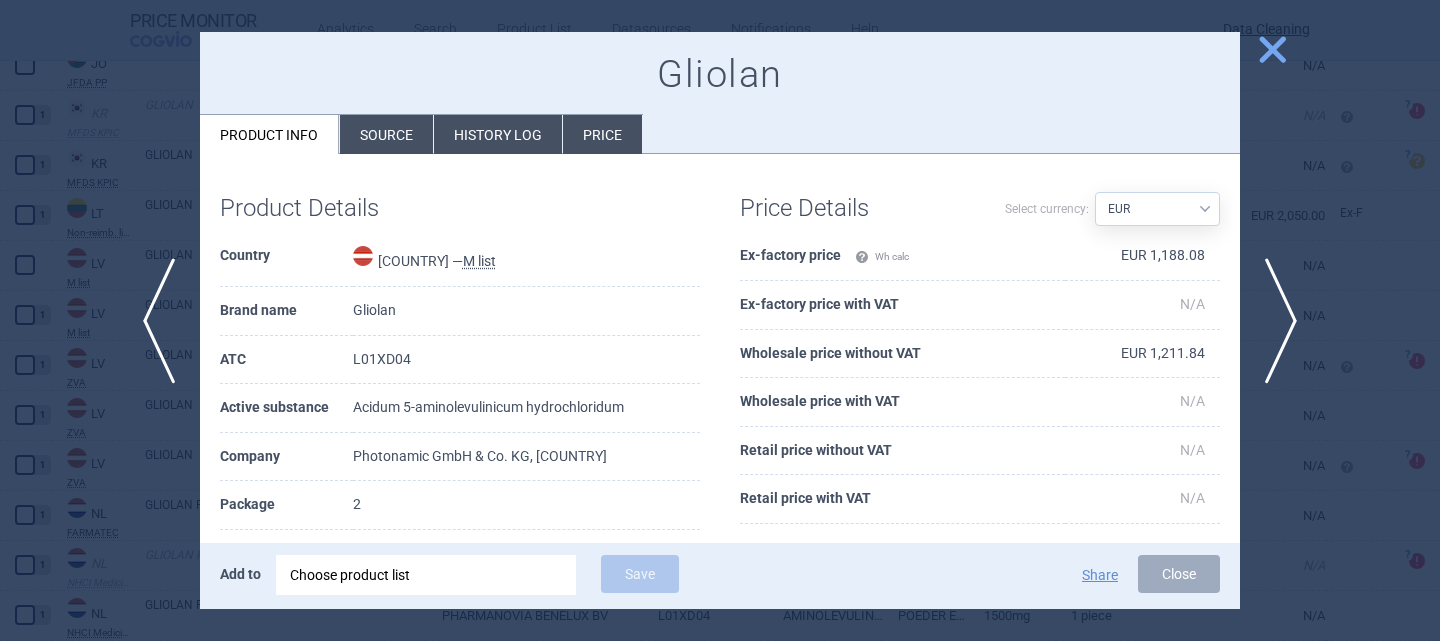 click on "Source" at bounding box center [386, 134] 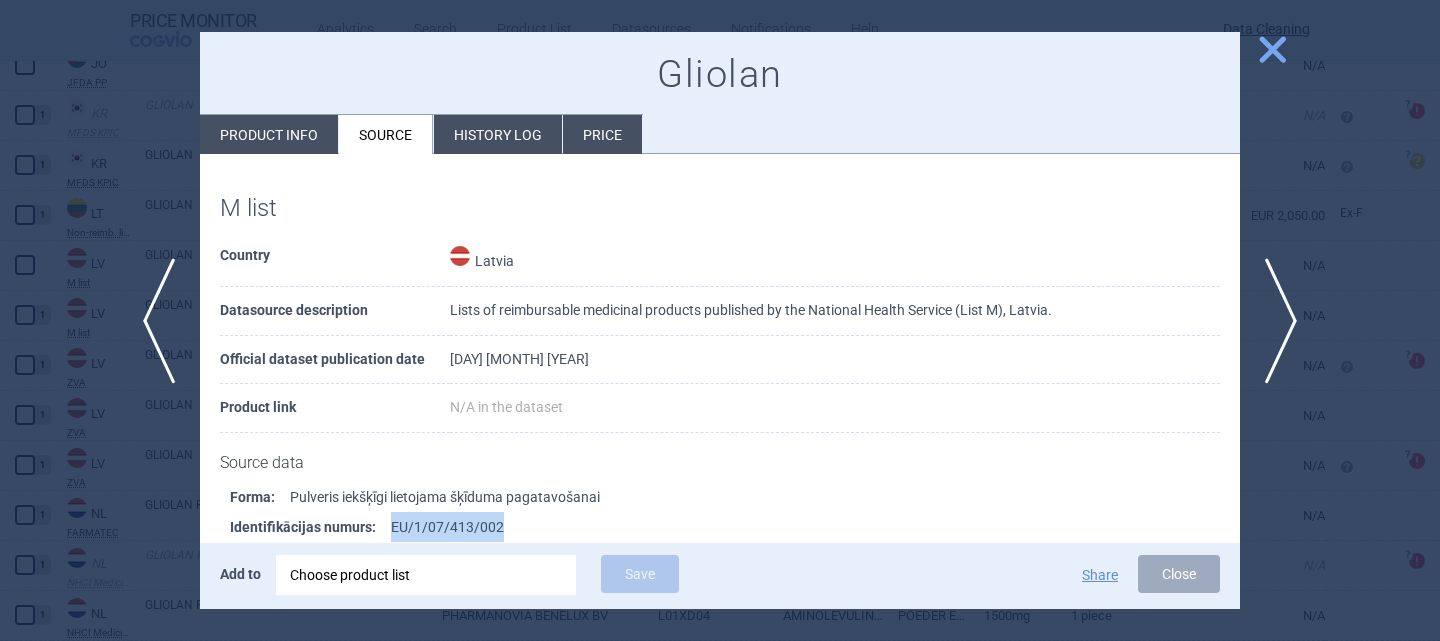 drag, startPoint x: 480, startPoint y: 522, endPoint x: 389, endPoint y: 526, distance: 91.08787 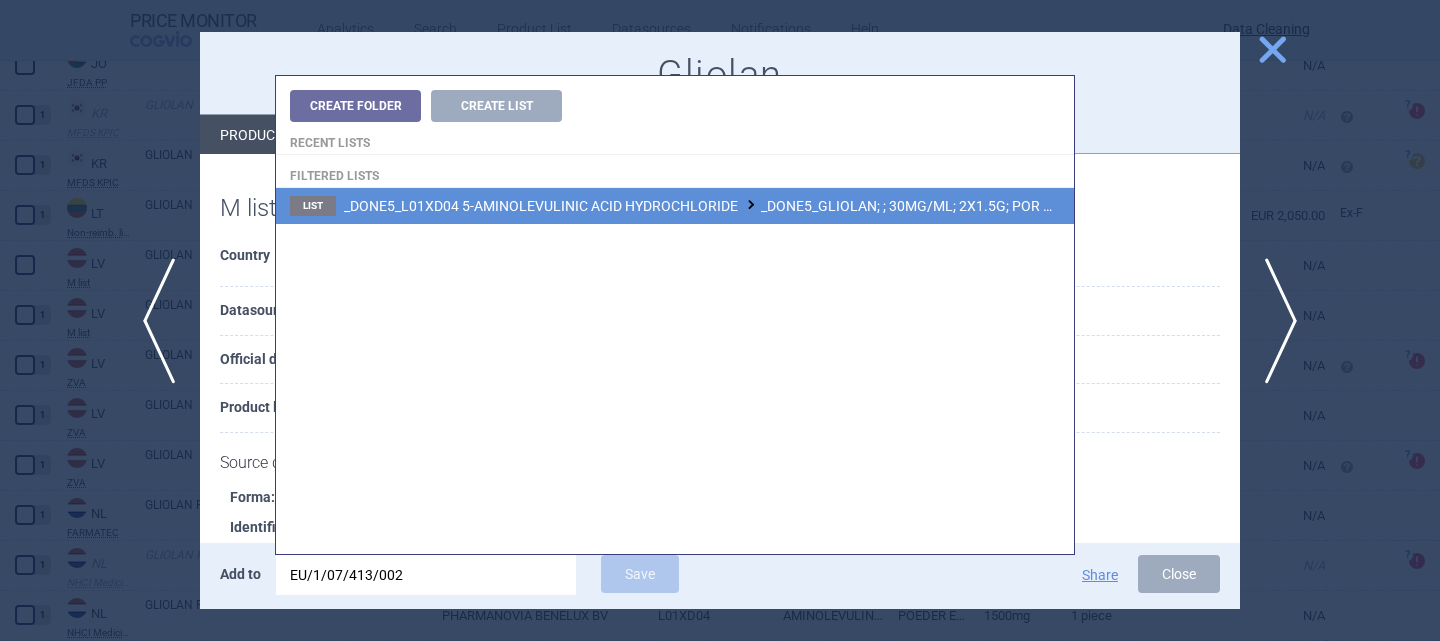 type on "EU/1/07/413/002" 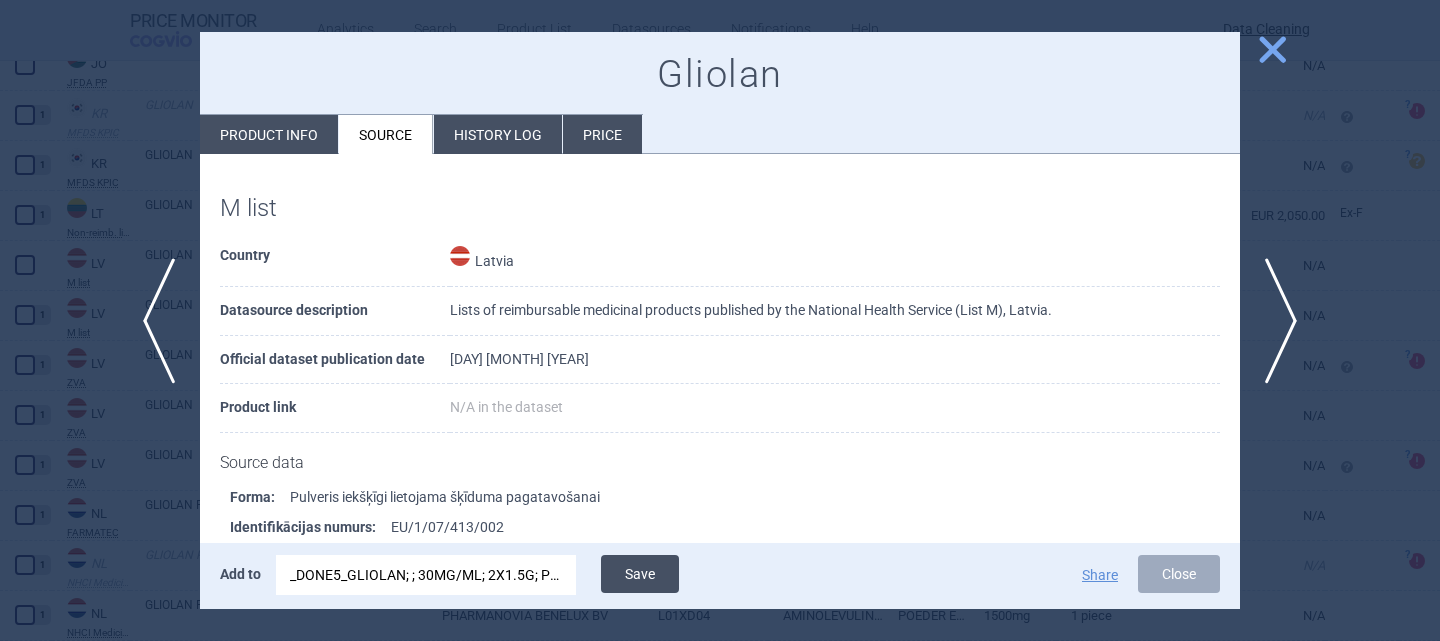 click on "Save" at bounding box center (640, 574) 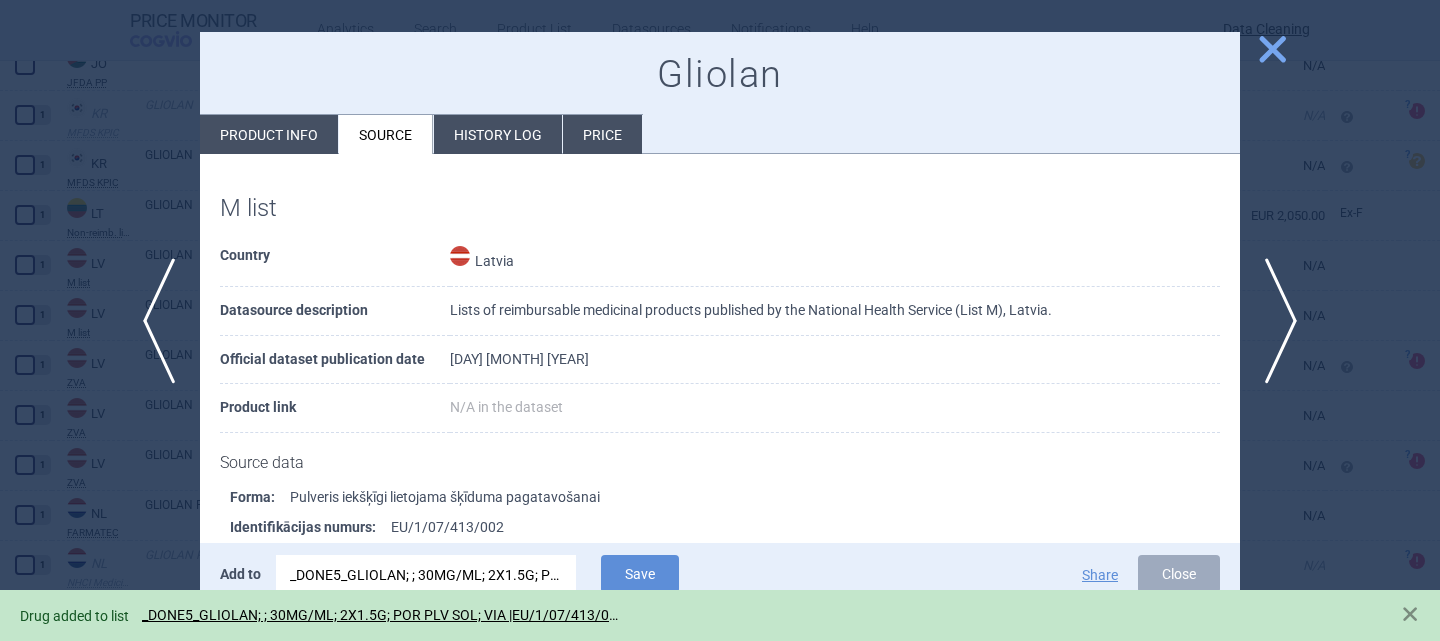 click on "close" at bounding box center [1272, 49] 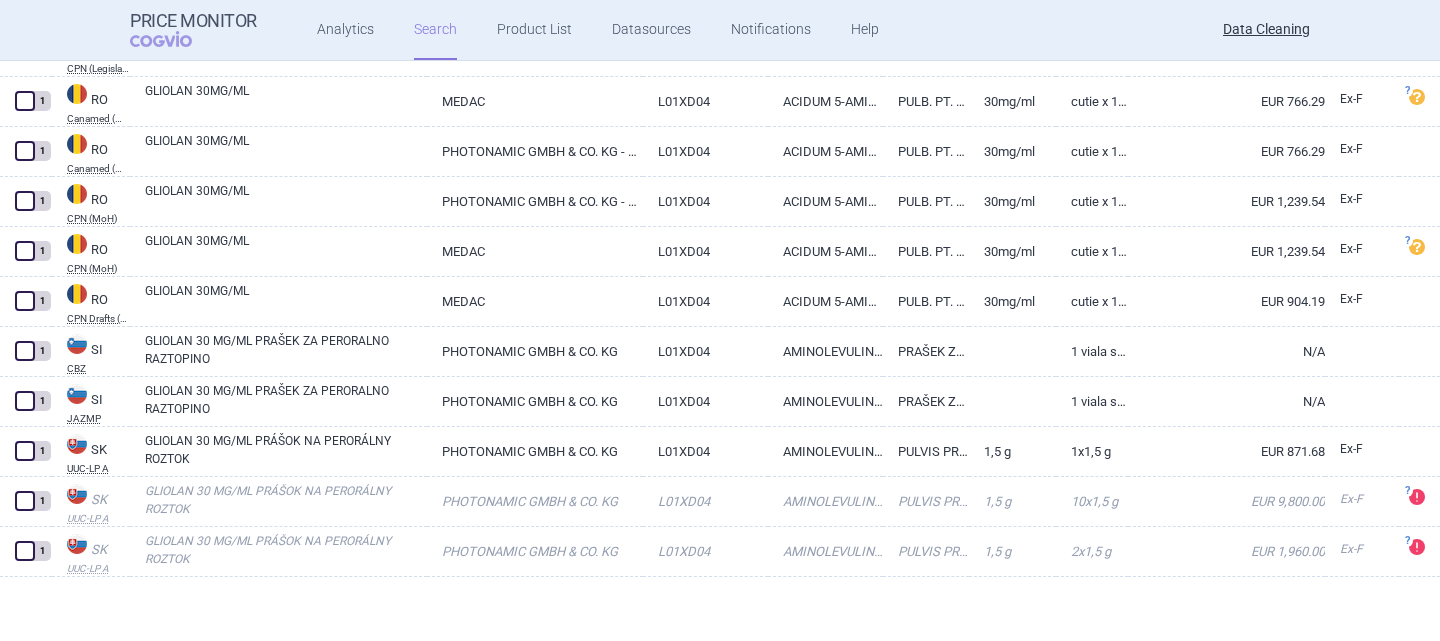 scroll, scrollTop: 2915, scrollLeft: 0, axis: vertical 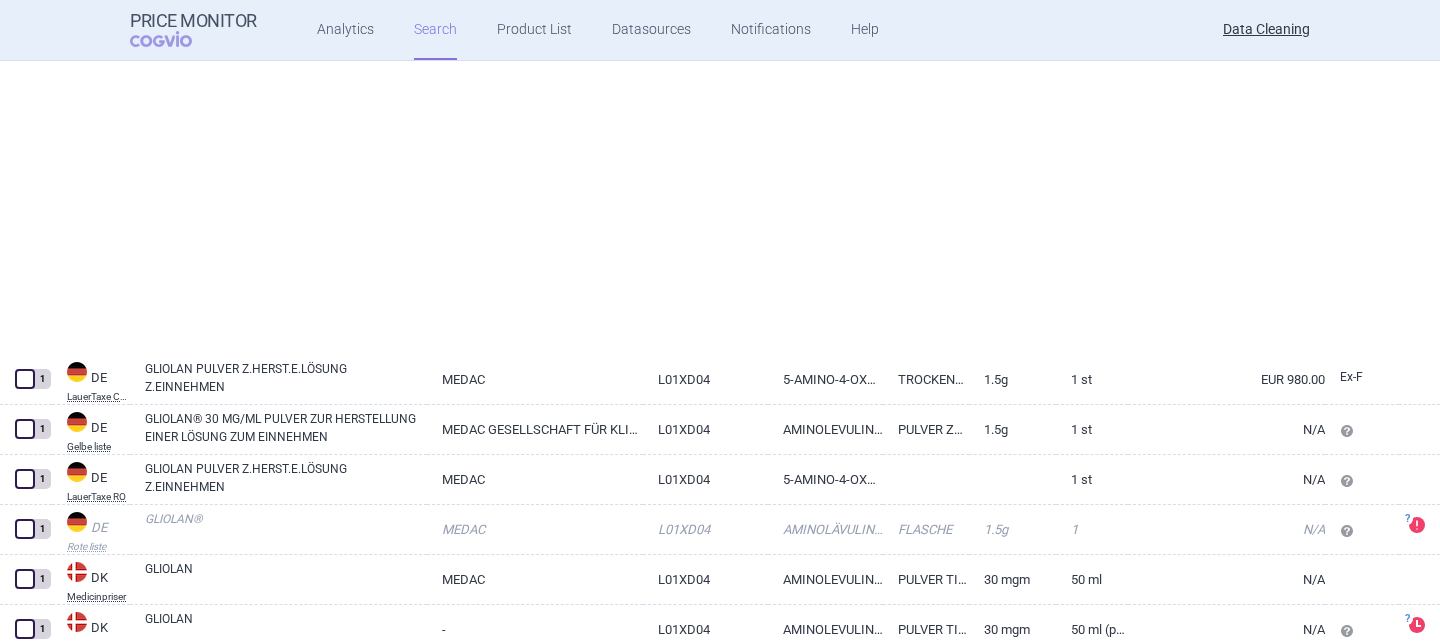 select on "brandName" 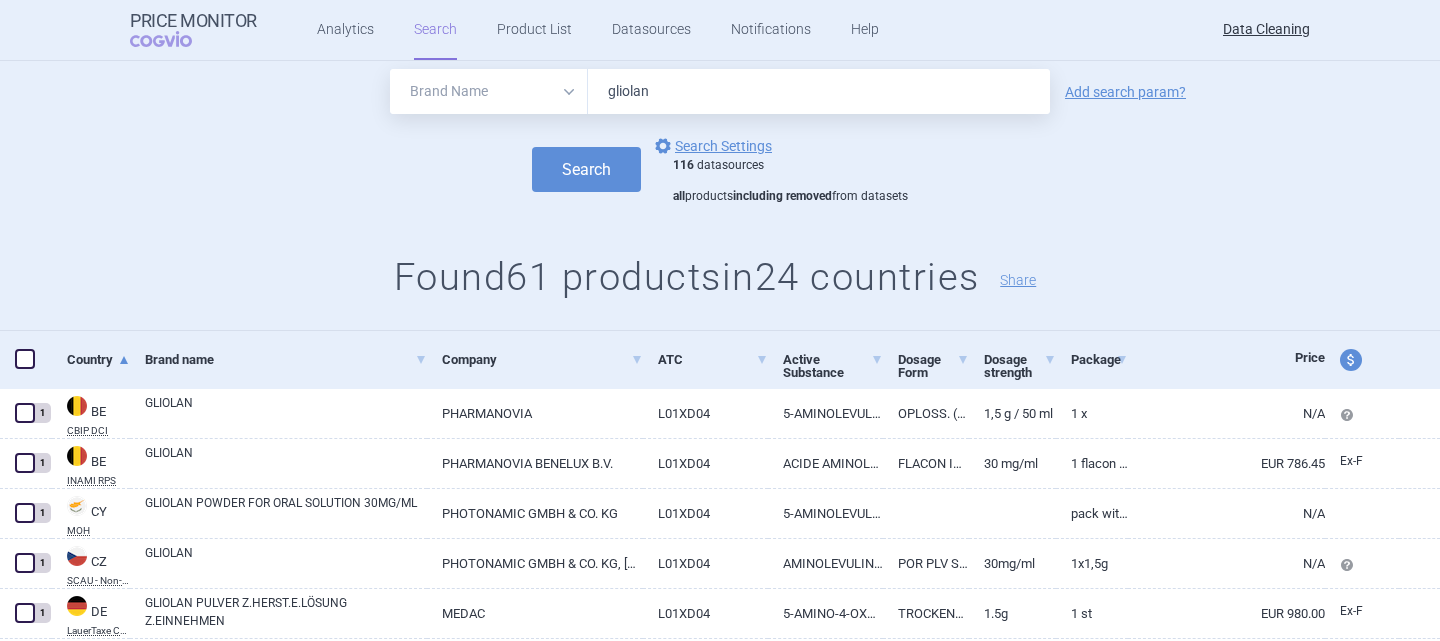 scroll, scrollTop: 0, scrollLeft: 0, axis: both 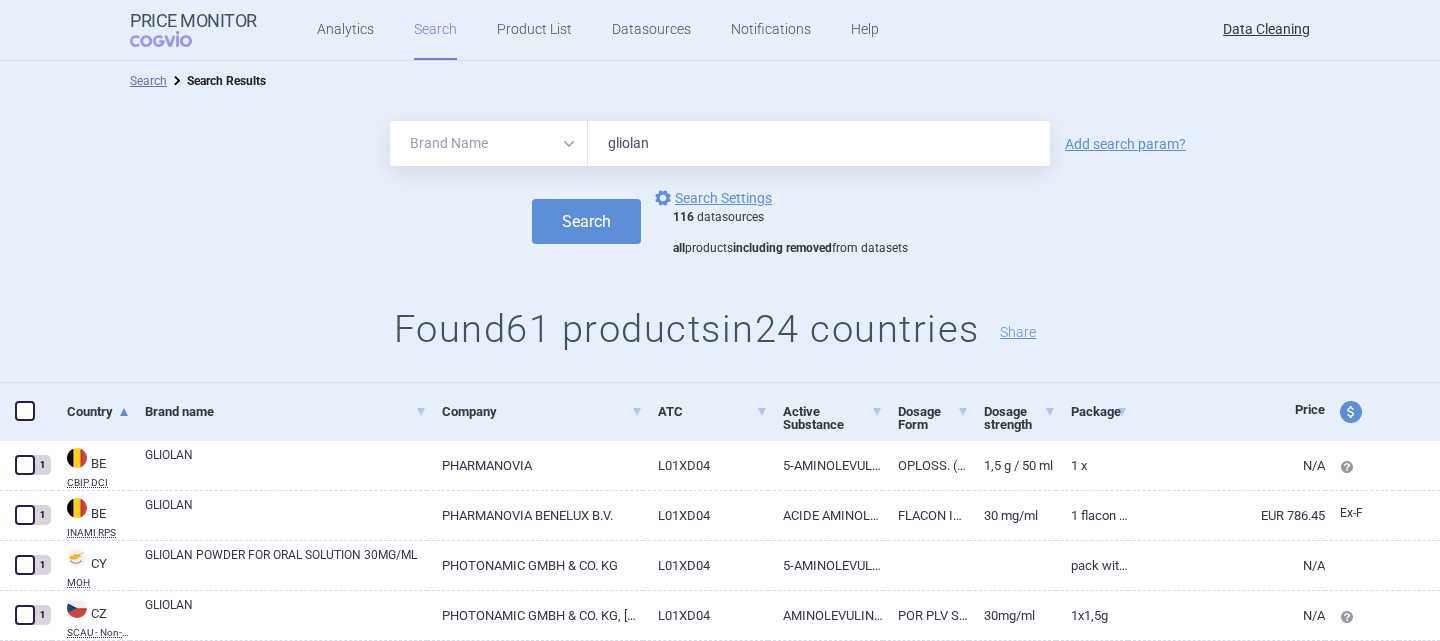 click on "gliolan" at bounding box center [819, 143] 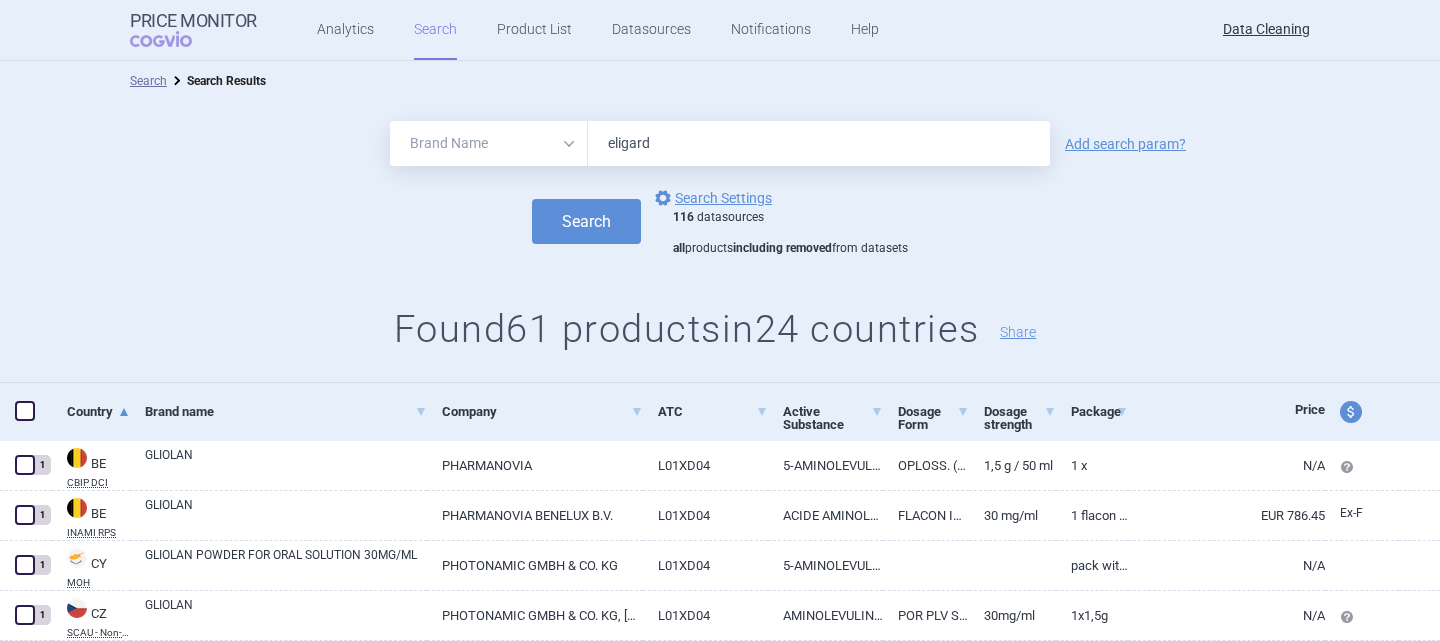 type on "eligard" 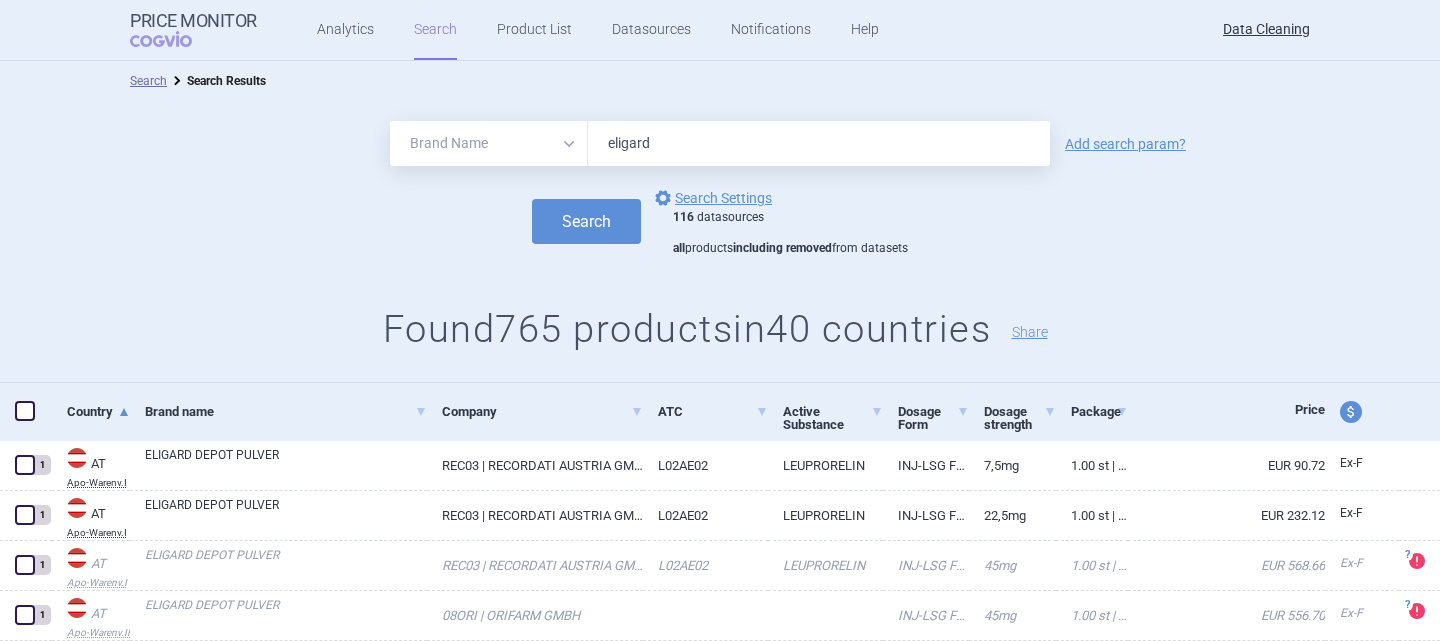 scroll, scrollTop: 100, scrollLeft: 0, axis: vertical 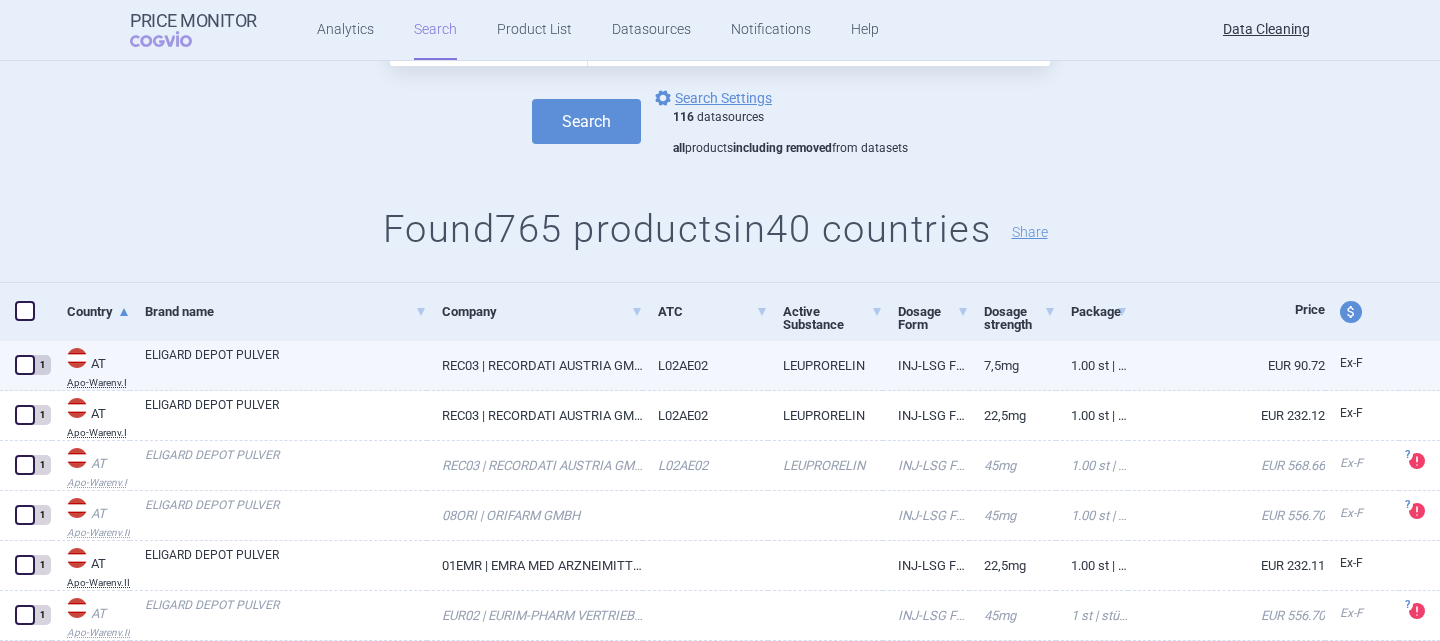 click on "ELIGARD DEPOT PULVER" at bounding box center (286, 364) 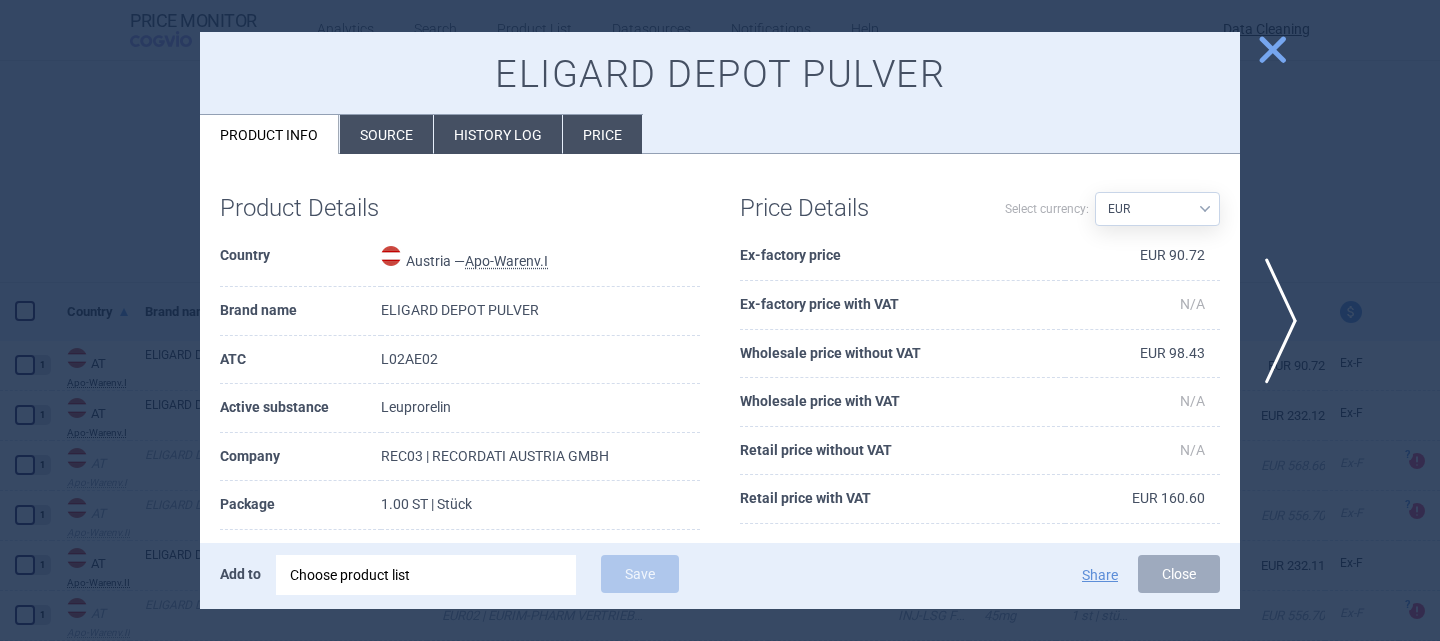 click on "Source" at bounding box center [386, 134] 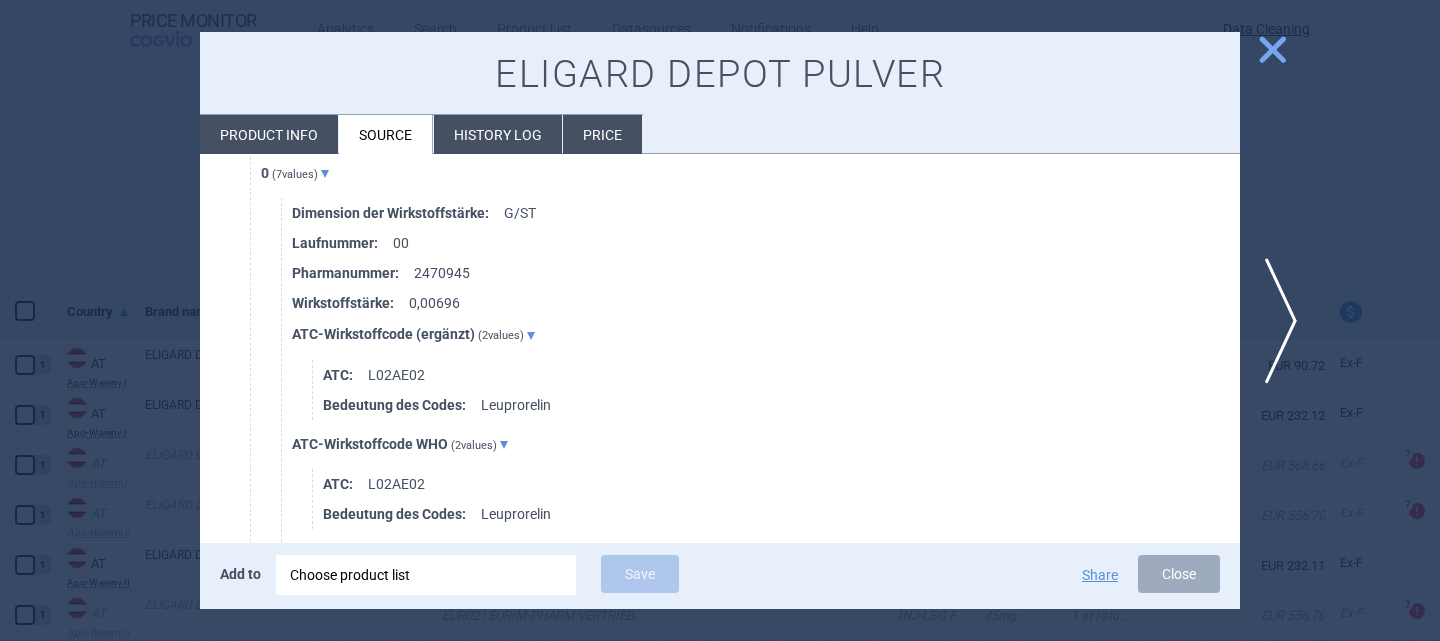 scroll, scrollTop: 2729, scrollLeft: 0, axis: vertical 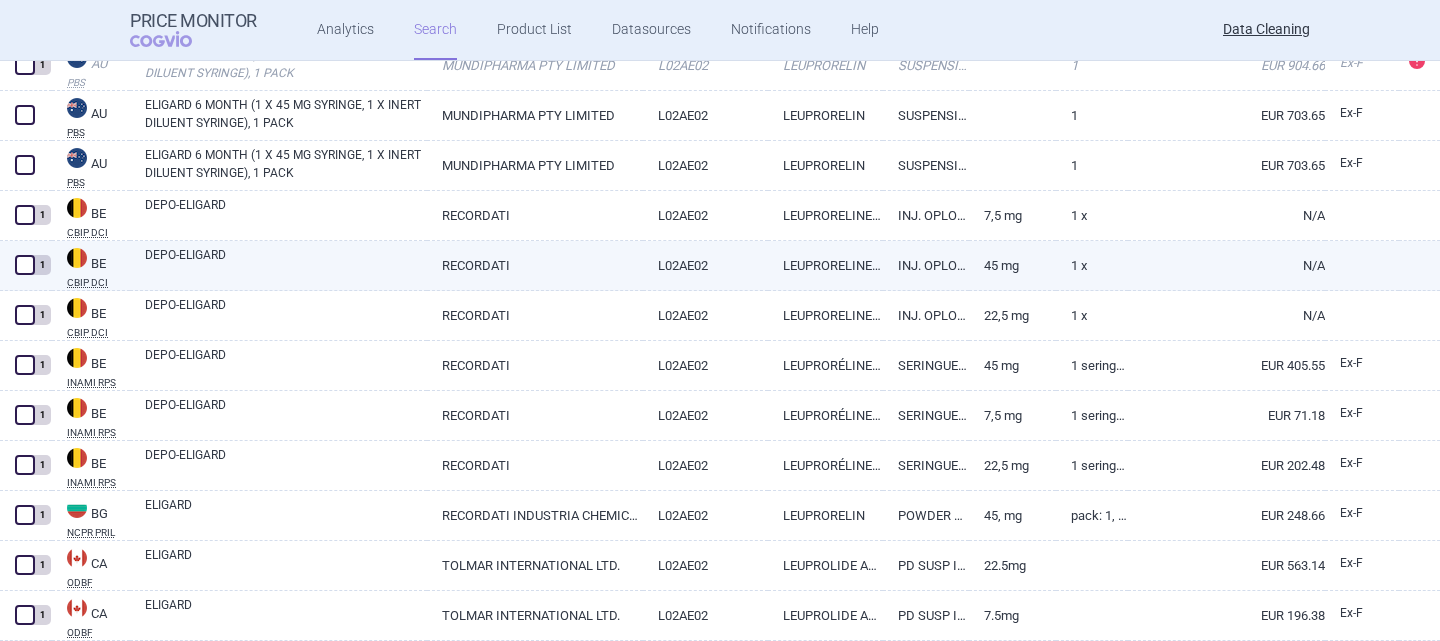 click on "RECORDATI" at bounding box center (535, 265) 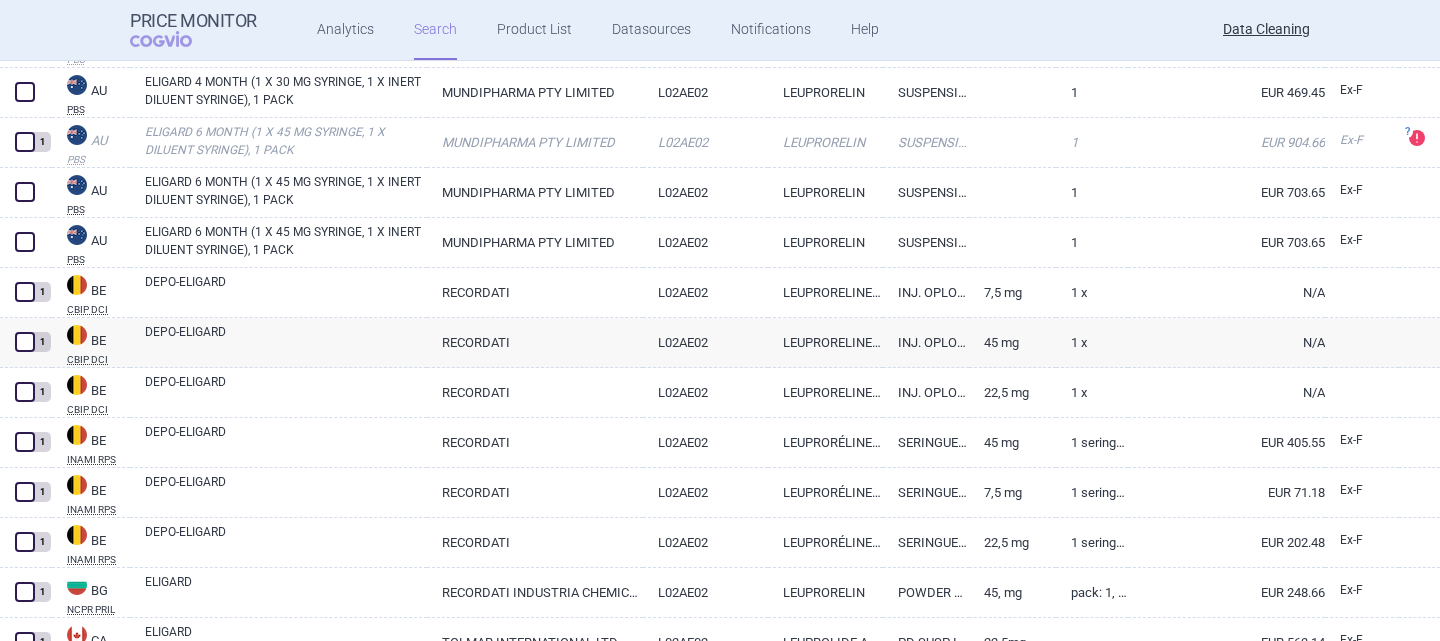 scroll, scrollTop: 1700, scrollLeft: 0, axis: vertical 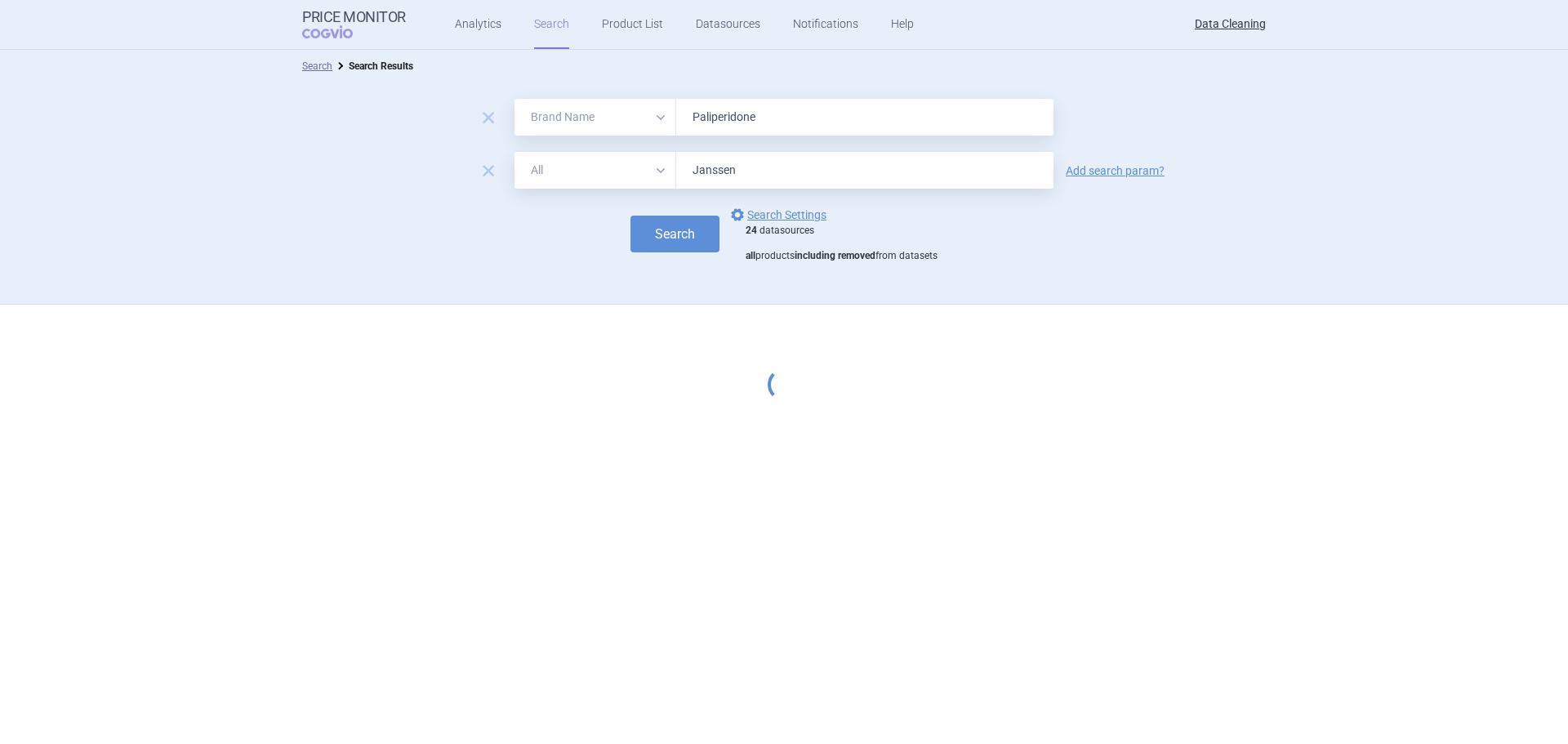 select on "brandName" 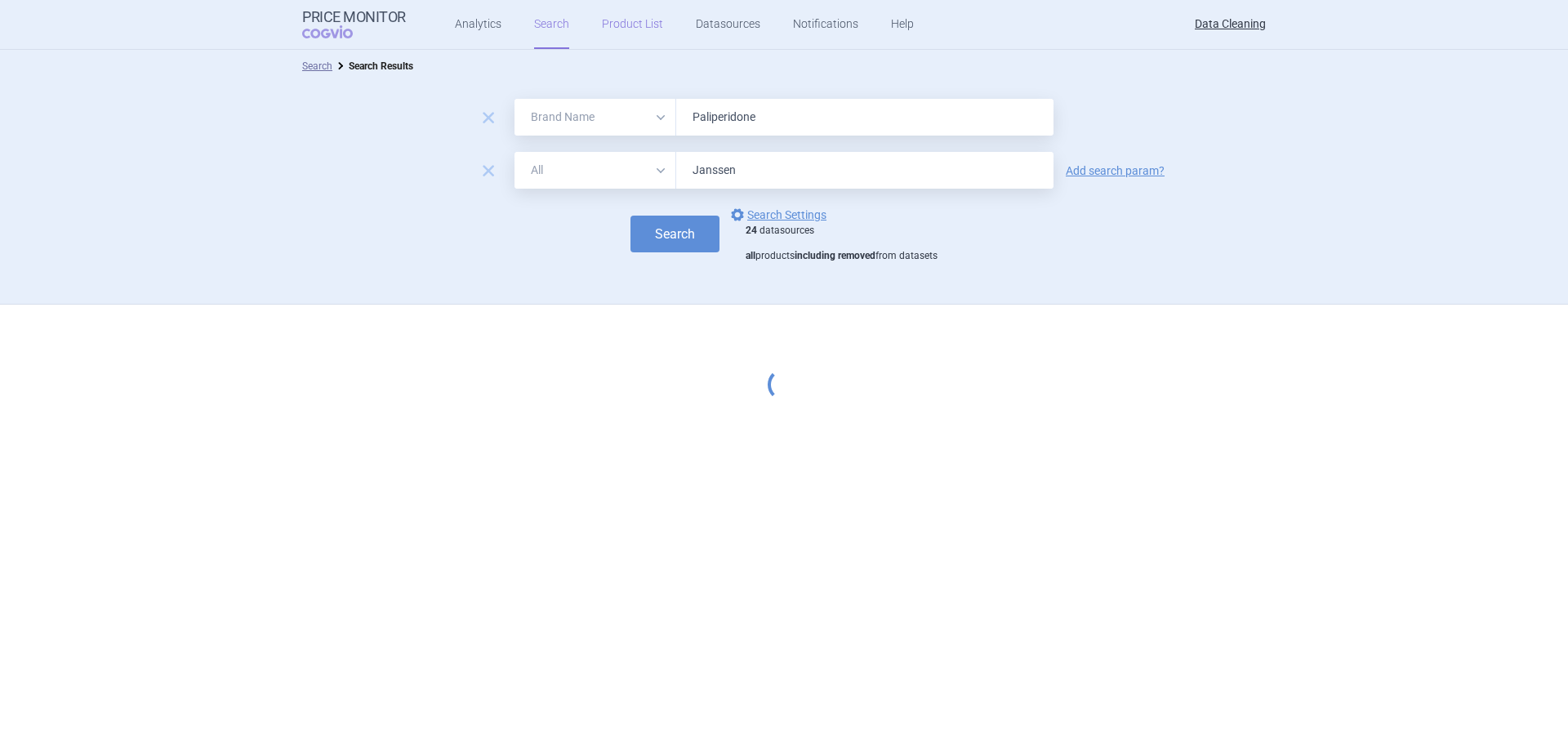 scroll, scrollTop: 0, scrollLeft: 0, axis: both 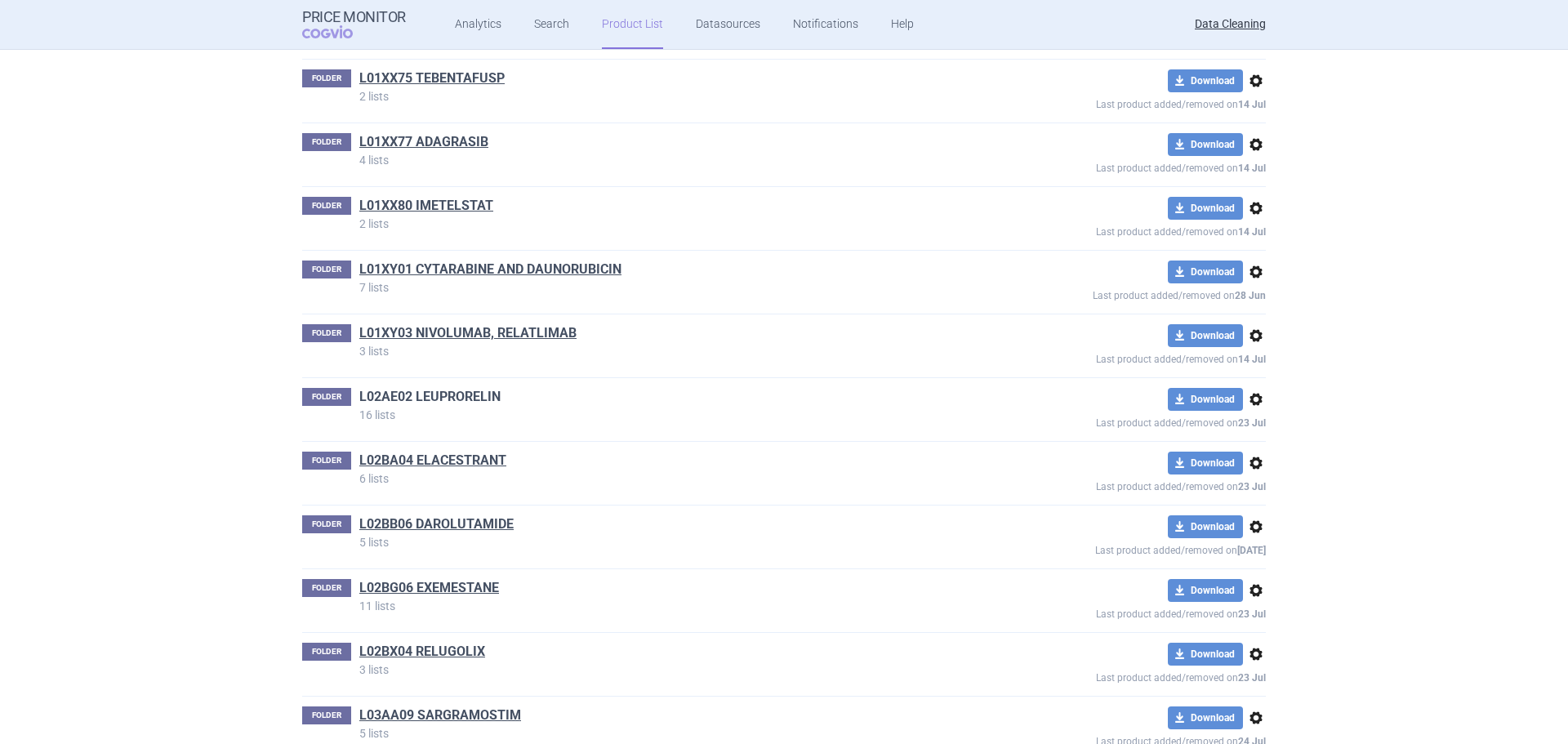 click on "L02AE02 LEUPRORELIN" at bounding box center (430, 397) 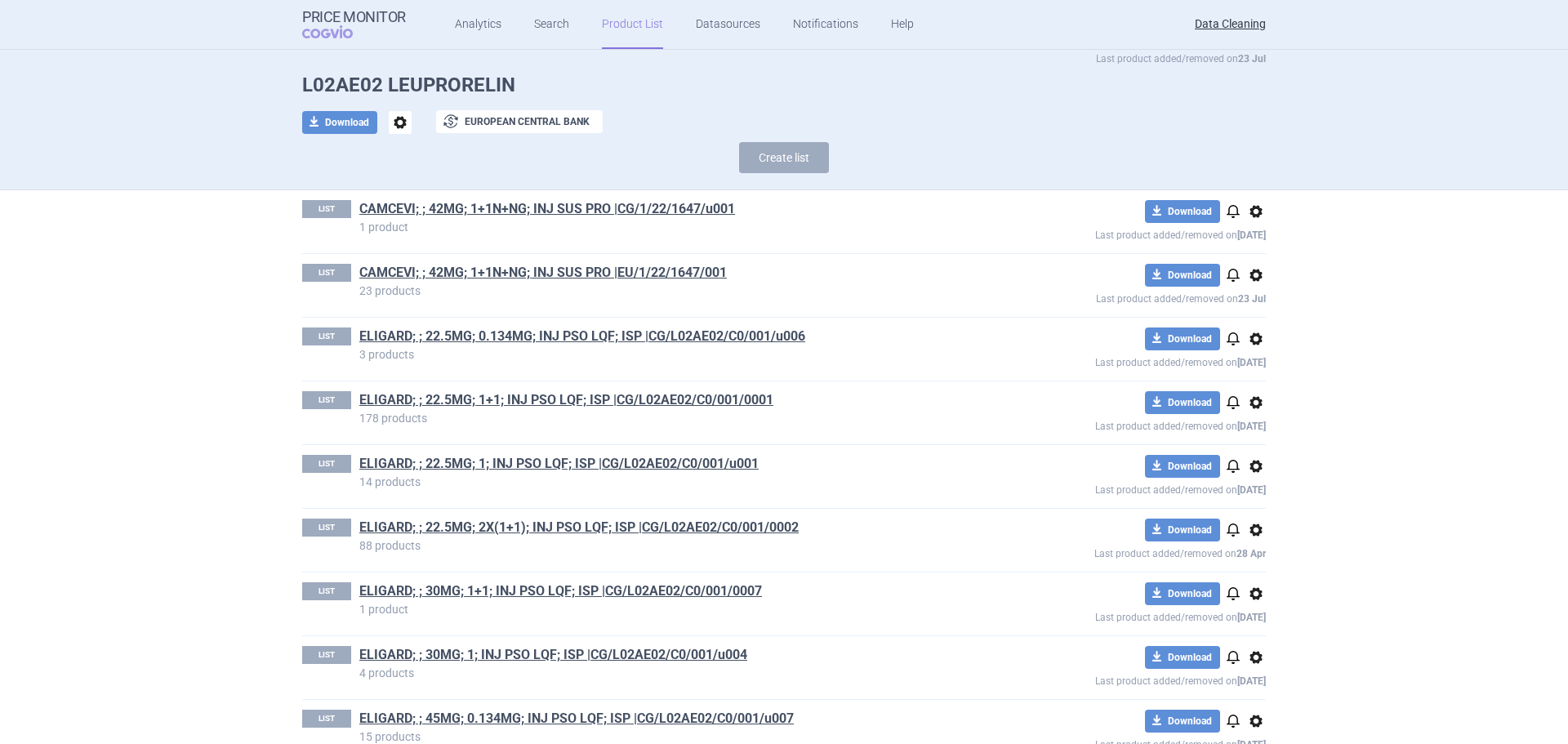 scroll, scrollTop: 0, scrollLeft: 0, axis: both 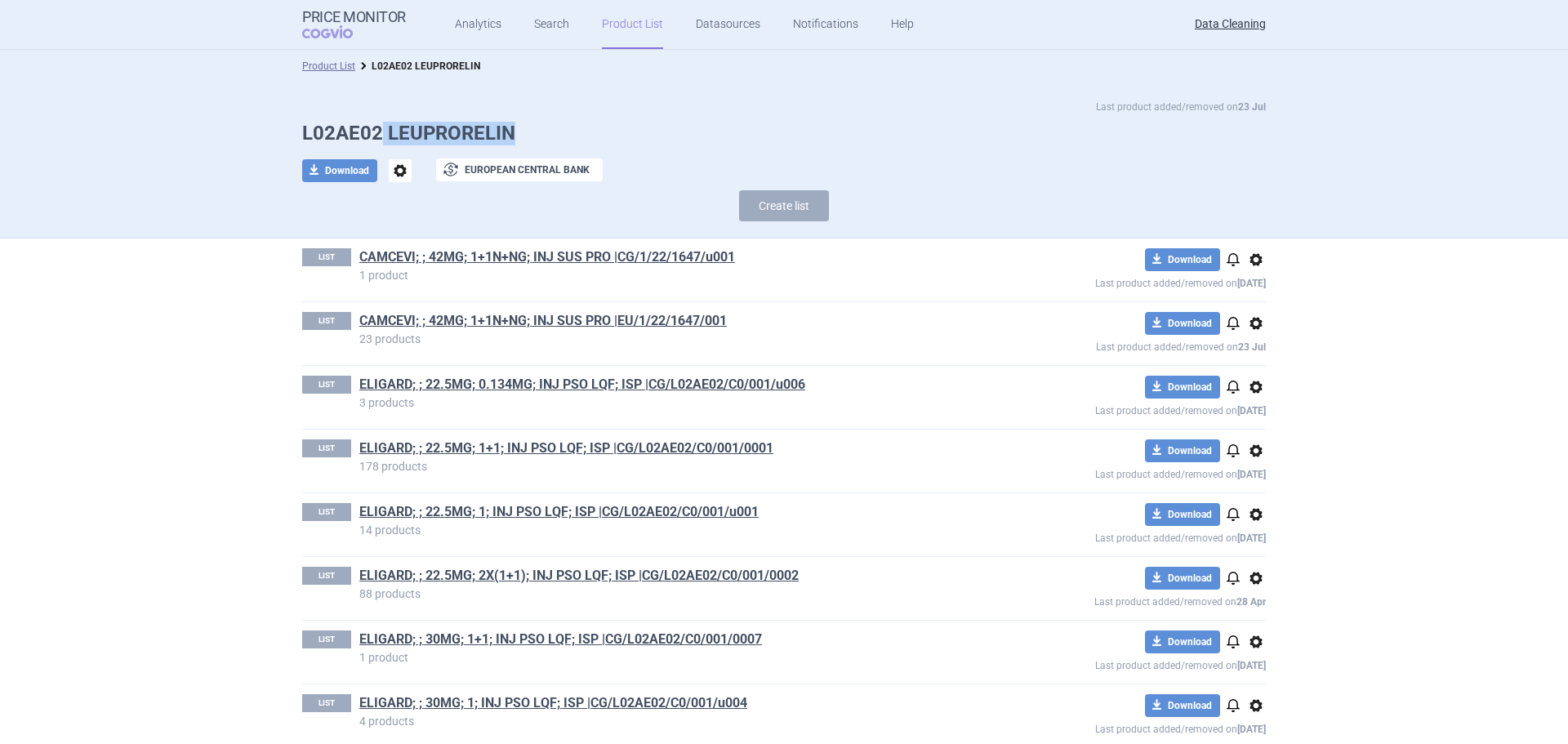 drag, startPoint x: 378, startPoint y: 135, endPoint x: 532, endPoint y: 135, distance: 154 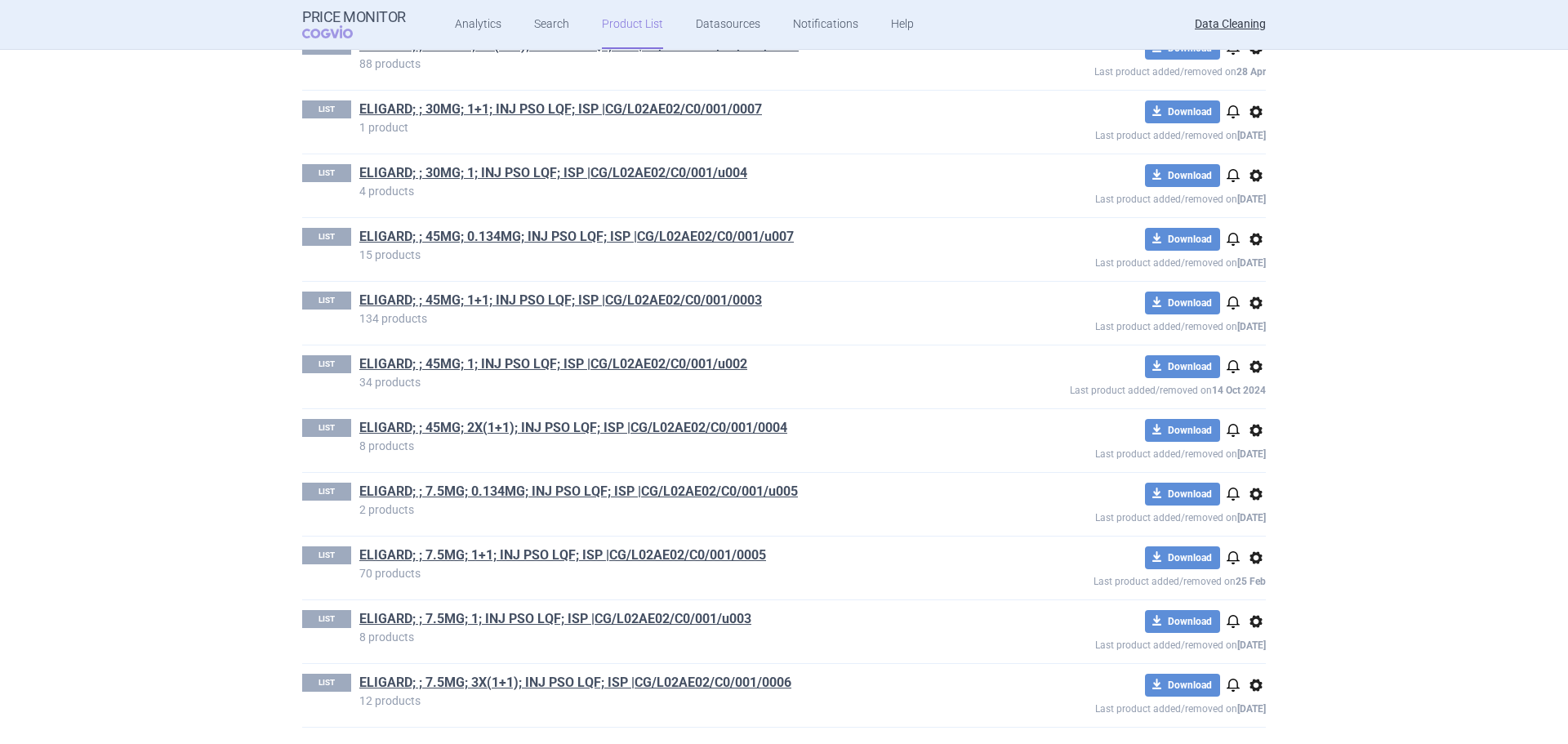 scroll, scrollTop: 0, scrollLeft: 0, axis: both 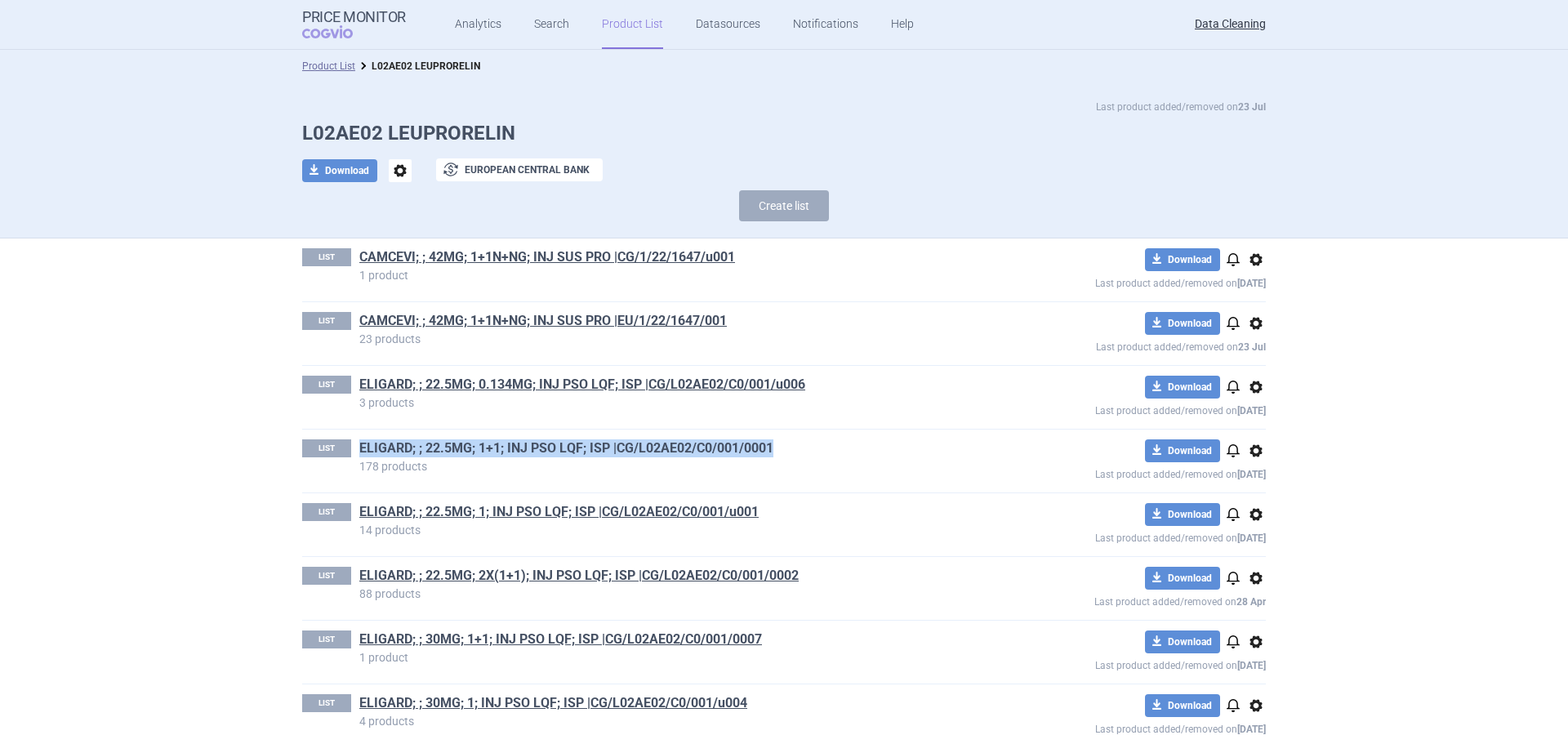 drag, startPoint x: 773, startPoint y: 444, endPoint x: 356, endPoint y: 452, distance: 417.07673 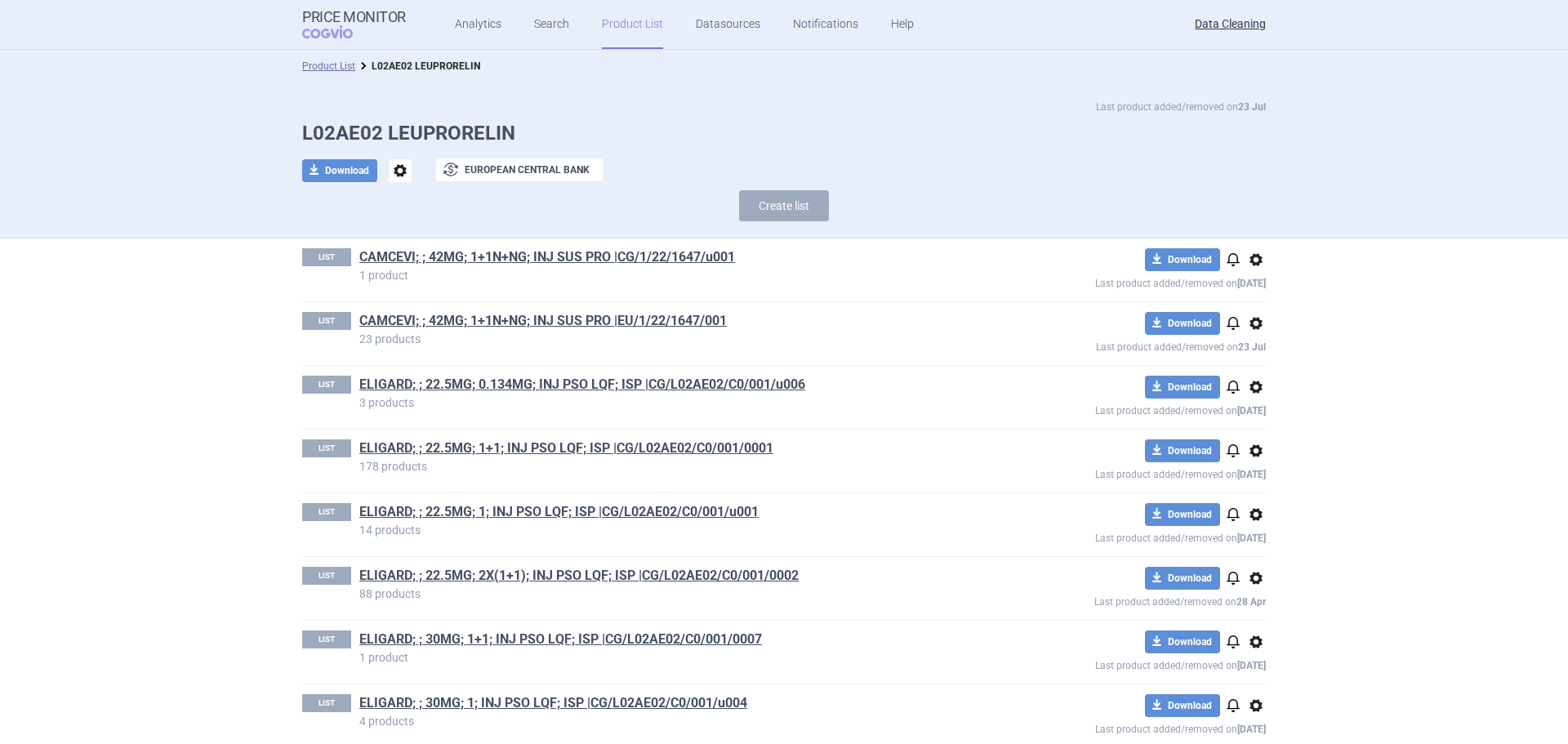 click on "ELIGARD; ; 22.5MG; 1+1; INJ PSO LQF; ISP |CG/L02AE02/C0/001/0001" at bounding box center (668, 450) 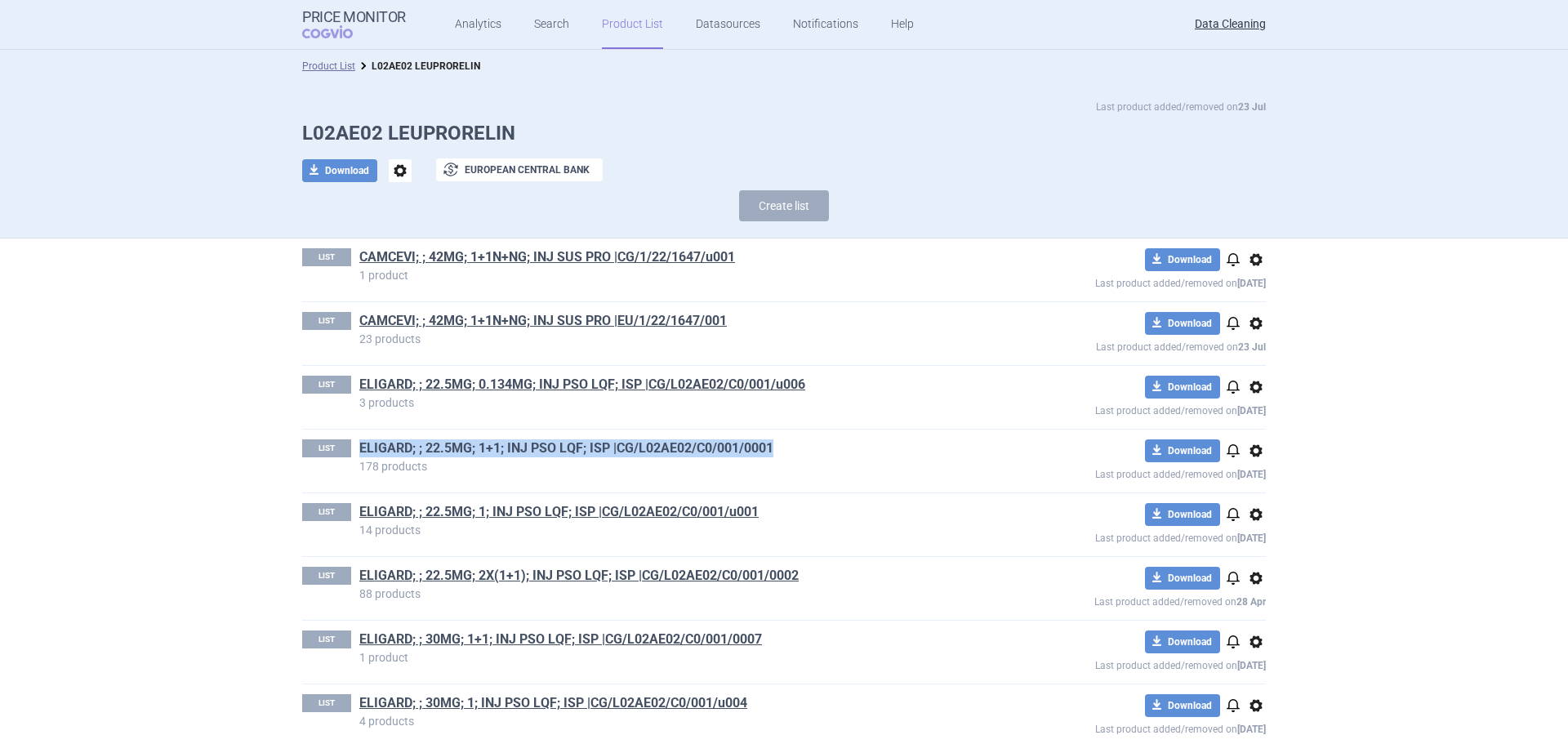 drag, startPoint x: 773, startPoint y: 452, endPoint x: 355, endPoint y: 448, distance: 418.0191 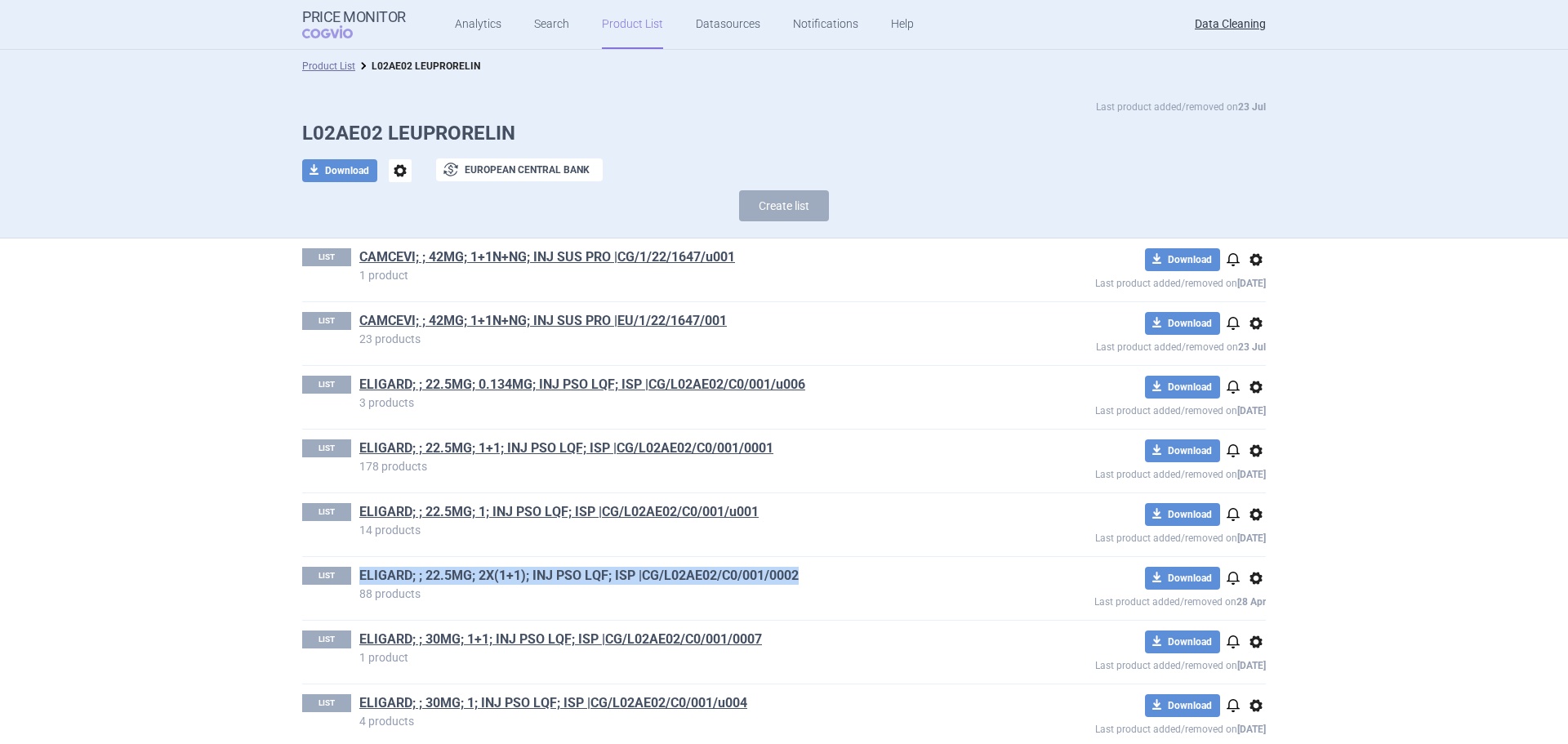 drag, startPoint x: 759, startPoint y: 573, endPoint x: 355, endPoint y: 568, distance: 404.03094 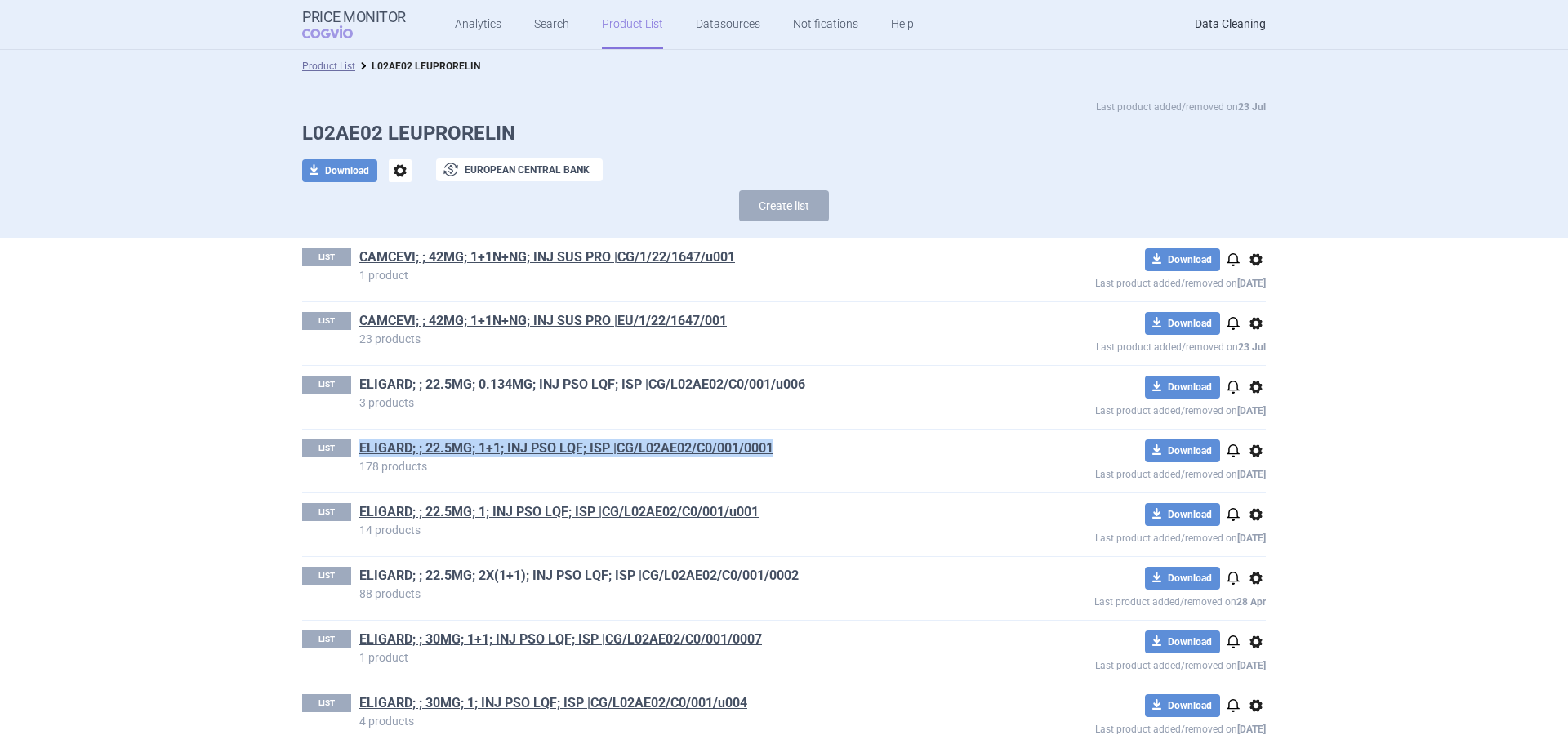 drag, startPoint x: 774, startPoint y: 449, endPoint x: 349, endPoint y: 444, distance: 425.02941 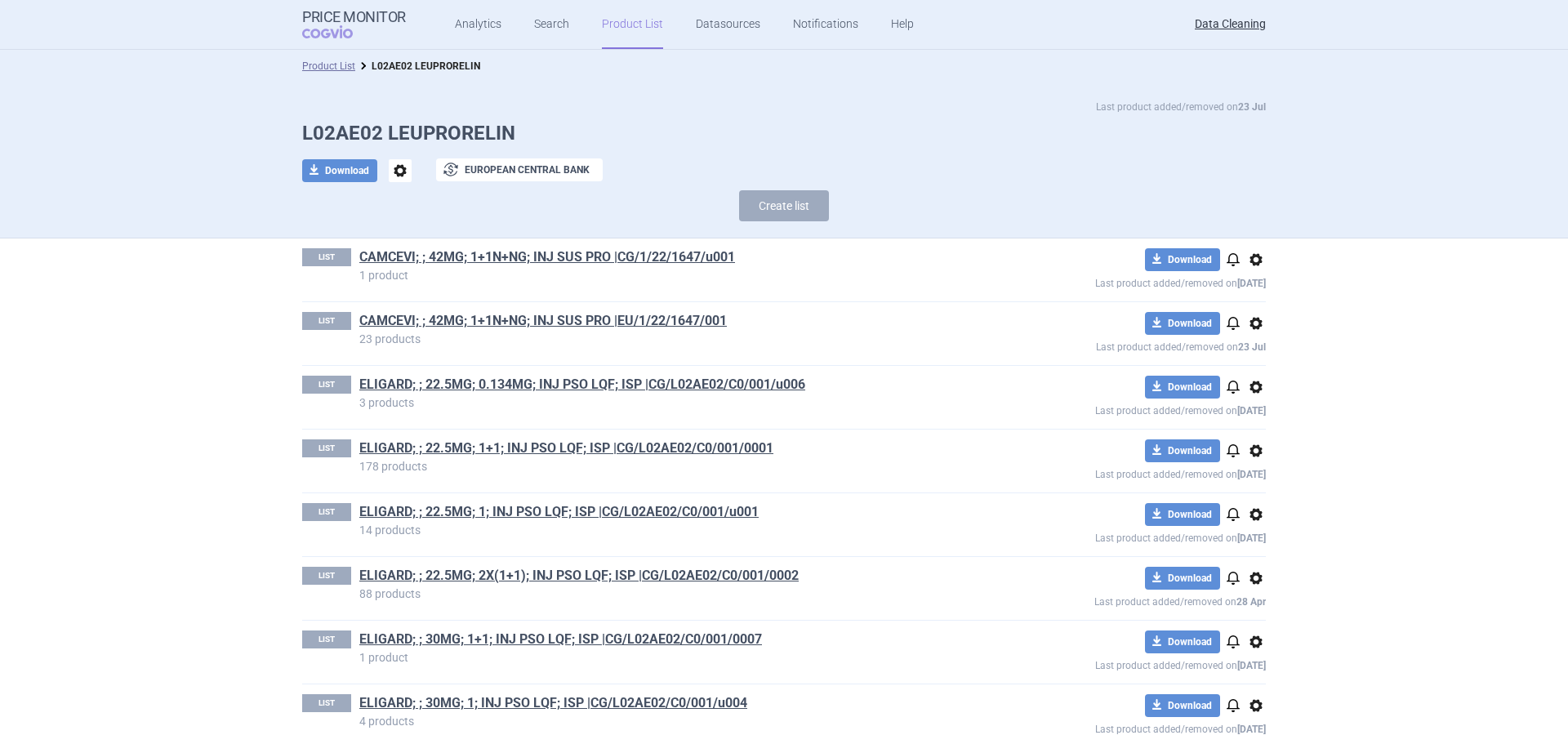 click on "Last product added/removed on  23 Jul L02AE02 LEUPRORELIN download  Download options exchange European Central Bank Create list" at bounding box center (784, 160) 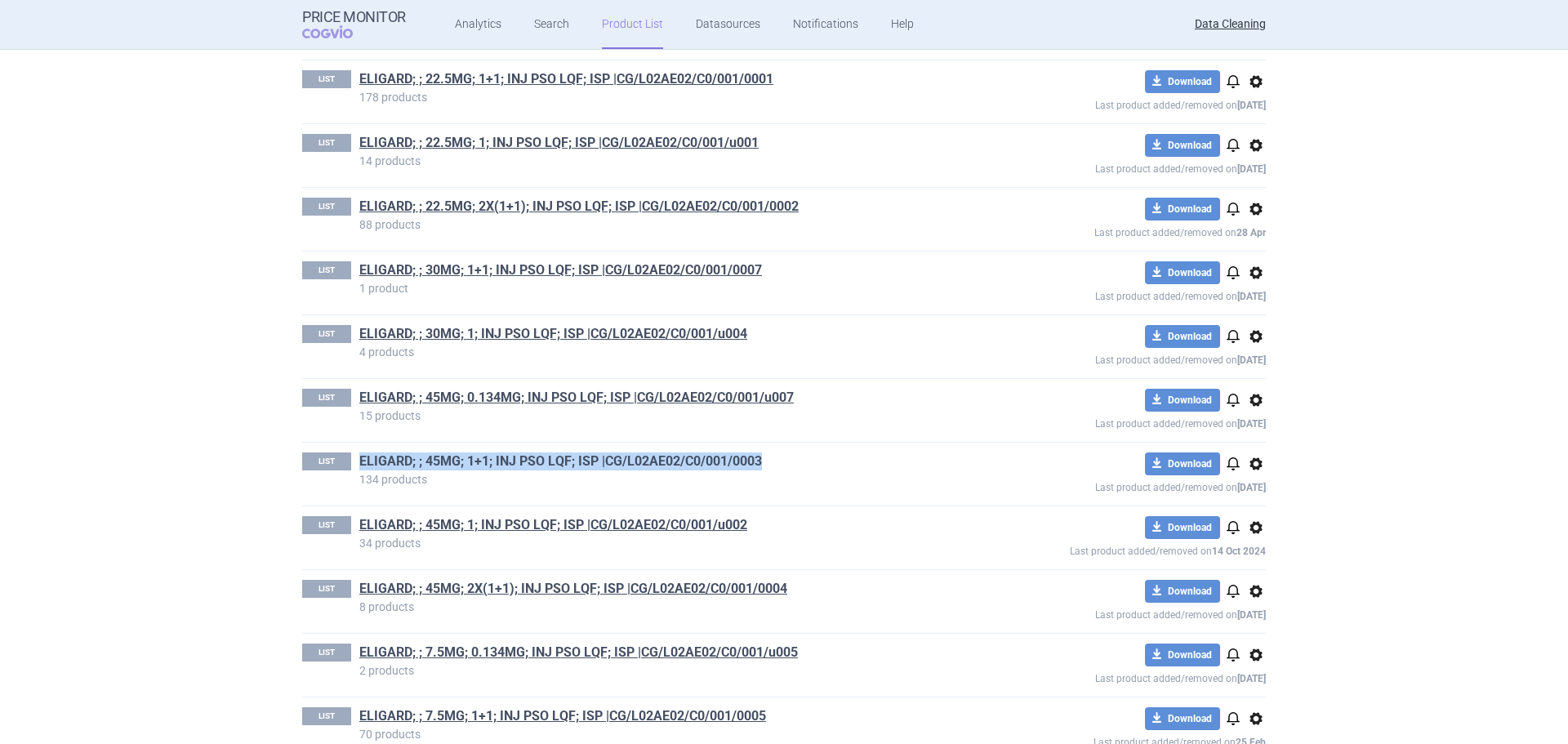 drag, startPoint x: 765, startPoint y: 464, endPoint x: 355, endPoint y: 464, distance: 410 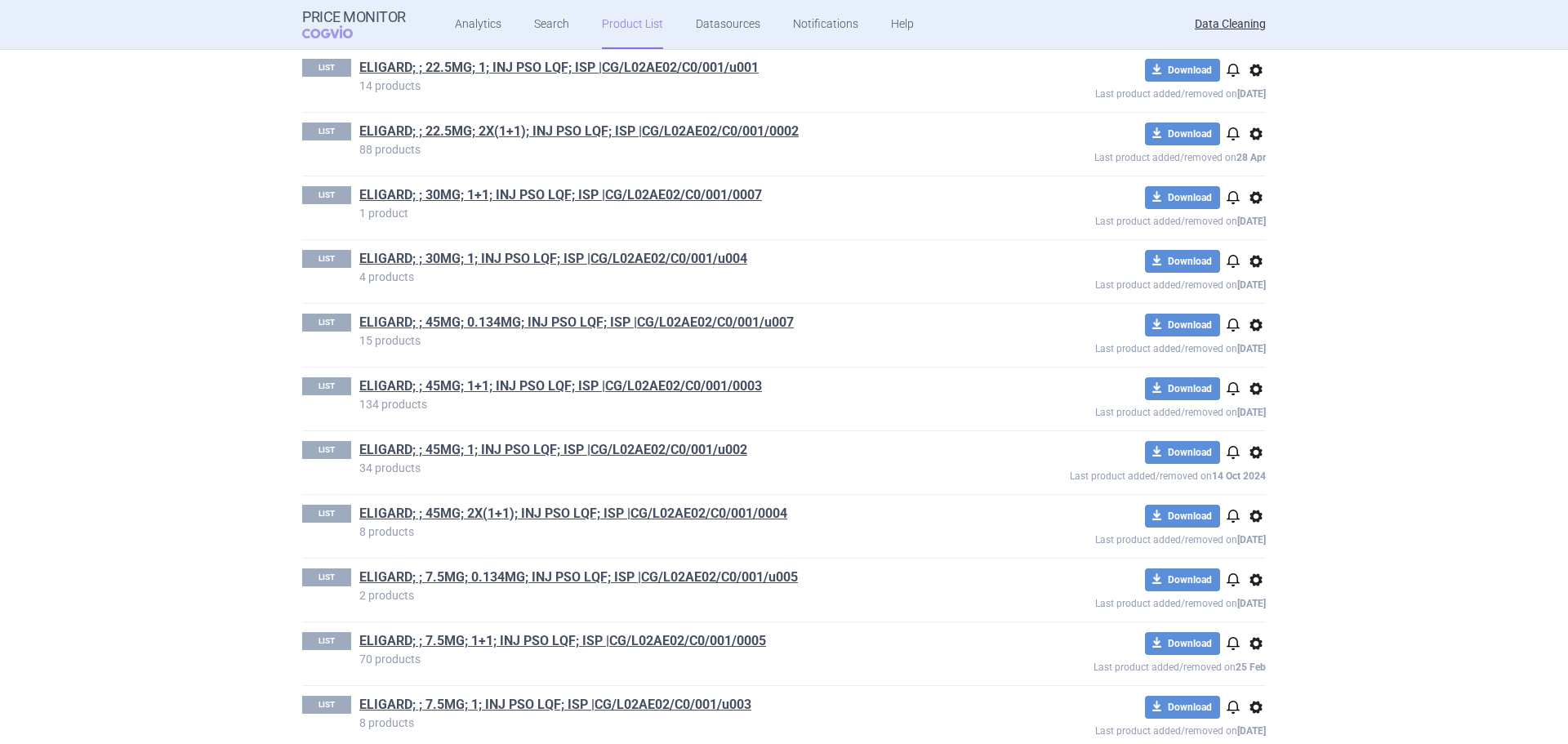 scroll, scrollTop: 530, scrollLeft: 0, axis: vertical 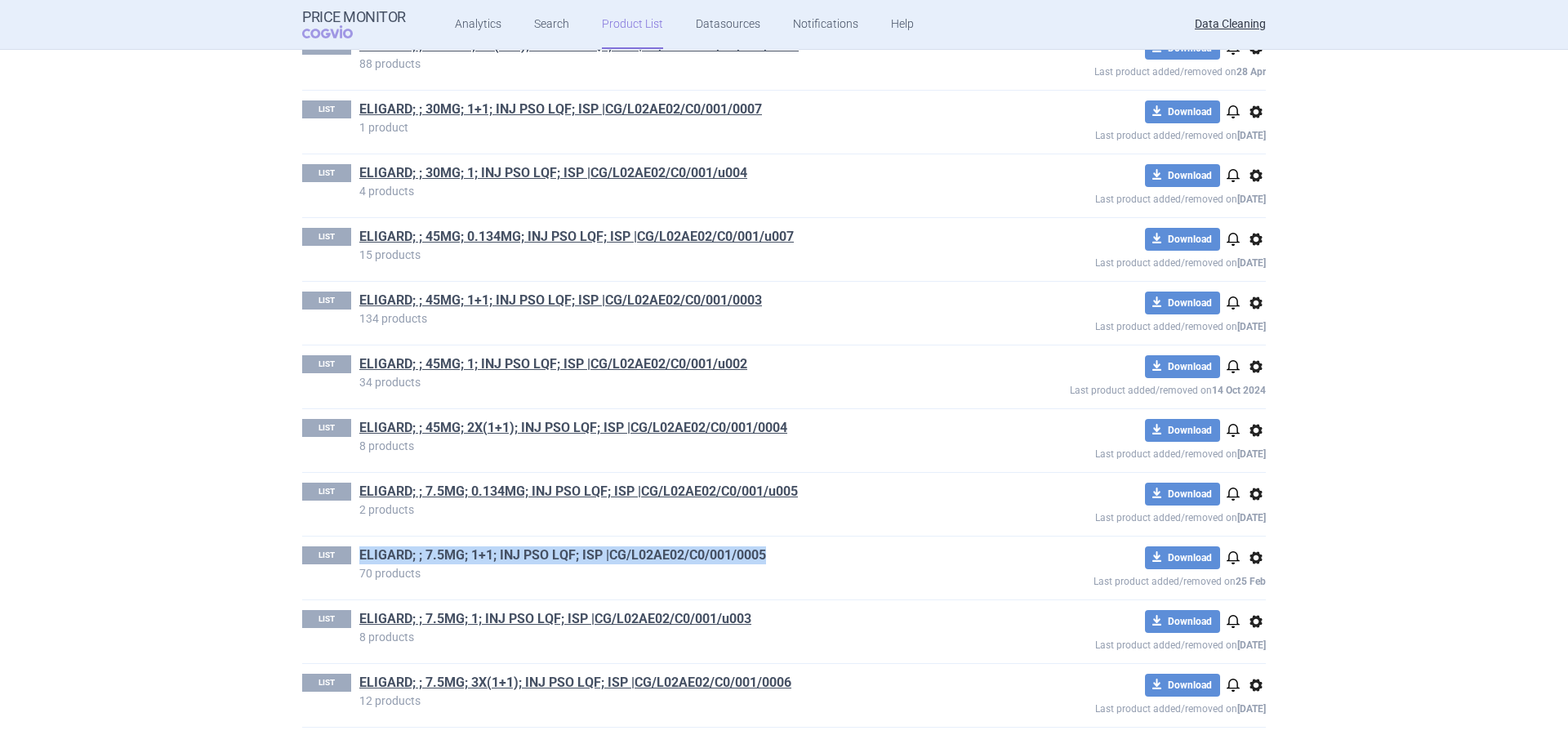 drag, startPoint x: 777, startPoint y: 555, endPoint x: 354, endPoint y: 552, distance: 423.01064 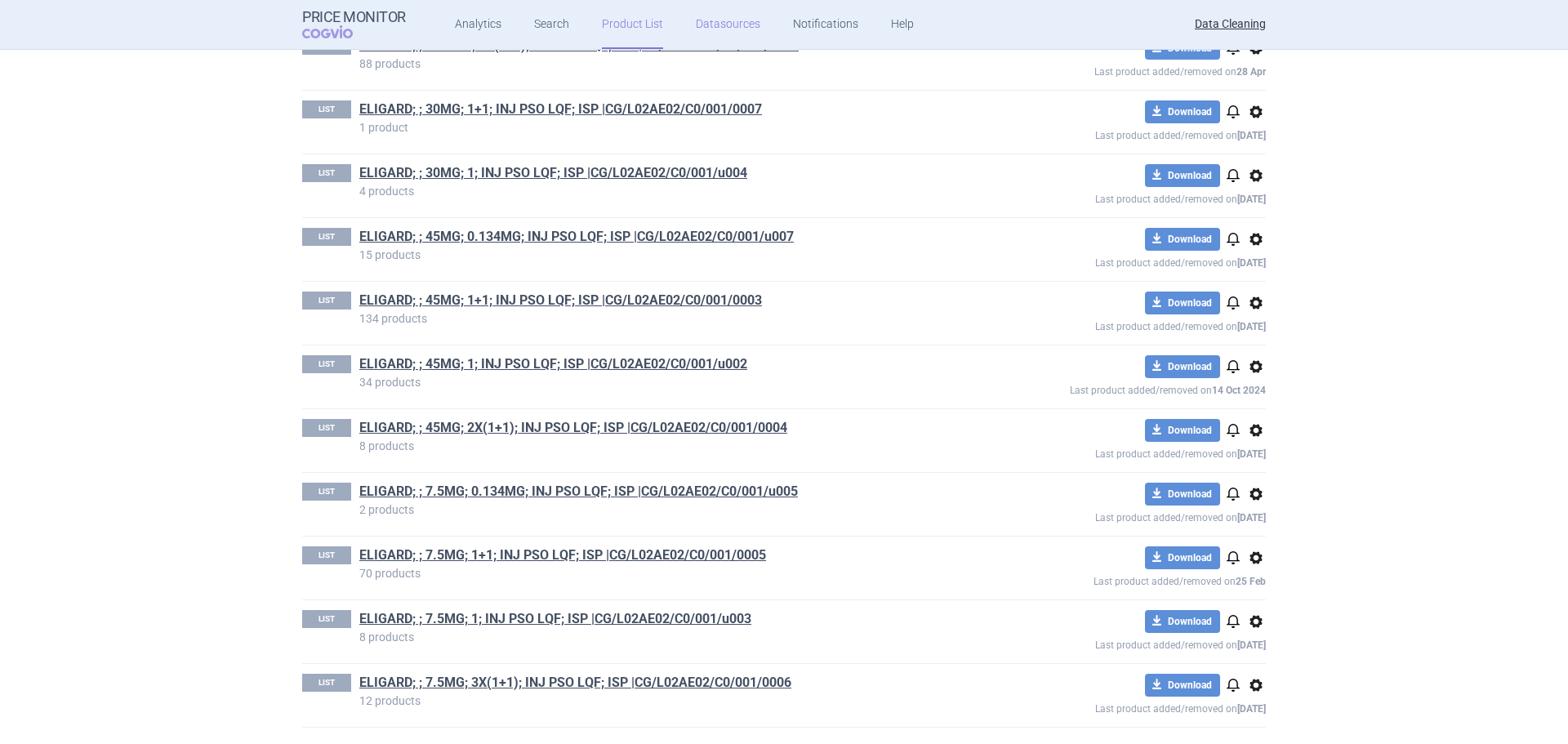 scroll, scrollTop: 0, scrollLeft: 0, axis: both 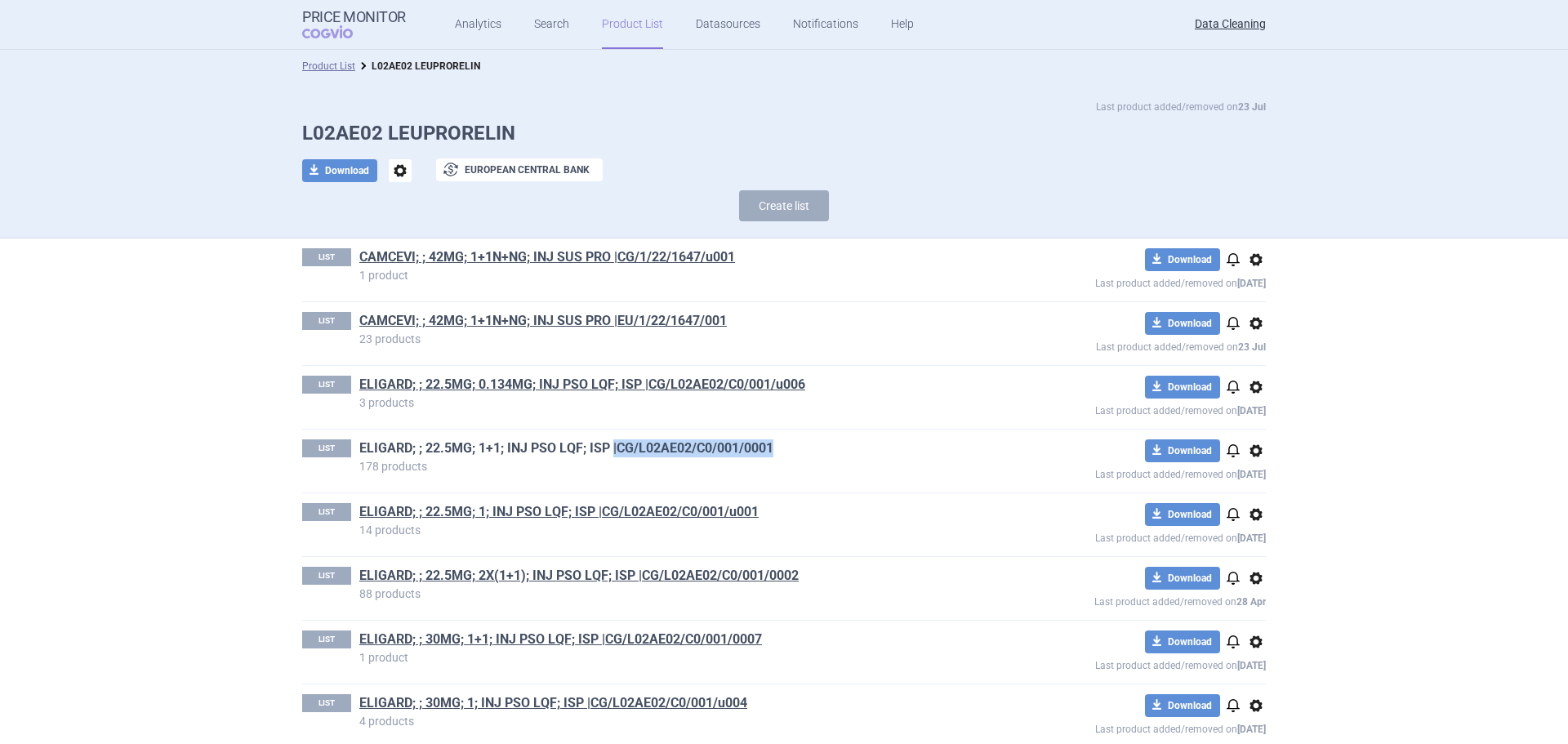 drag, startPoint x: 764, startPoint y: 447, endPoint x: 608, endPoint y: 448, distance: 156.00321 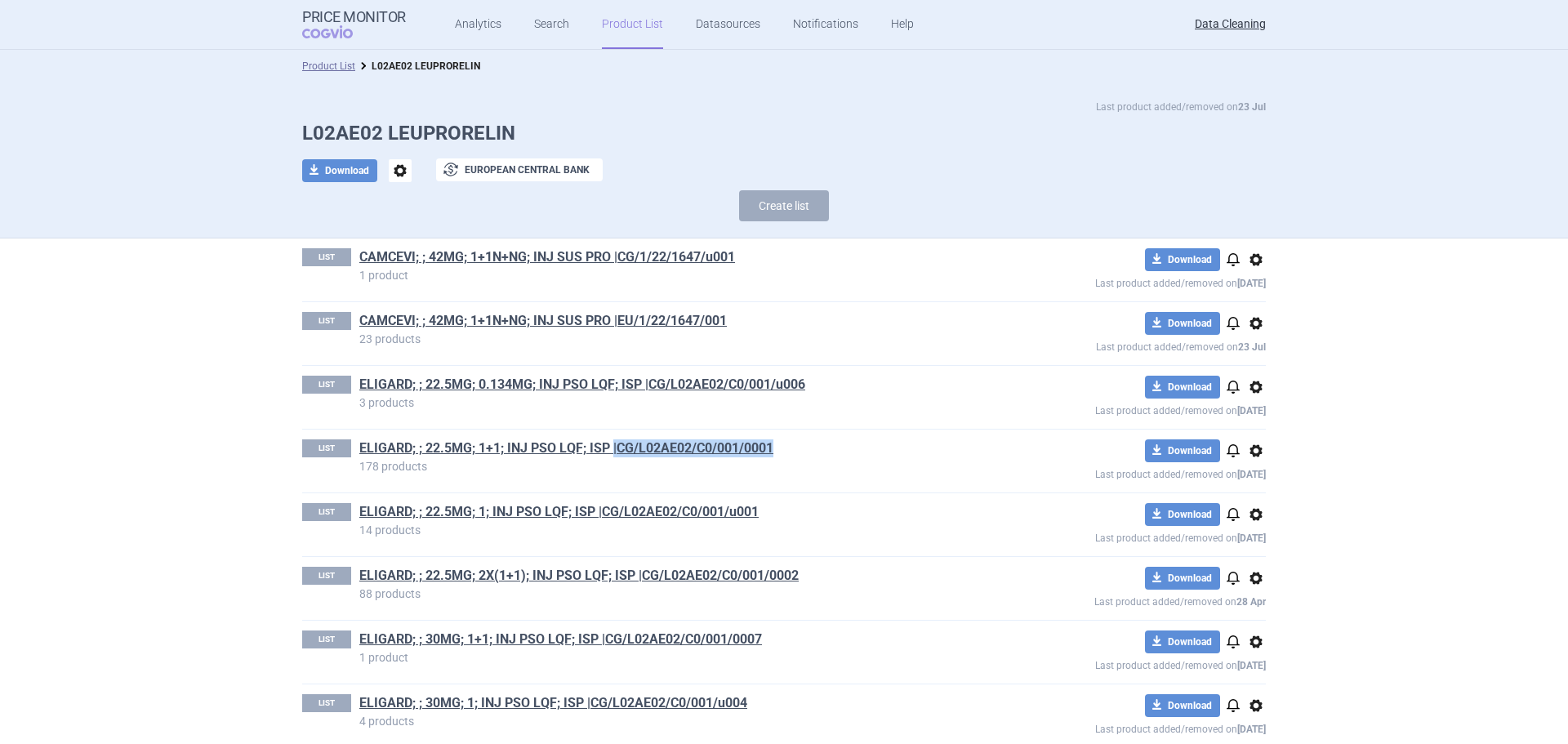 copy on "|CG/L02AE02/C0/001/0001" 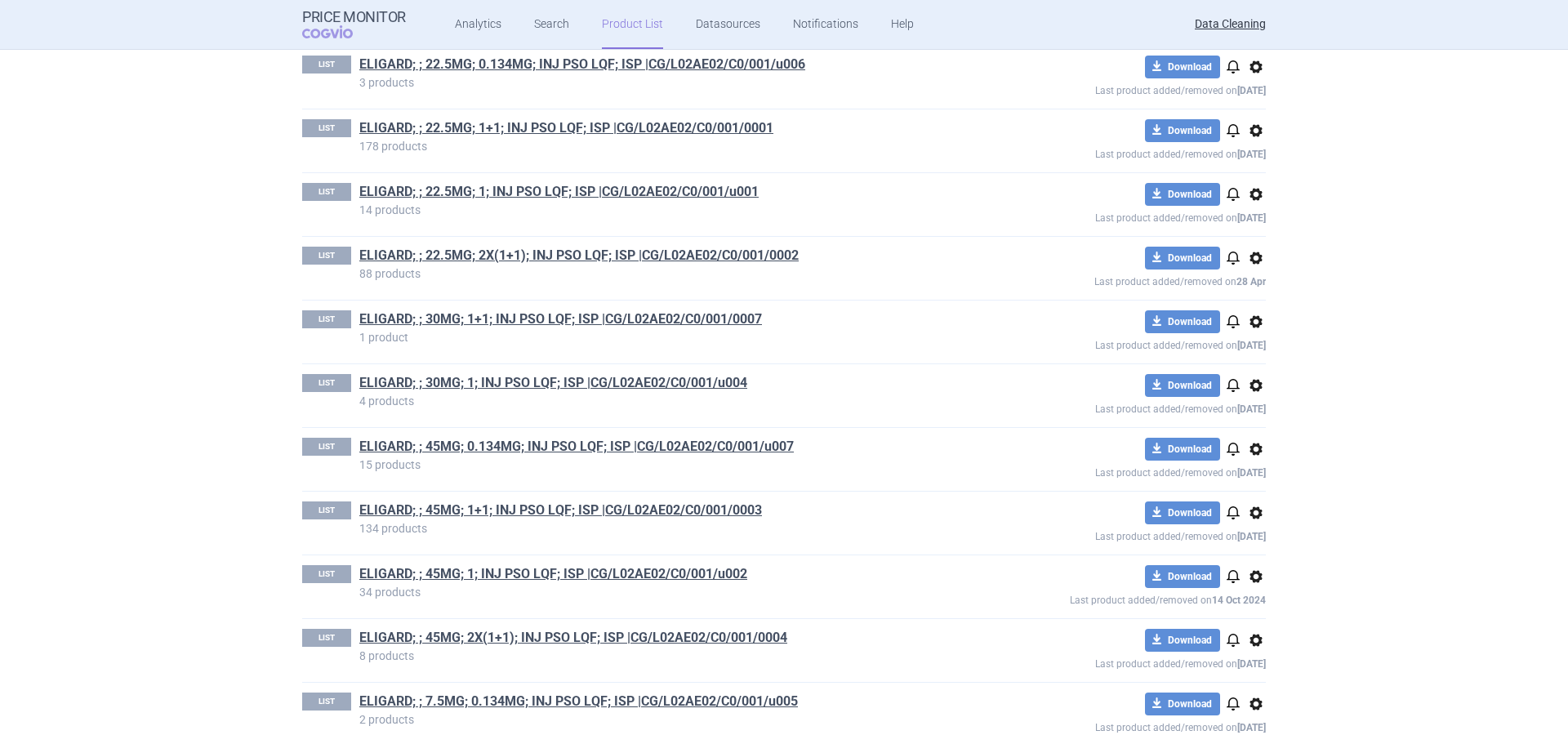 scroll, scrollTop: 327, scrollLeft: 0, axis: vertical 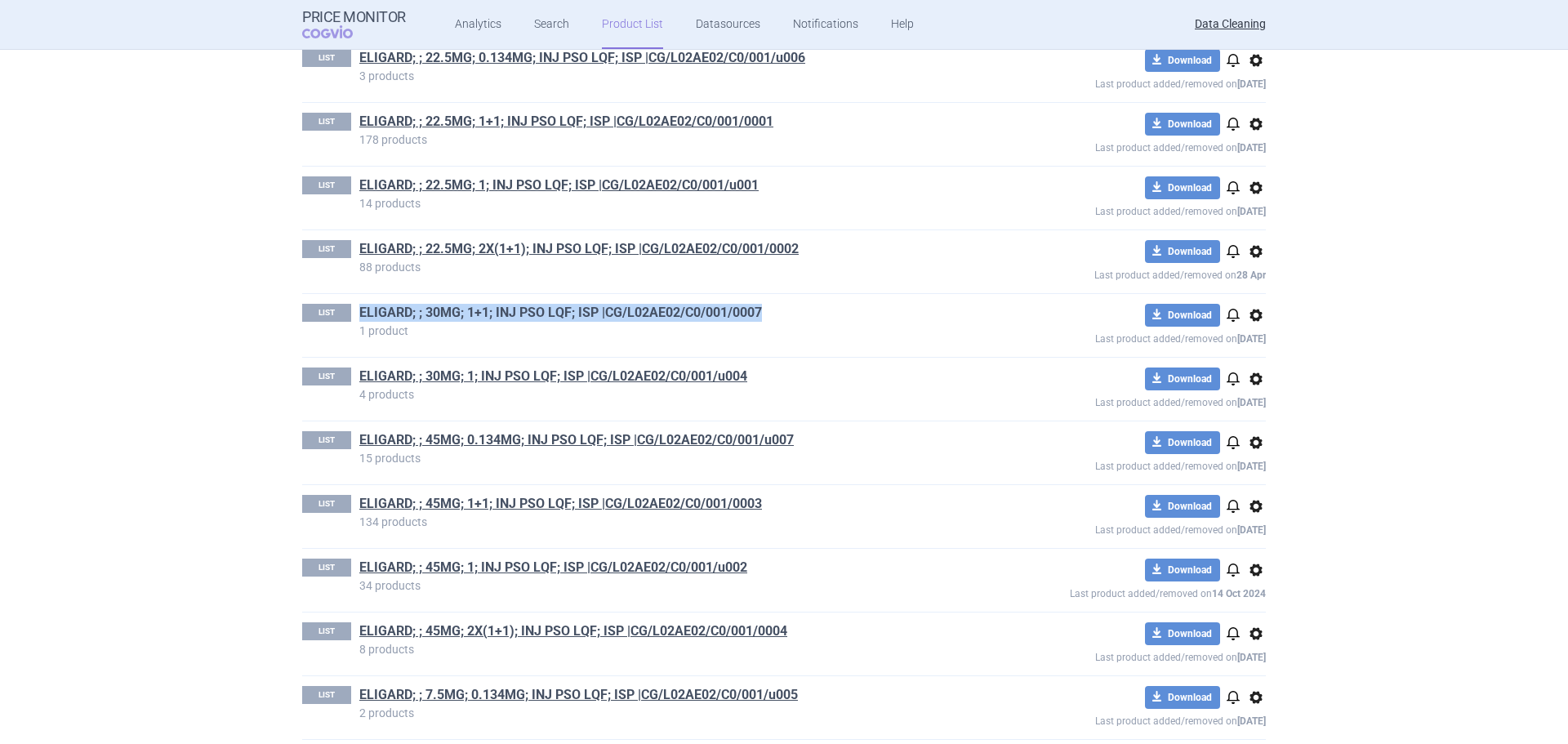 drag, startPoint x: 768, startPoint y: 312, endPoint x: 355, endPoint y: 310, distance: 413.0048 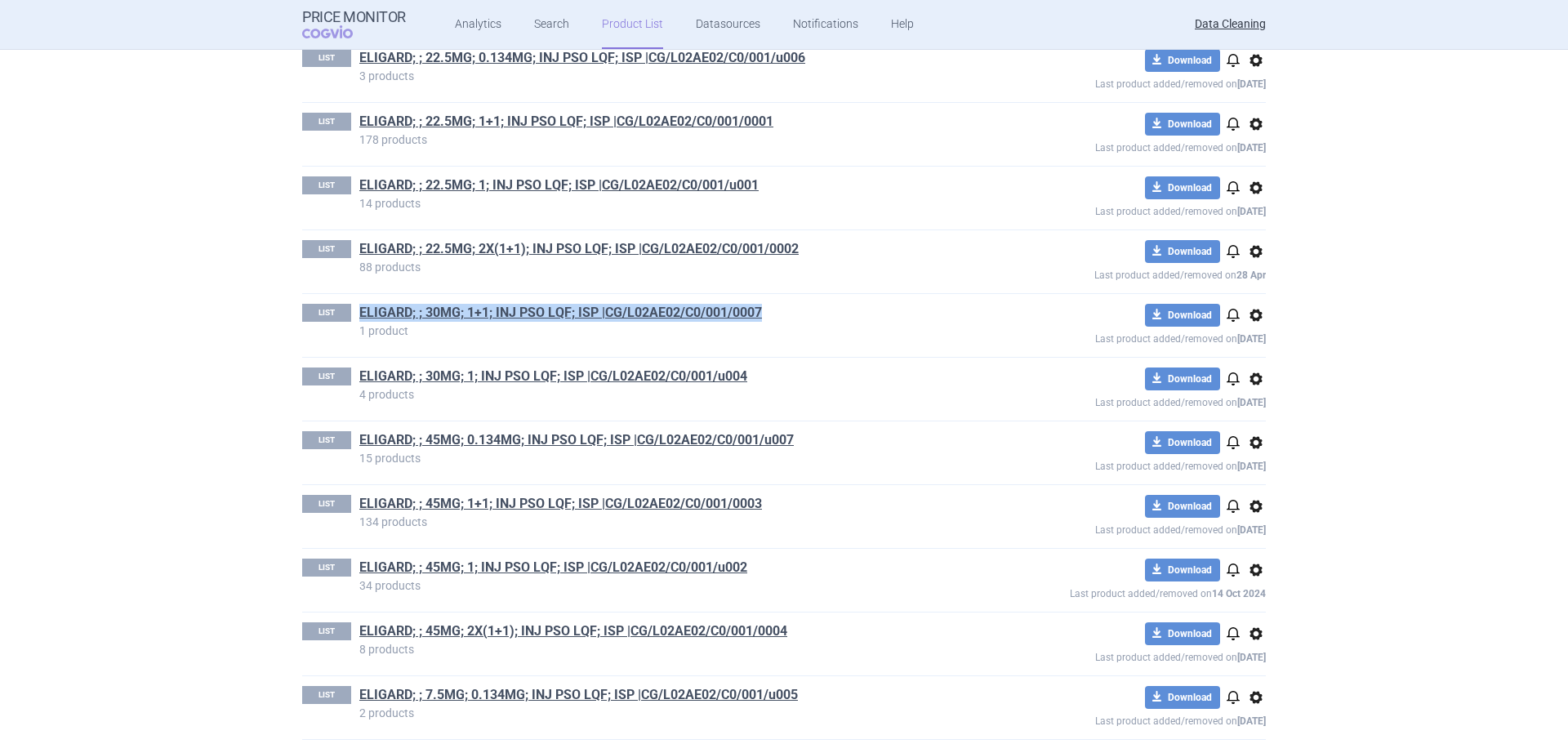 copy on "ELIGARD; ; 30MG; 1+1; INJ PSO LQF; ISP |CG/L02AE02/C0/001/0007" 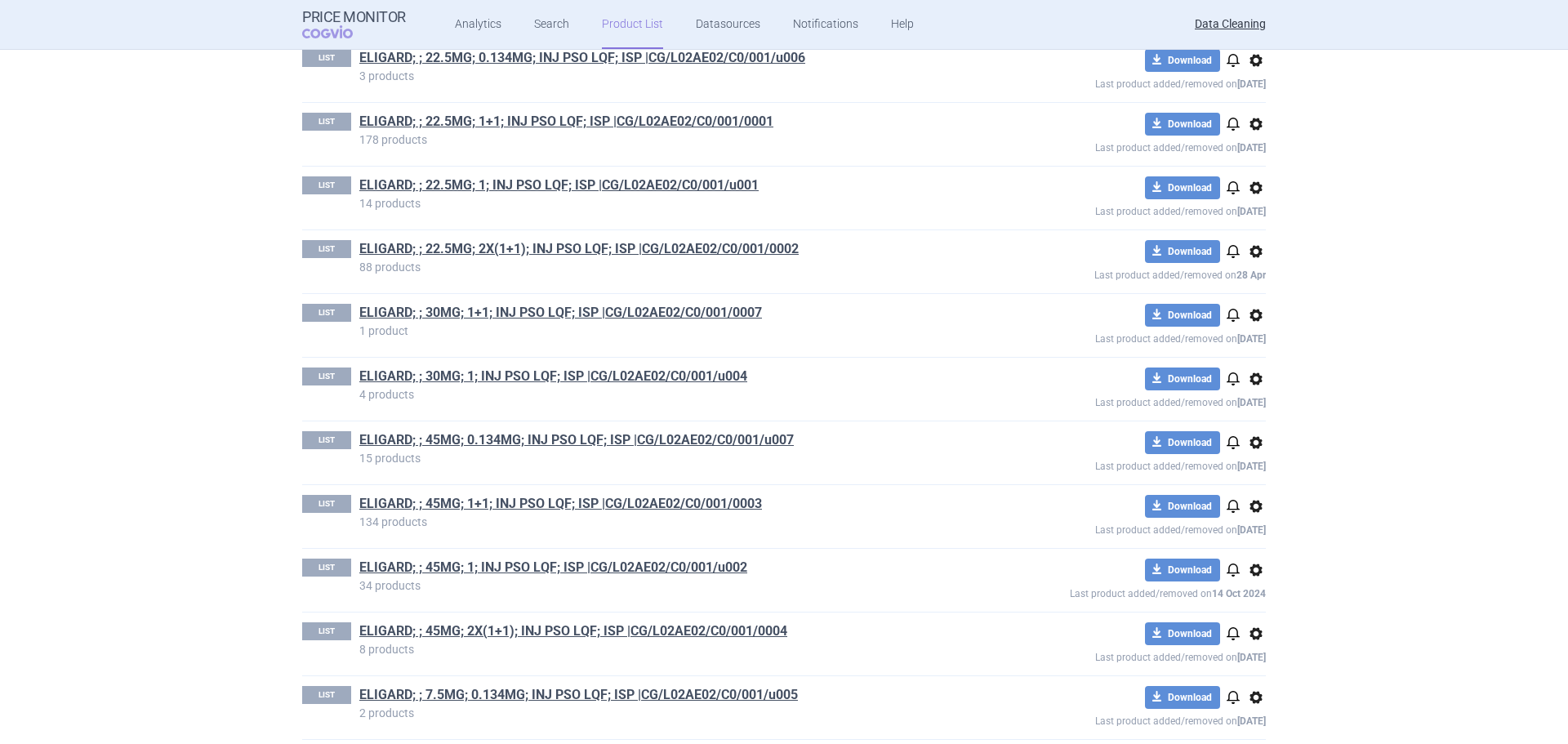 scroll, scrollTop: 359, scrollLeft: 0, axis: vertical 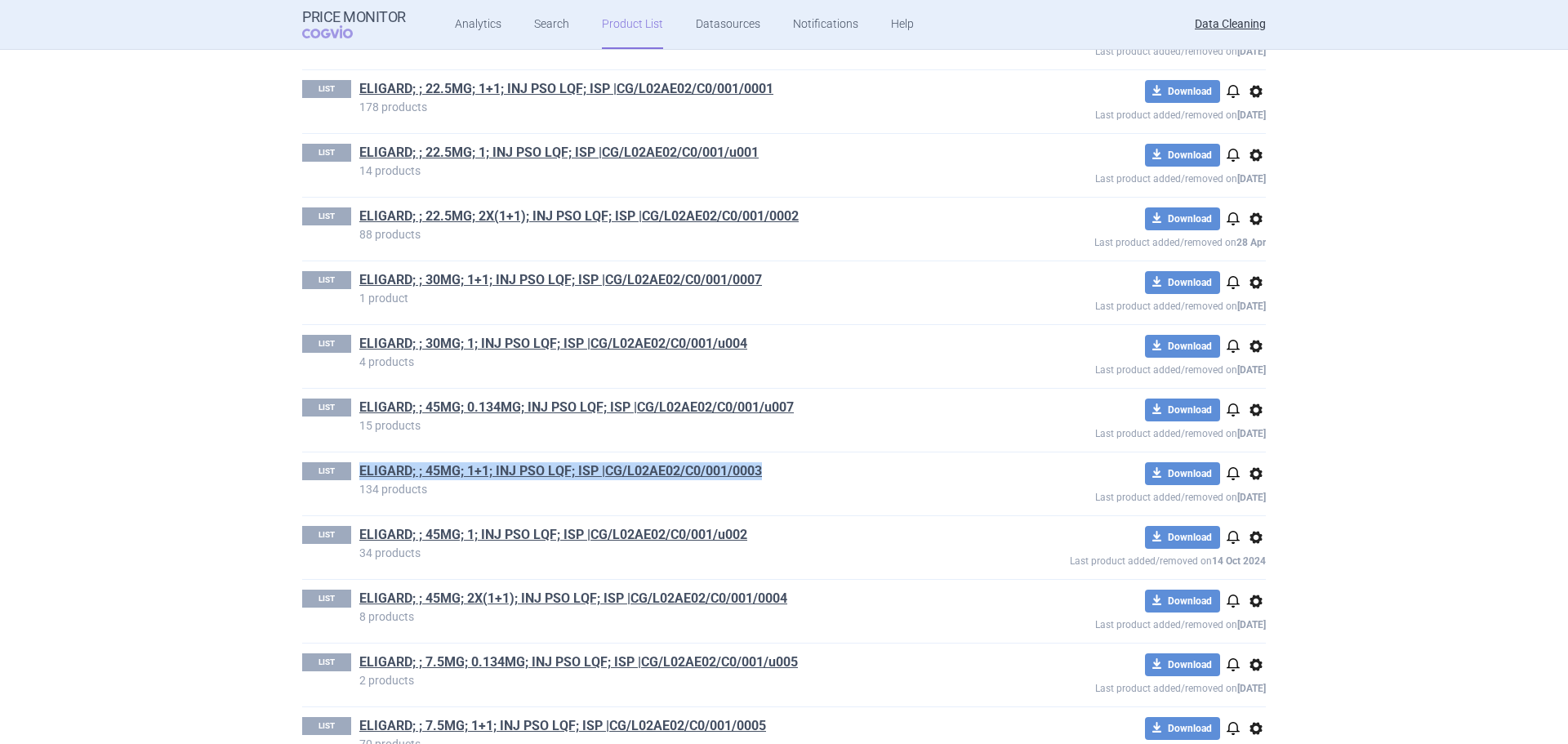drag, startPoint x: 725, startPoint y: 471, endPoint x: 349, endPoint y: 470, distance: 376.00133 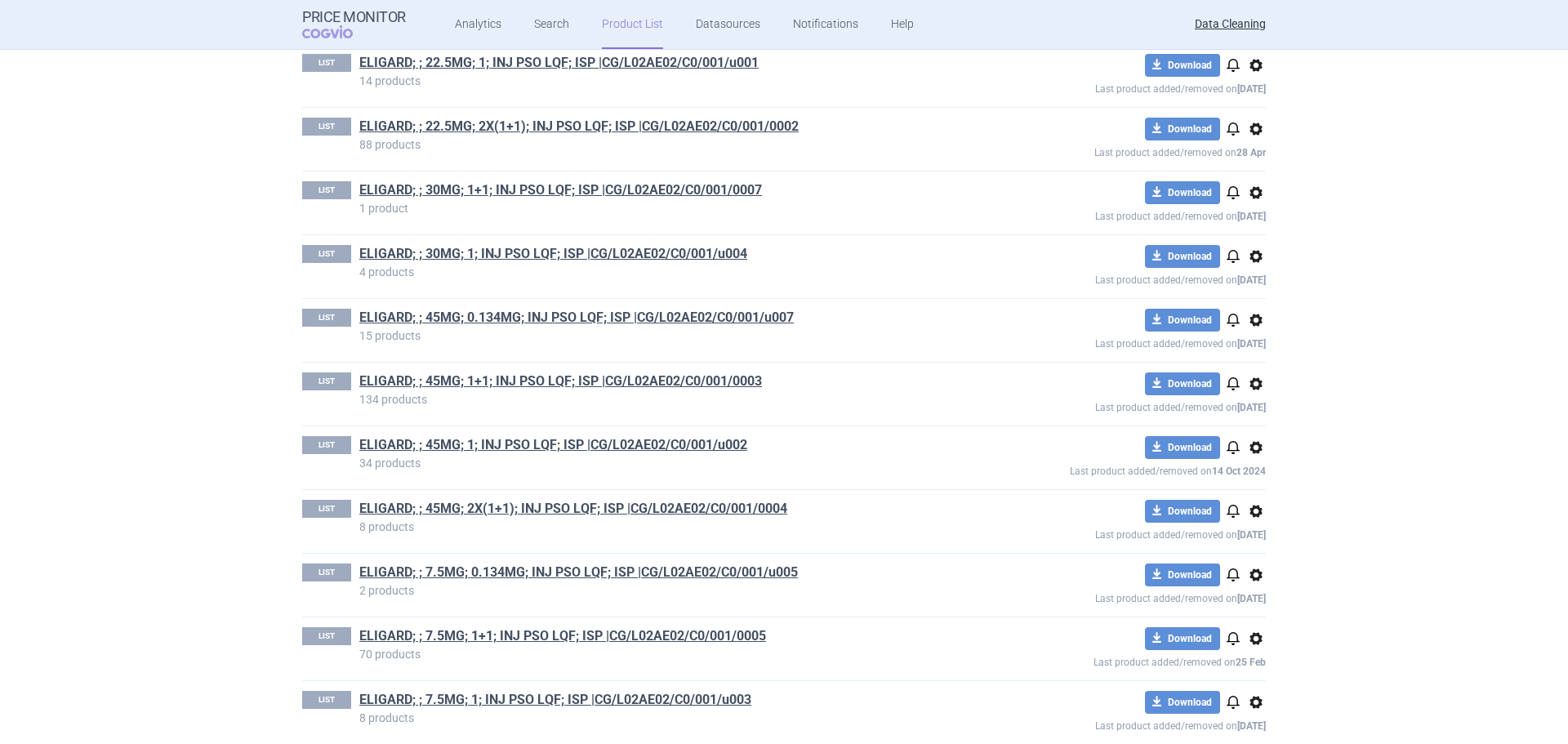 scroll, scrollTop: 523, scrollLeft: 0, axis: vertical 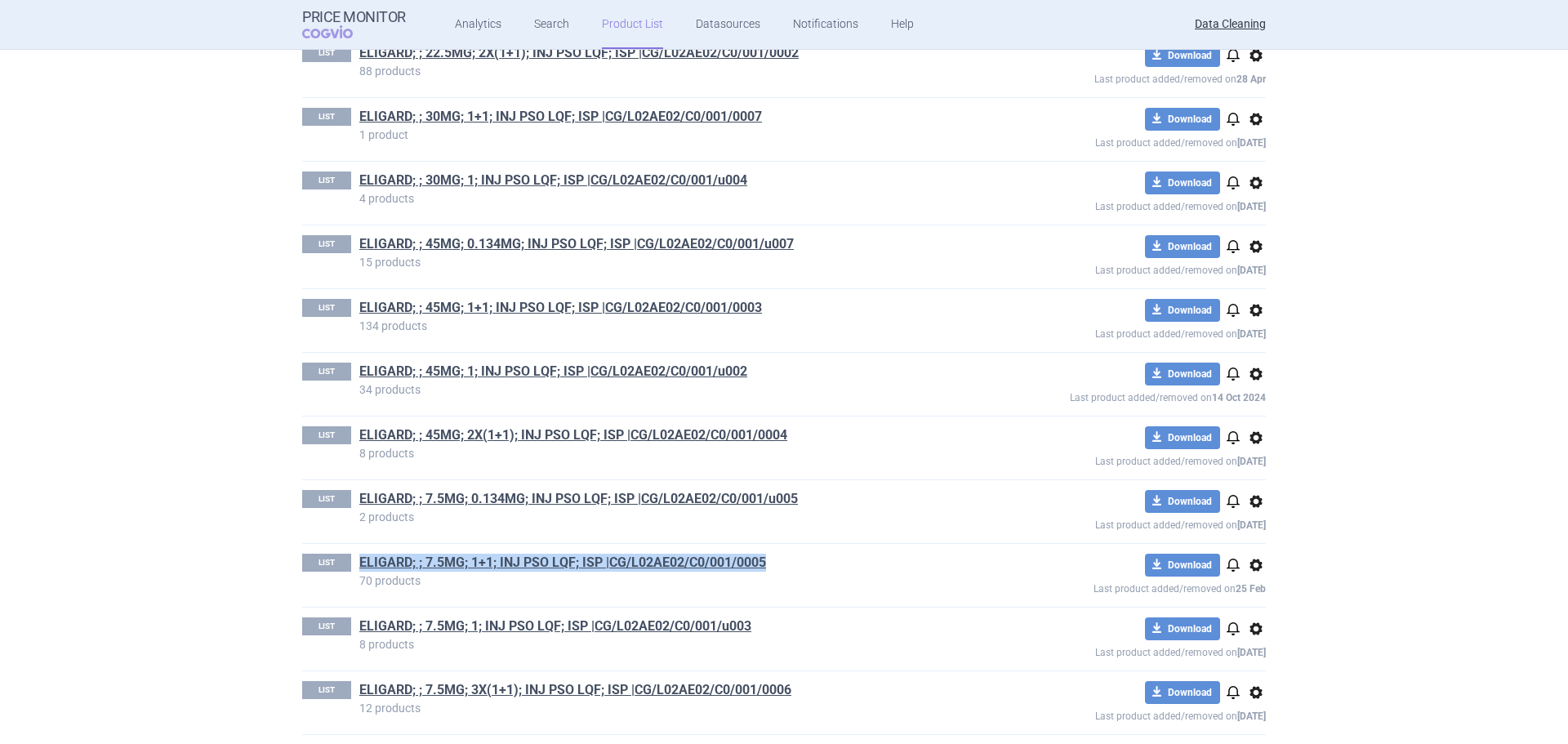 drag, startPoint x: 765, startPoint y: 563, endPoint x: 350, endPoint y: 555, distance: 415.0771 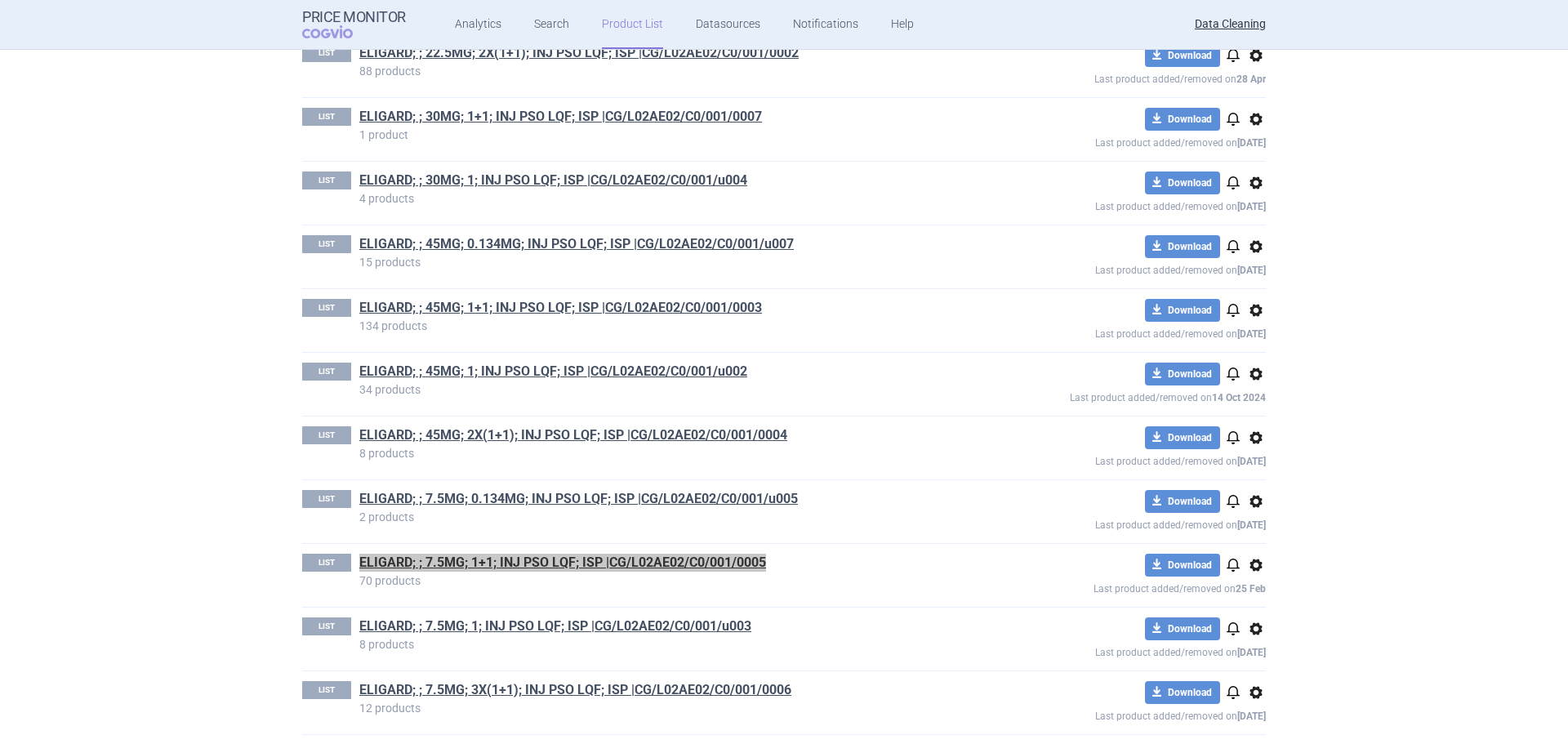 scroll, scrollTop: 530, scrollLeft: 0, axis: vertical 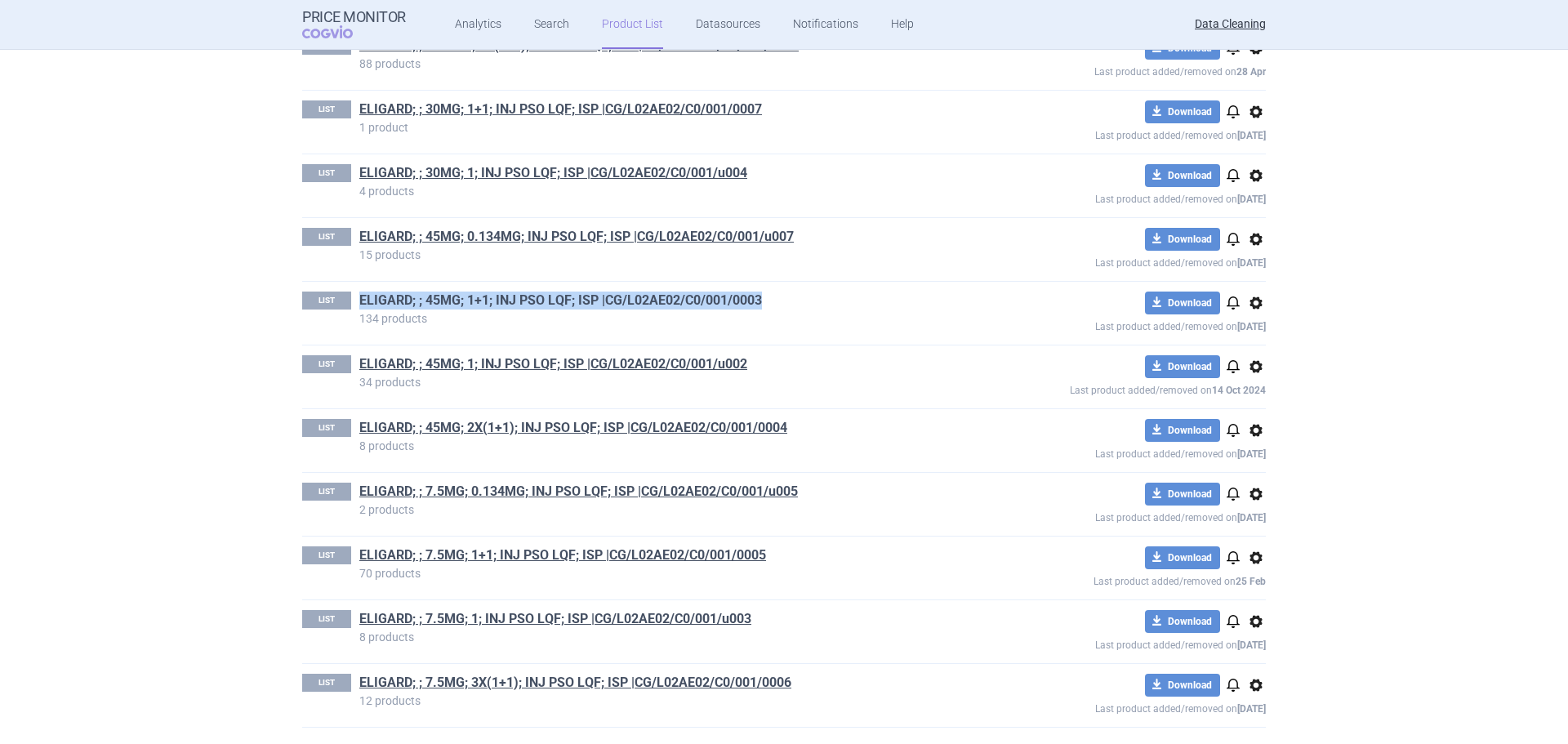 drag, startPoint x: 742, startPoint y: 302, endPoint x: 353, endPoint y: 298, distance: 389.0206 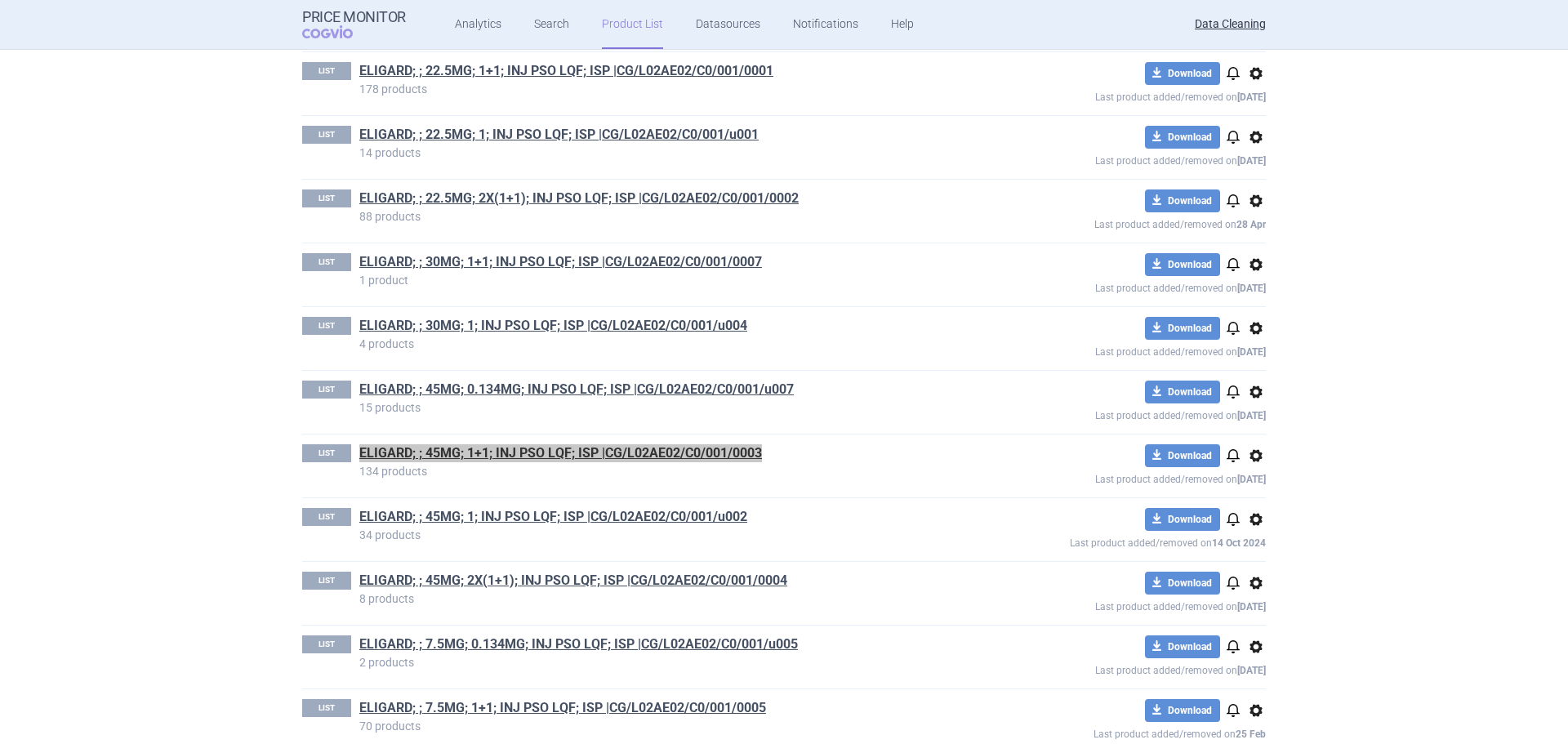 scroll, scrollTop: 367, scrollLeft: 0, axis: vertical 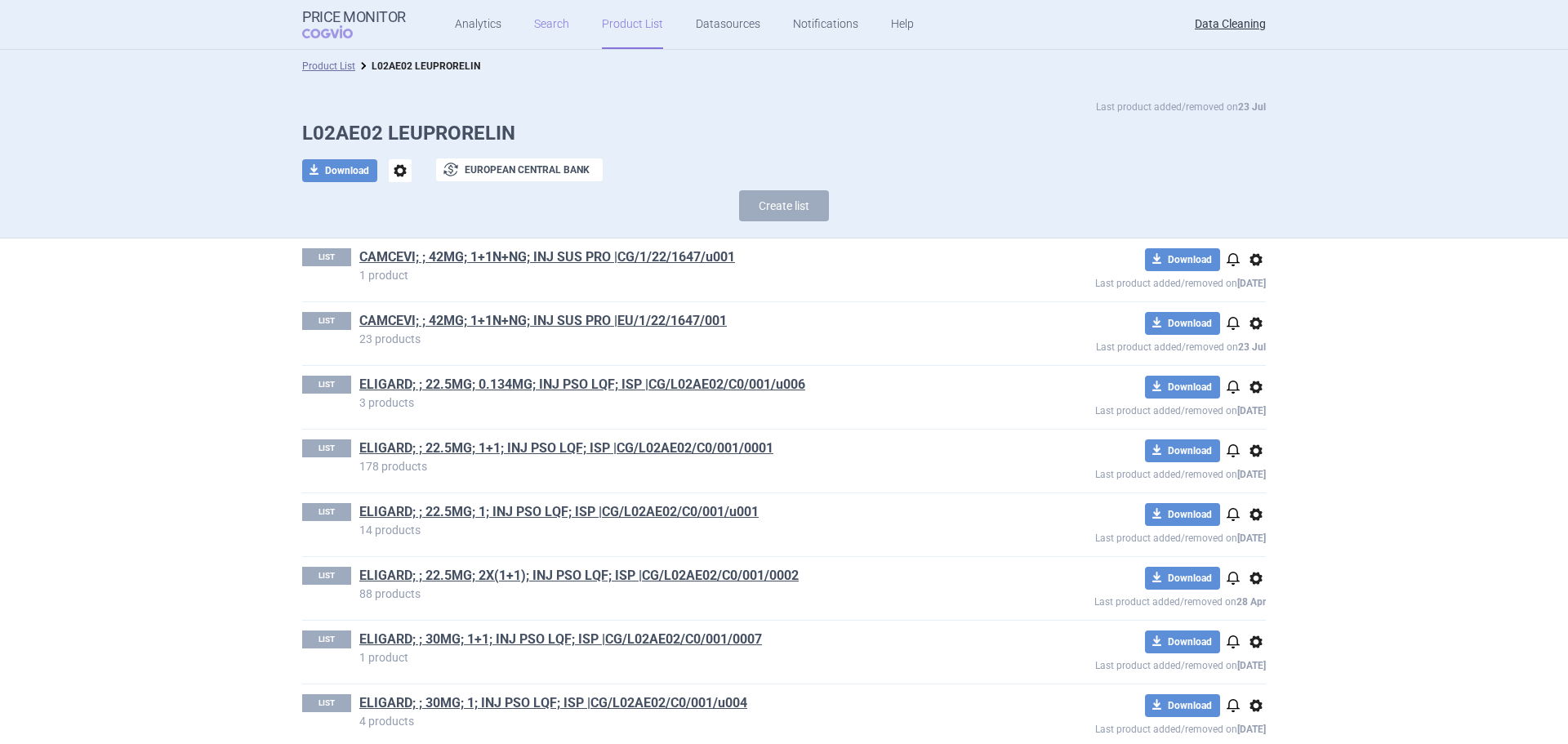click on "Search" at bounding box center [551, 25] 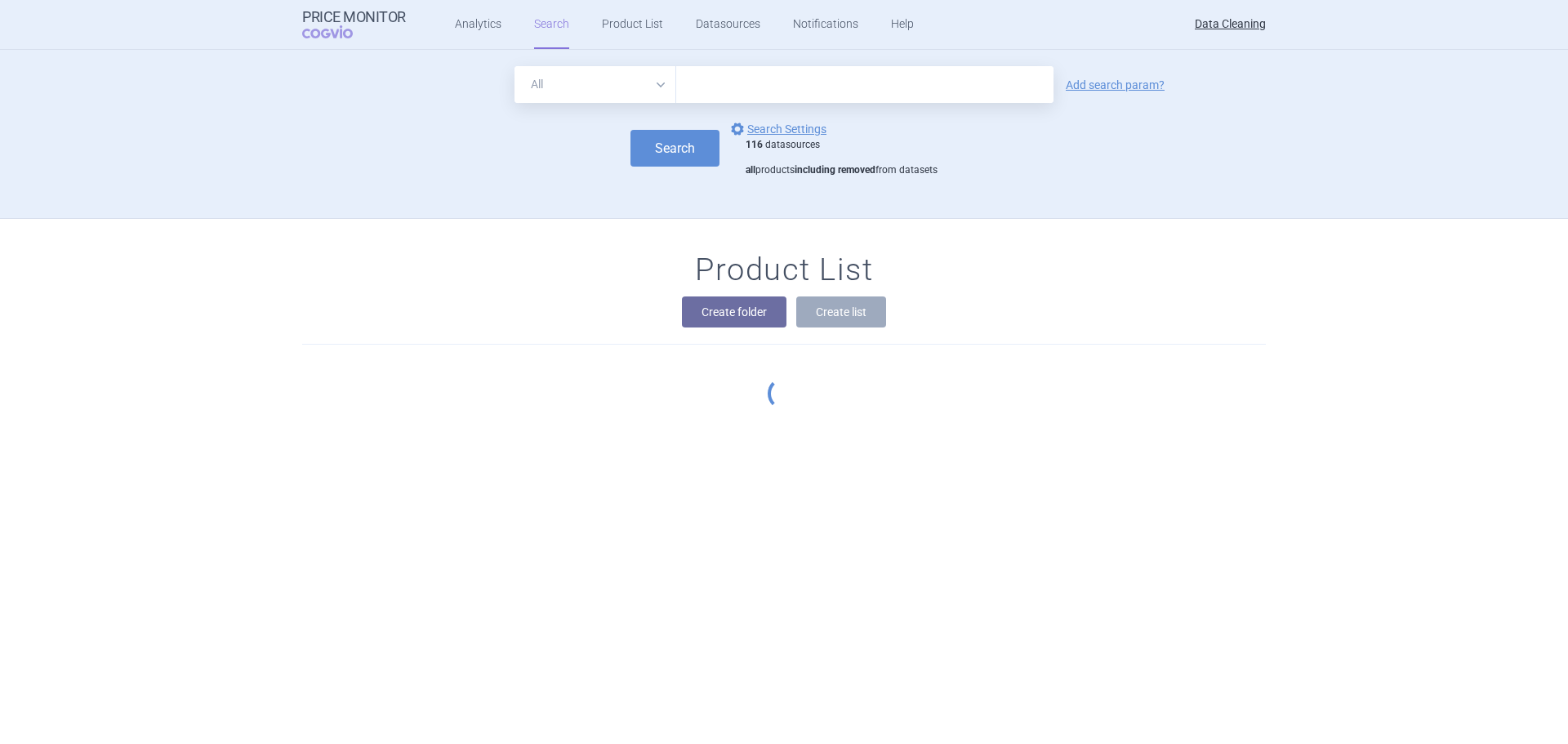 click at bounding box center [865, 84] 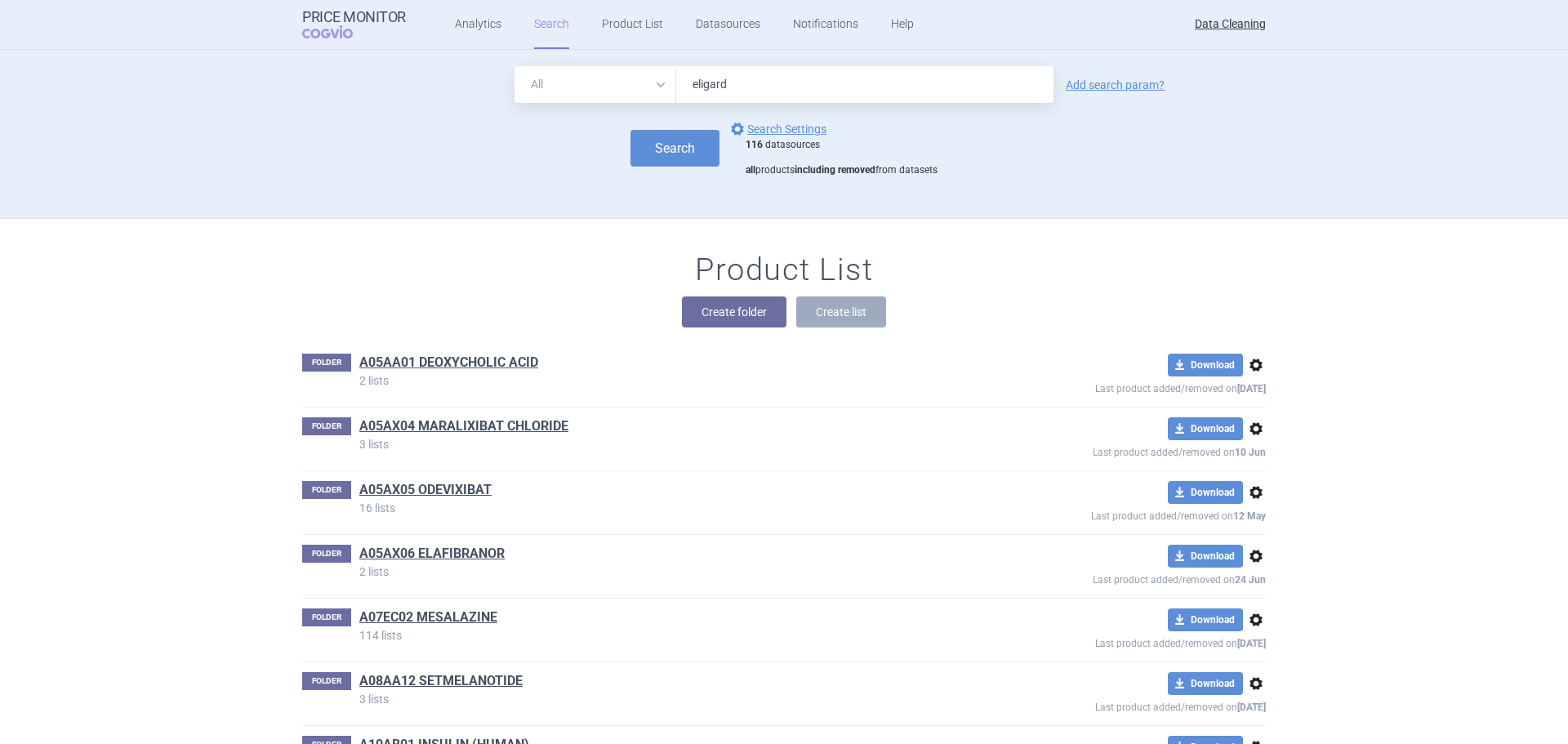 type on "eligard" 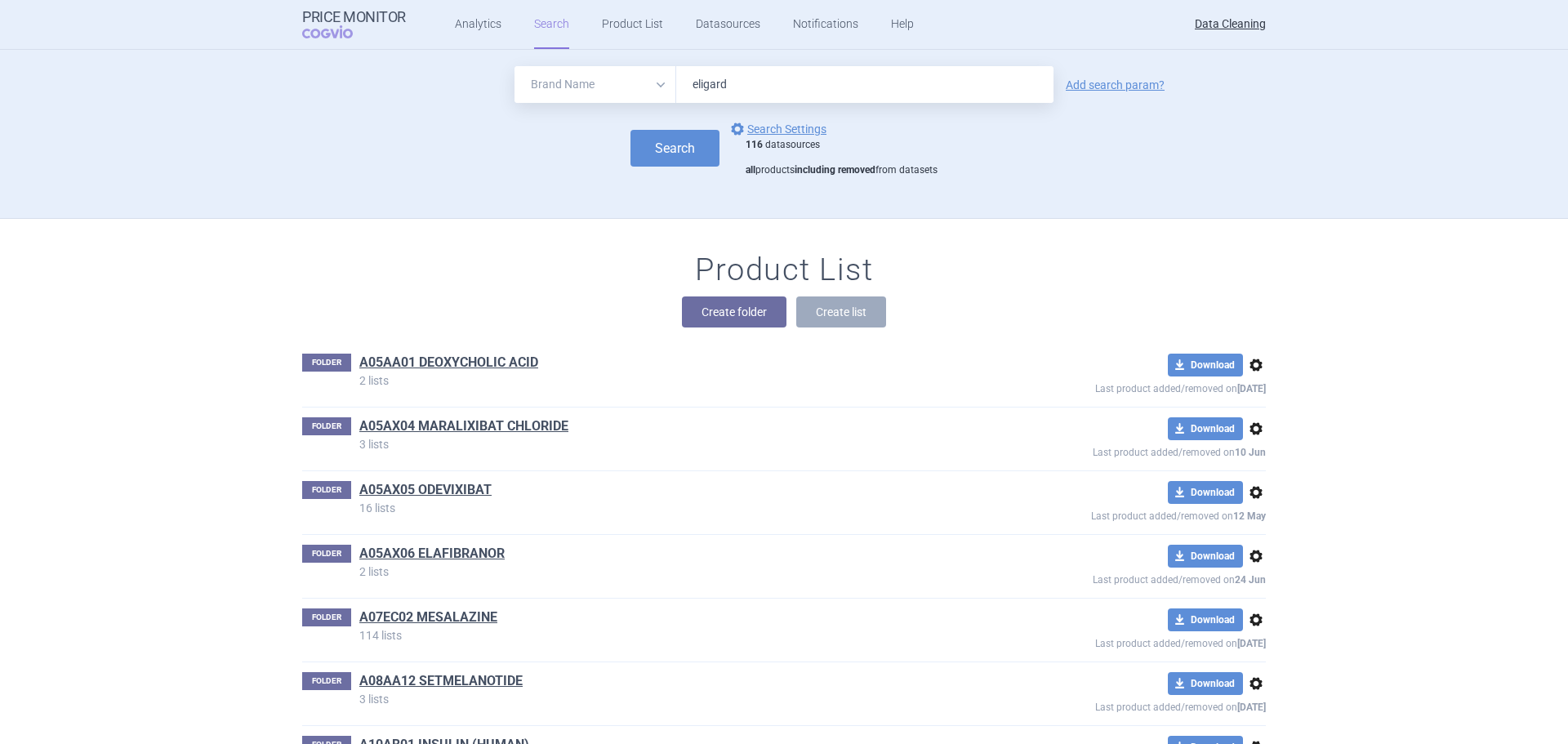 click on "All Brand Name ATC Company Active Substance Country Newer than" at bounding box center [595, 84] 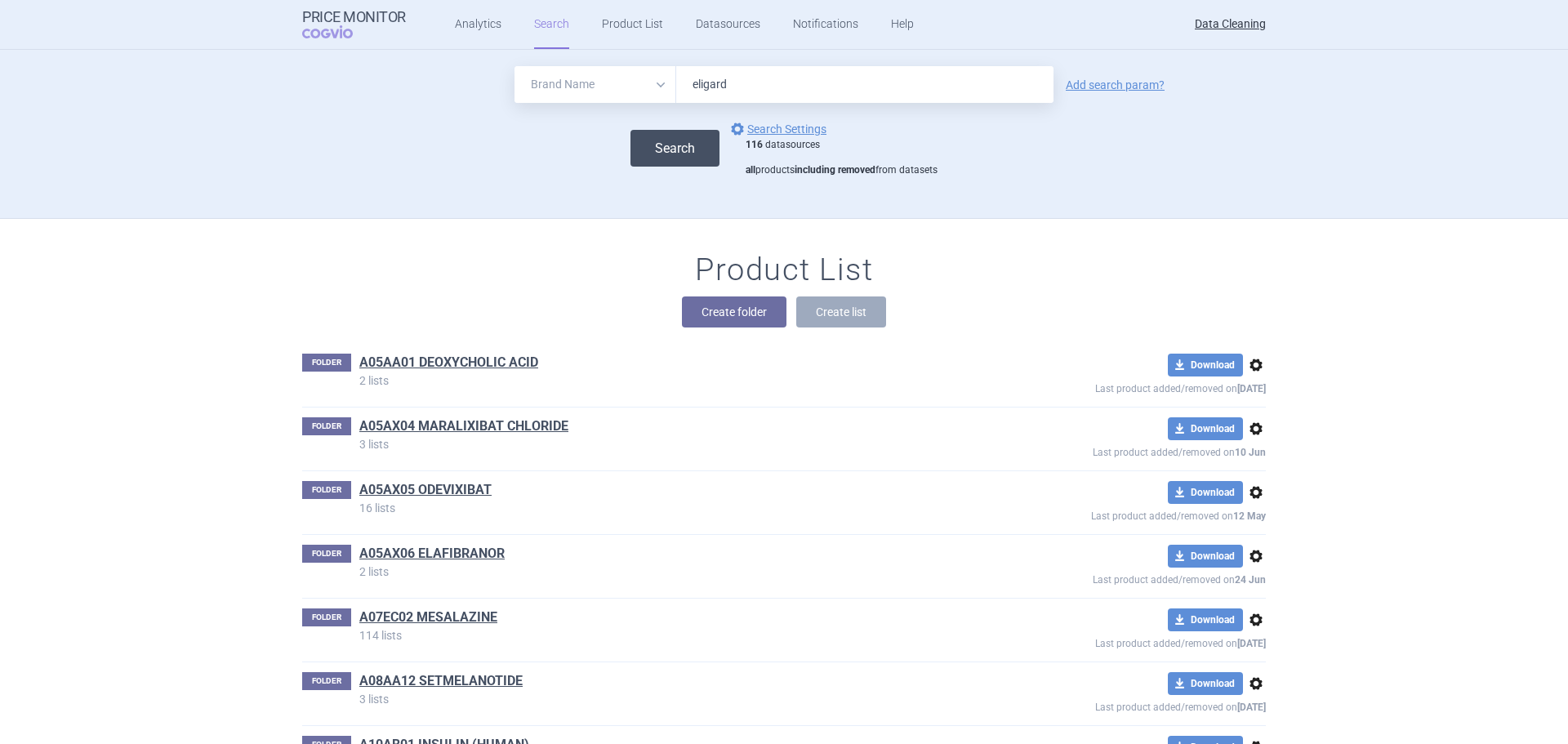 click on "Search" at bounding box center (675, 148) 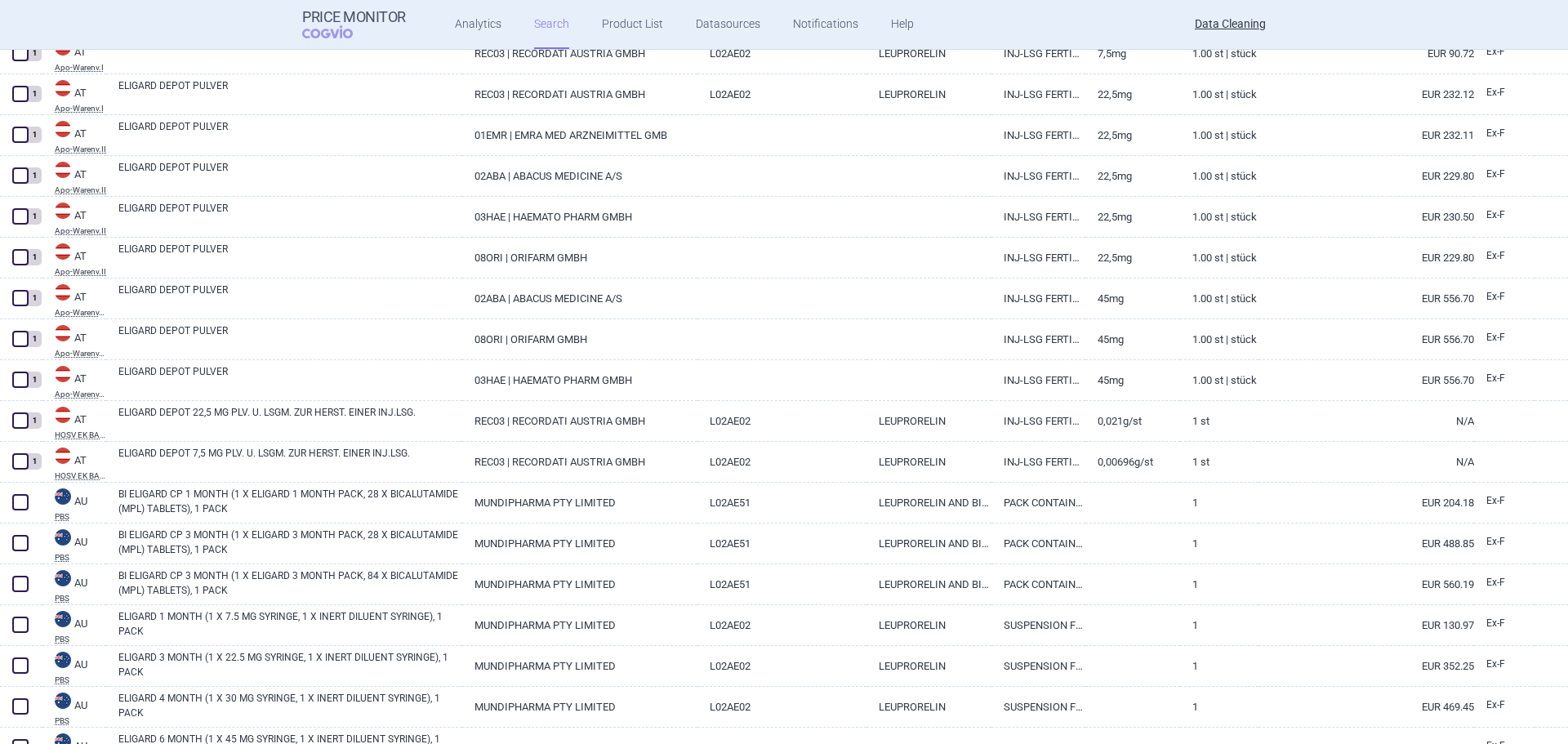 scroll, scrollTop: 64, scrollLeft: 0, axis: vertical 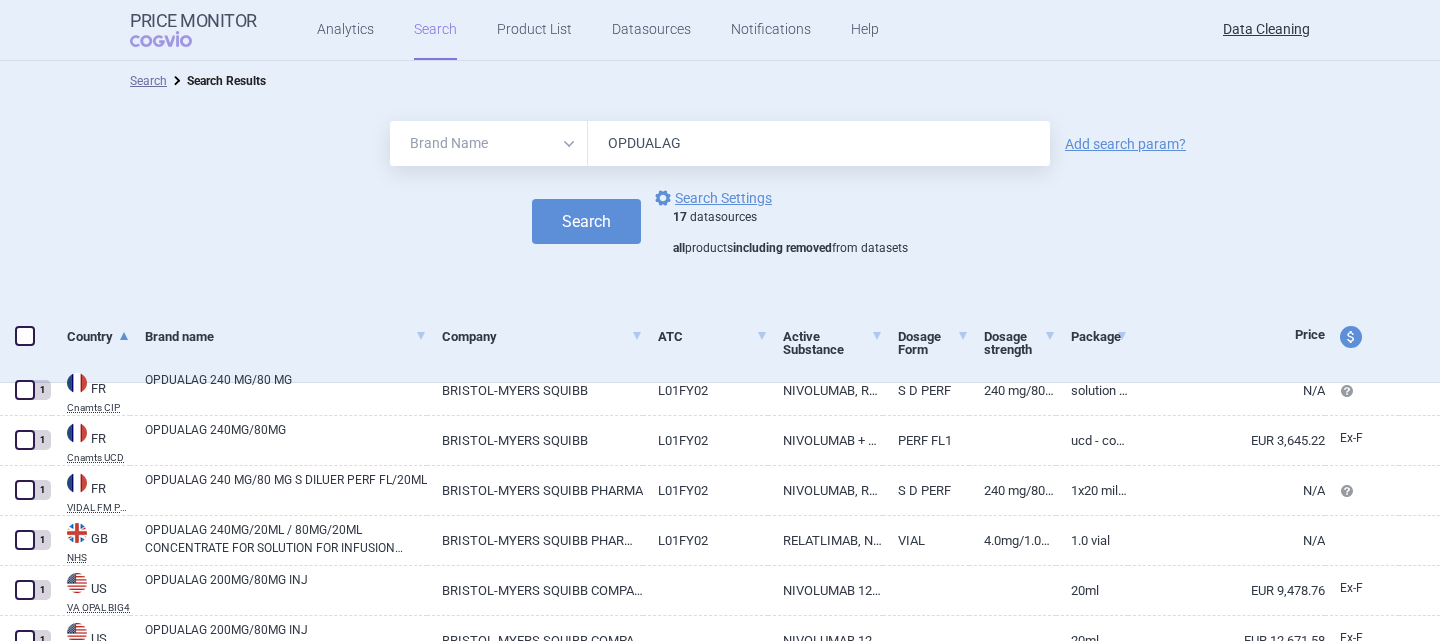 select on "brandName" 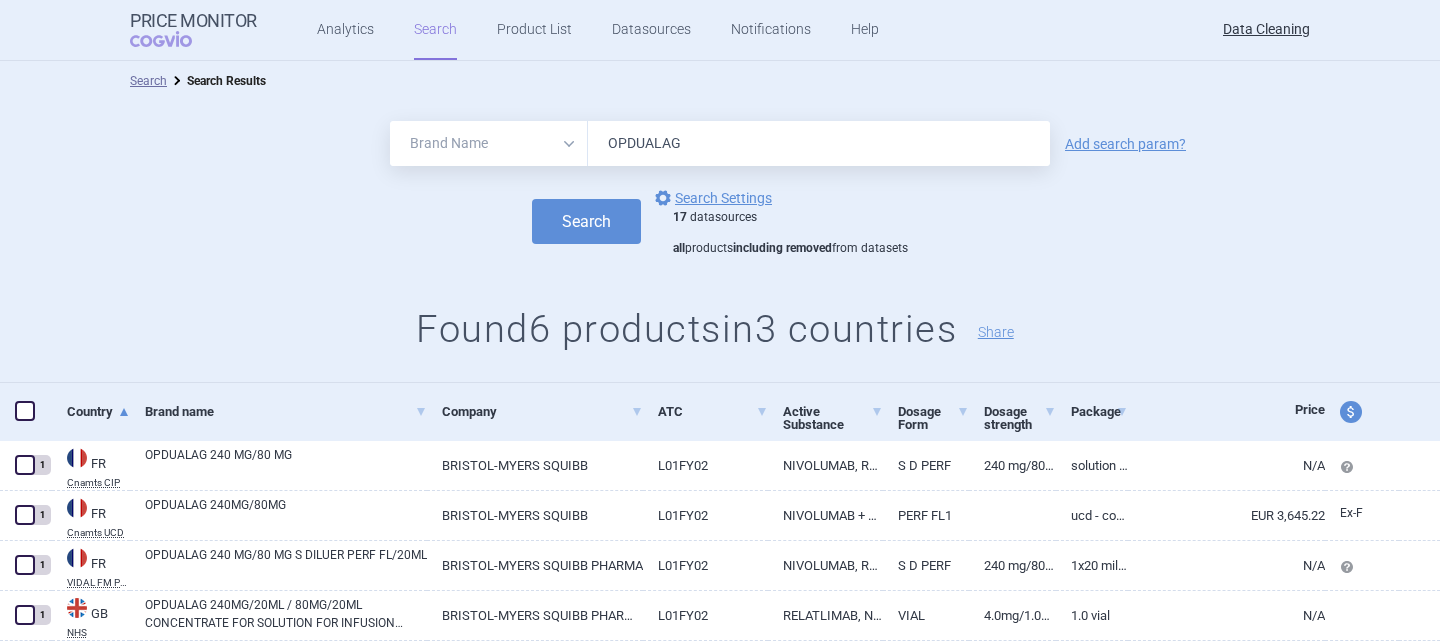 click on "OPDUALAG" at bounding box center (819, 143) 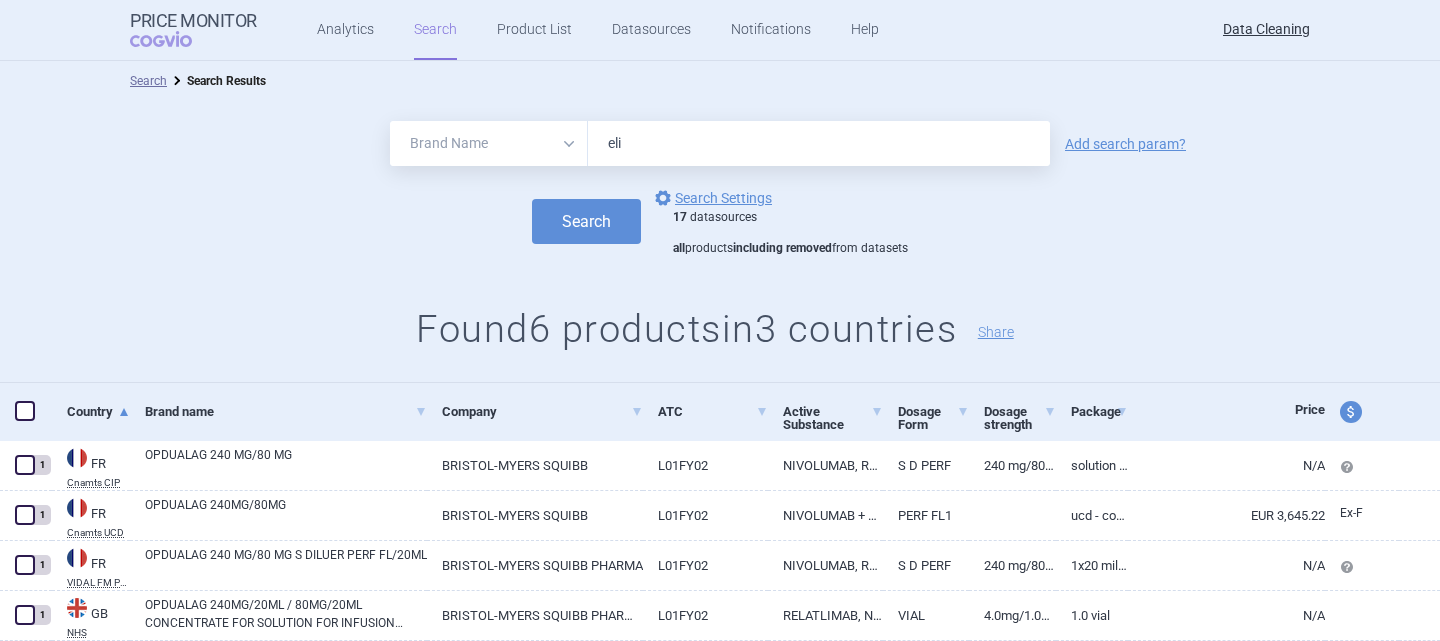 type on "eligard" 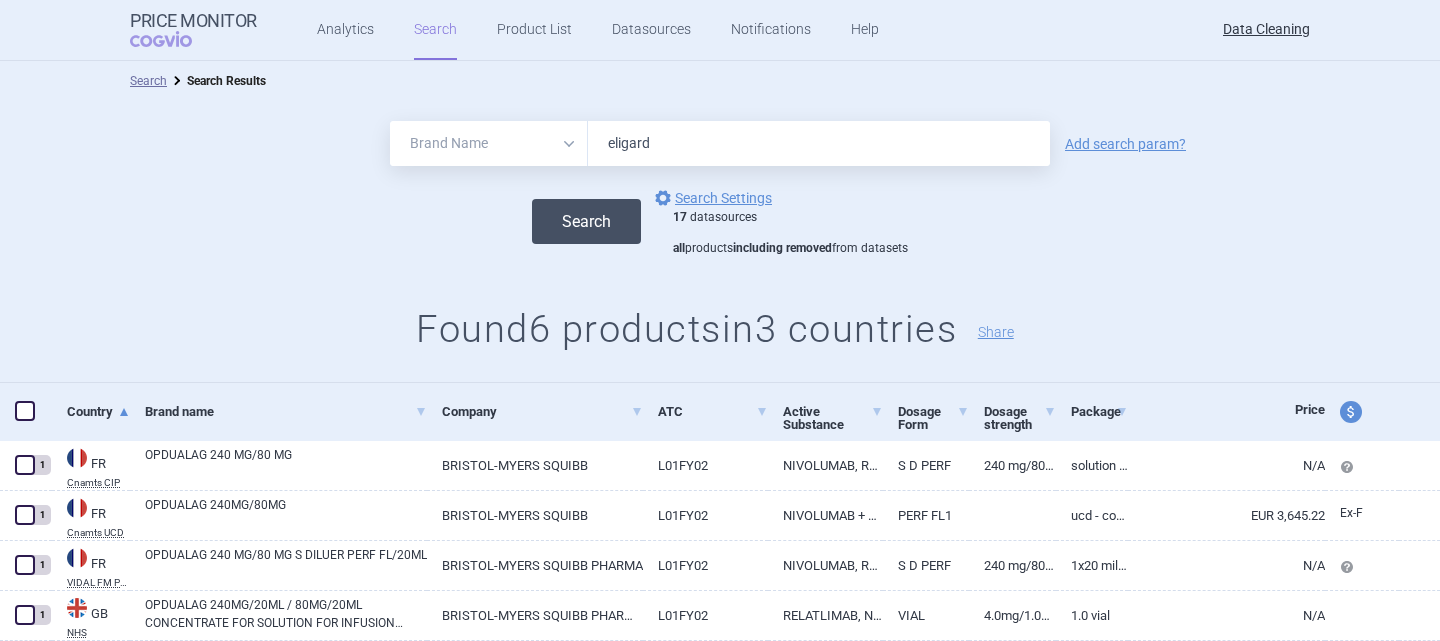 click on "Search" at bounding box center (586, 221) 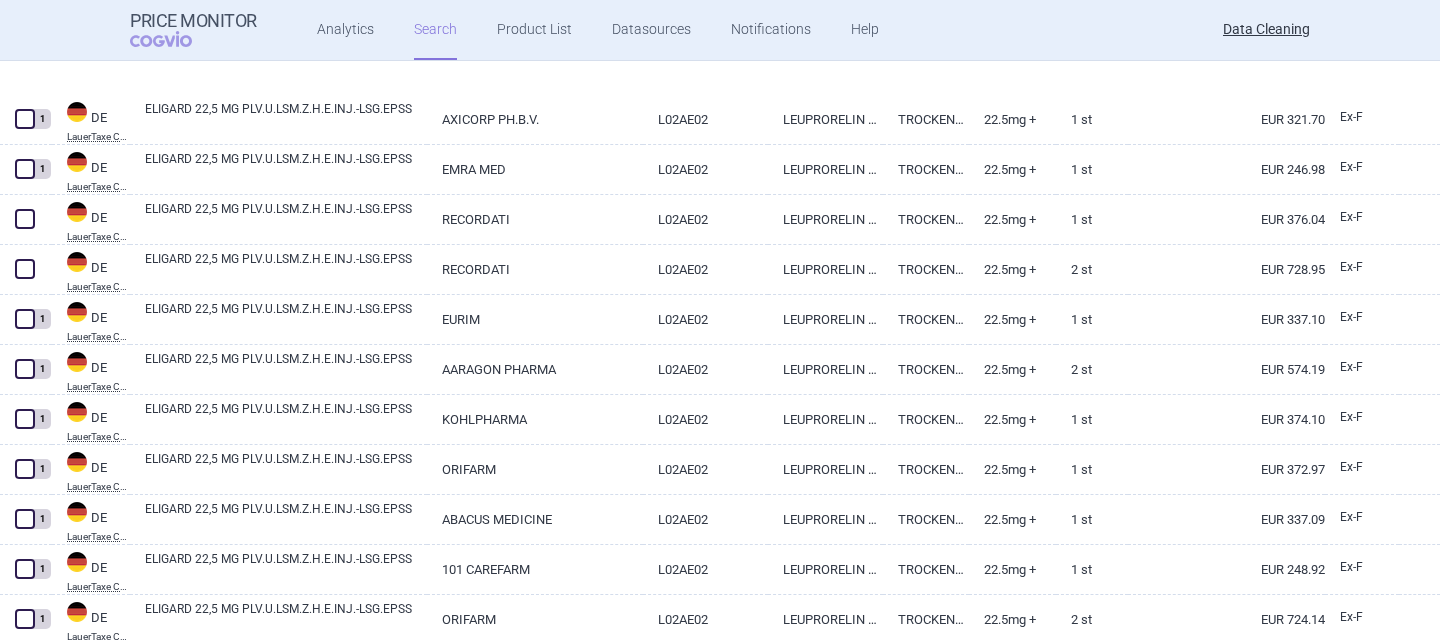 scroll, scrollTop: 400, scrollLeft: 0, axis: vertical 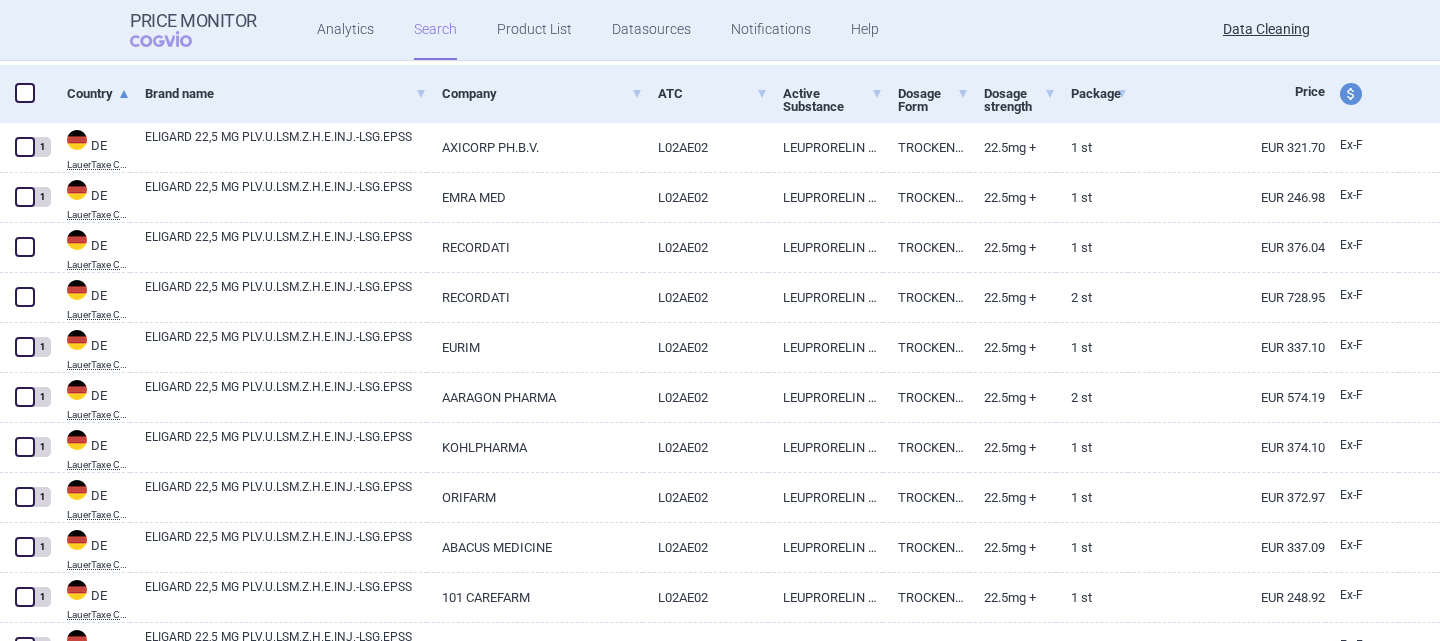 select on "brandName" 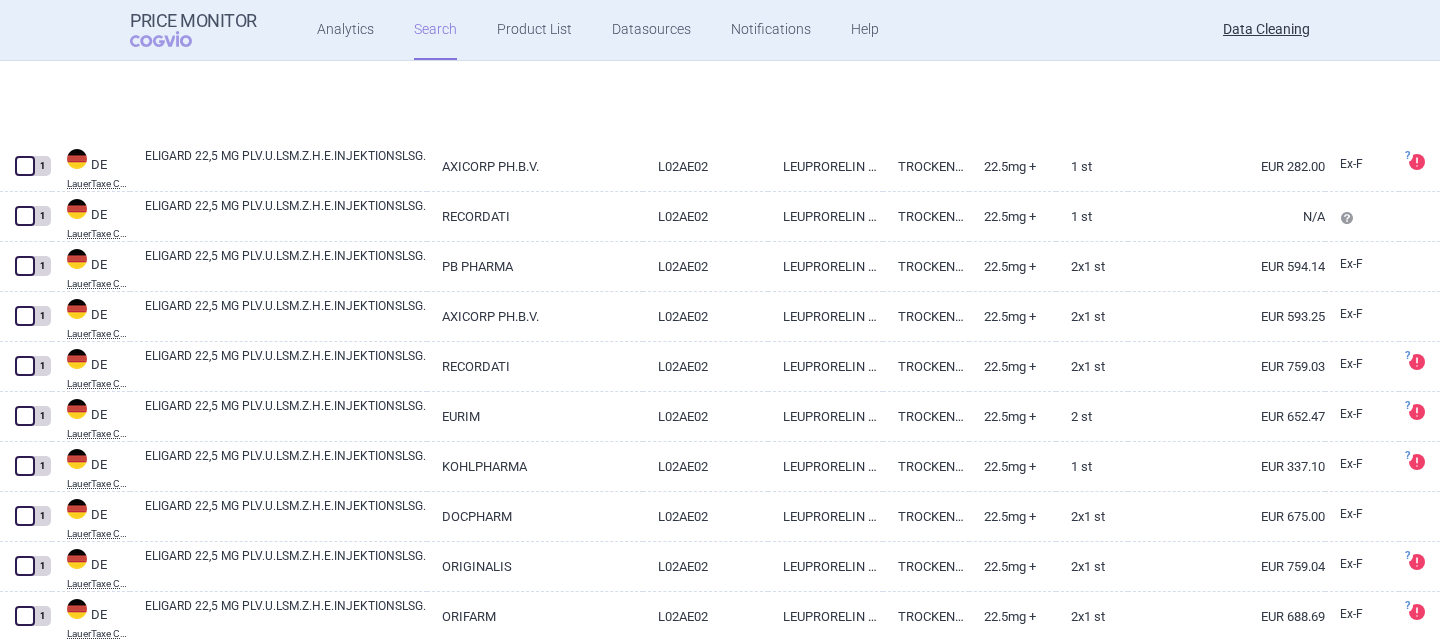 scroll, scrollTop: 1700, scrollLeft: 0, axis: vertical 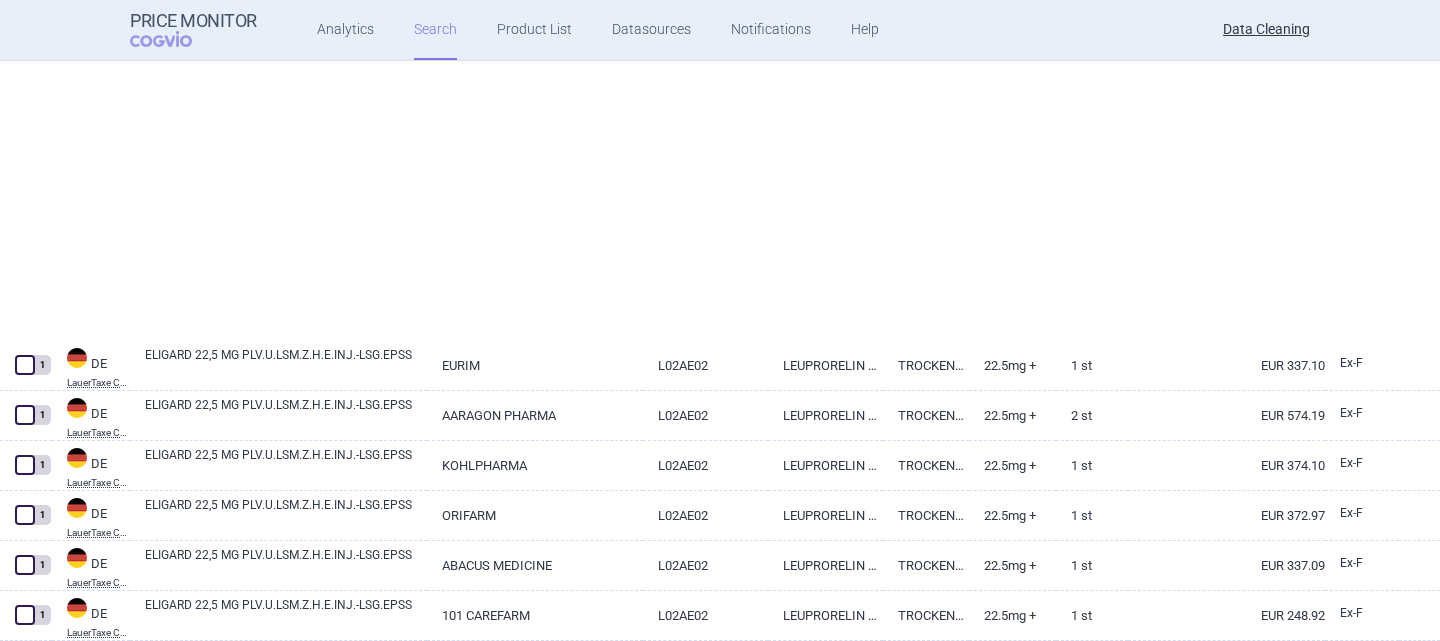 select on "brandName" 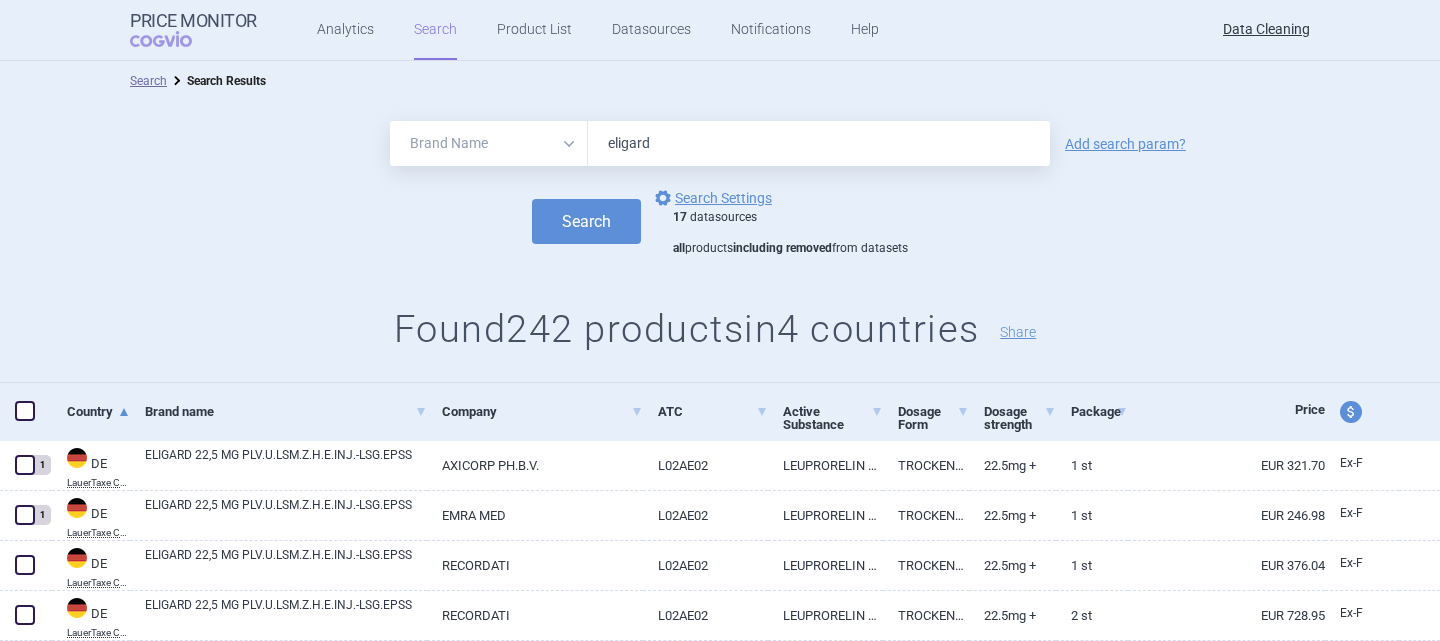 scroll, scrollTop: 300, scrollLeft: 0, axis: vertical 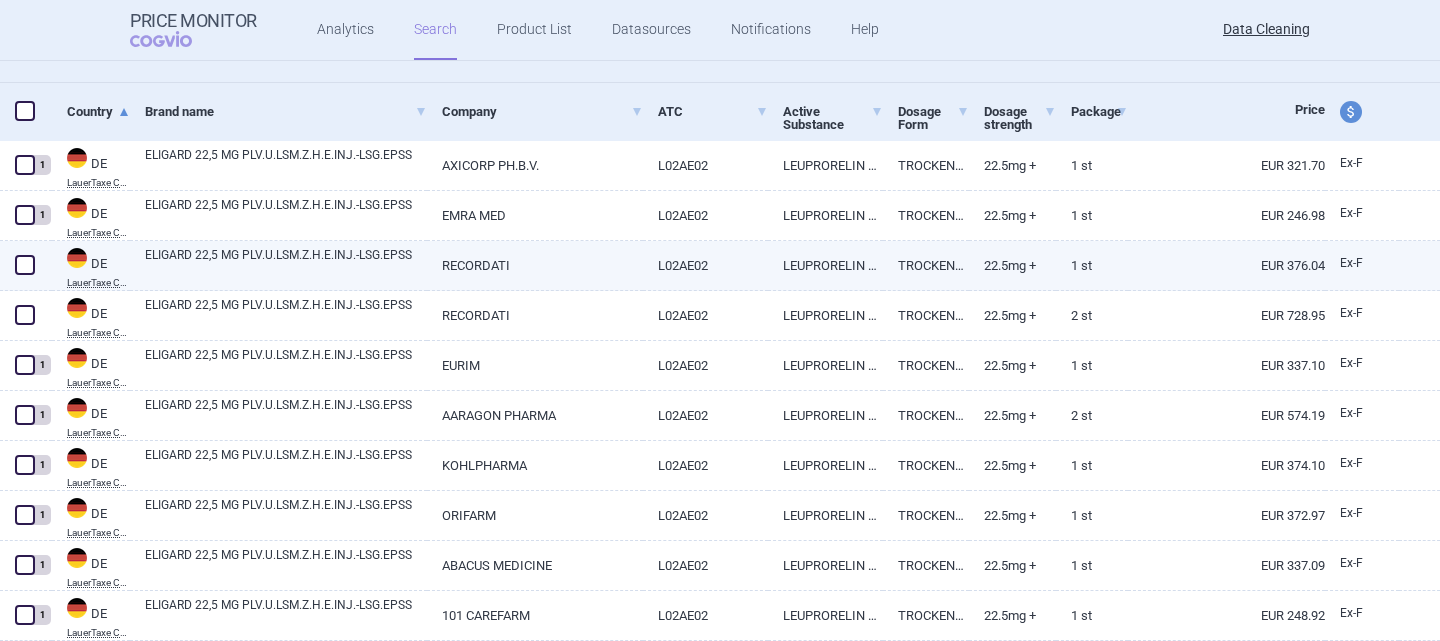 click on "RECORDATI" at bounding box center (535, 265) 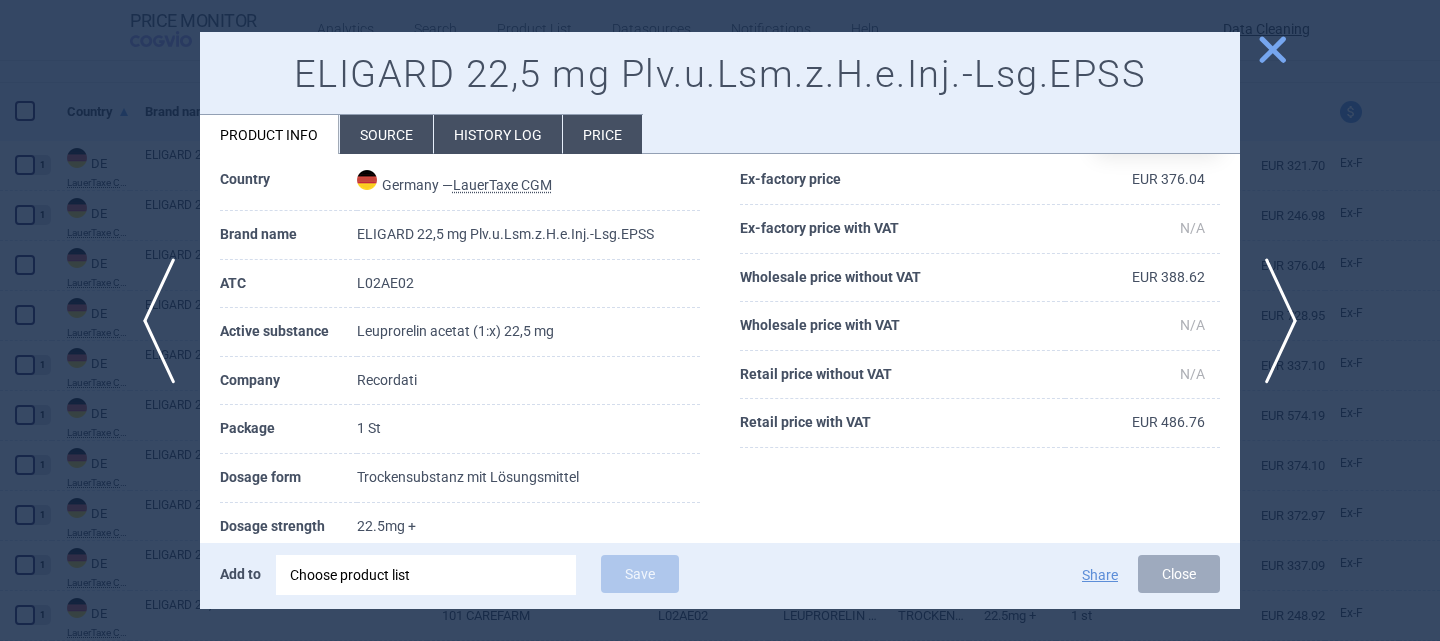 scroll, scrollTop: 100, scrollLeft: 0, axis: vertical 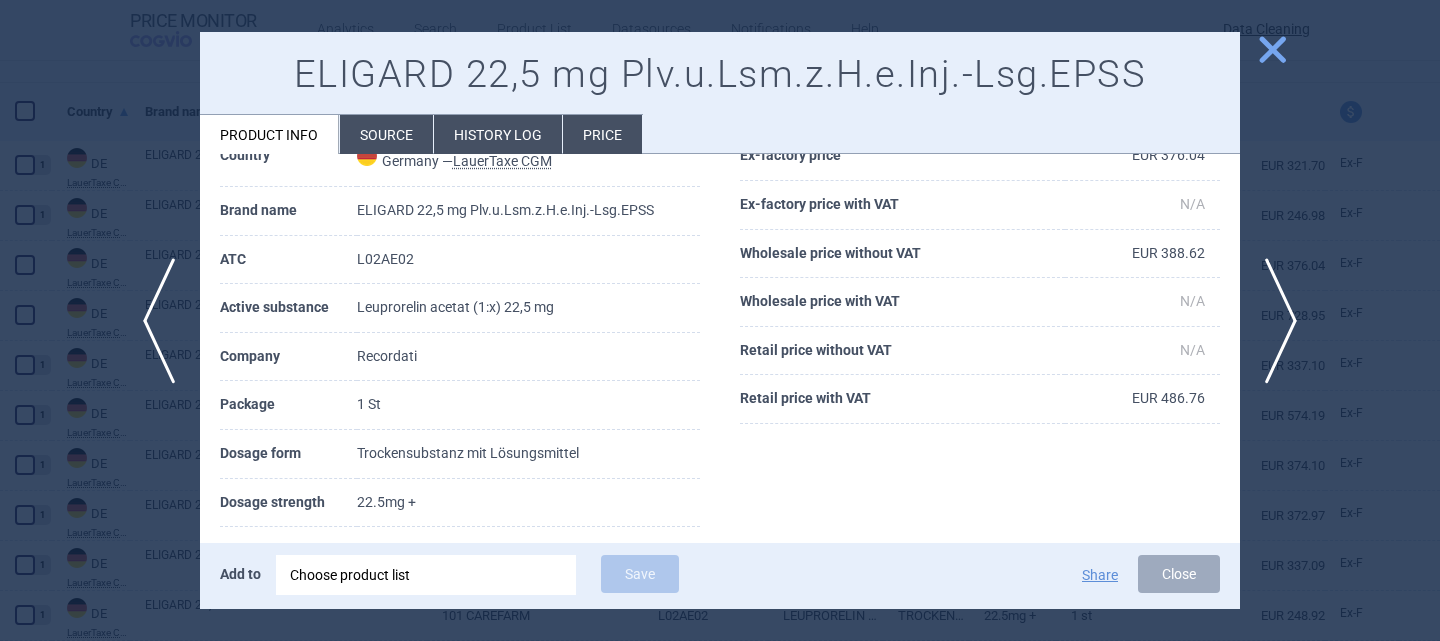 click on "Source" at bounding box center [386, 134] 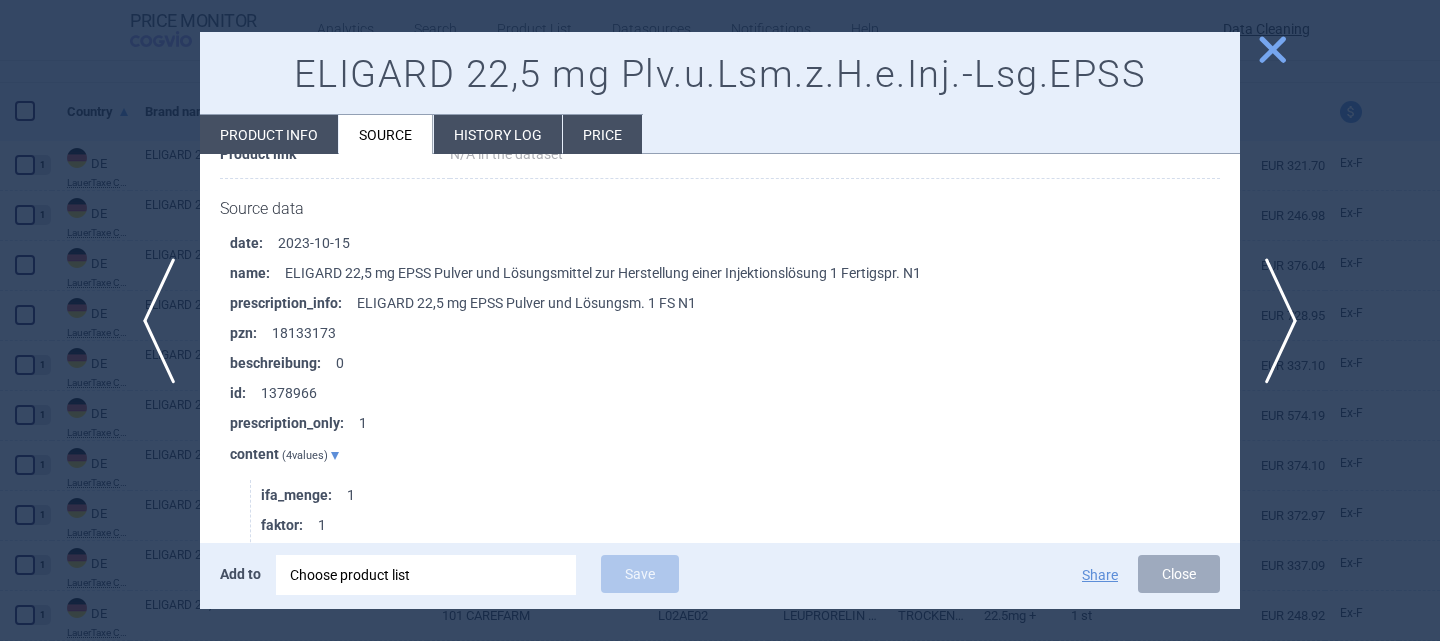 scroll, scrollTop: 1800, scrollLeft: 0, axis: vertical 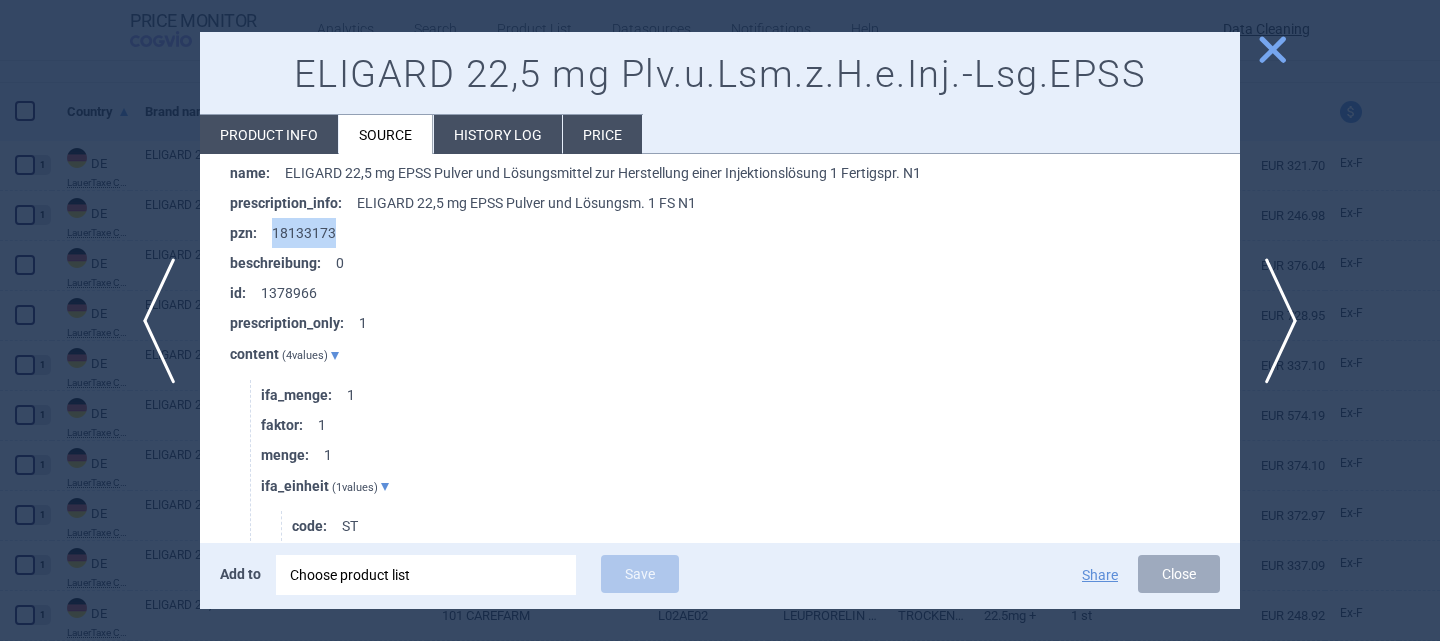 drag, startPoint x: 339, startPoint y: 231, endPoint x: 266, endPoint y: 232, distance: 73.00685 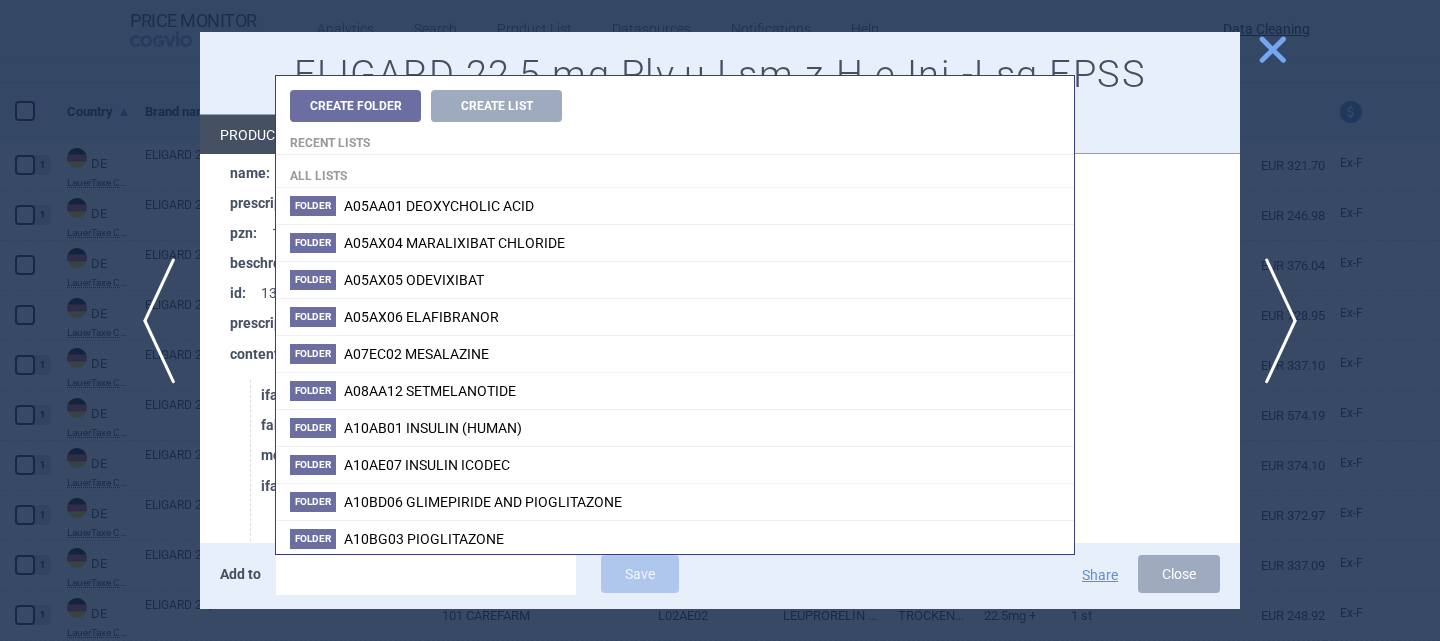 type on "ELIGARD; ; 22.5MG; 1+1; INJ PSO LQF; ISP |CG/L02AE02/C0/001/0001" 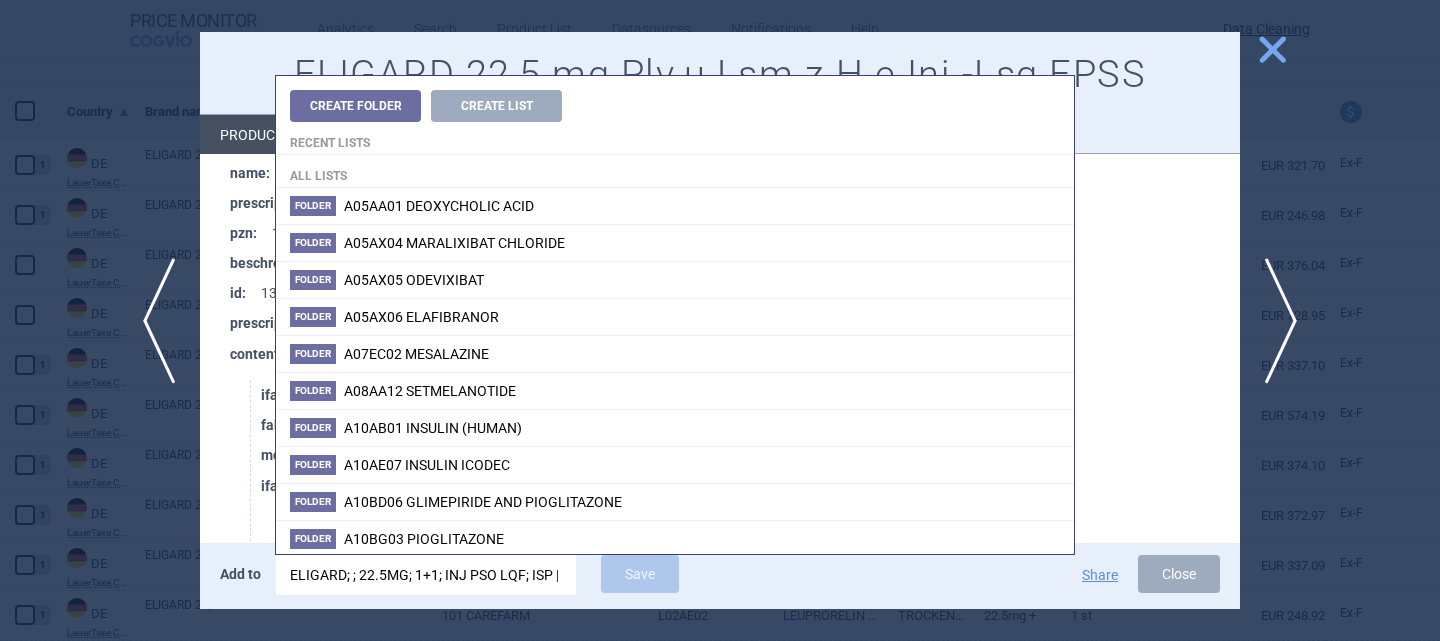 scroll, scrollTop: 0, scrollLeft: 170, axis: horizontal 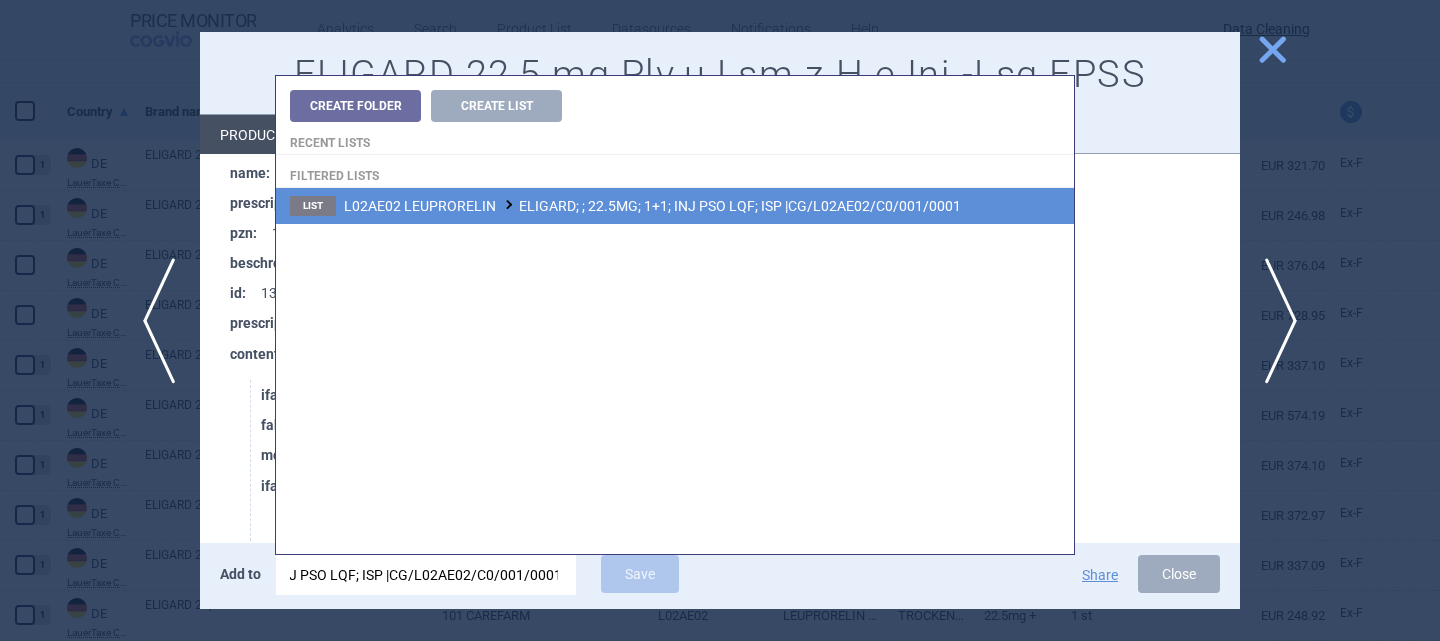 click on "L02AE02 LEUPRORELIN   ELIGARD; ; 22.5MG; 1+1; INJ PSO LQF; ISP |CG/L02AE02/C0/001/0001" at bounding box center [652, 206] 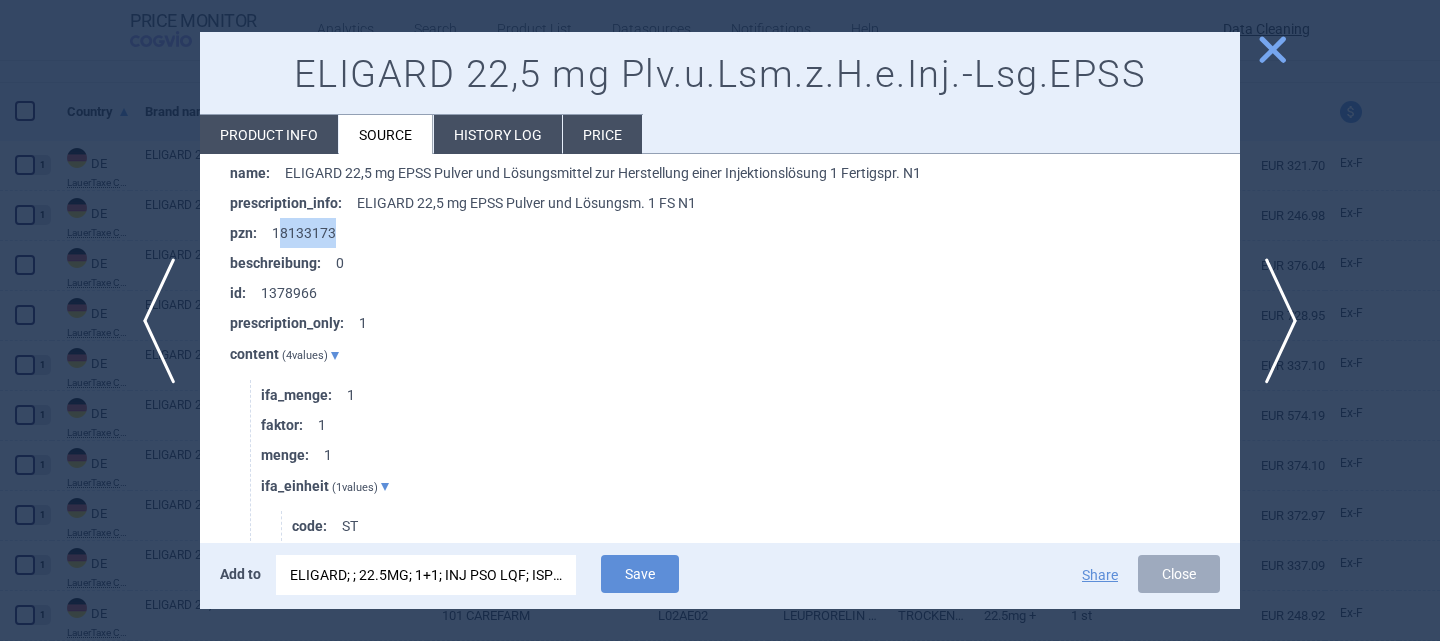 drag, startPoint x: 333, startPoint y: 240, endPoint x: 277, endPoint y: 234, distance: 56.32051 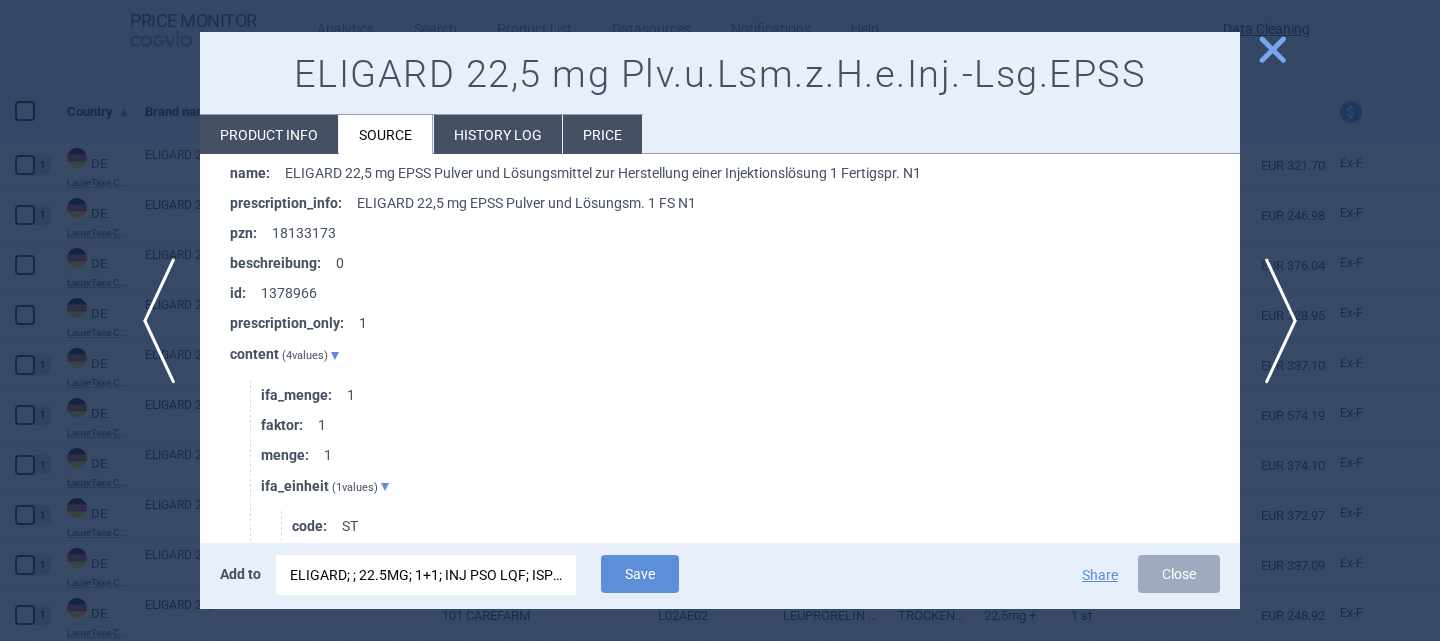click on "pzn : 18133173" at bounding box center (735, 233) 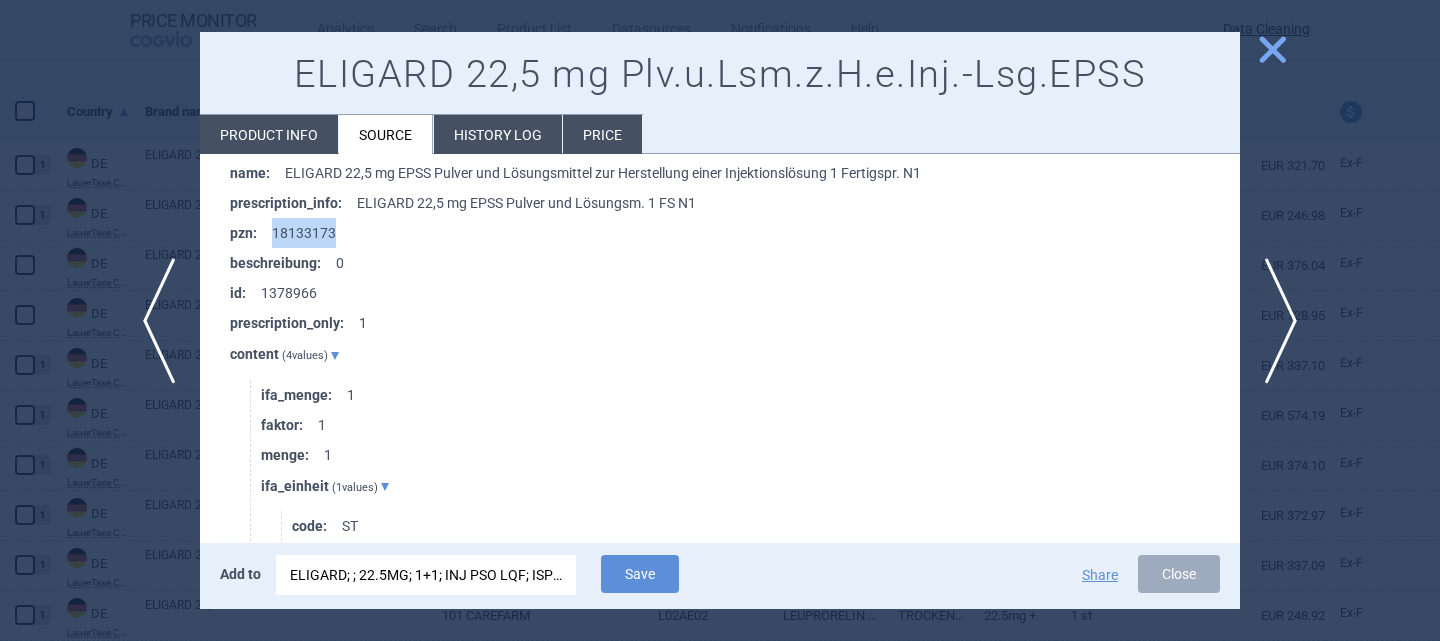 drag, startPoint x: 275, startPoint y: 234, endPoint x: 331, endPoint y: 235, distance: 56.008926 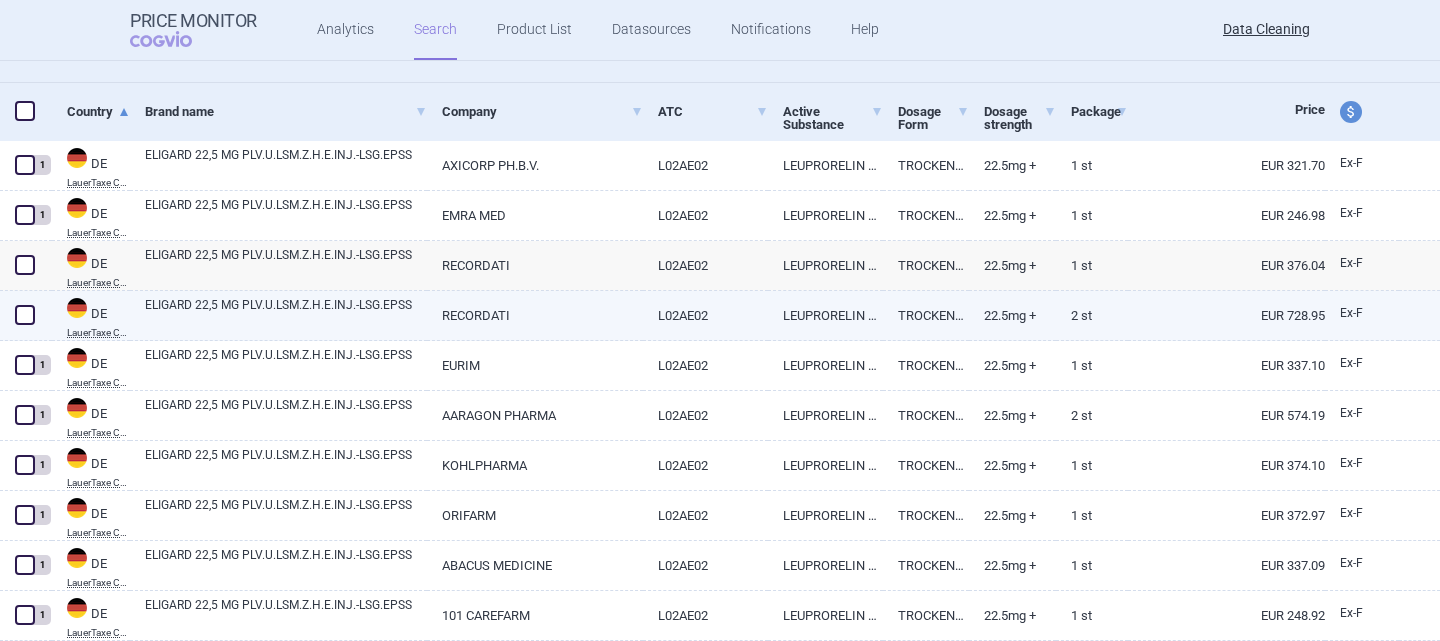click on "ELIGARD 22,5 MG PLV.U.LSM.Z.H.E.INJ.-LSG.EPSS" at bounding box center [286, 314] 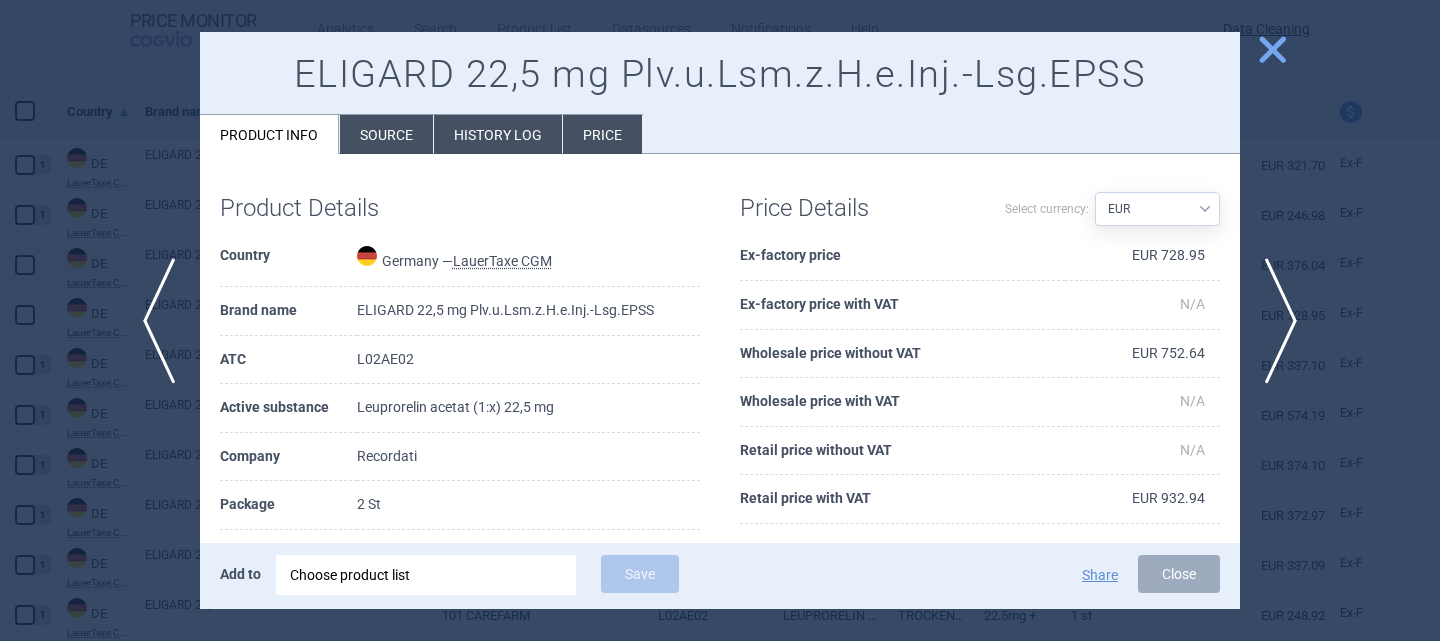 click on "Source" at bounding box center [386, 134] 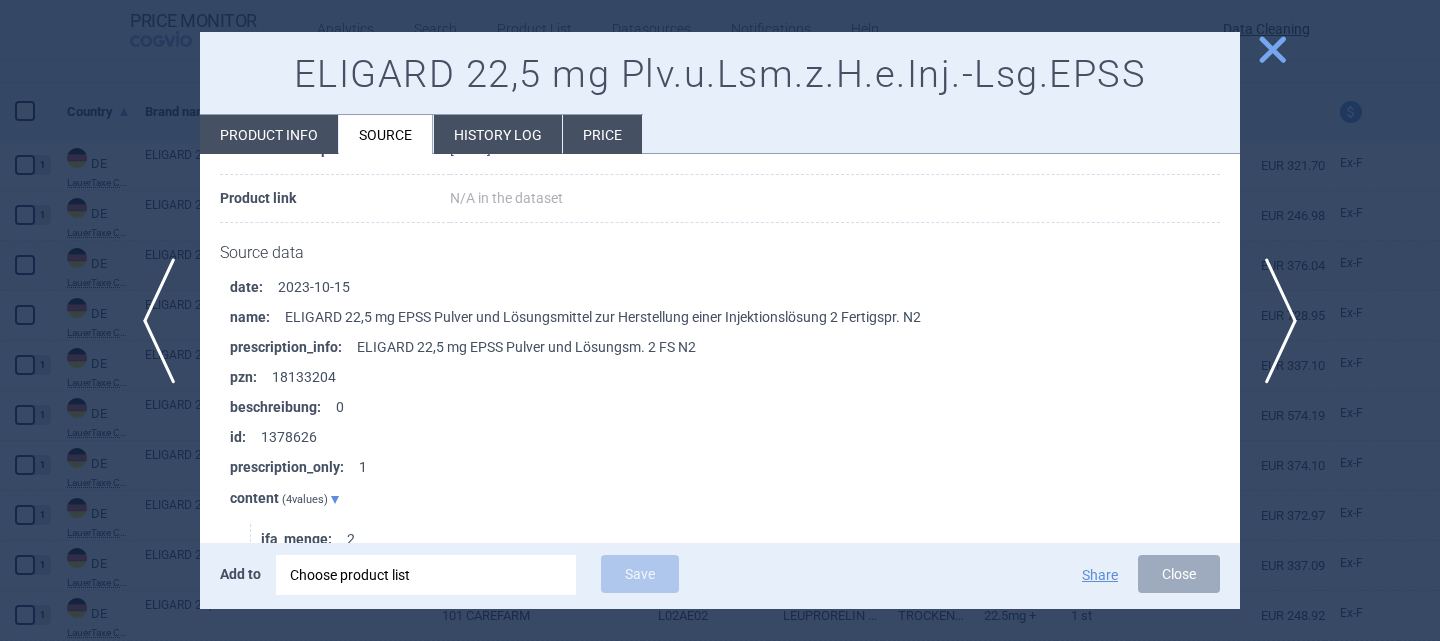 scroll, scrollTop: 1600, scrollLeft: 0, axis: vertical 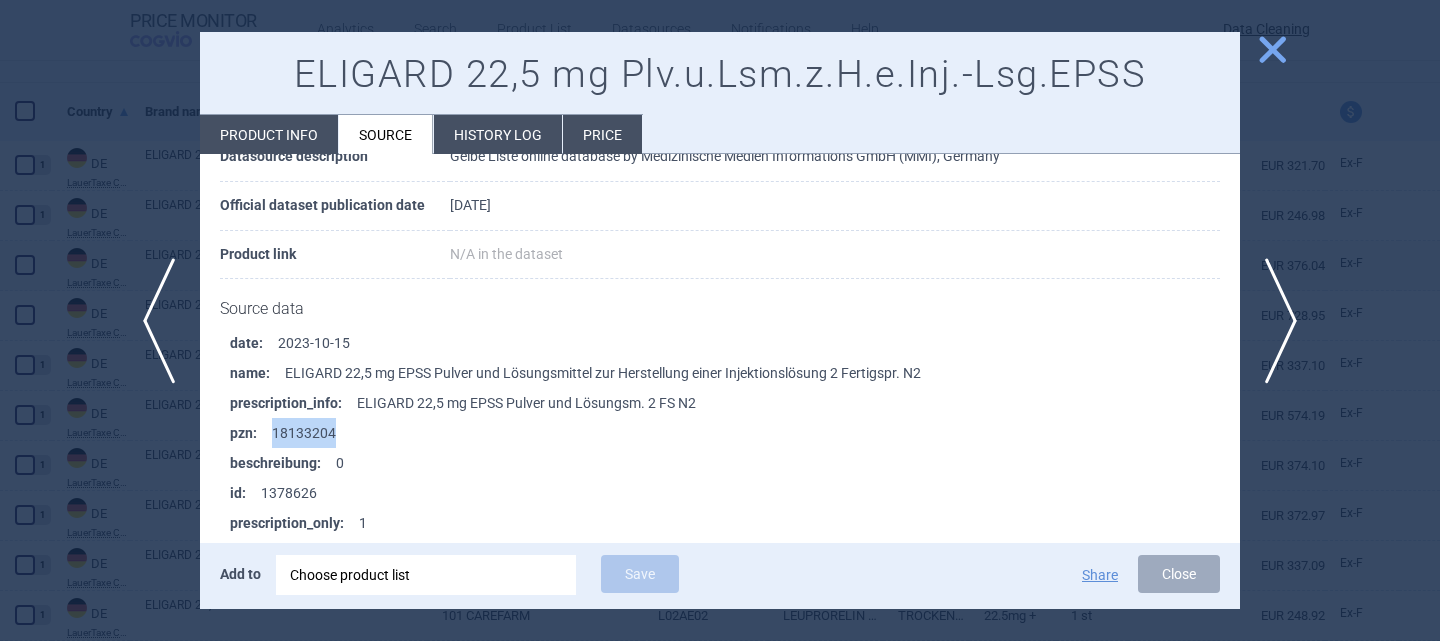 drag, startPoint x: 340, startPoint y: 435, endPoint x: 261, endPoint y: 427, distance: 79.40403 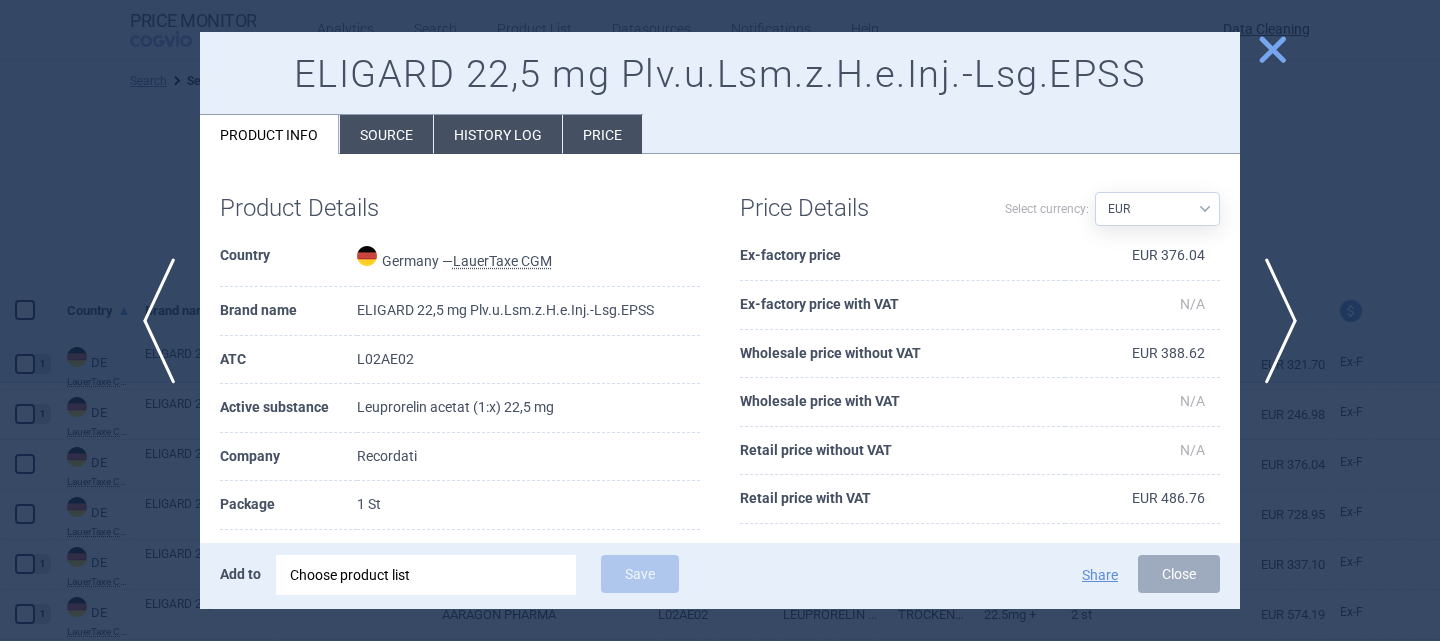 select on "brandName" 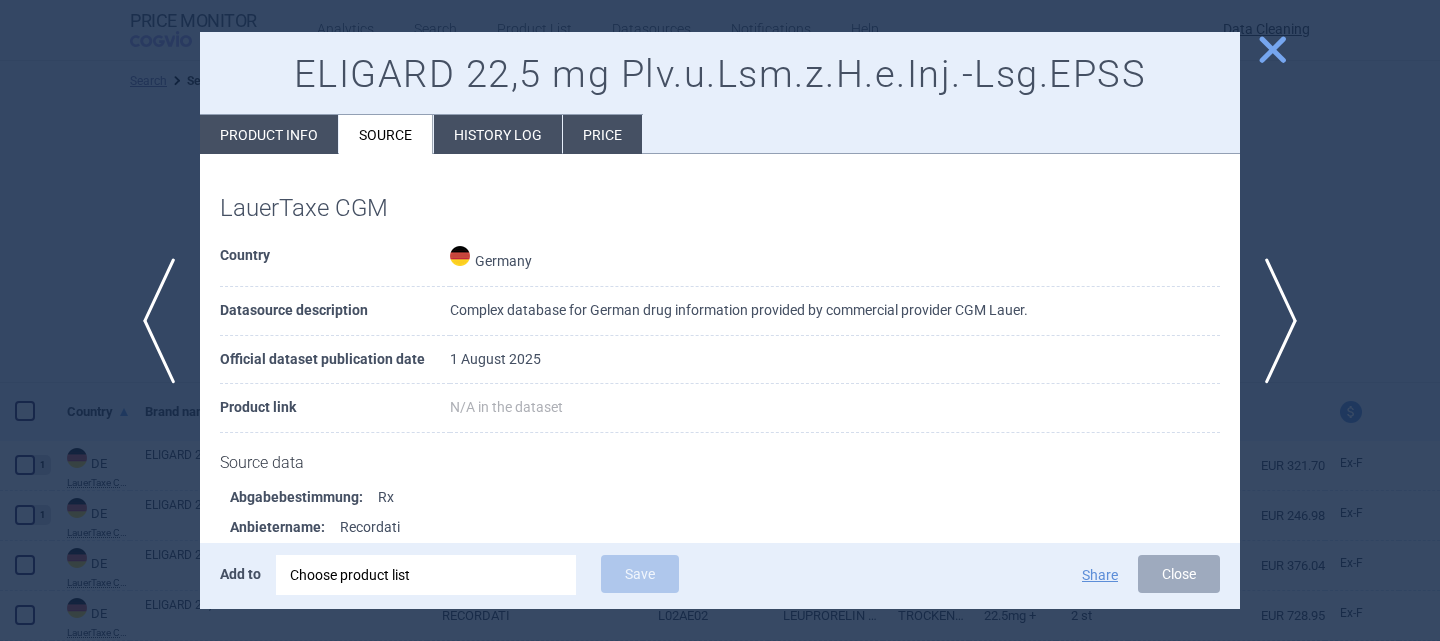 scroll, scrollTop: 0, scrollLeft: 0, axis: both 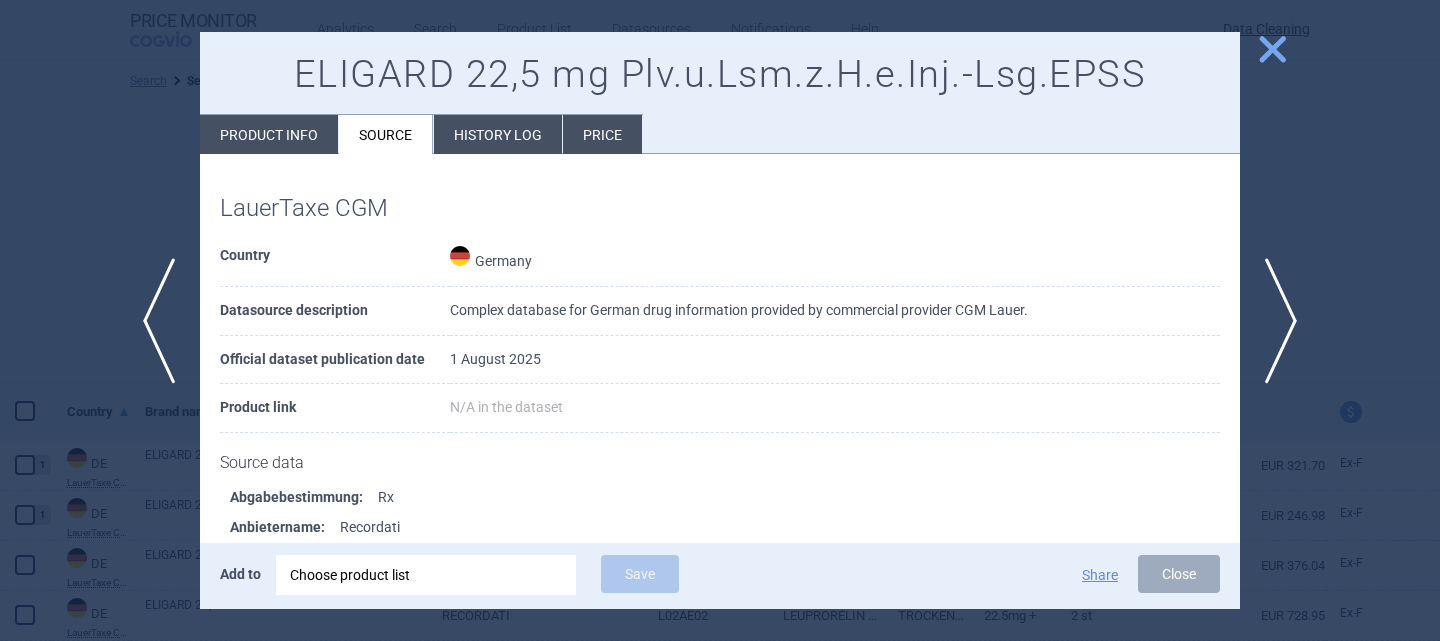 click on "close" at bounding box center (1272, 49) 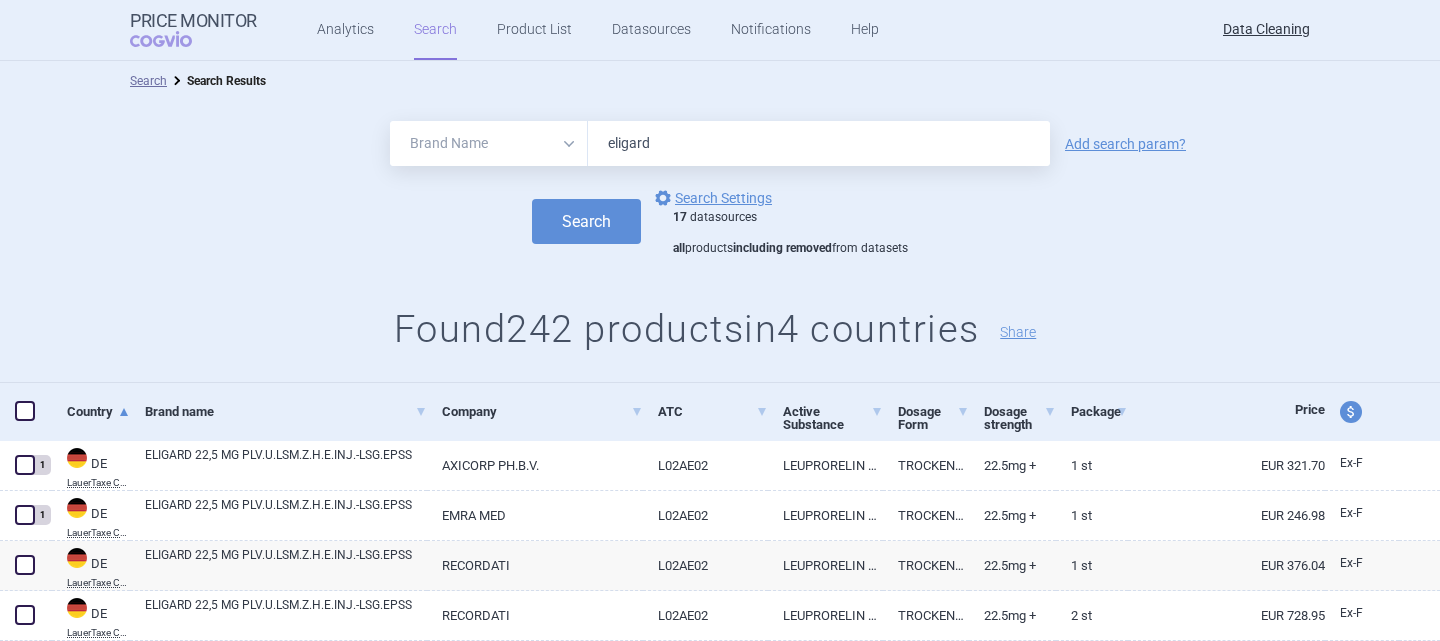 click on "All Brand Name ATC Company Active Substance Country Newer than" at bounding box center (489, 143) 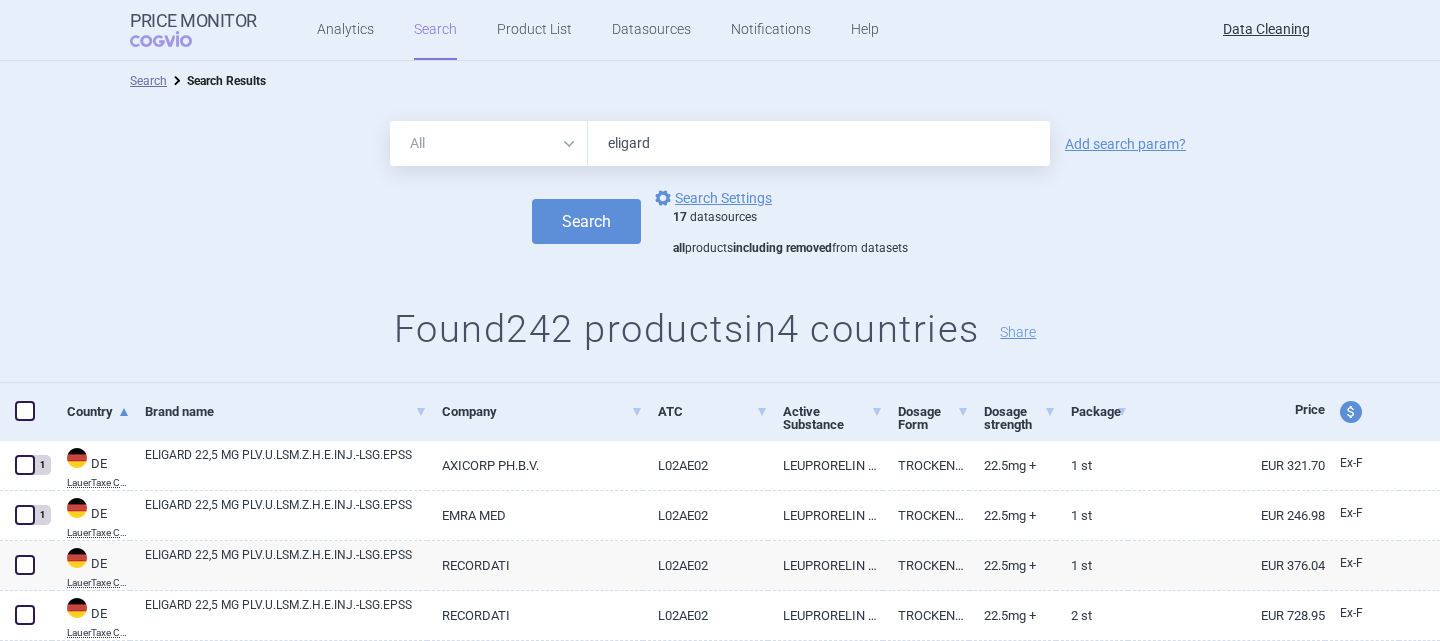 click on "All Brand Name ATC Company Active Substance Country Newer than" at bounding box center (489, 143) 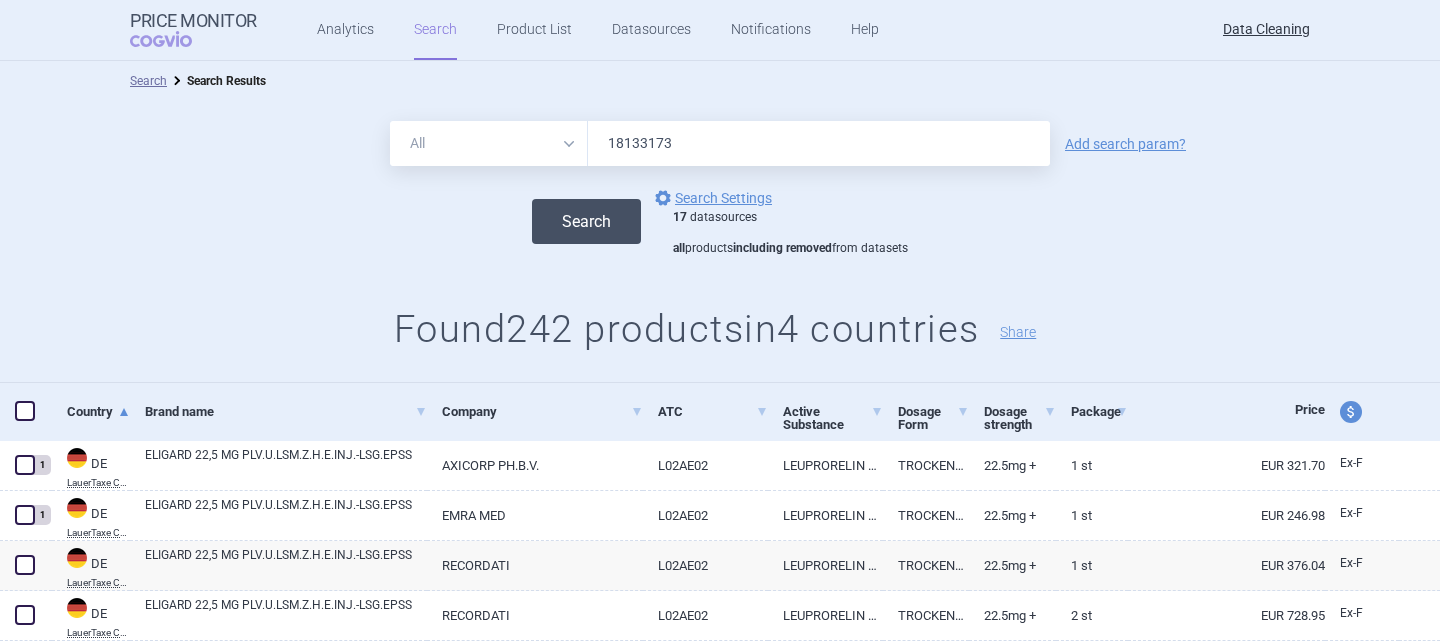 type on "18133173" 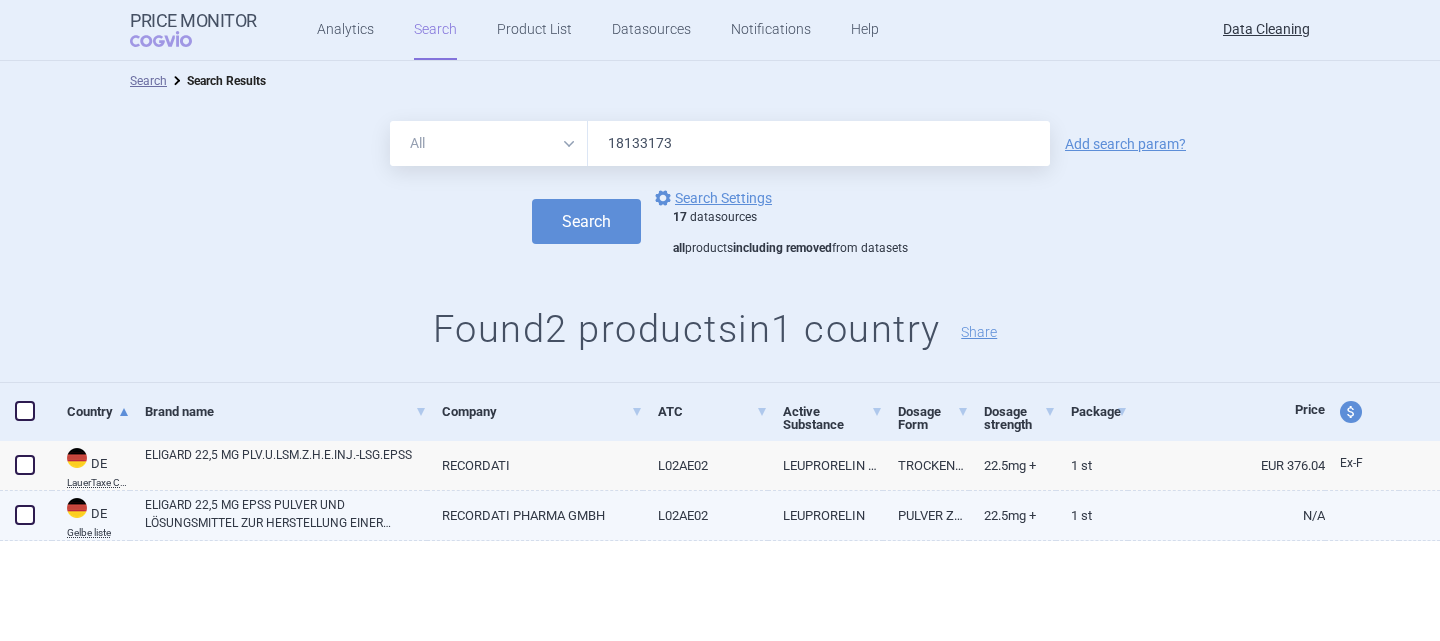 click on "ELIGARD 22,5 MG EPSS PULVER UND LÖSUNGSMITTEL ZUR HERSTELLUNG EINER INJEKTIONSLÖSUNG" at bounding box center (286, 514) 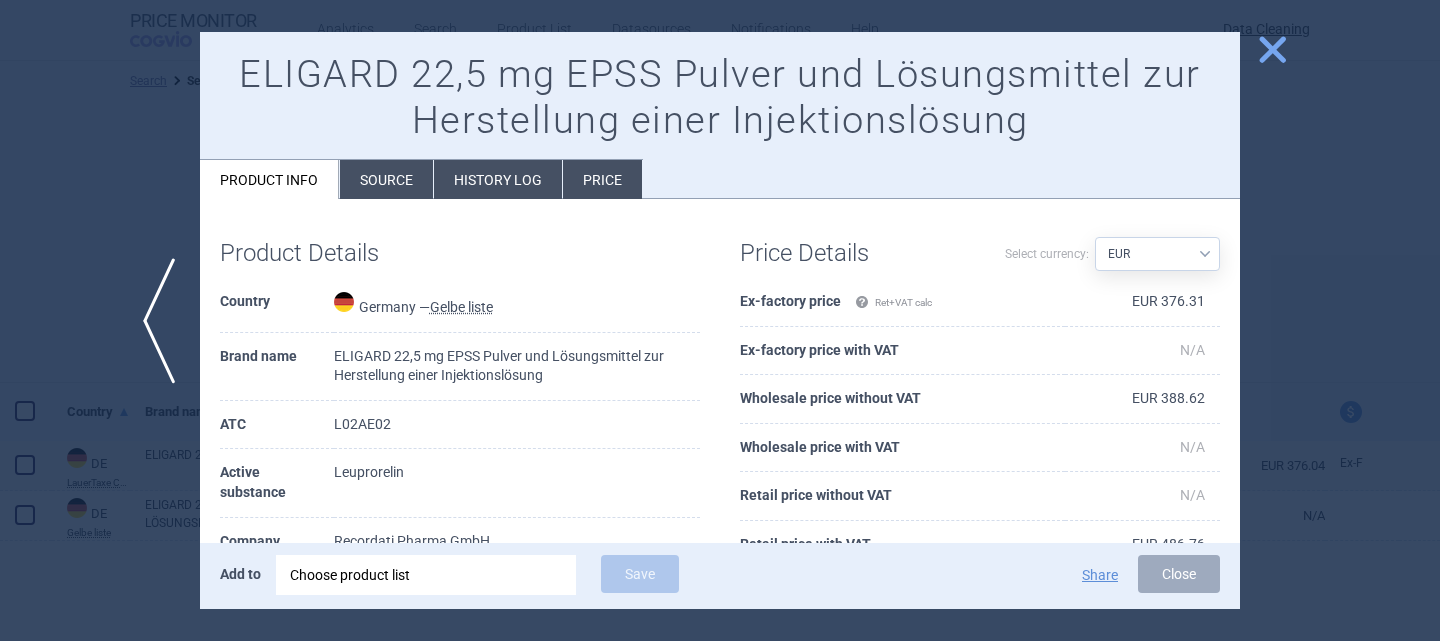 click on "Source" at bounding box center [386, 179] 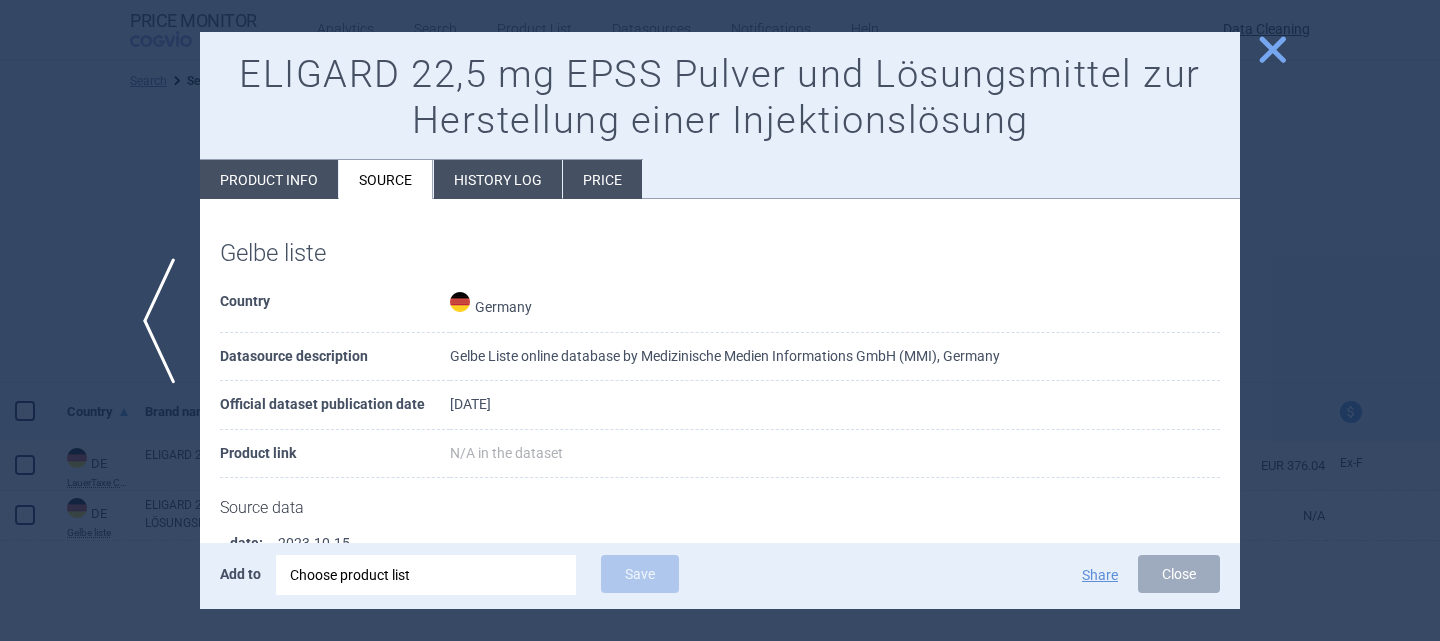 scroll, scrollTop: 300, scrollLeft: 0, axis: vertical 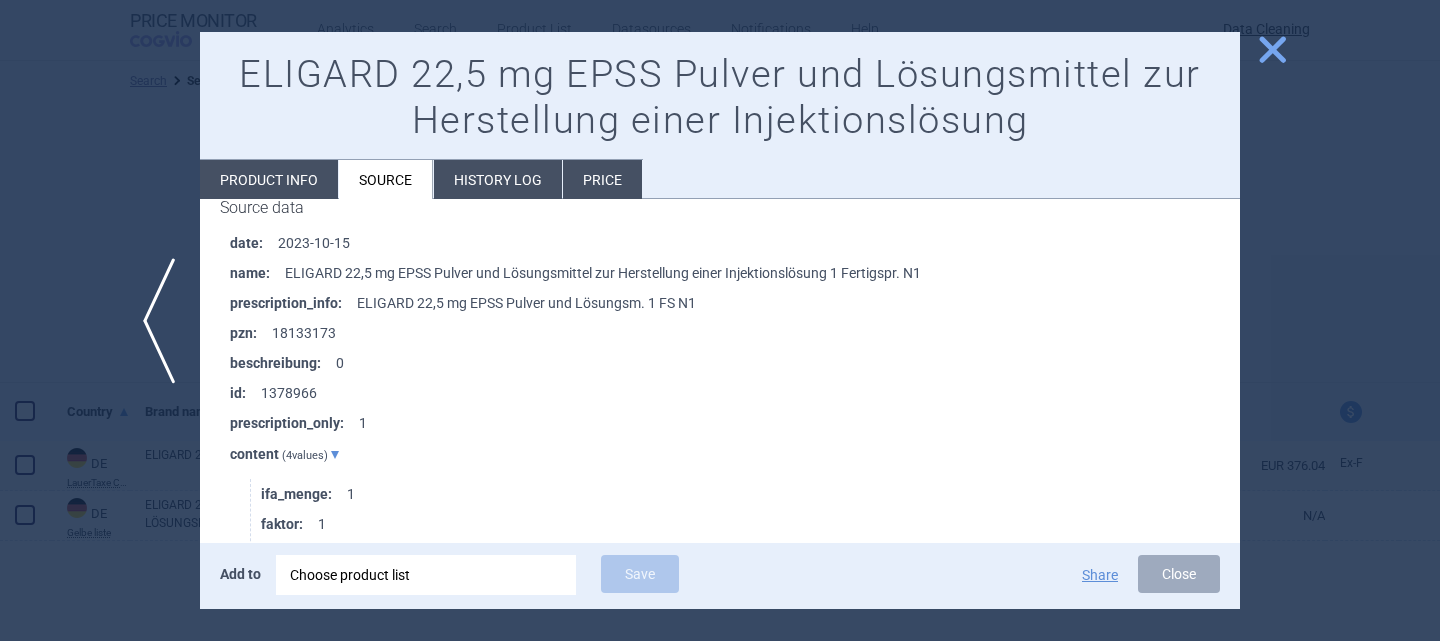 click on "Choose product list" at bounding box center (426, 575) 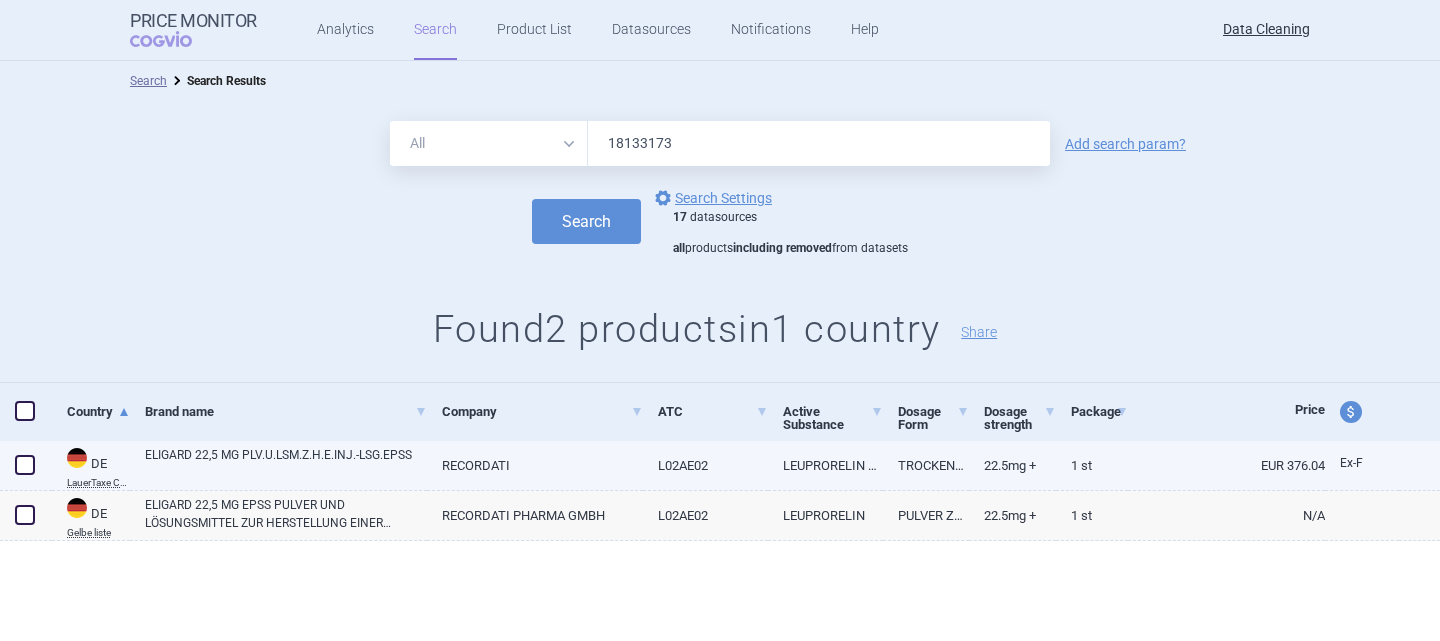 click at bounding box center [25, 465] 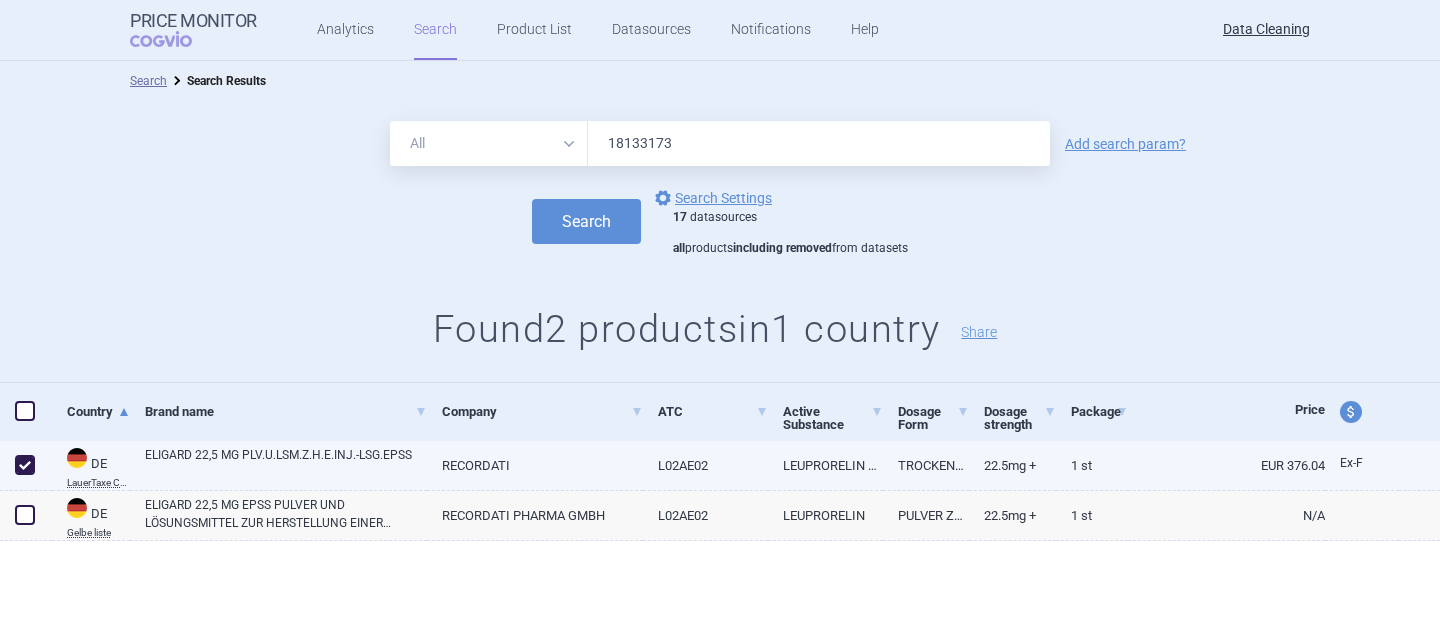 checkbox on "true" 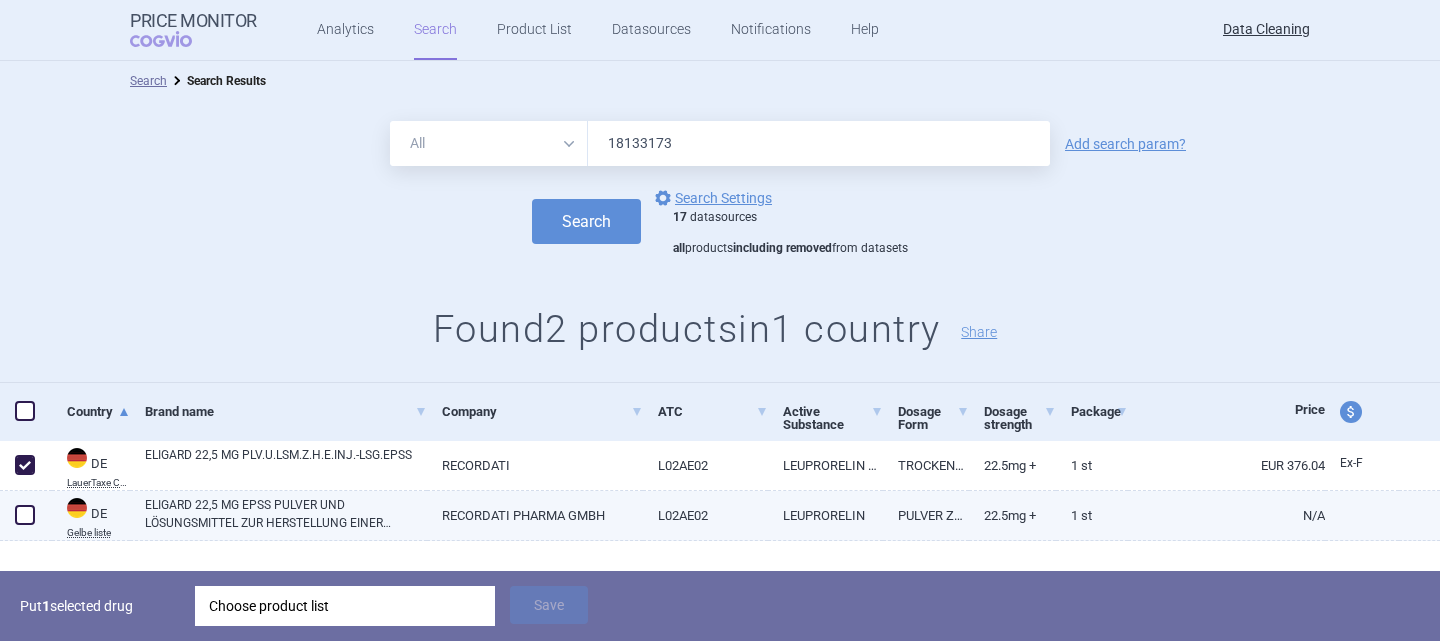 drag, startPoint x: 15, startPoint y: 508, endPoint x: 39, endPoint y: 534, distance: 35.383614 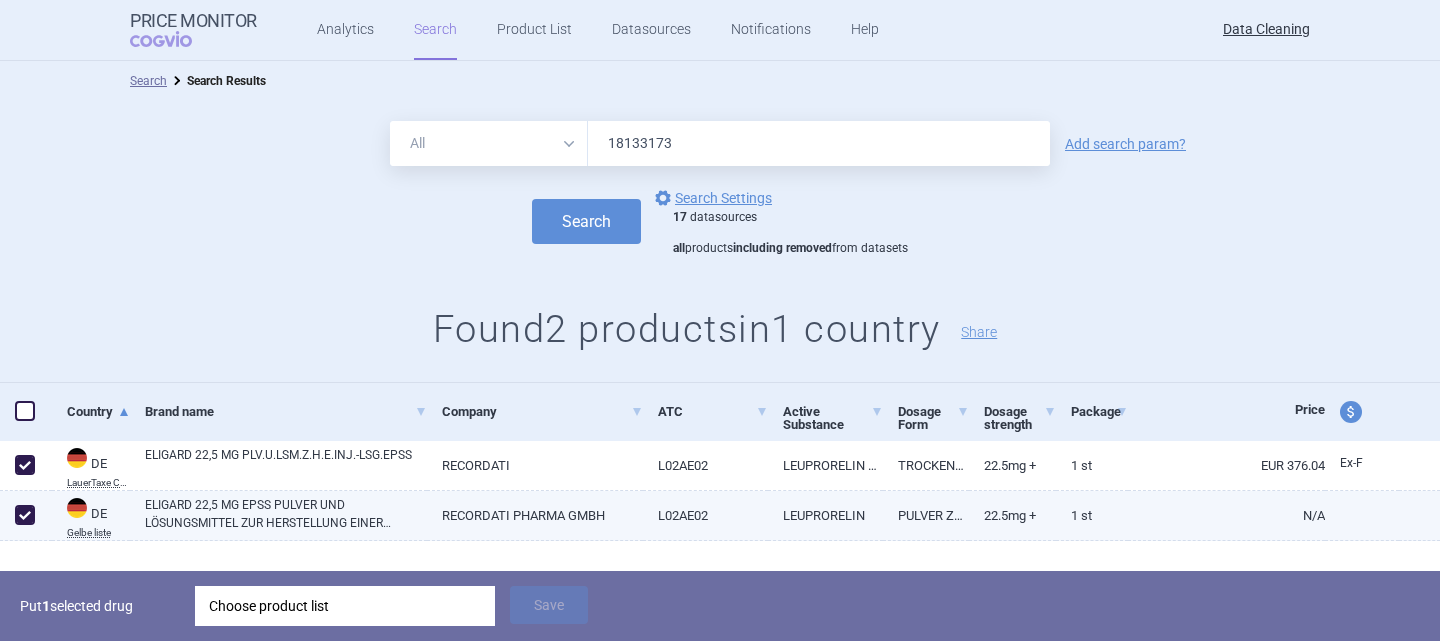 checkbox on "true" 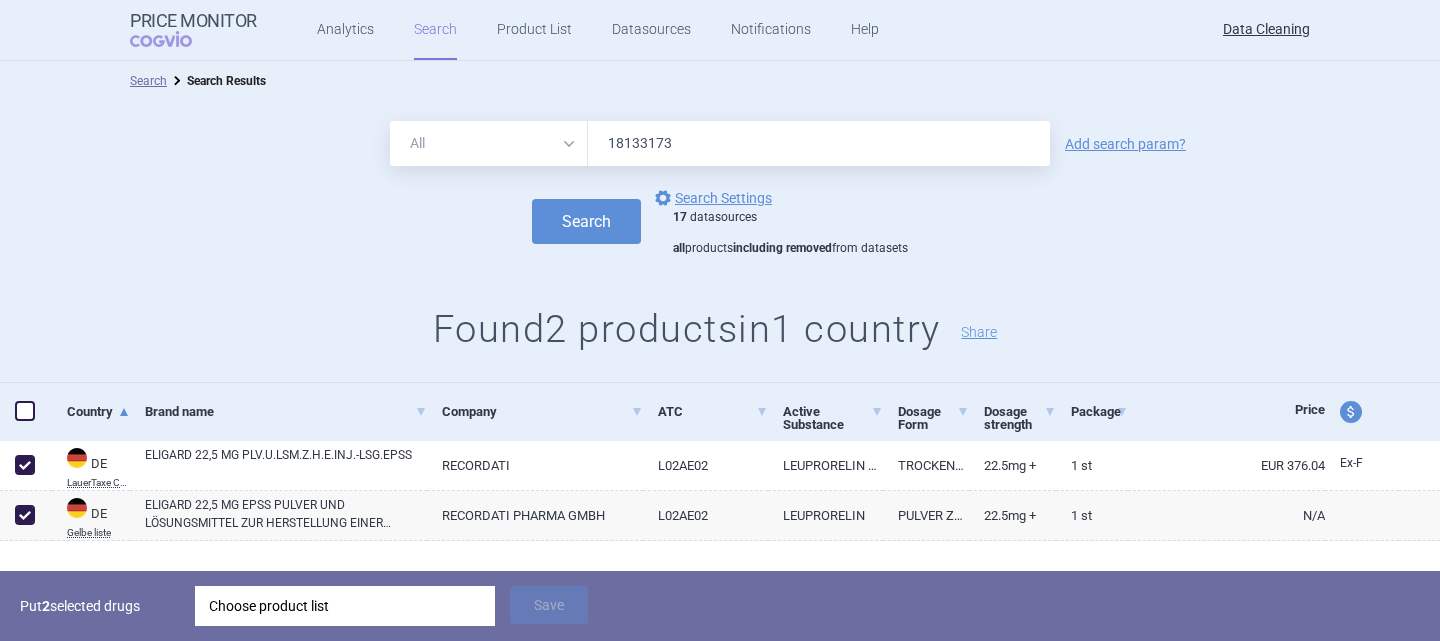 click on "Choose product list" at bounding box center (345, 606) 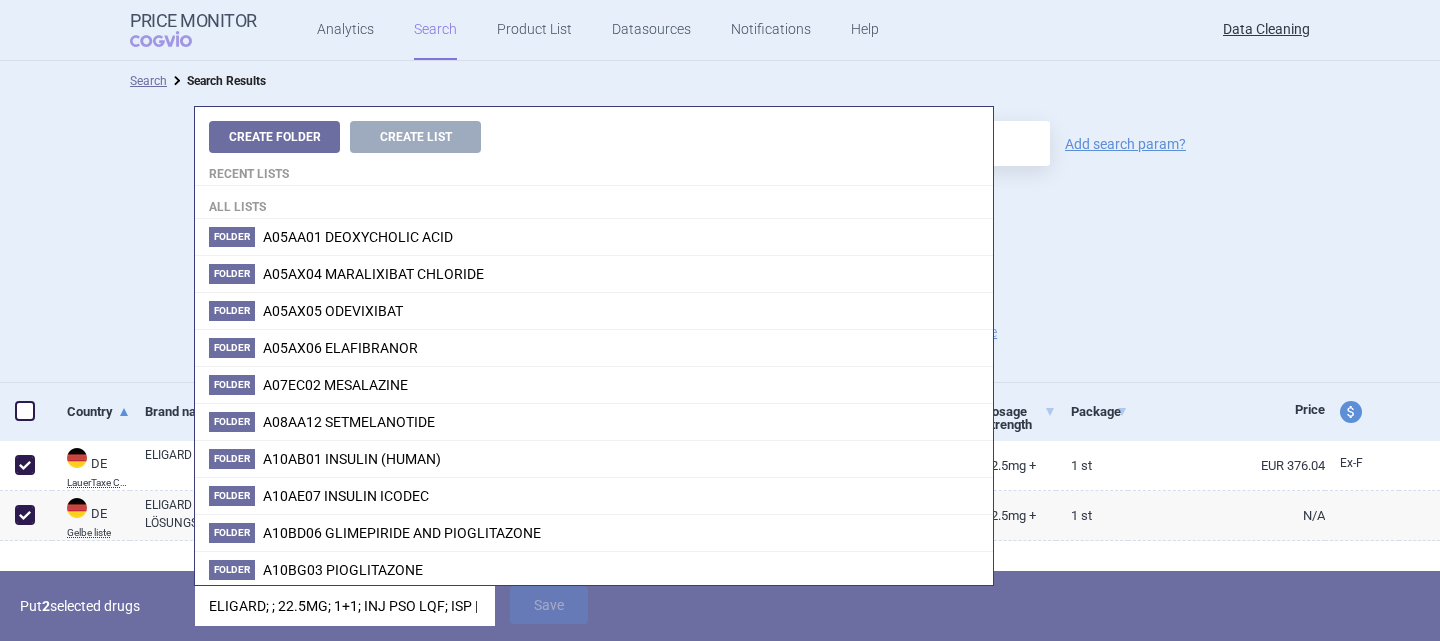 scroll, scrollTop: 0, scrollLeft: 170, axis: horizontal 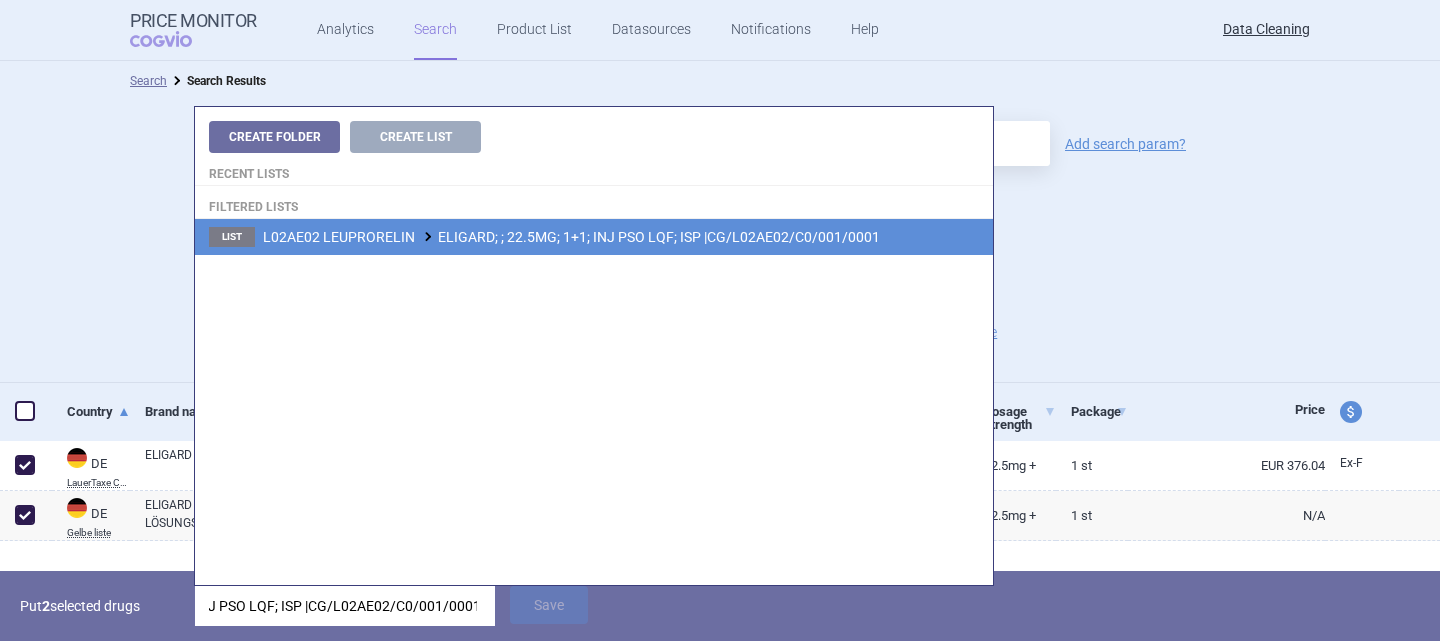 type on "ELIGARD; ; 22.5MG; 1+1; INJ PSO LQF; ISP |CG/L02AE02/C0/001/0001" 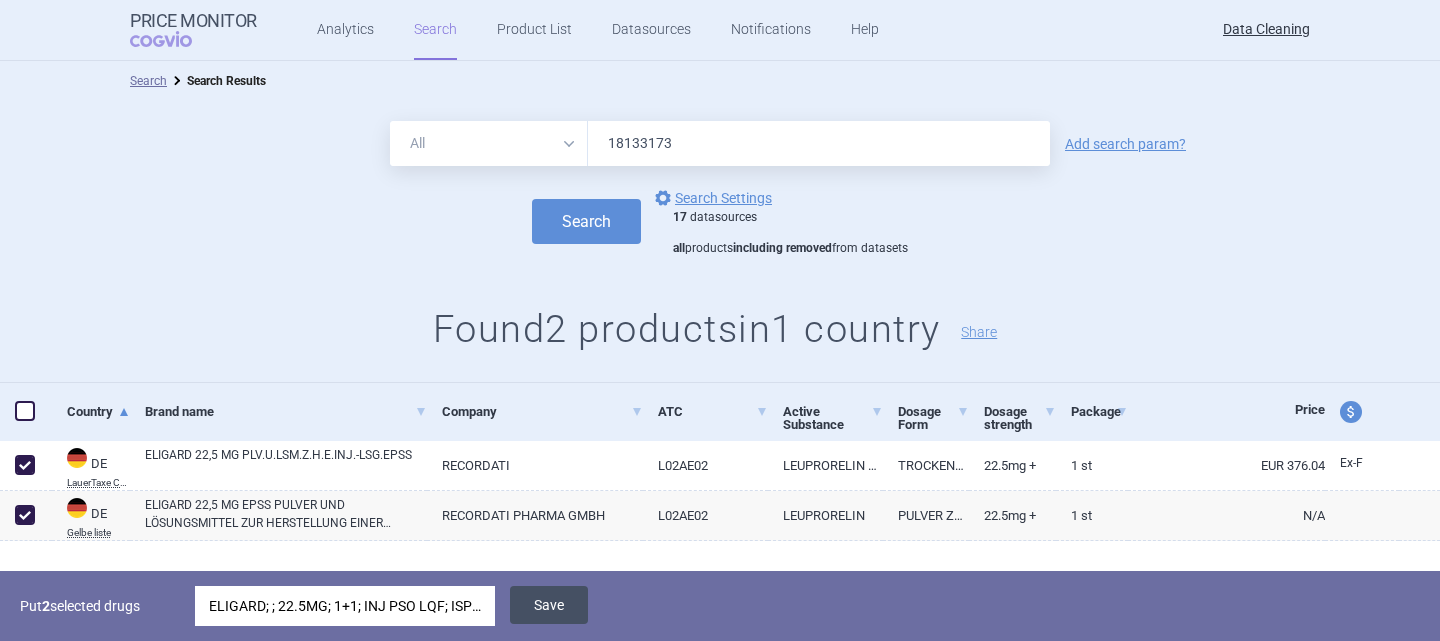 click on "Save" at bounding box center [549, 605] 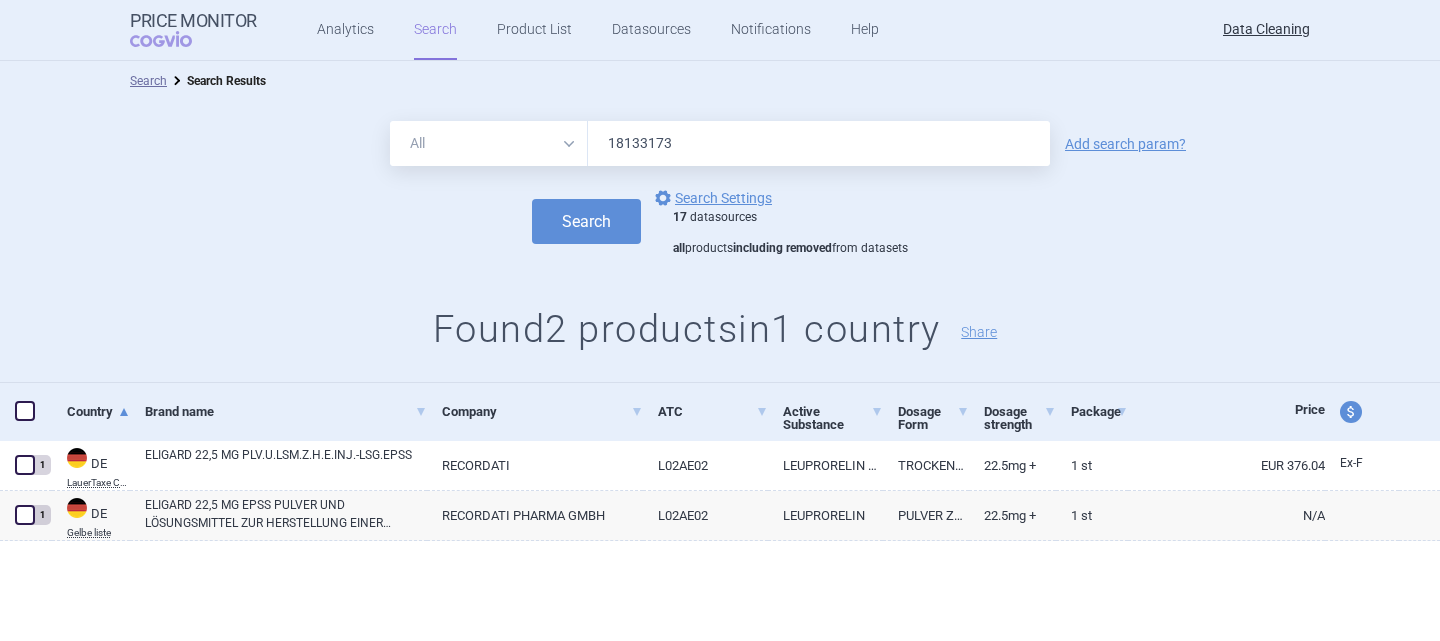 drag, startPoint x: 728, startPoint y: 141, endPoint x: 611, endPoint y: 139, distance: 117.01709 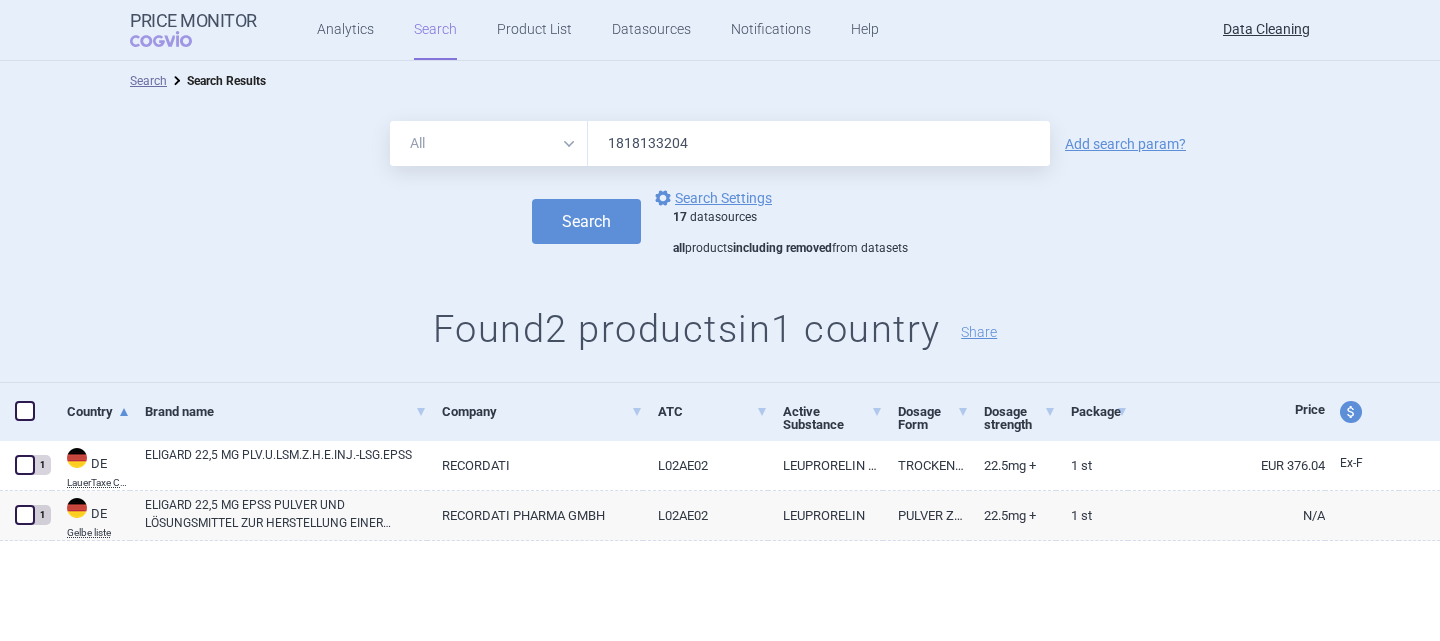 drag, startPoint x: 743, startPoint y: 139, endPoint x: 516, endPoint y: 139, distance: 227 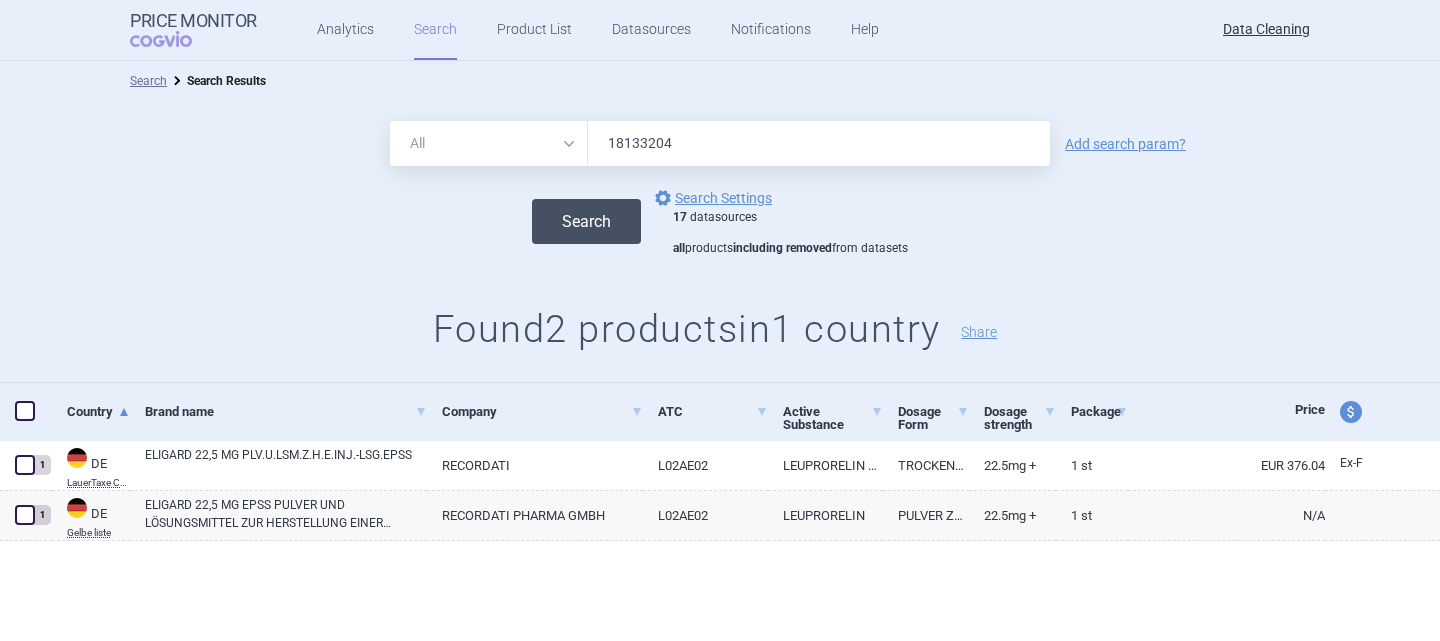type on "18133204" 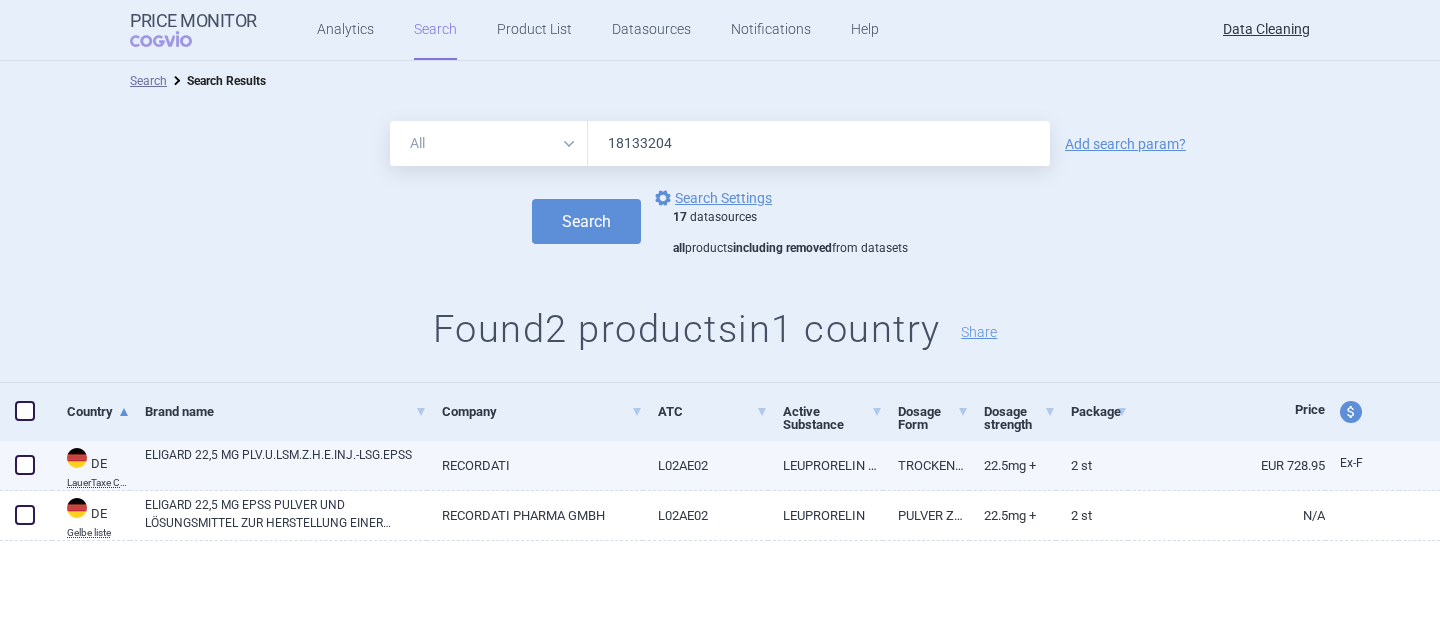click at bounding box center (26, 466) 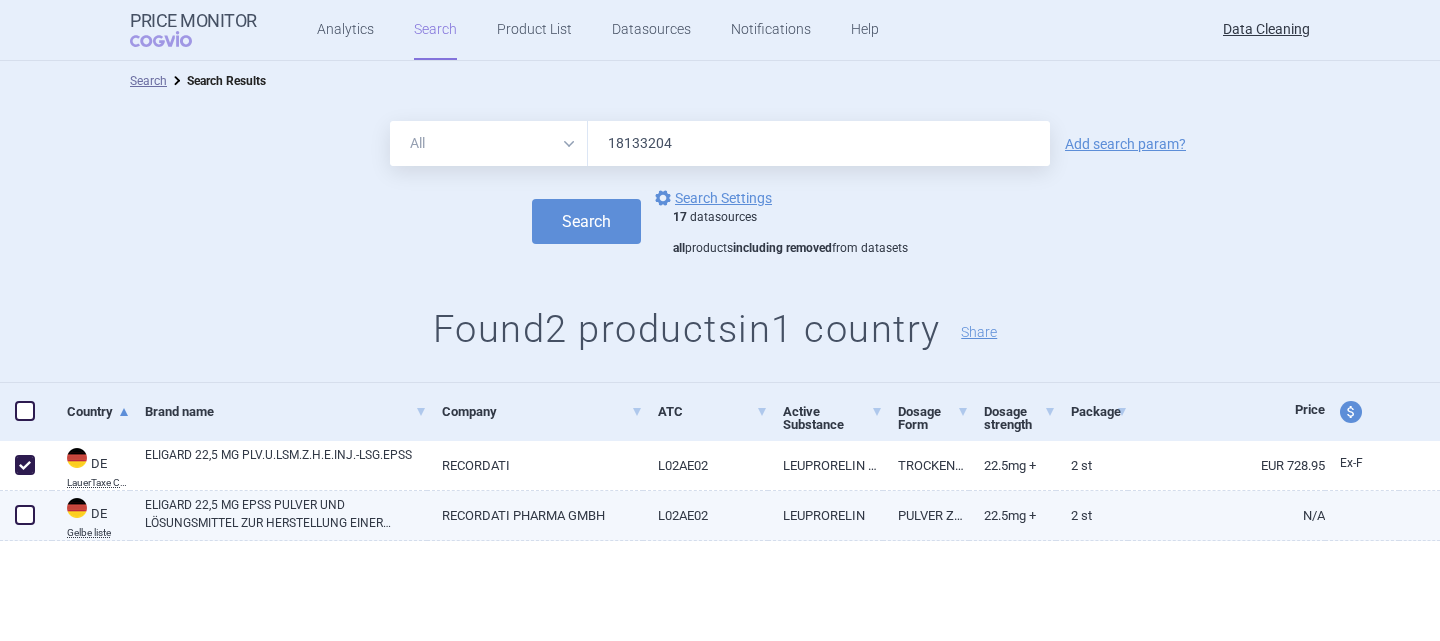 checkbox on "true" 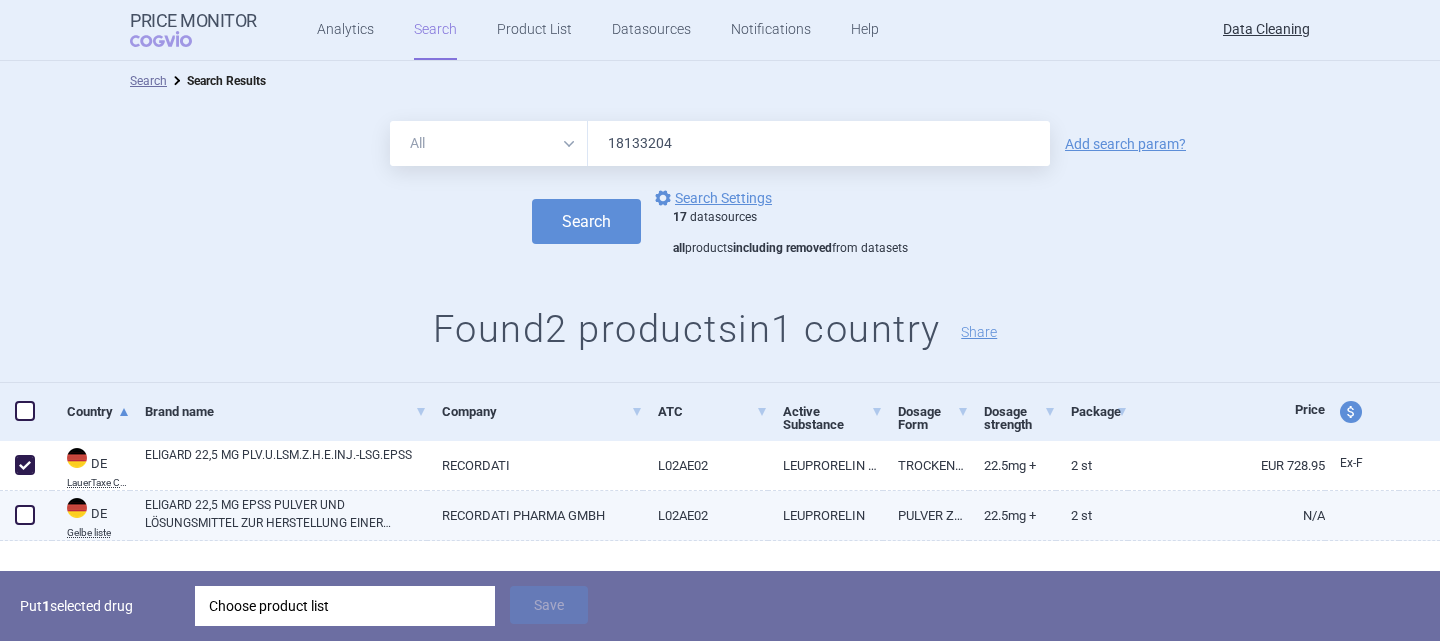 click at bounding box center (25, 515) 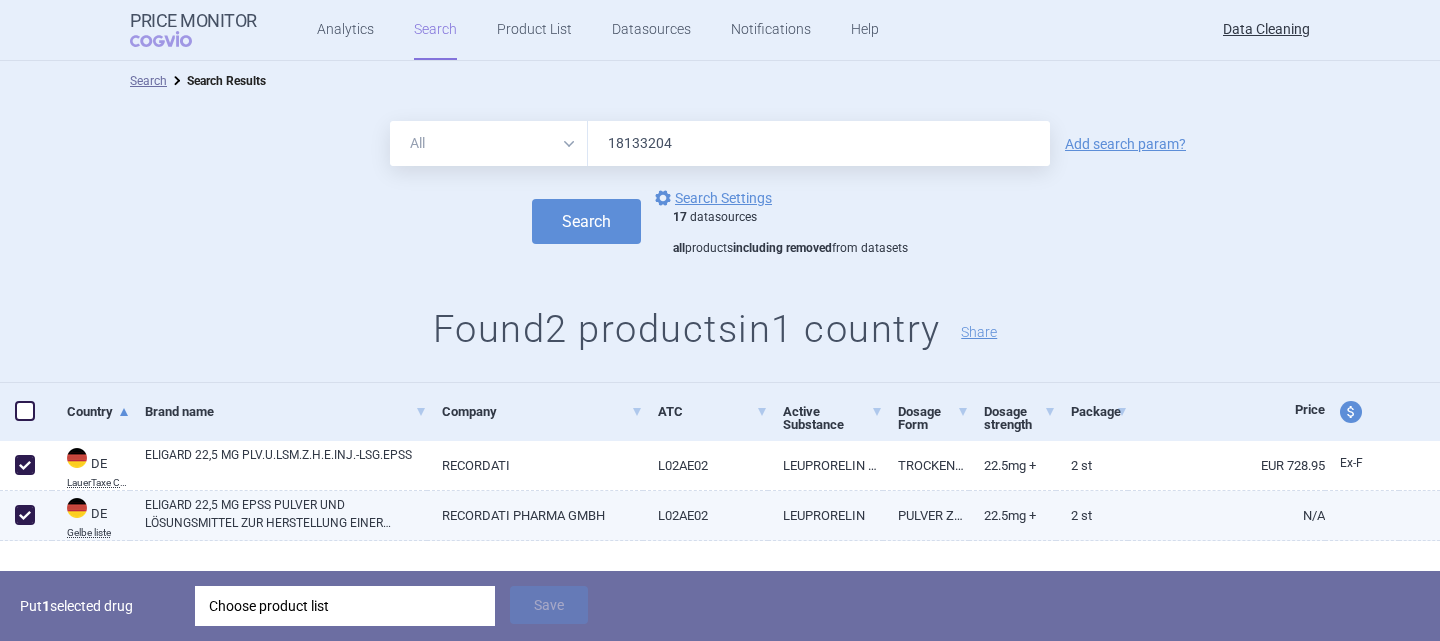 checkbox on "true" 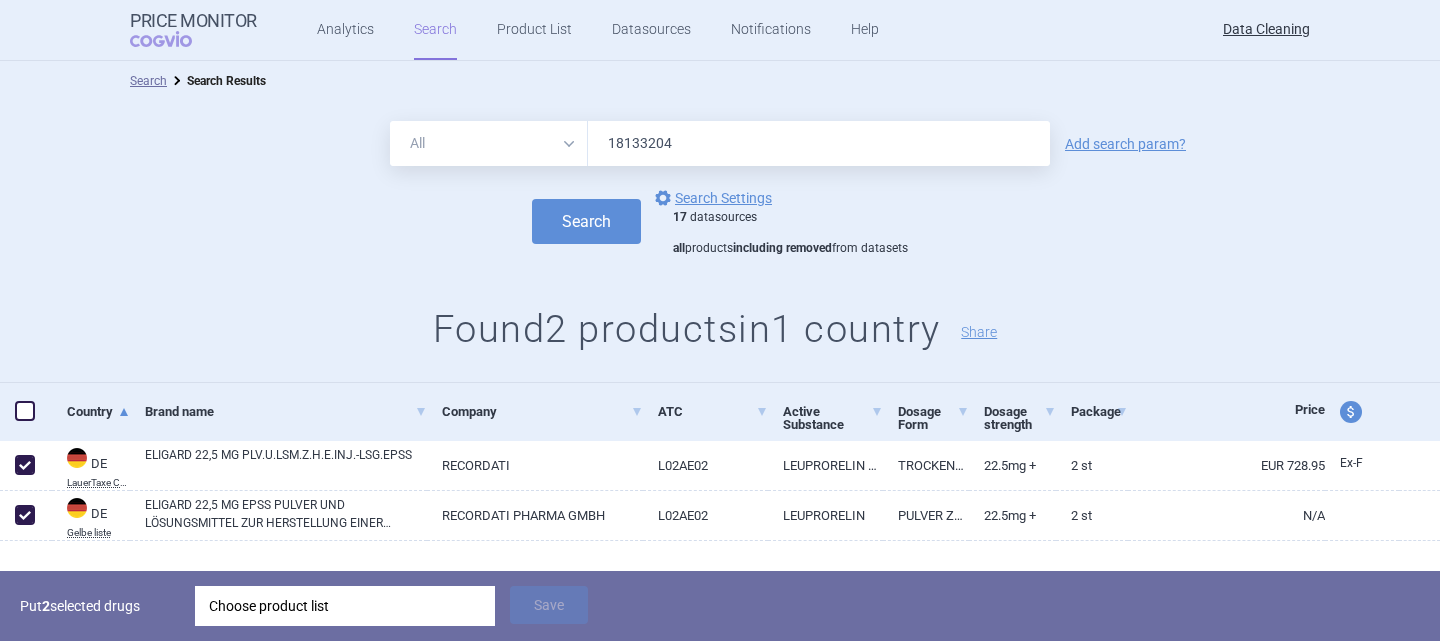 click on "Choose product list" at bounding box center [345, 606] 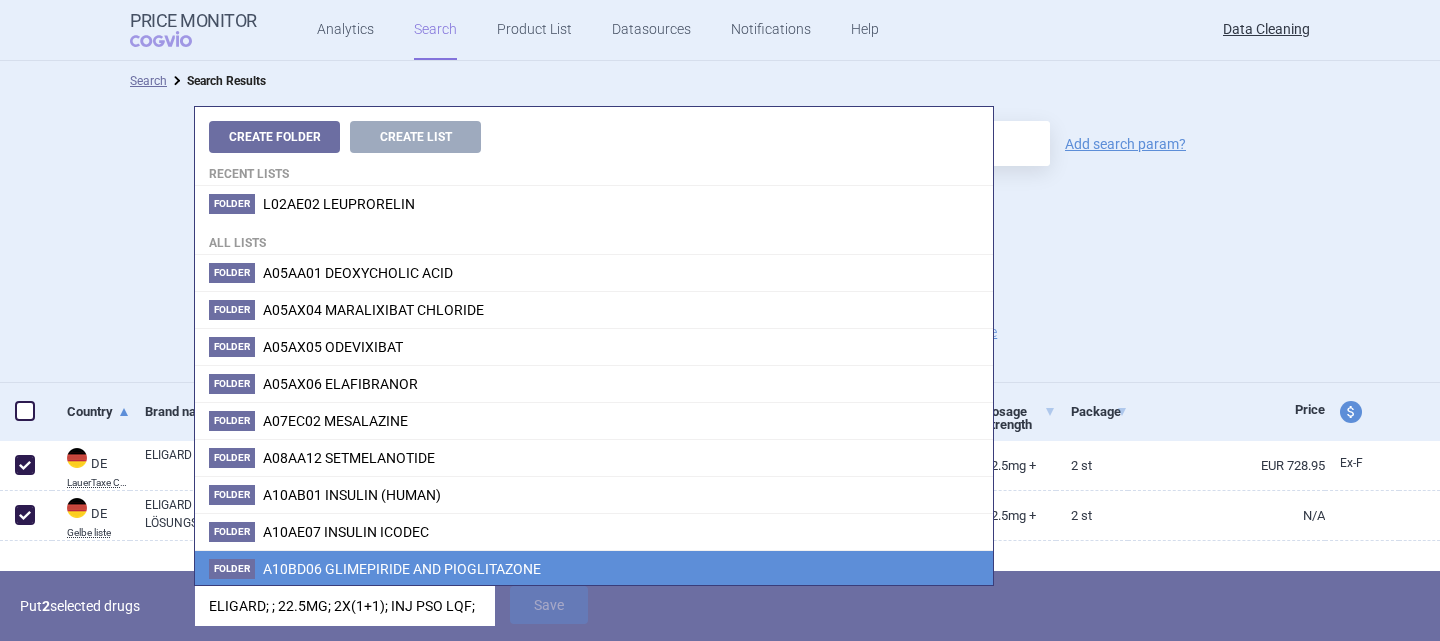scroll, scrollTop: 0, scrollLeft: 196, axis: horizontal 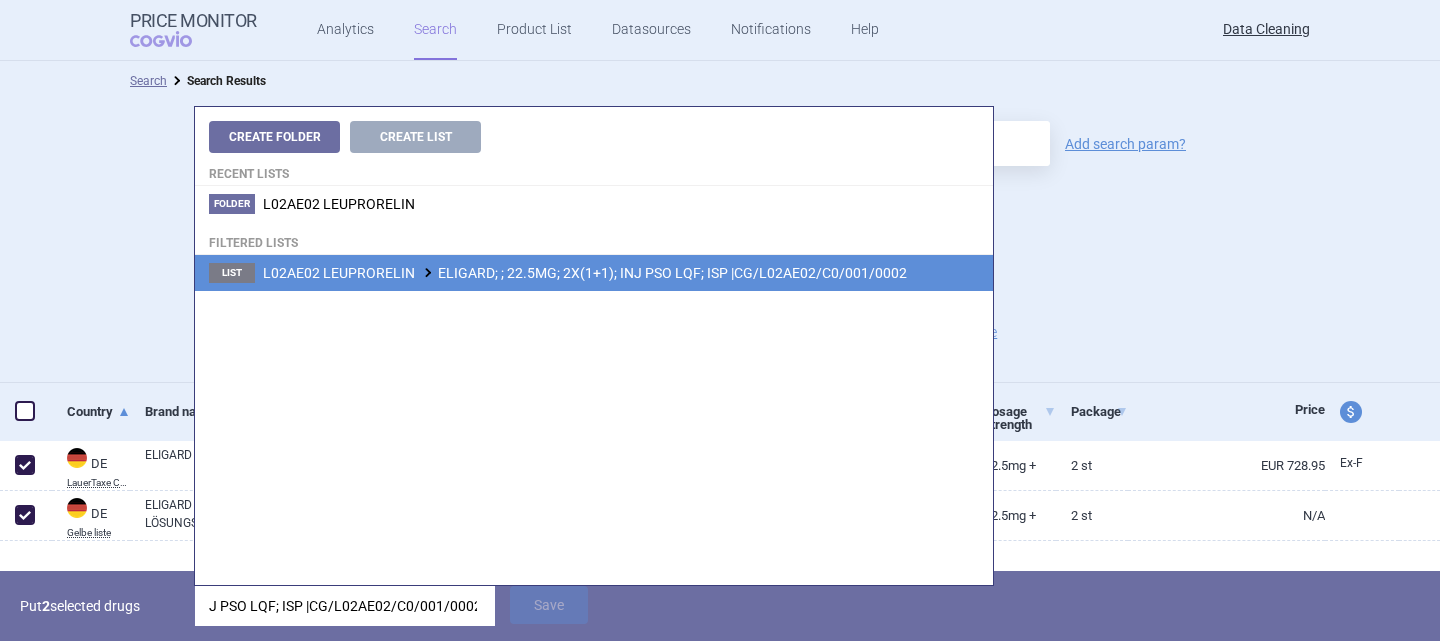 type on "ELIGARD; ; 22.5MG; 2X(1+1); INJ PSO LQF; ISP |CG/L02AE02/C0/001/0002" 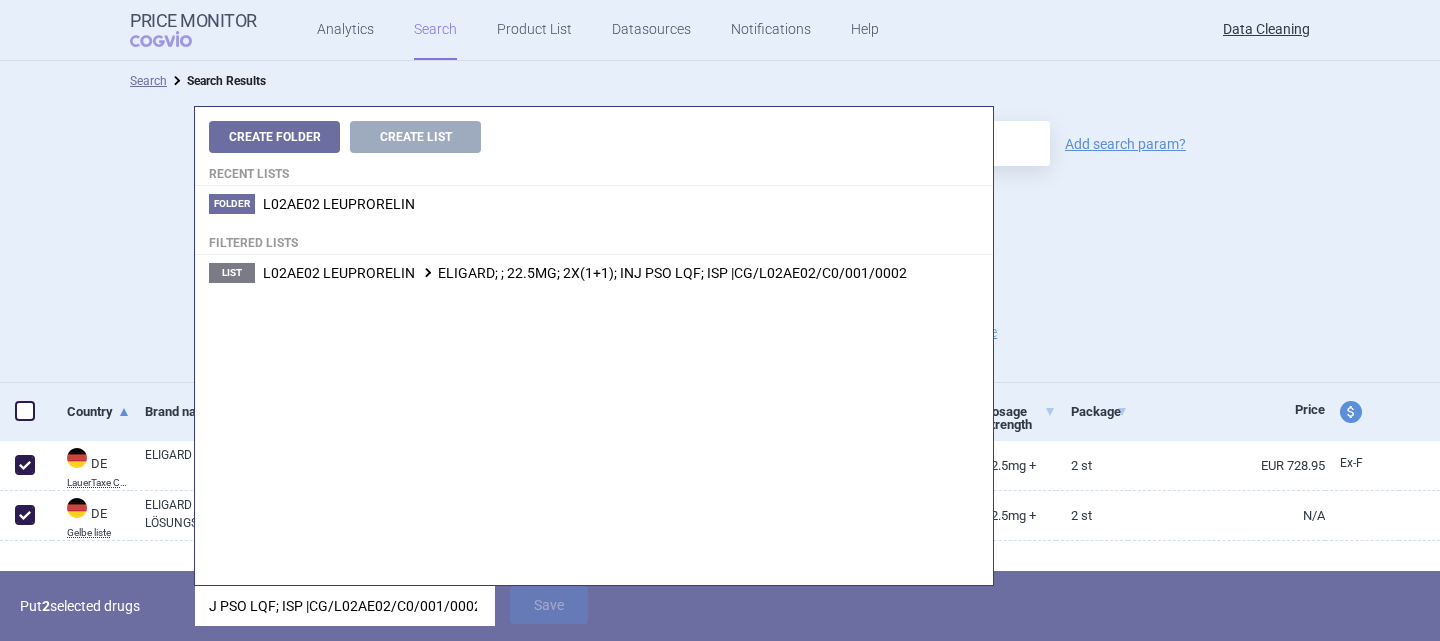 scroll, scrollTop: 0, scrollLeft: 0, axis: both 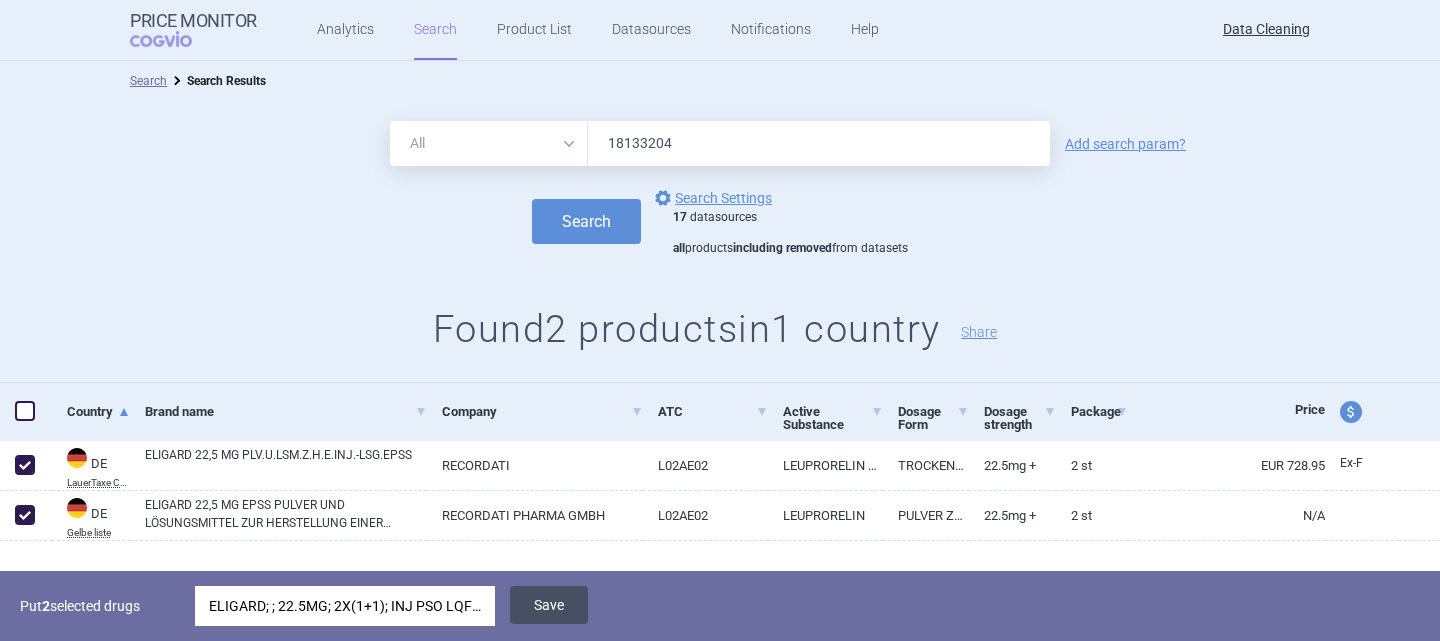 click on "Save" at bounding box center [549, 605] 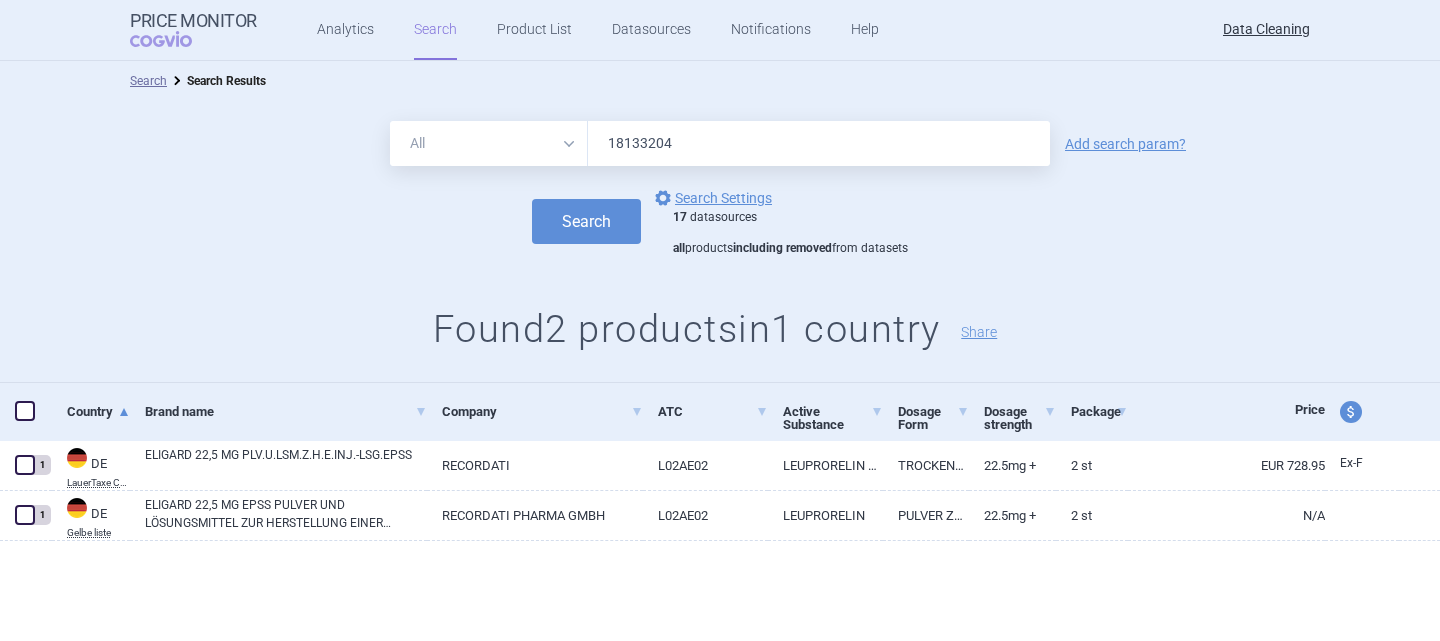 drag, startPoint x: 705, startPoint y: 132, endPoint x: 439, endPoint y: 152, distance: 266.75082 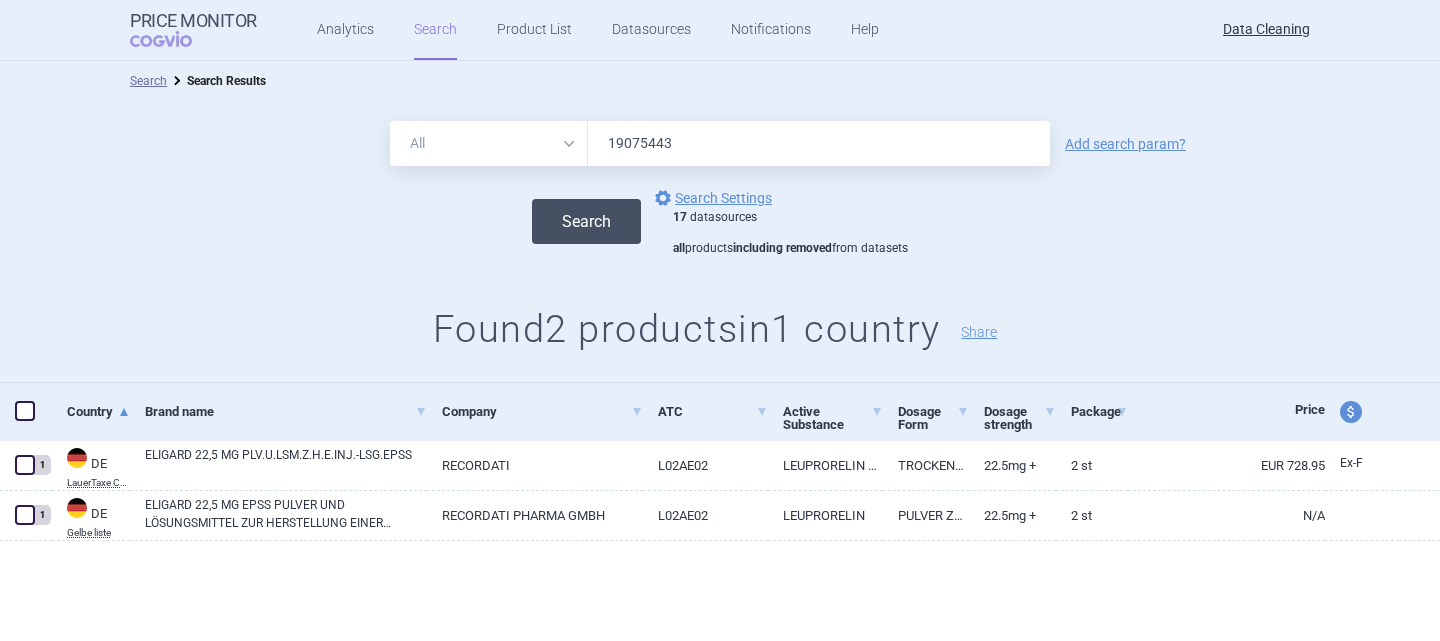 type on "19075443" 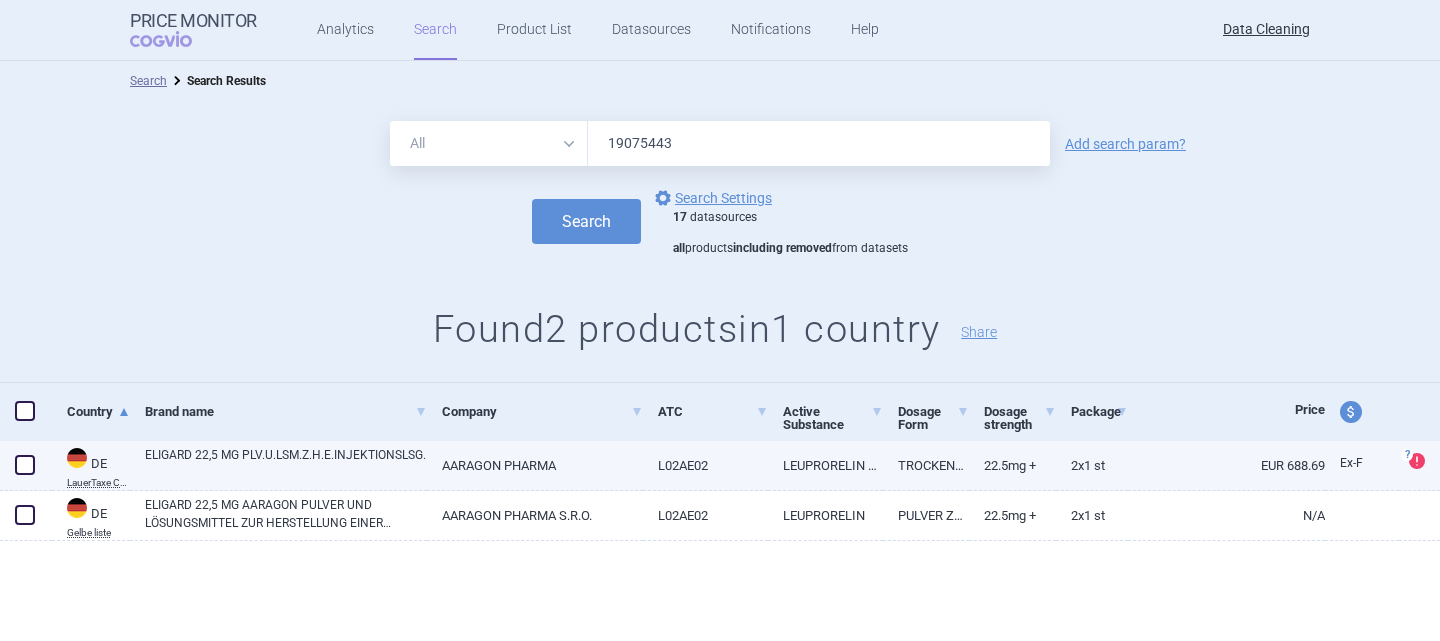 click at bounding box center [25, 465] 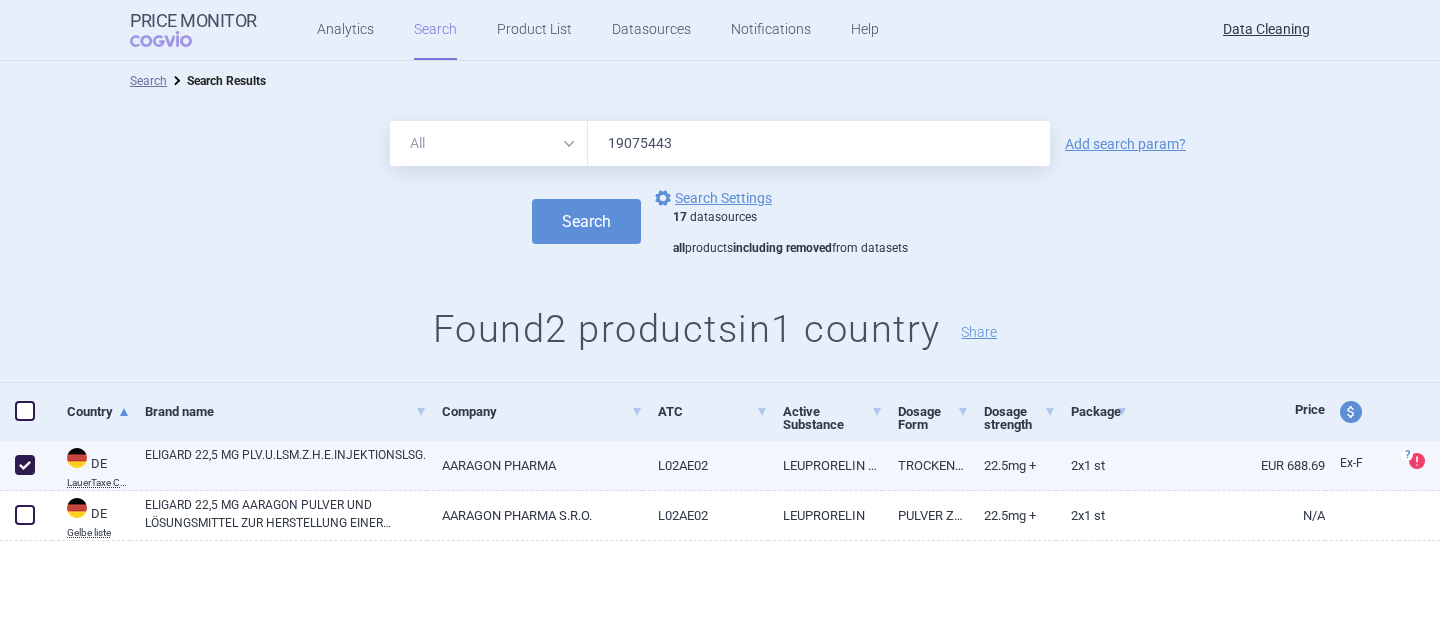 checkbox on "true" 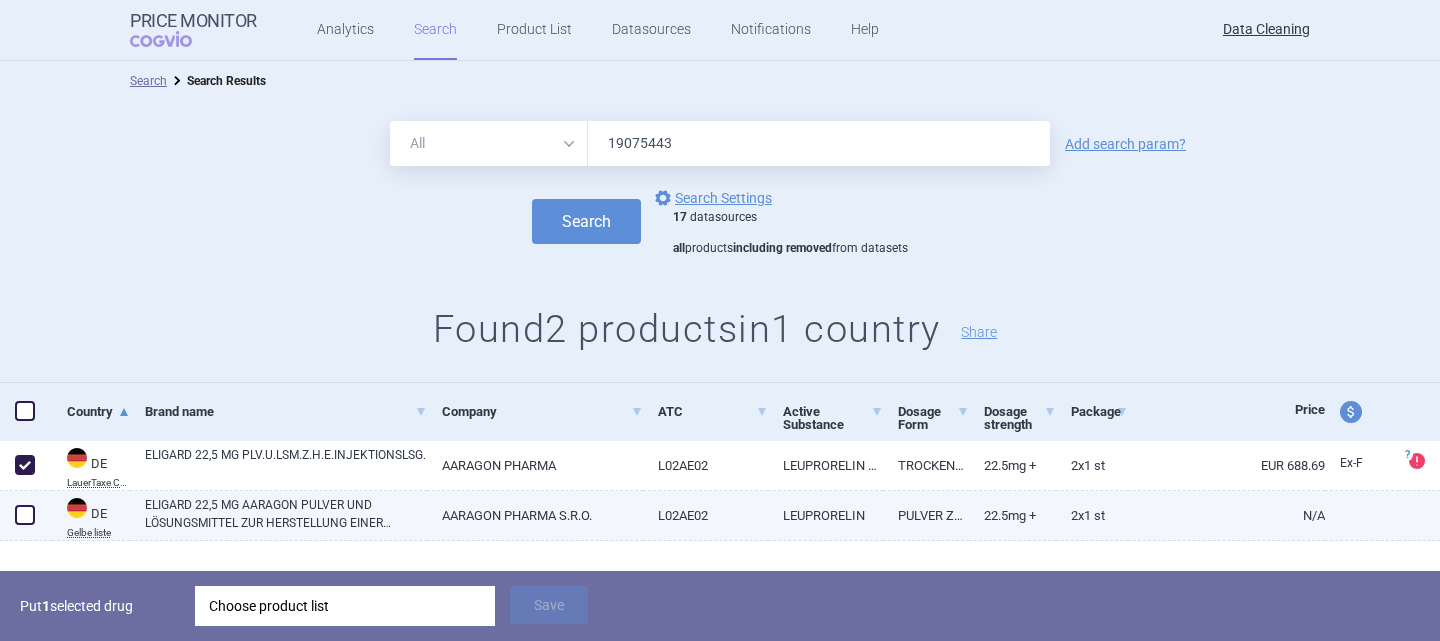 click at bounding box center (25, 515) 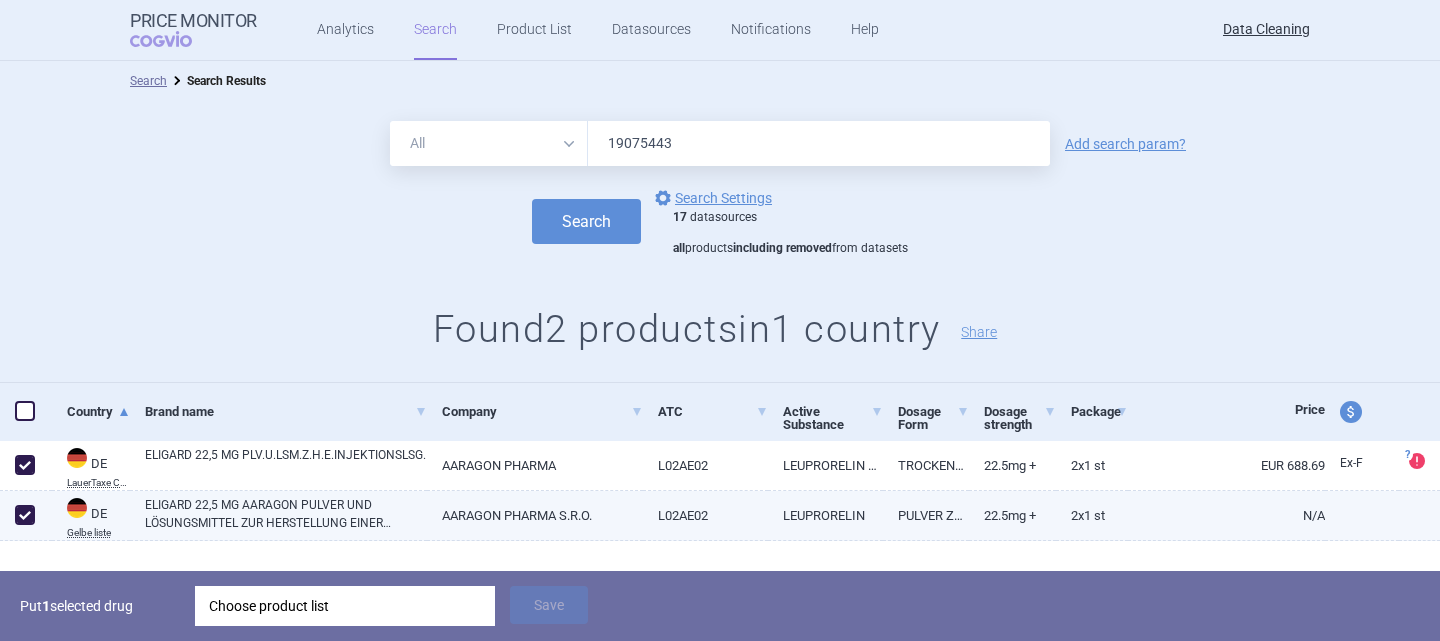 checkbox on "true" 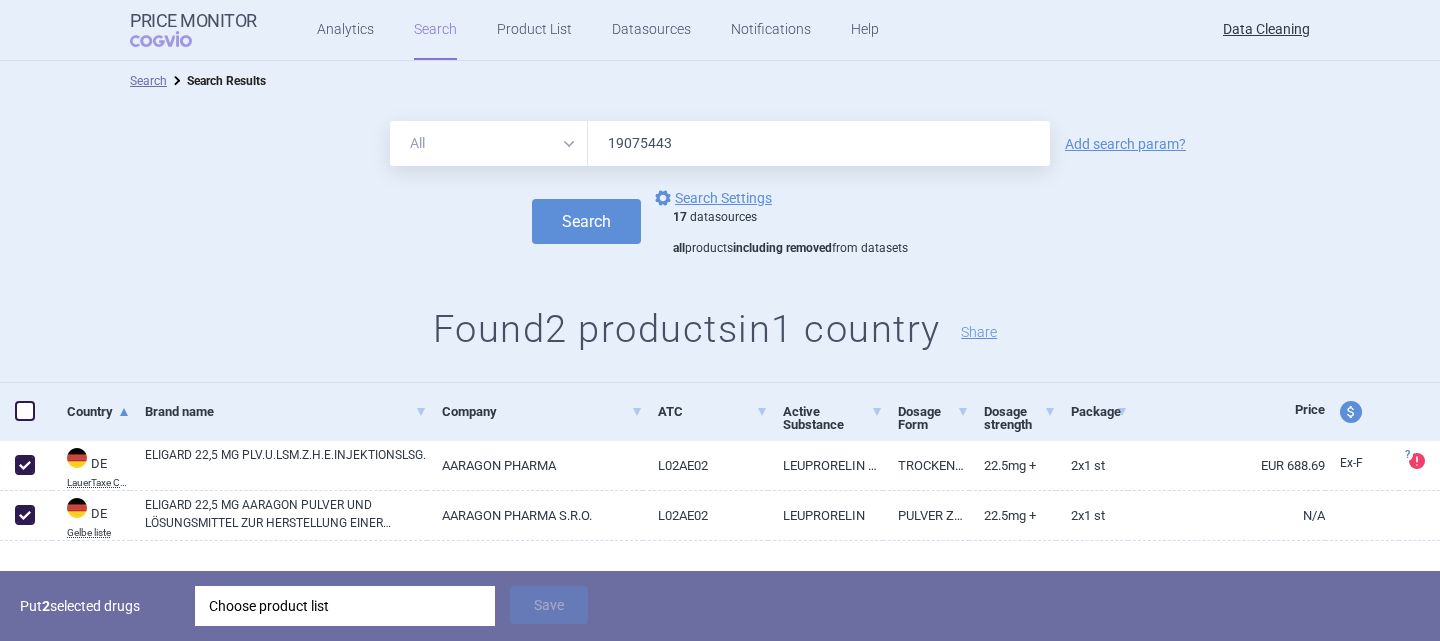 click on "Choose product list" at bounding box center [345, 606] 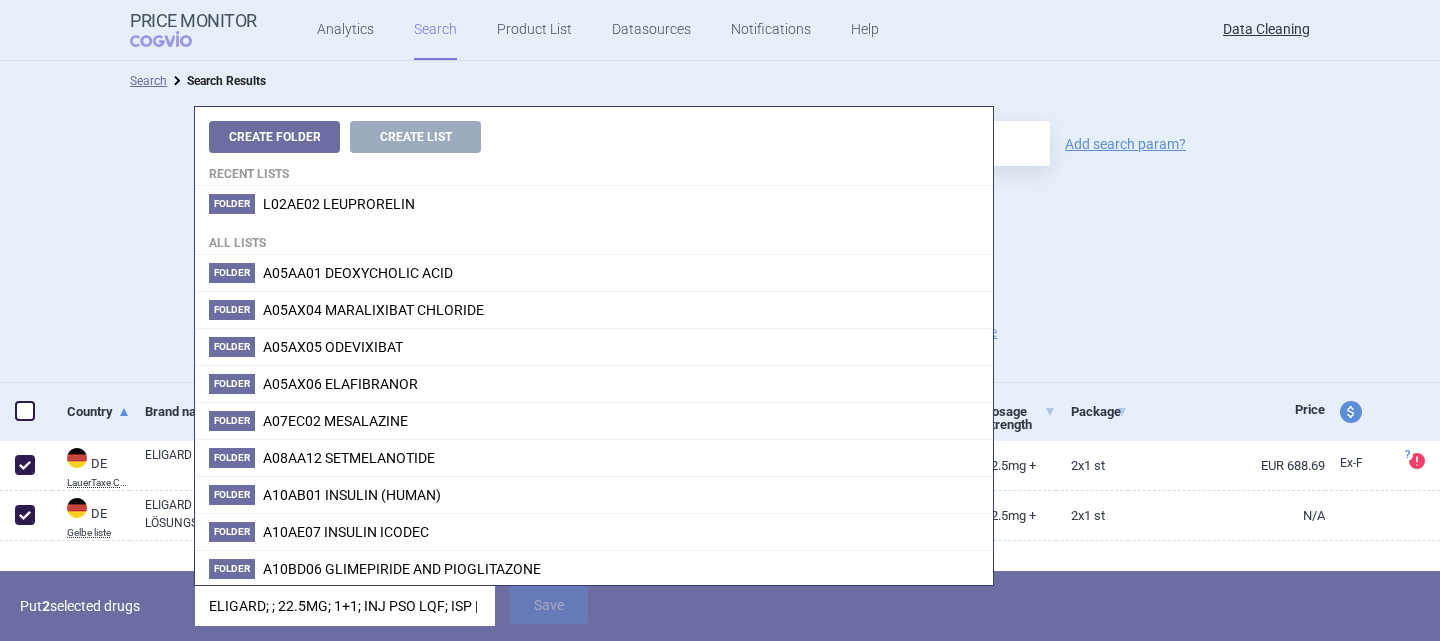 scroll, scrollTop: 0, scrollLeft: 170, axis: horizontal 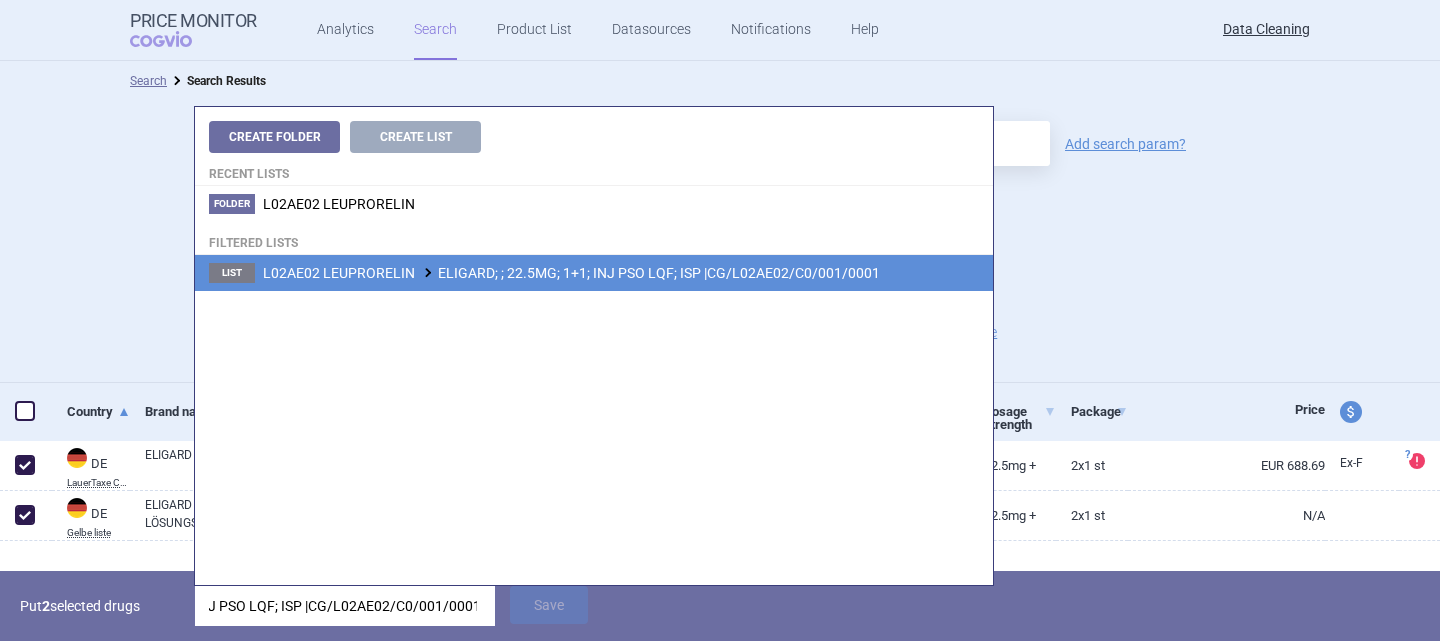 type on "ELIGARD; ; 22.5MG; 1+1; INJ PSO LQF; ISP |CG/L02AE02/C0/001/0001" 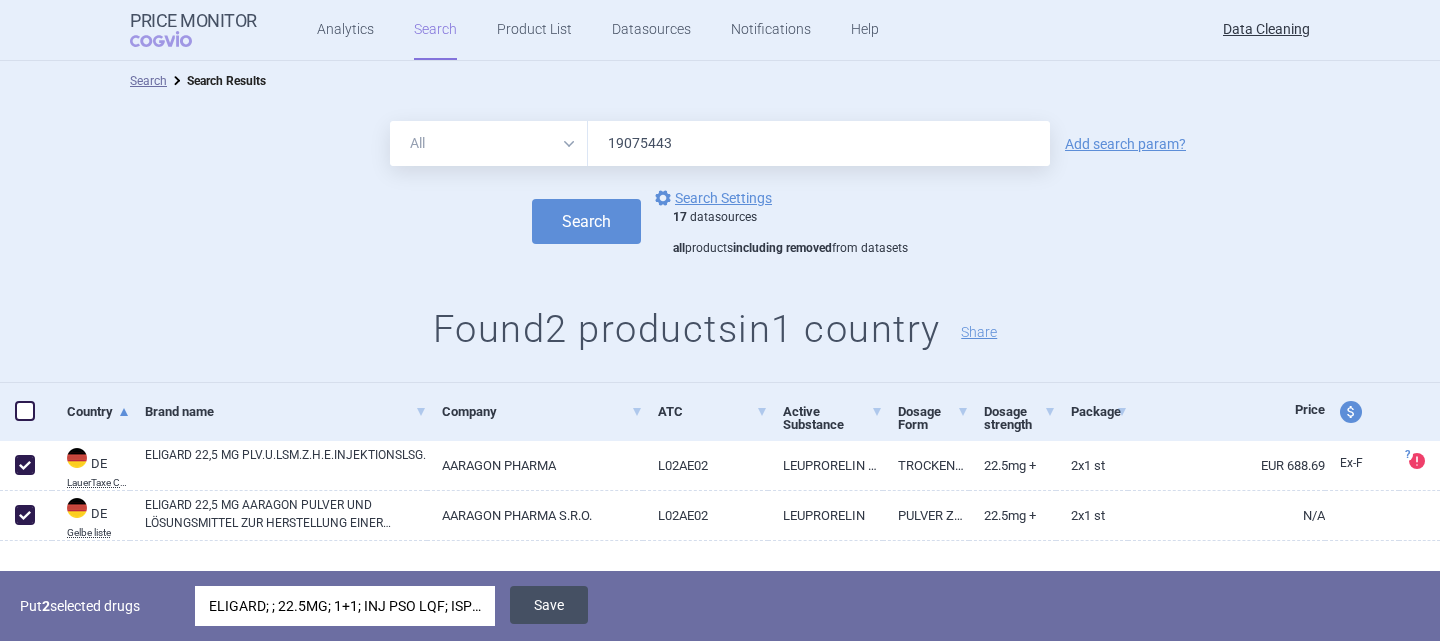 click on "Save" at bounding box center (549, 605) 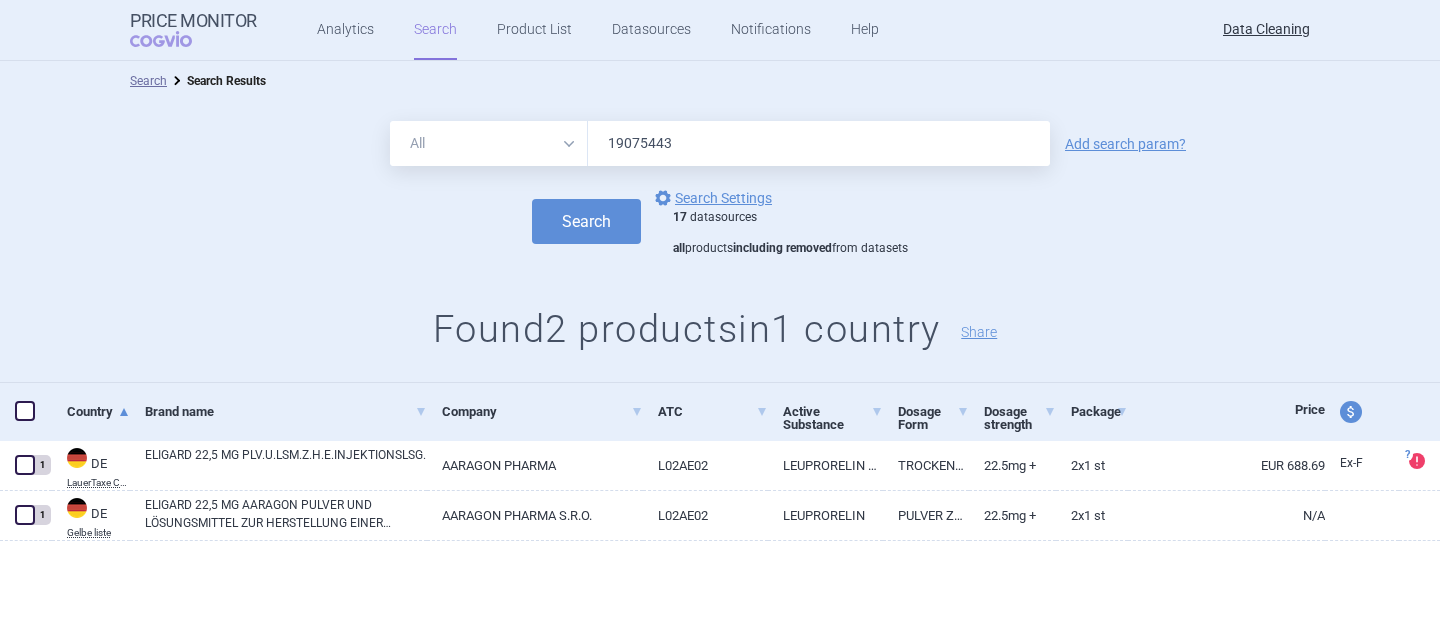 drag, startPoint x: 718, startPoint y: 152, endPoint x: 588, endPoint y: 151, distance: 130.00385 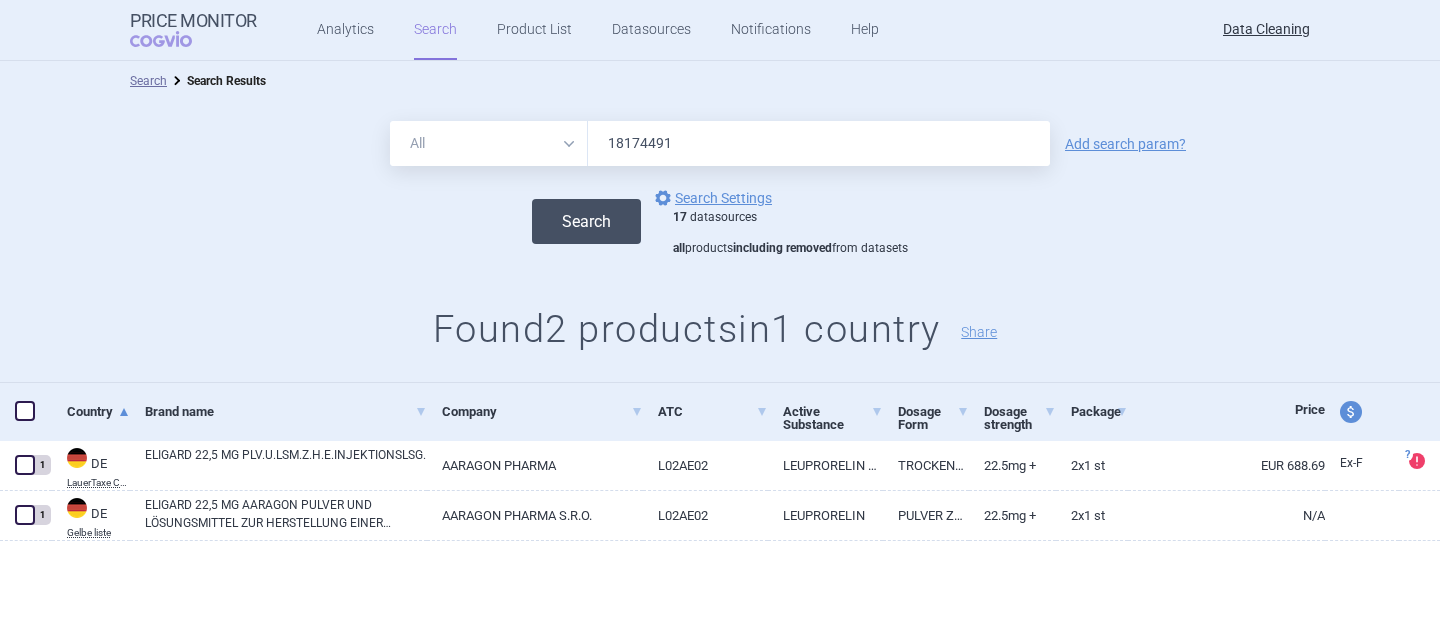 type on "18174491" 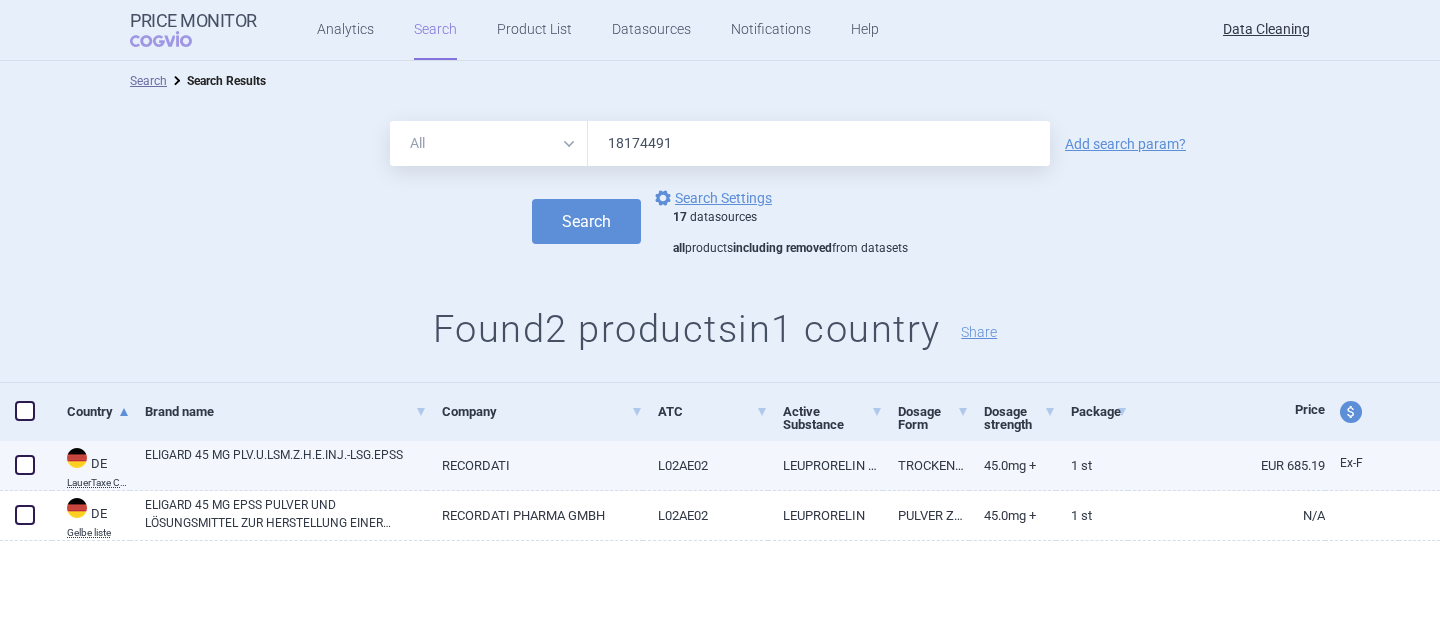 click at bounding box center [25, 465] 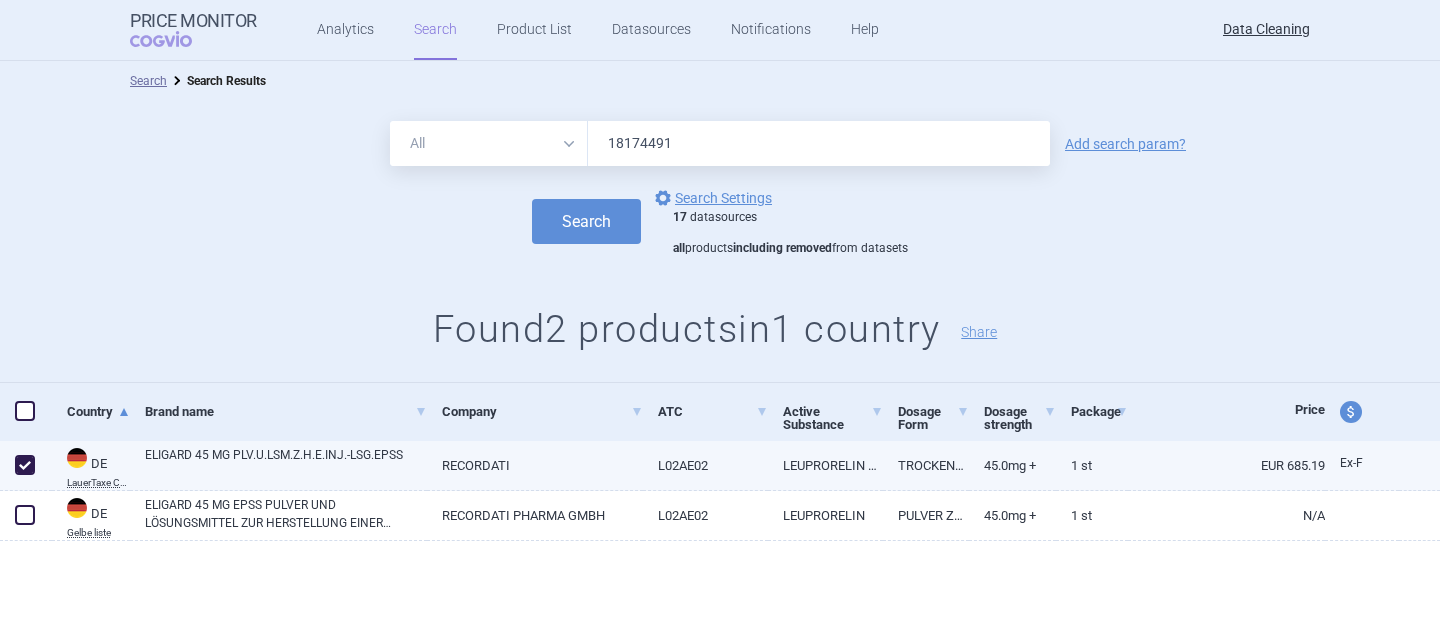checkbox on "true" 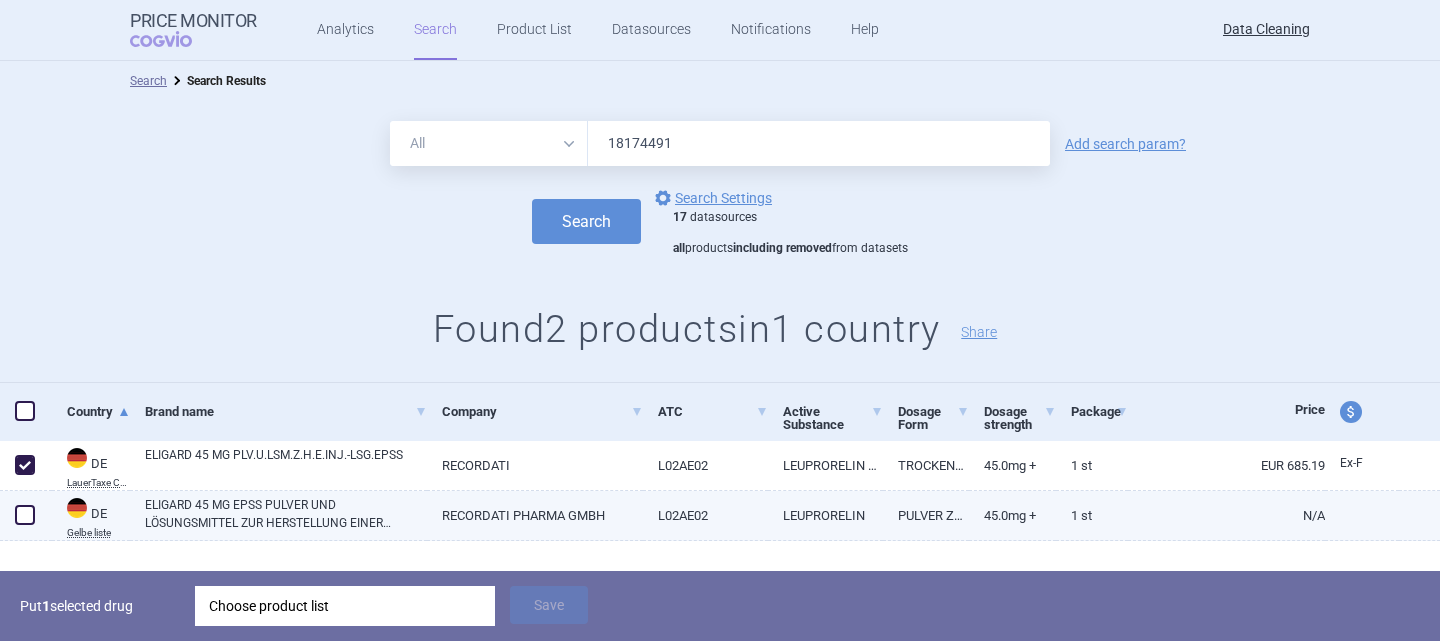 click at bounding box center [25, 515] 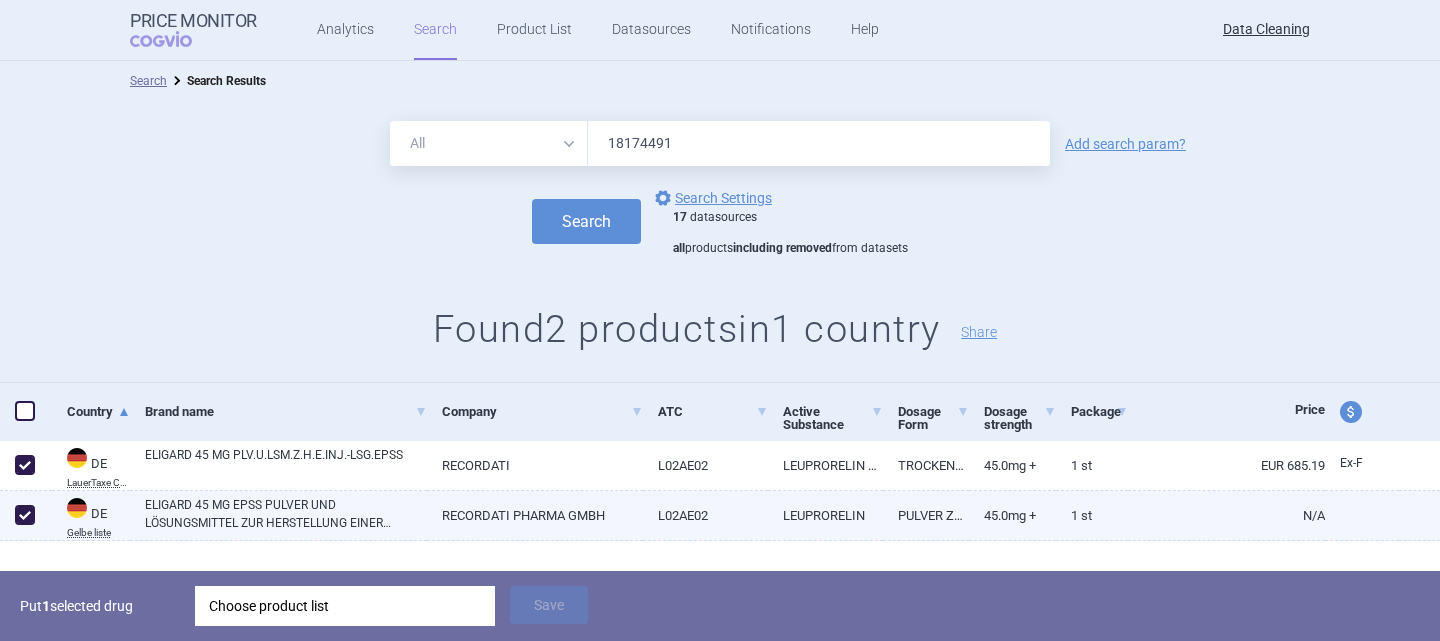 checkbox on "true" 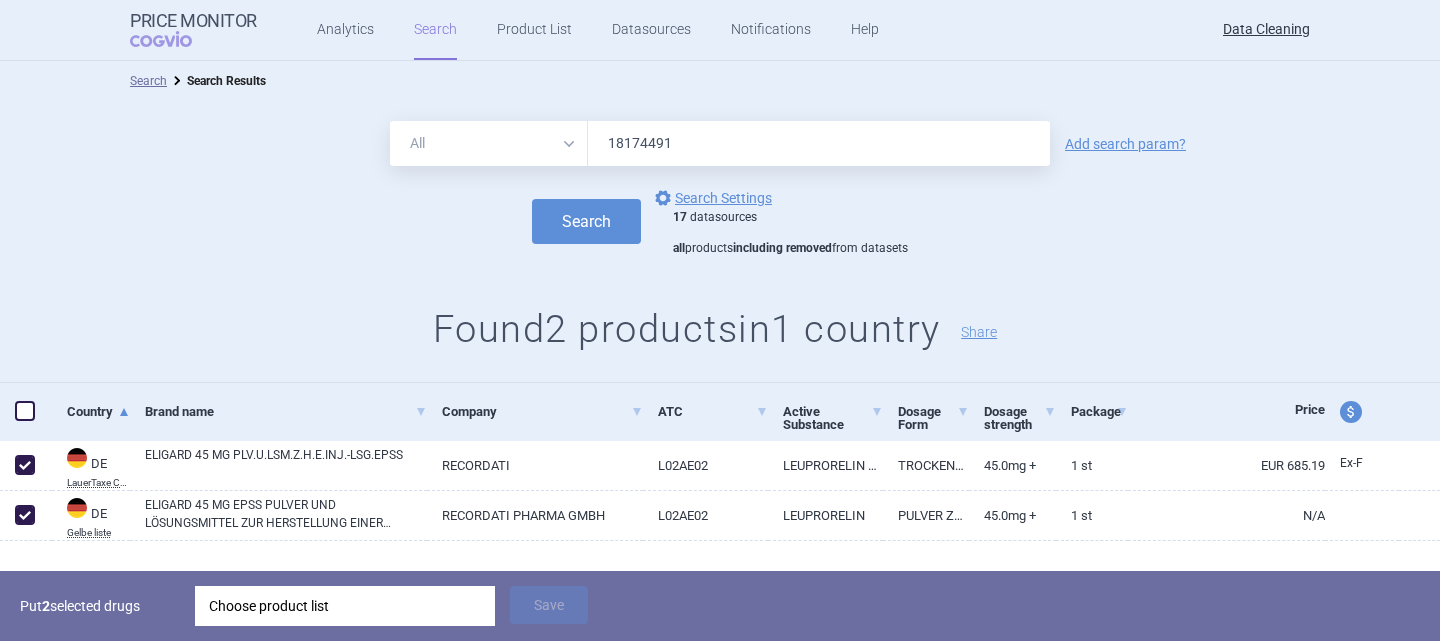 click on "Choose product list" at bounding box center (345, 606) 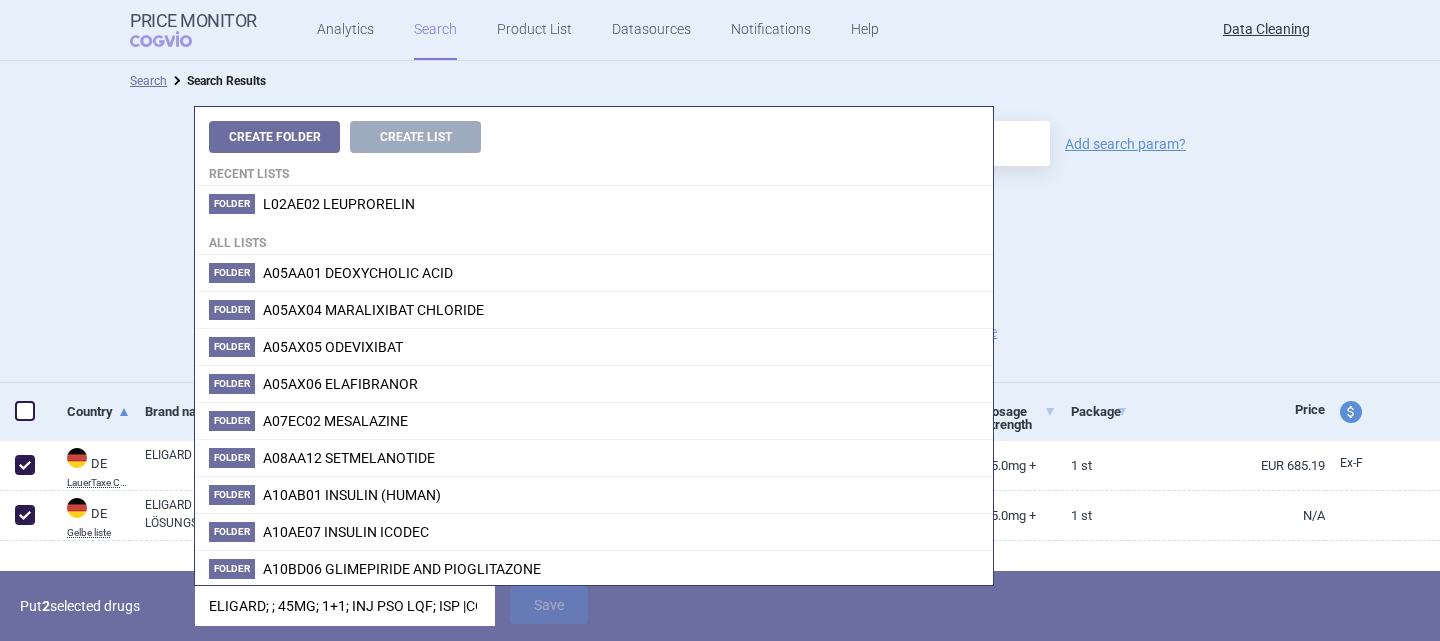scroll, scrollTop: 0, scrollLeft: 158, axis: horizontal 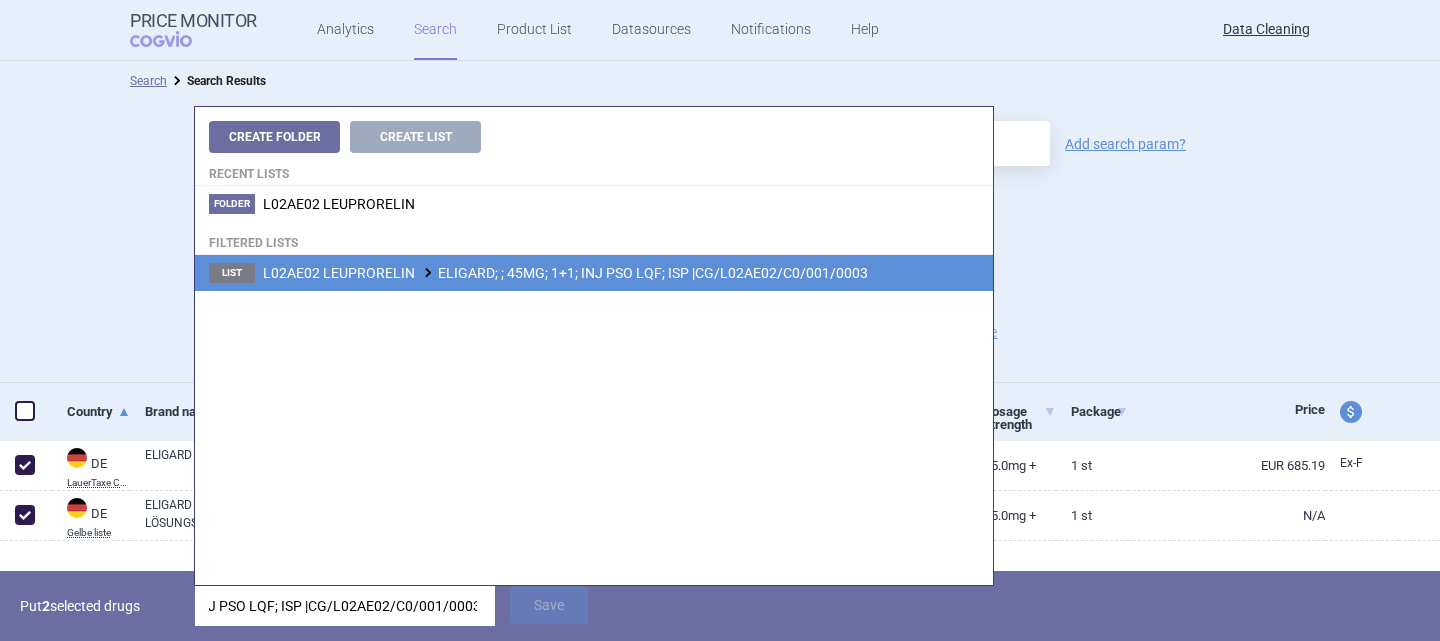 type on "ELIGARD; ; 45MG; 1+1; INJ PSO LQF; ISP |CG/L02AE02/C0/001/0003" 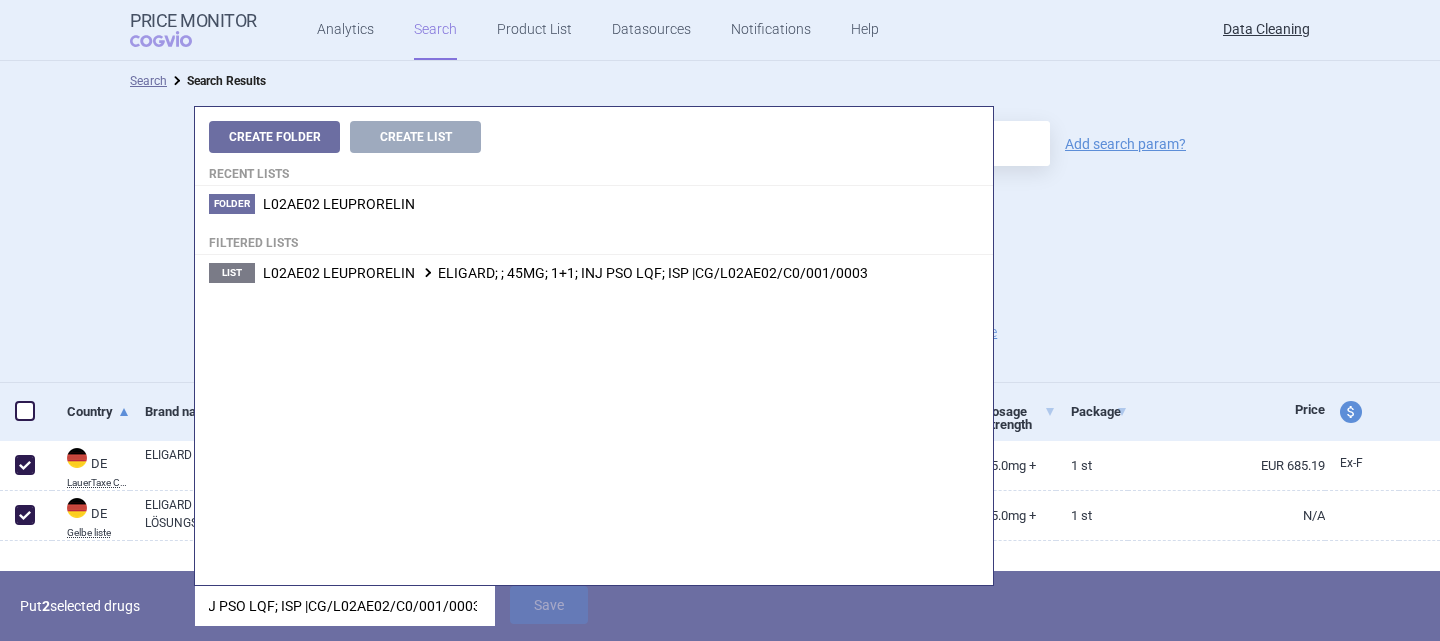 scroll, scrollTop: 0, scrollLeft: 0, axis: both 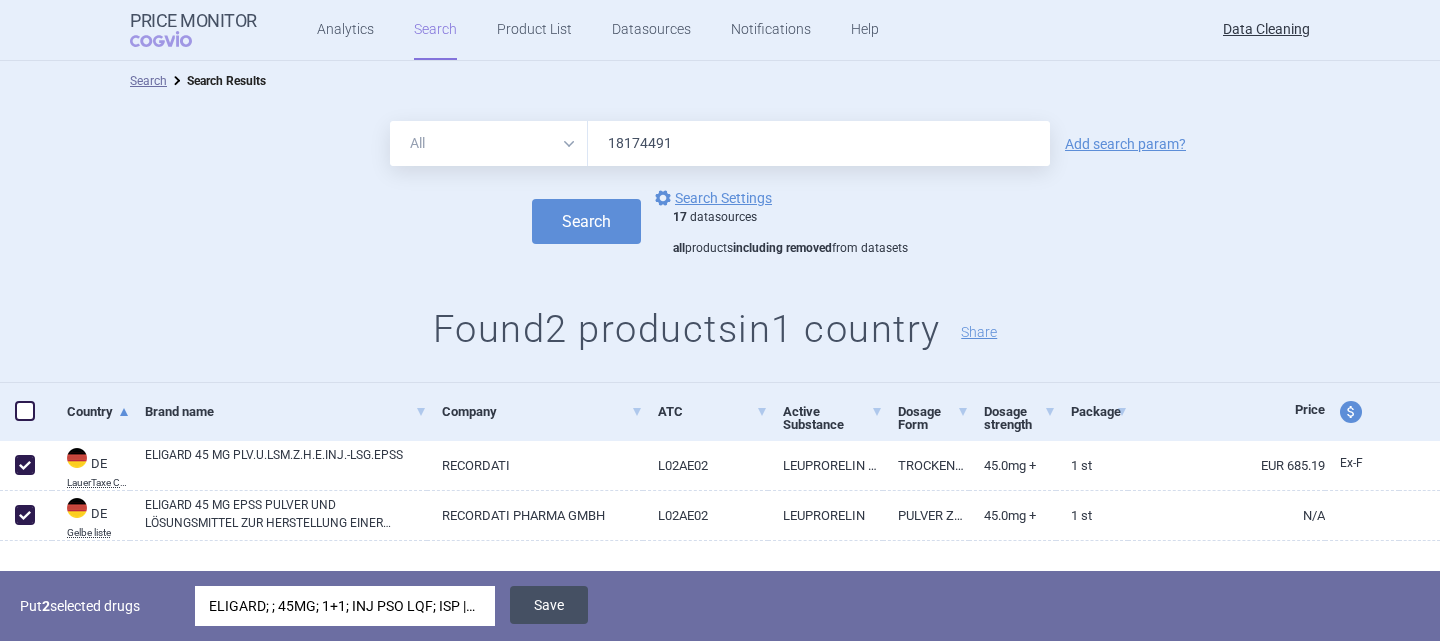 click on "Save" at bounding box center [549, 605] 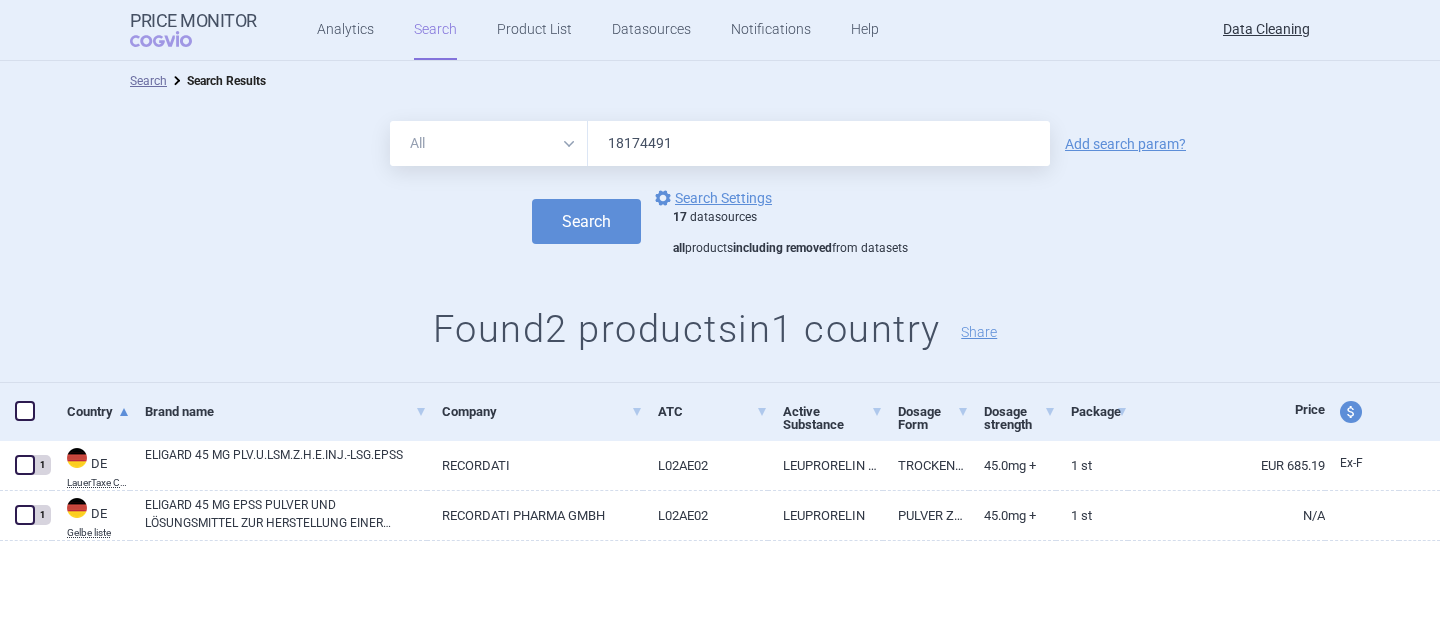 drag, startPoint x: 699, startPoint y: 142, endPoint x: 502, endPoint y: 146, distance: 197.0406 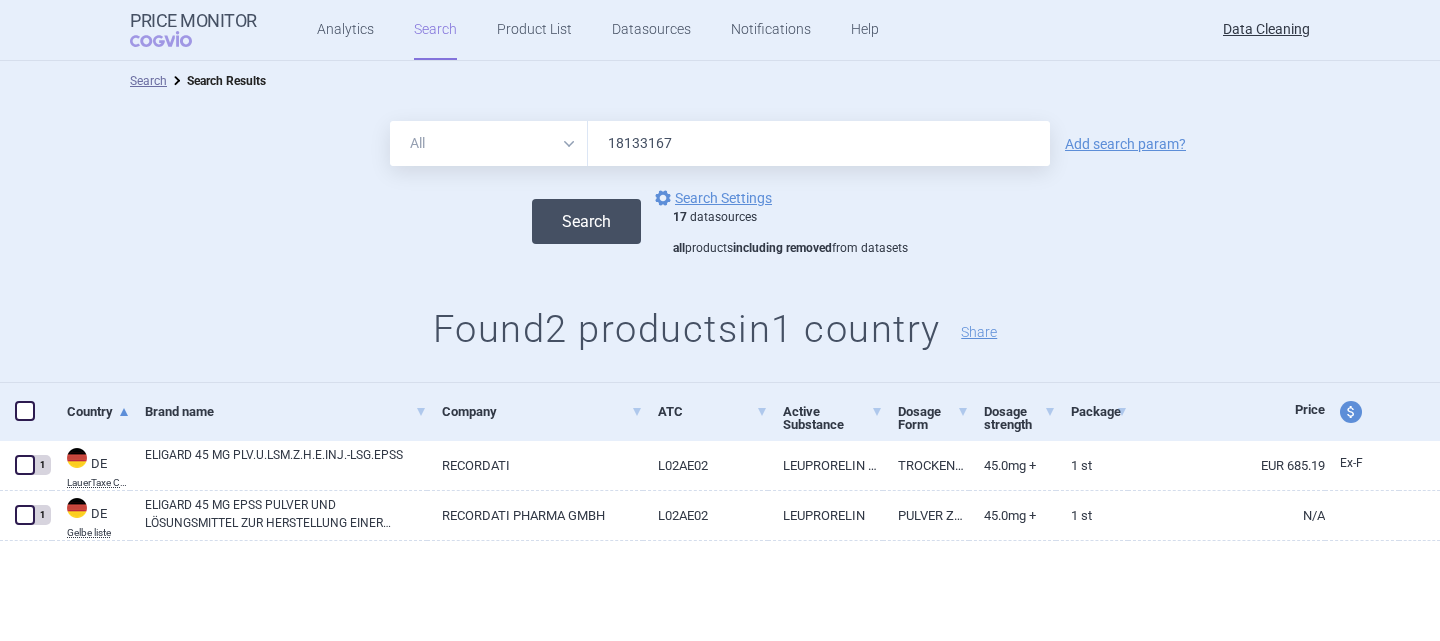 type on "18133167" 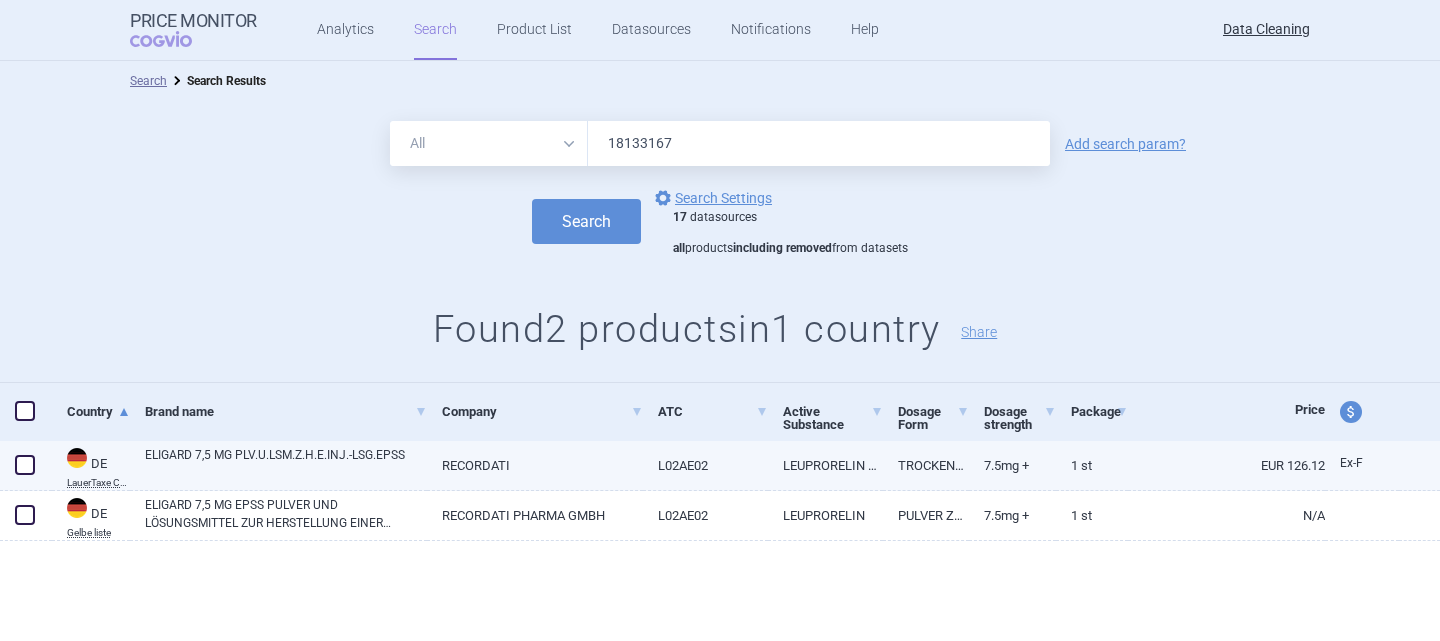 click at bounding box center (25, 465) 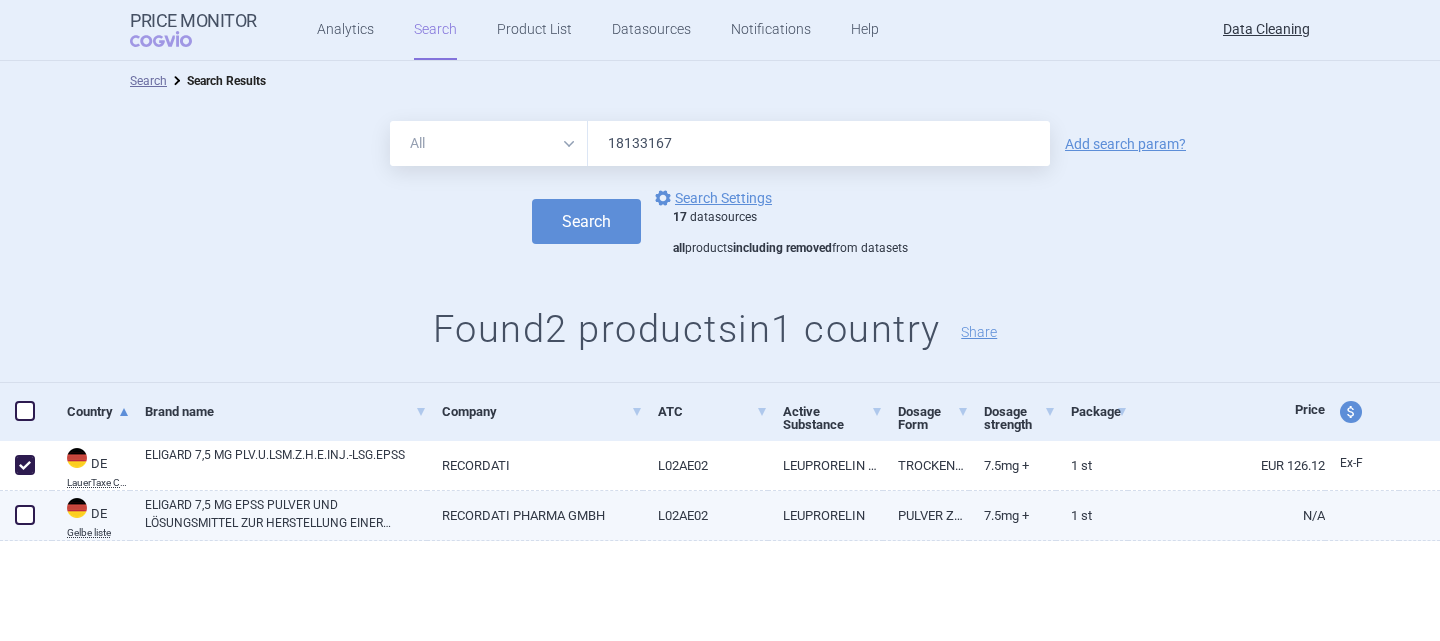 checkbox on "true" 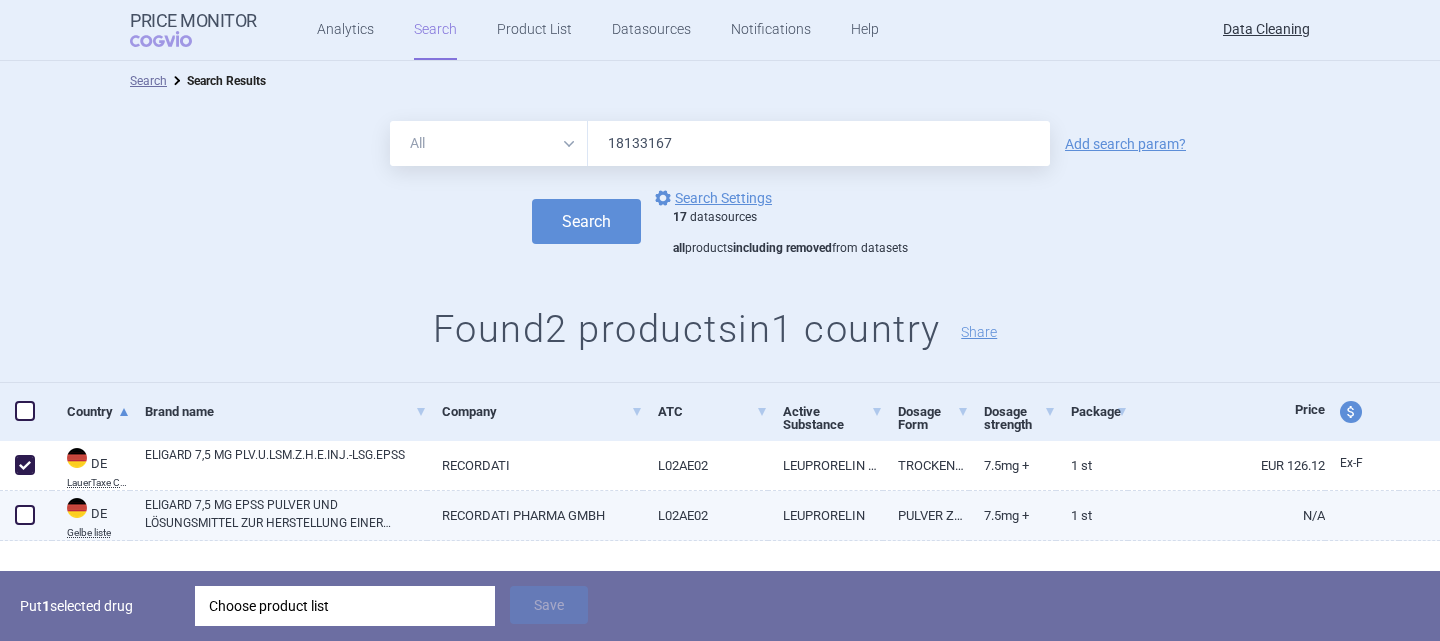 click at bounding box center (25, 515) 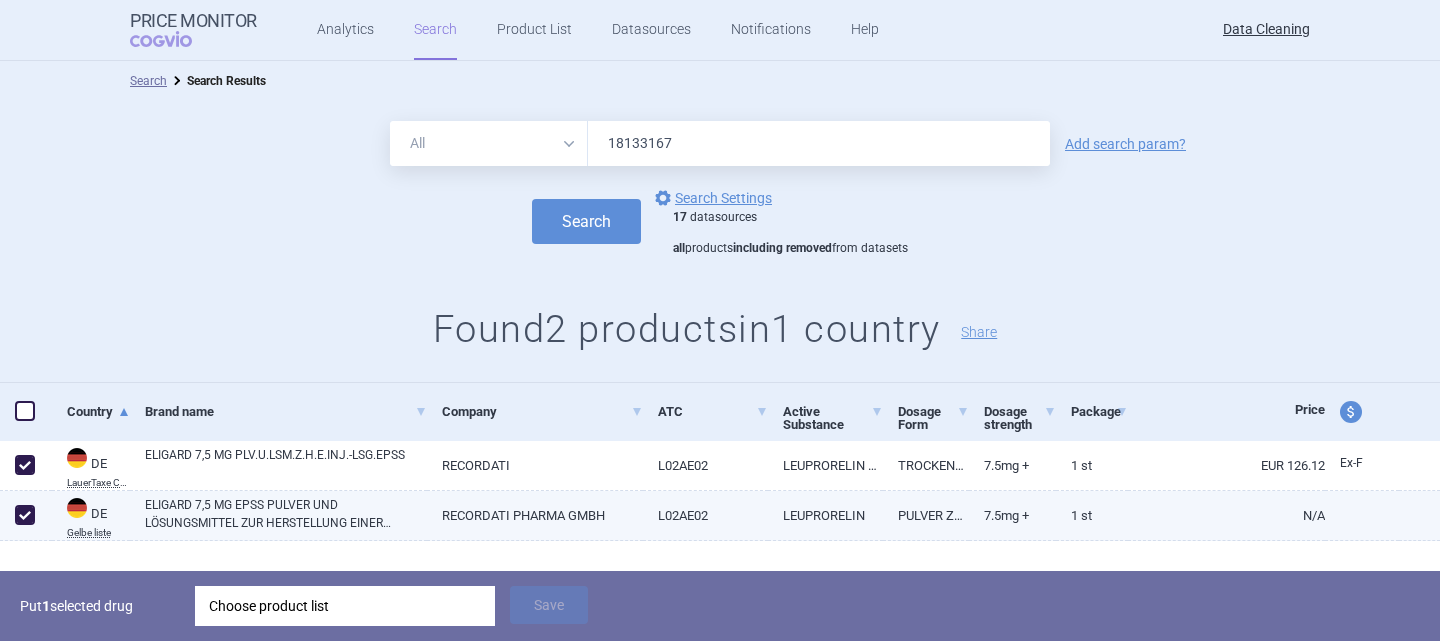 checkbox on "true" 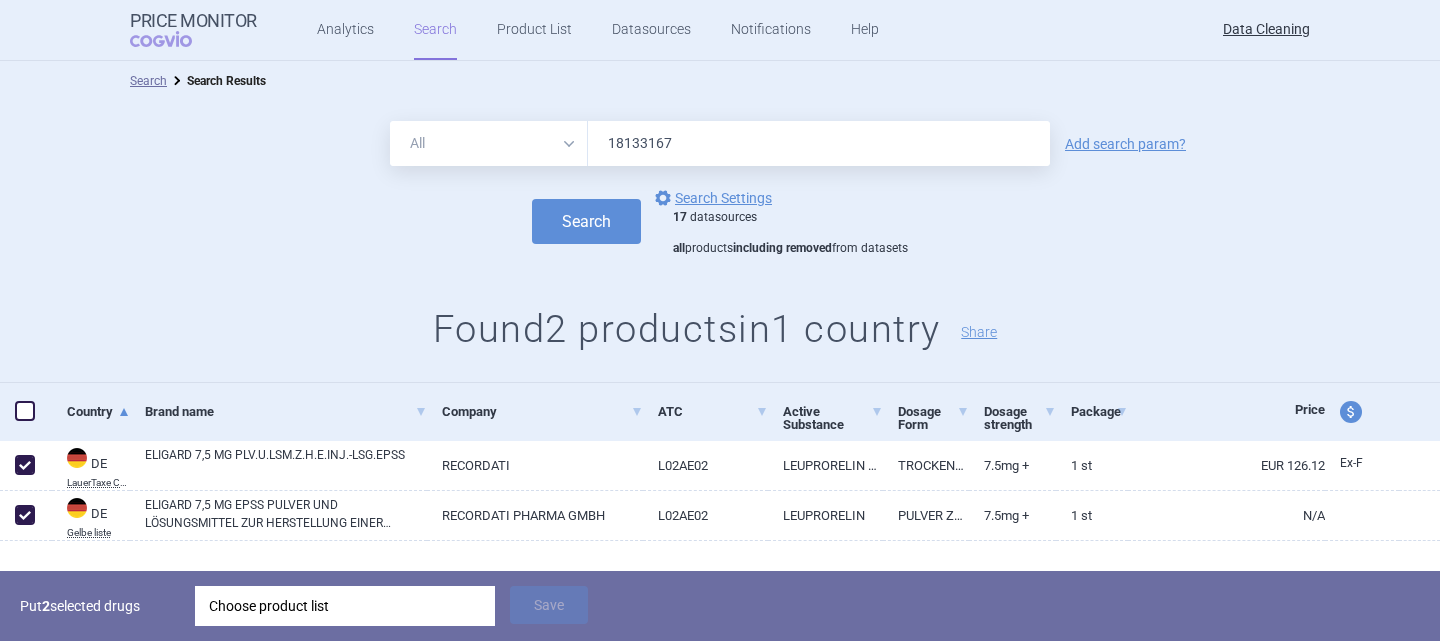 click on "Choose product list" at bounding box center [345, 606] 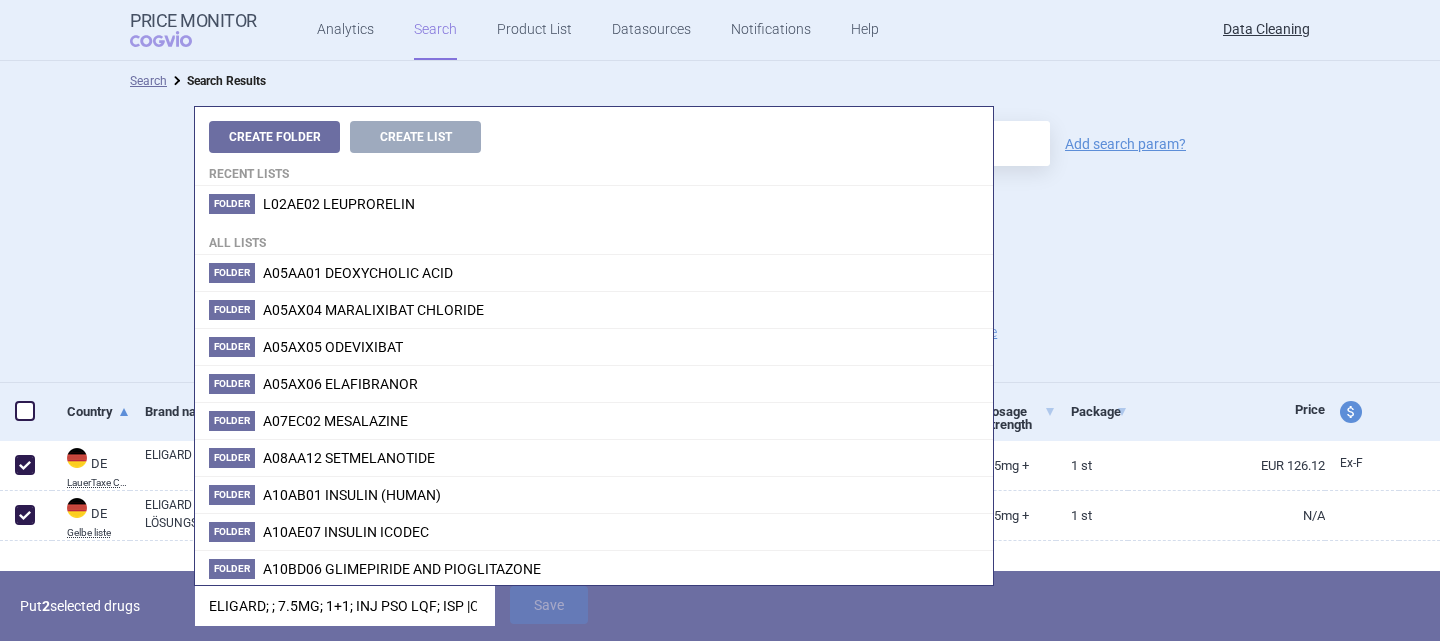scroll, scrollTop: 0, scrollLeft: 162, axis: horizontal 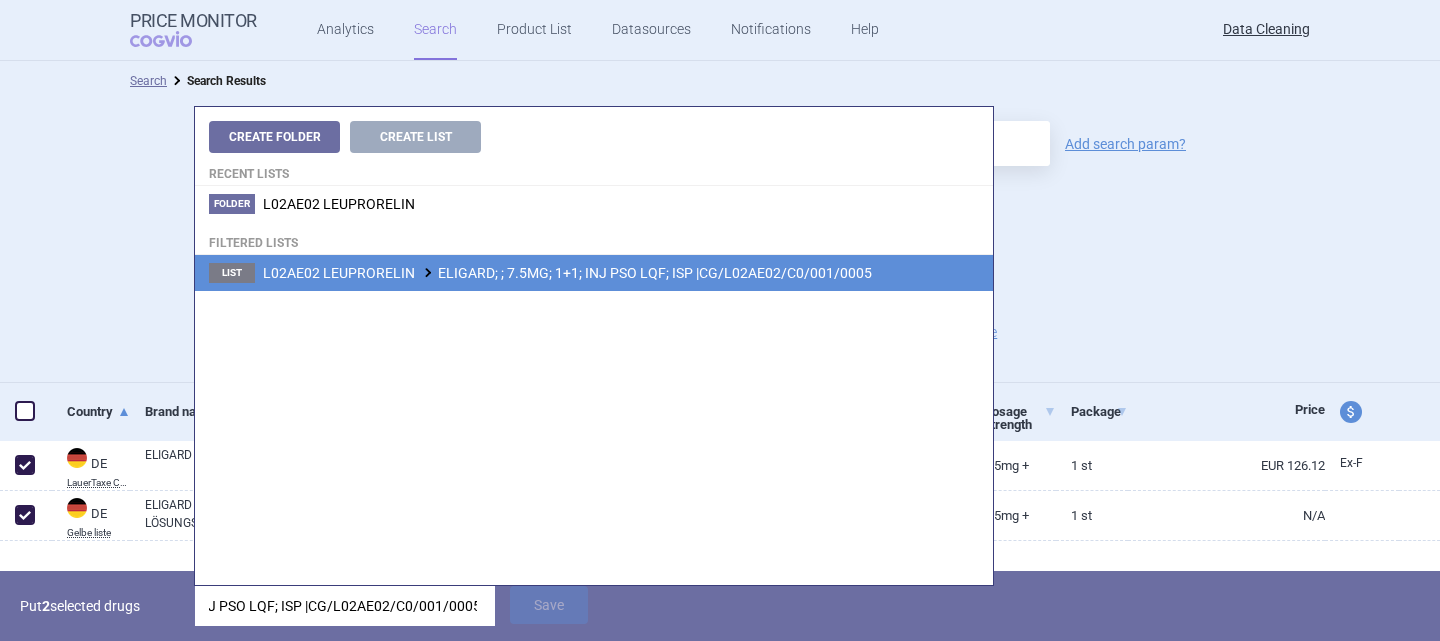 type on "ELIGARD; ; 7.5MG; 1+1; INJ PSO LQF; ISP |CG/L02AE02/C0/001/0005" 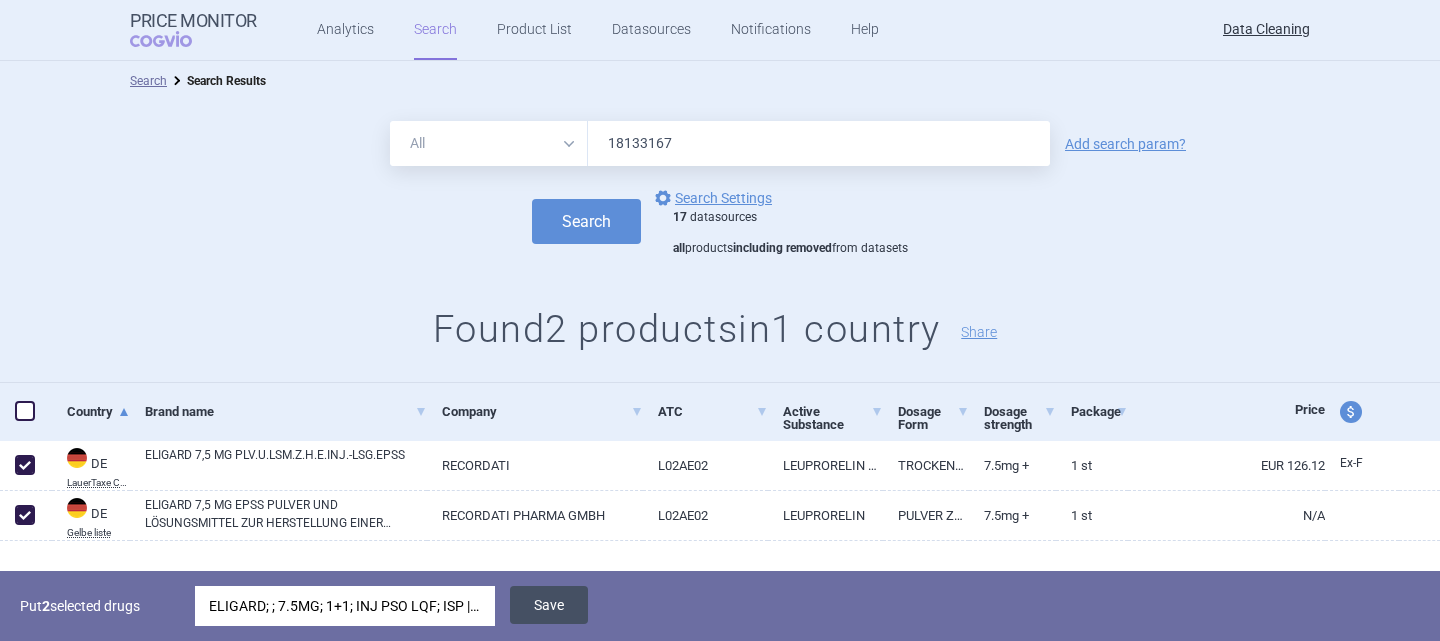 click on "Save" at bounding box center (549, 605) 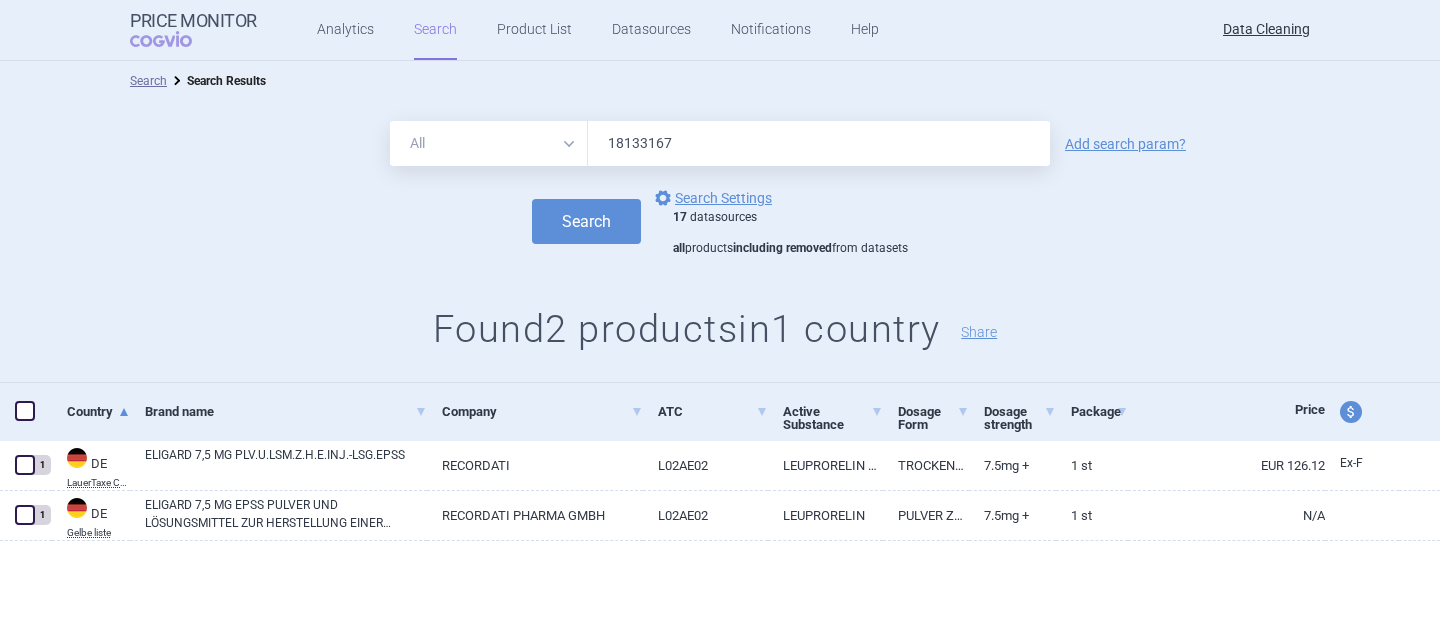 click on "18133167" at bounding box center (819, 143) 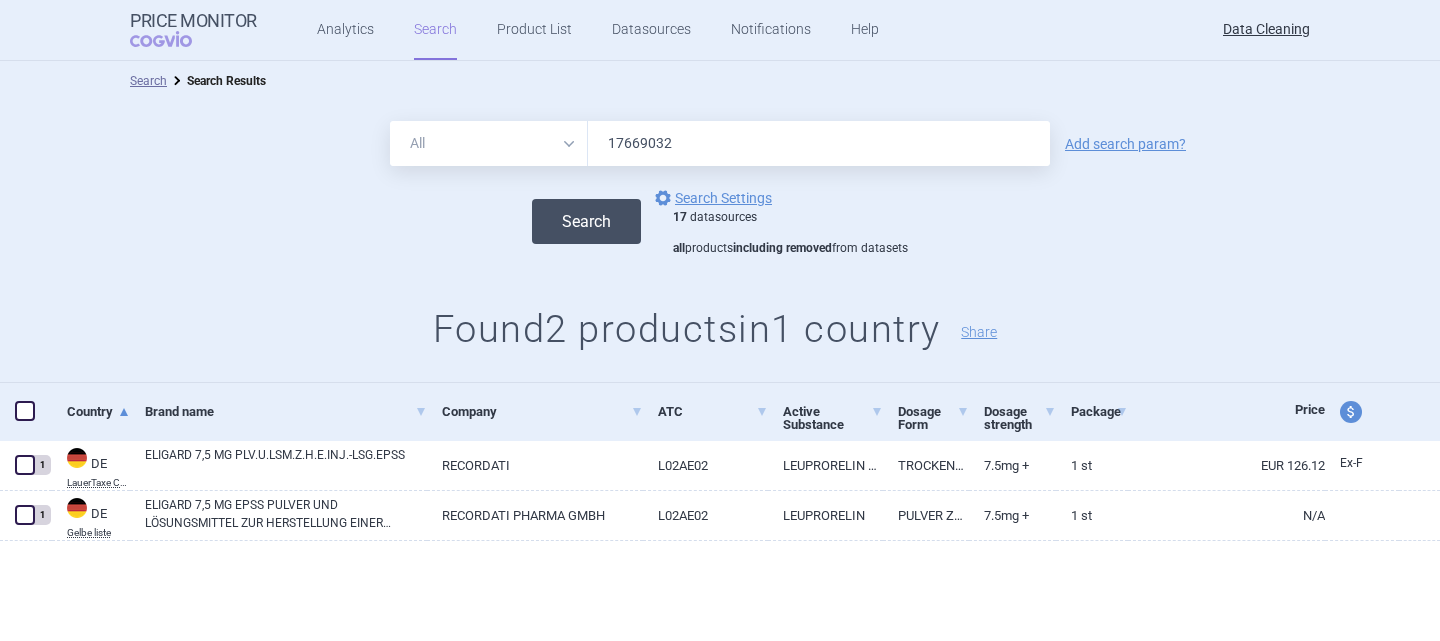 type on "17669032" 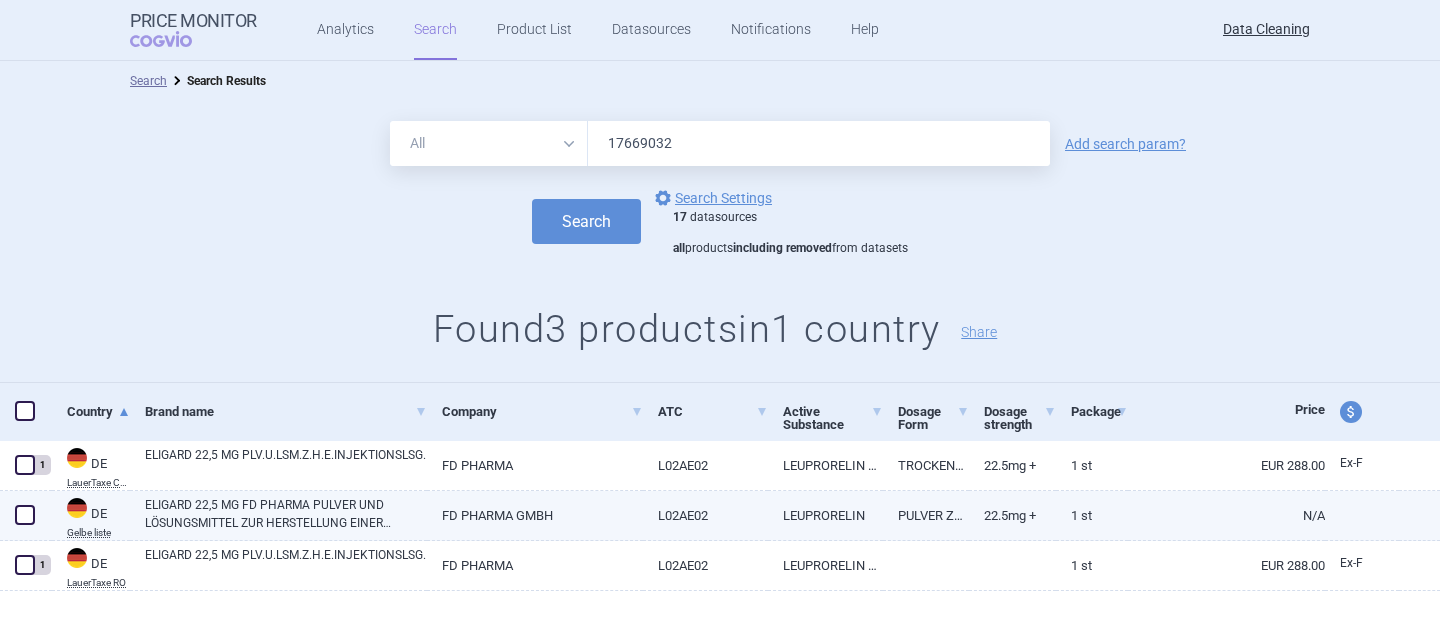 click at bounding box center (25, 515) 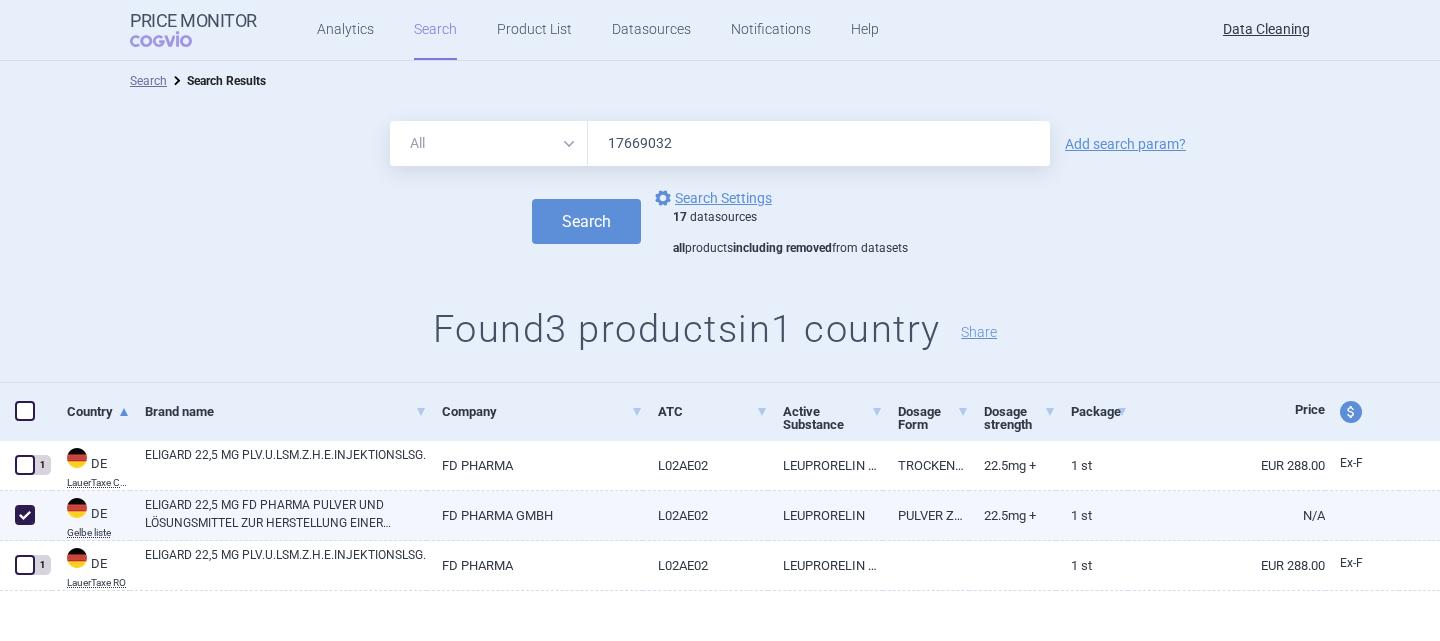checkbox on "true" 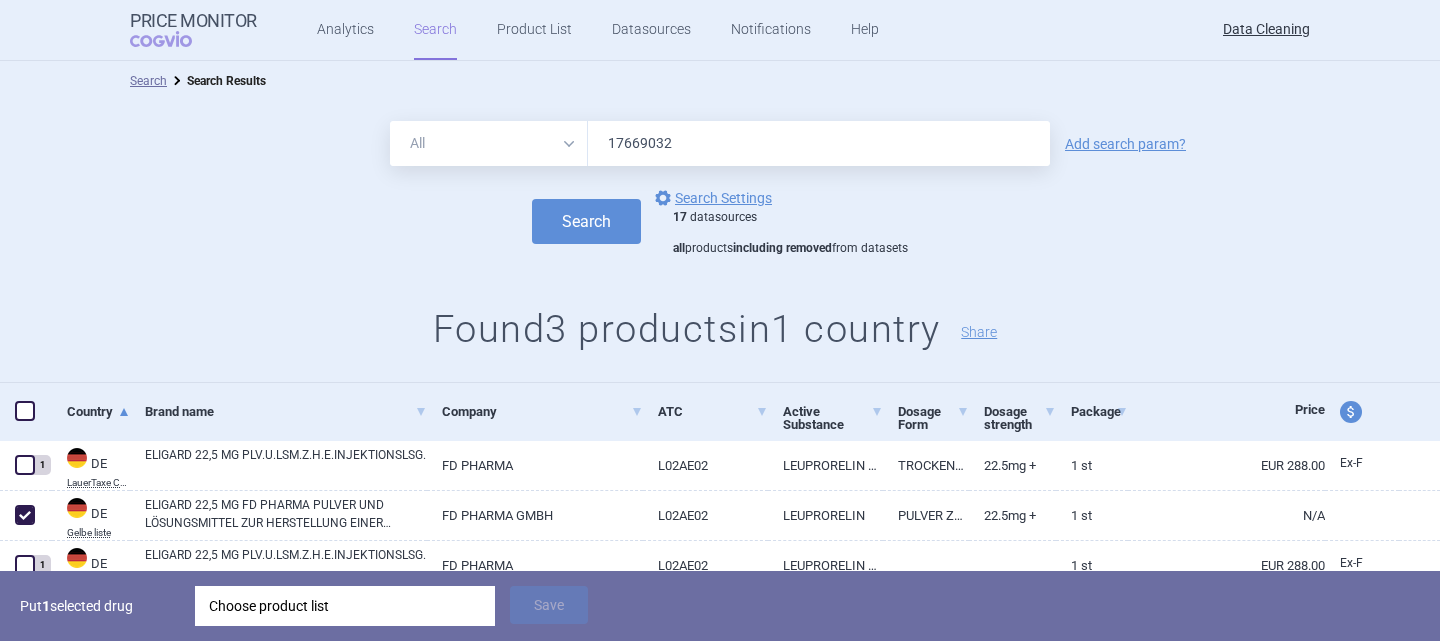 click on "Choose product list" at bounding box center (345, 606) 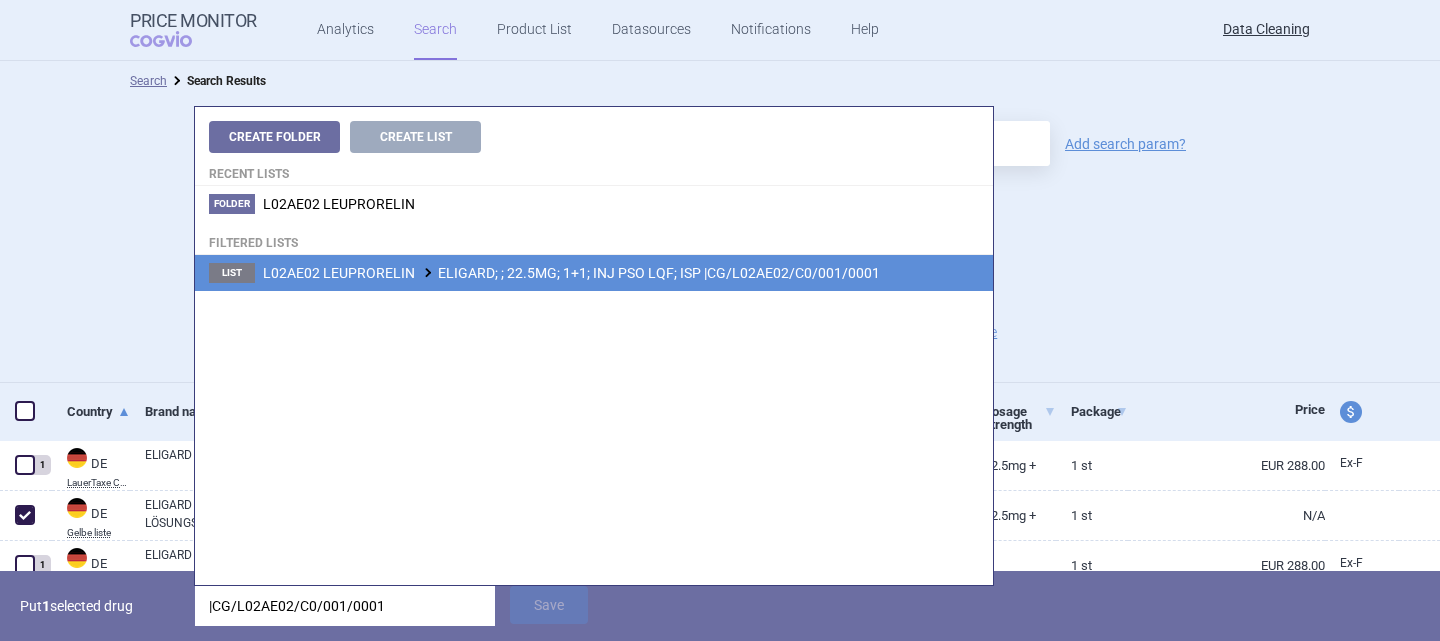 type on "|CG/L02AE02/C0/001/0001" 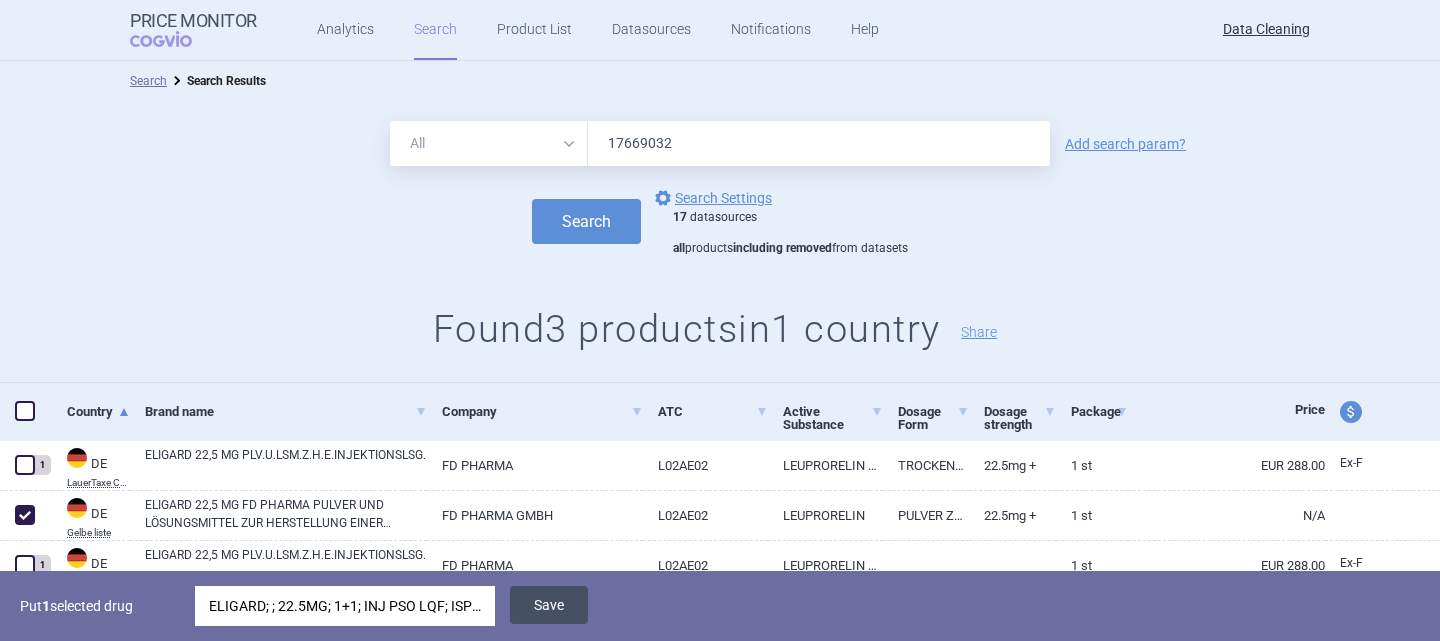 click on "Save" at bounding box center (549, 605) 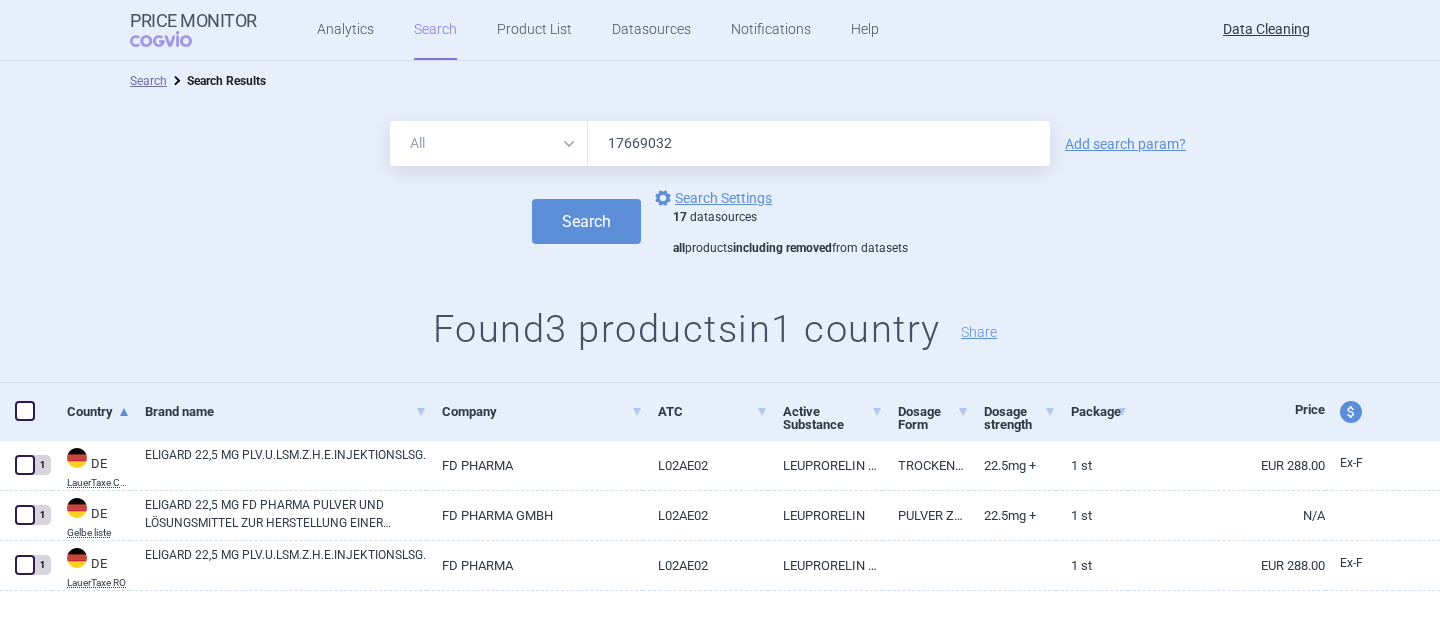 drag, startPoint x: 683, startPoint y: 142, endPoint x: 441, endPoint y: 142, distance: 242 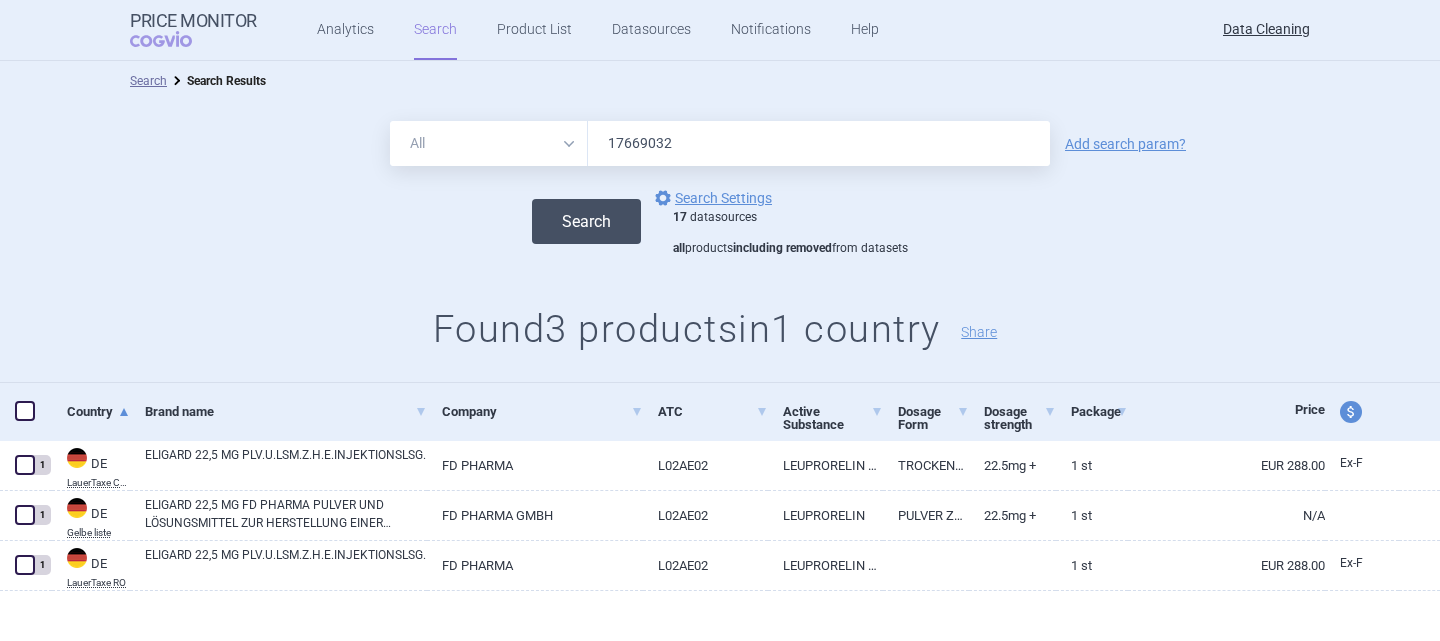 paste on "62935-0223-05" 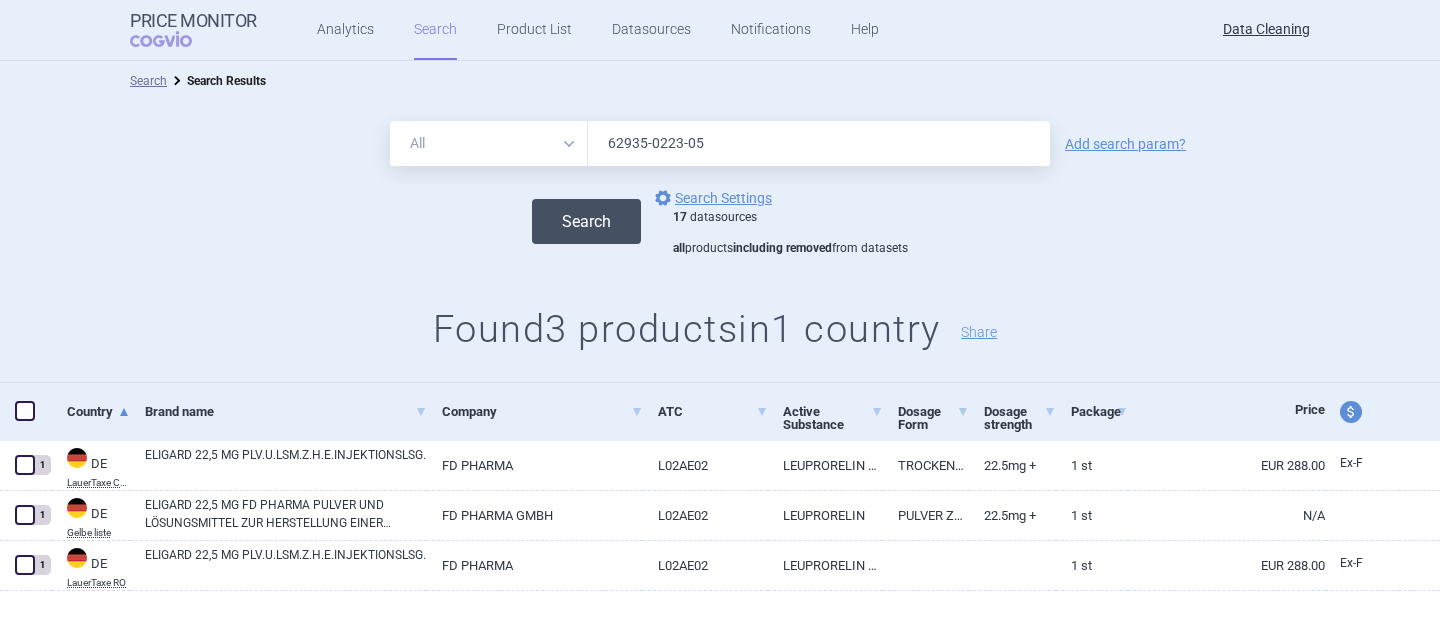 type on "62935-0223-05" 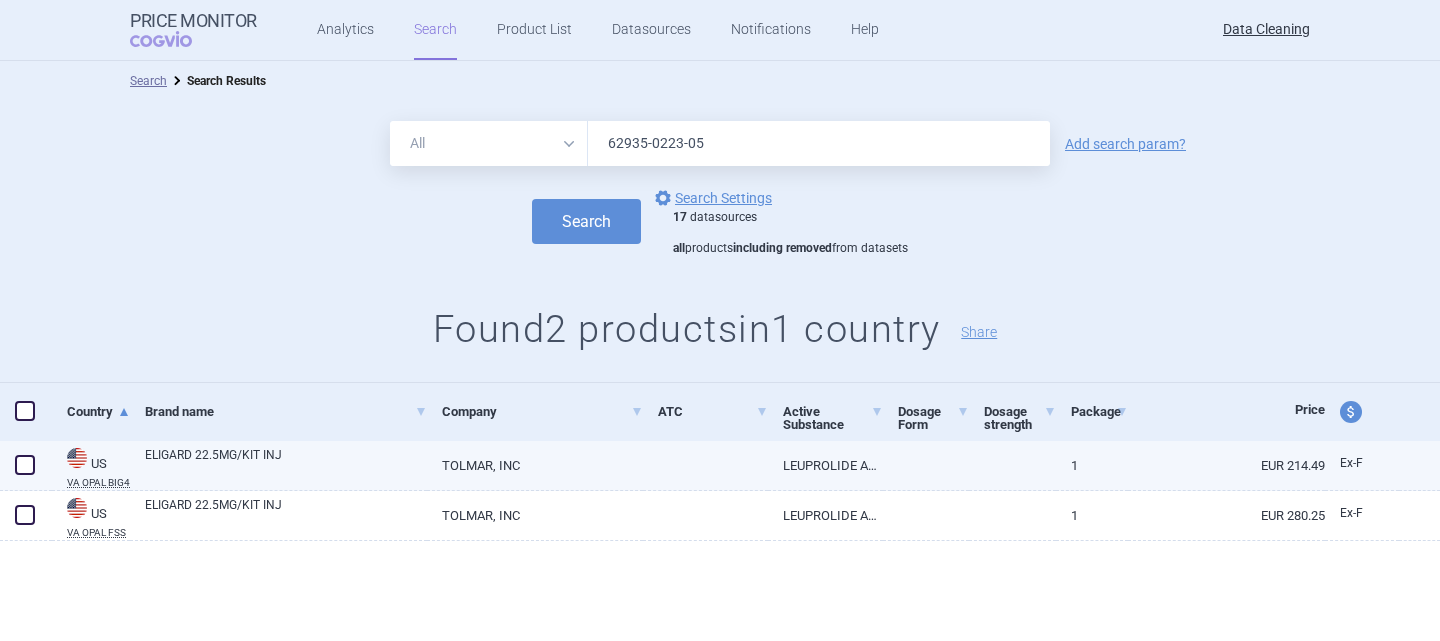 click at bounding box center [25, 465] 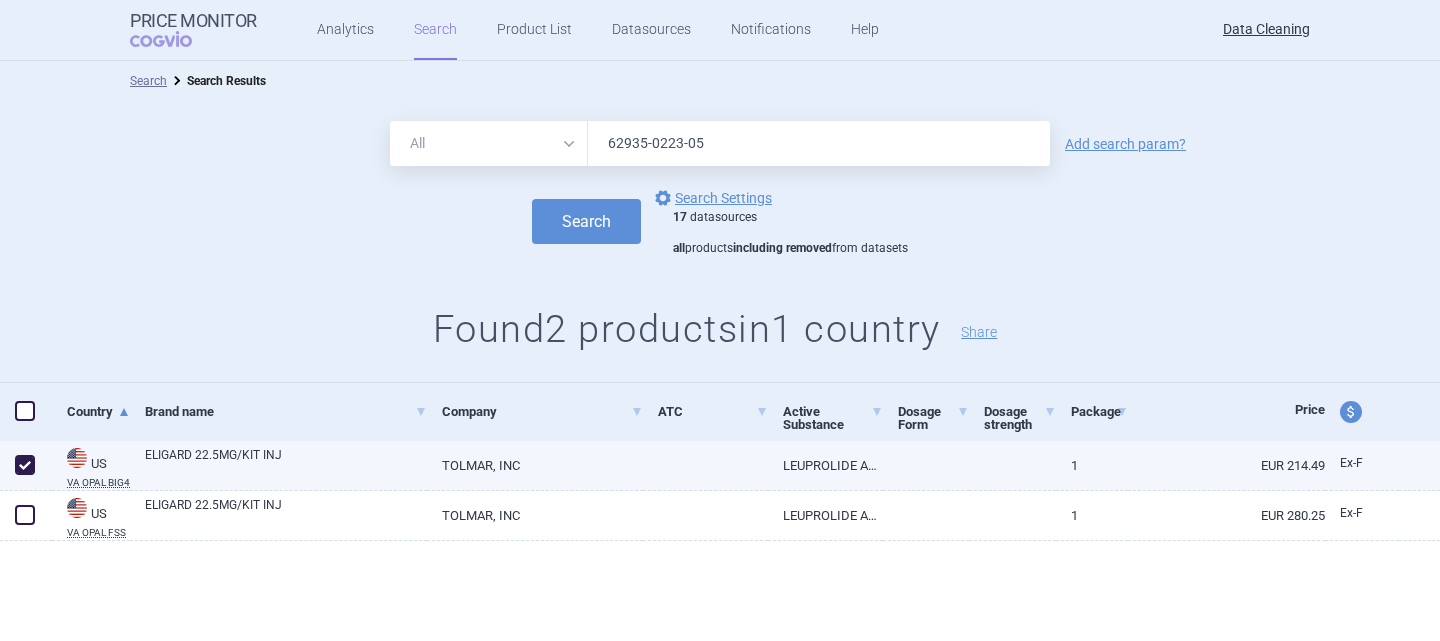 checkbox on "true" 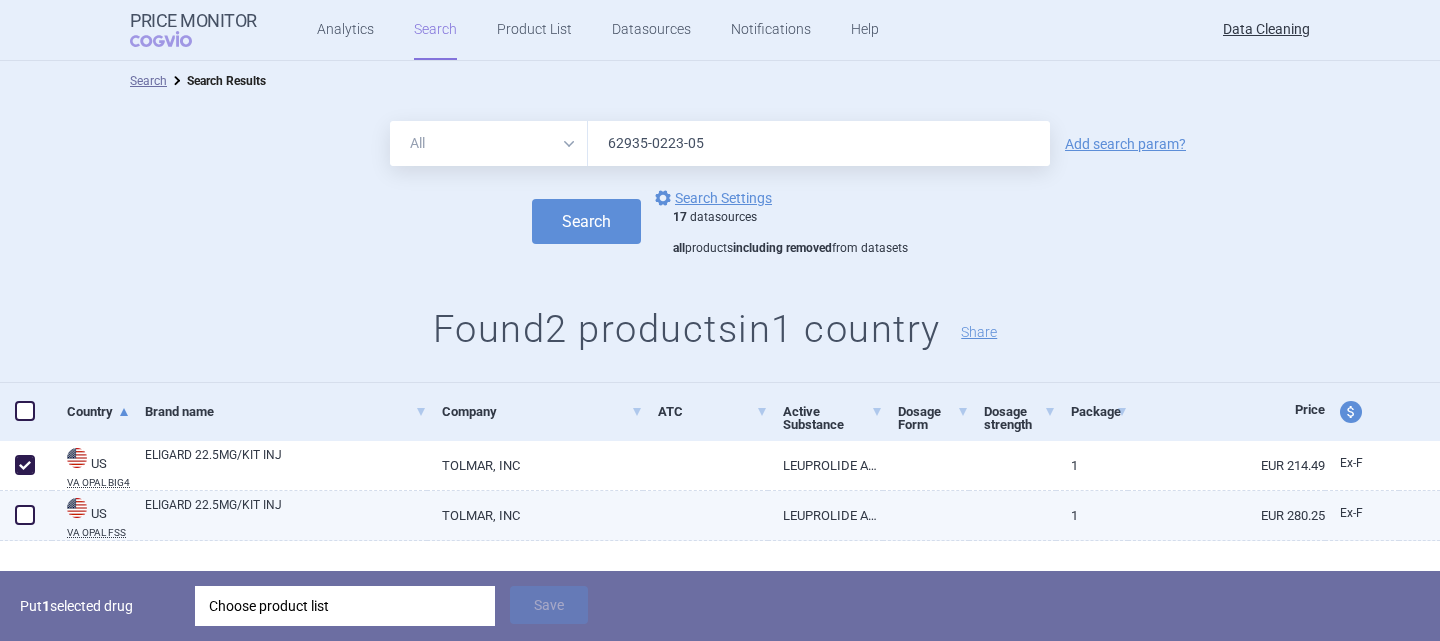 click at bounding box center (25, 515) 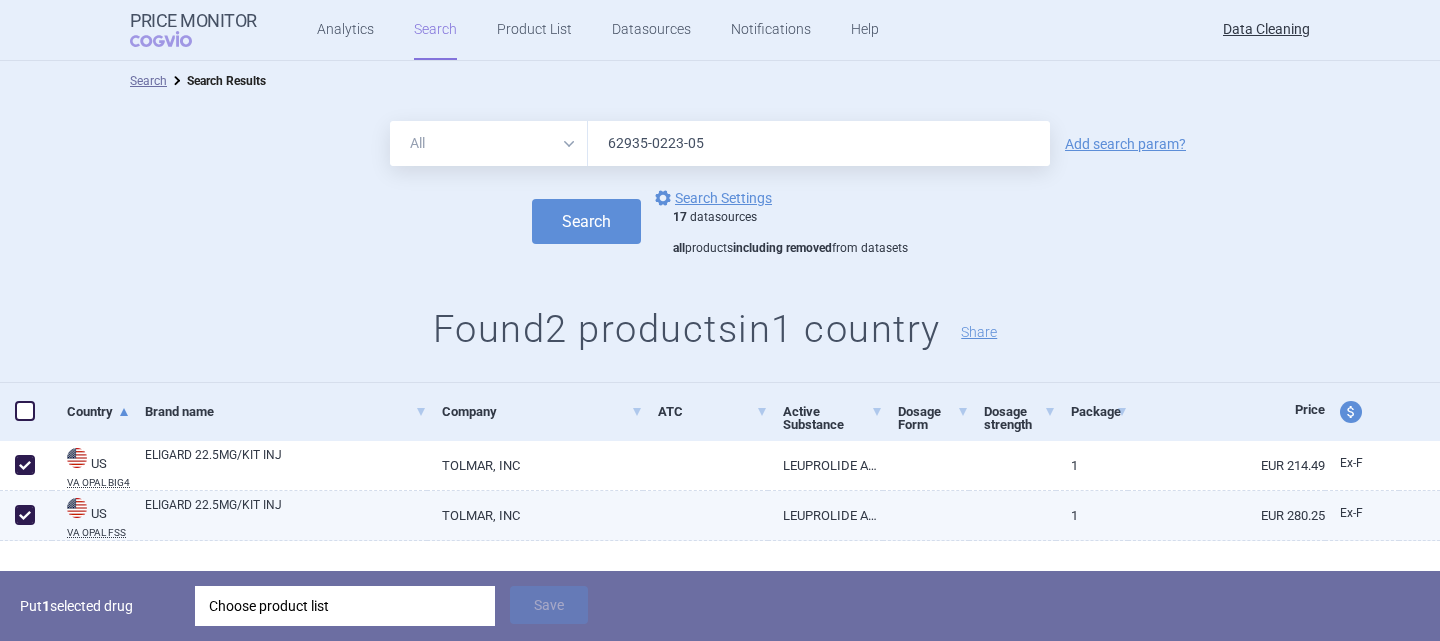 checkbox on "true" 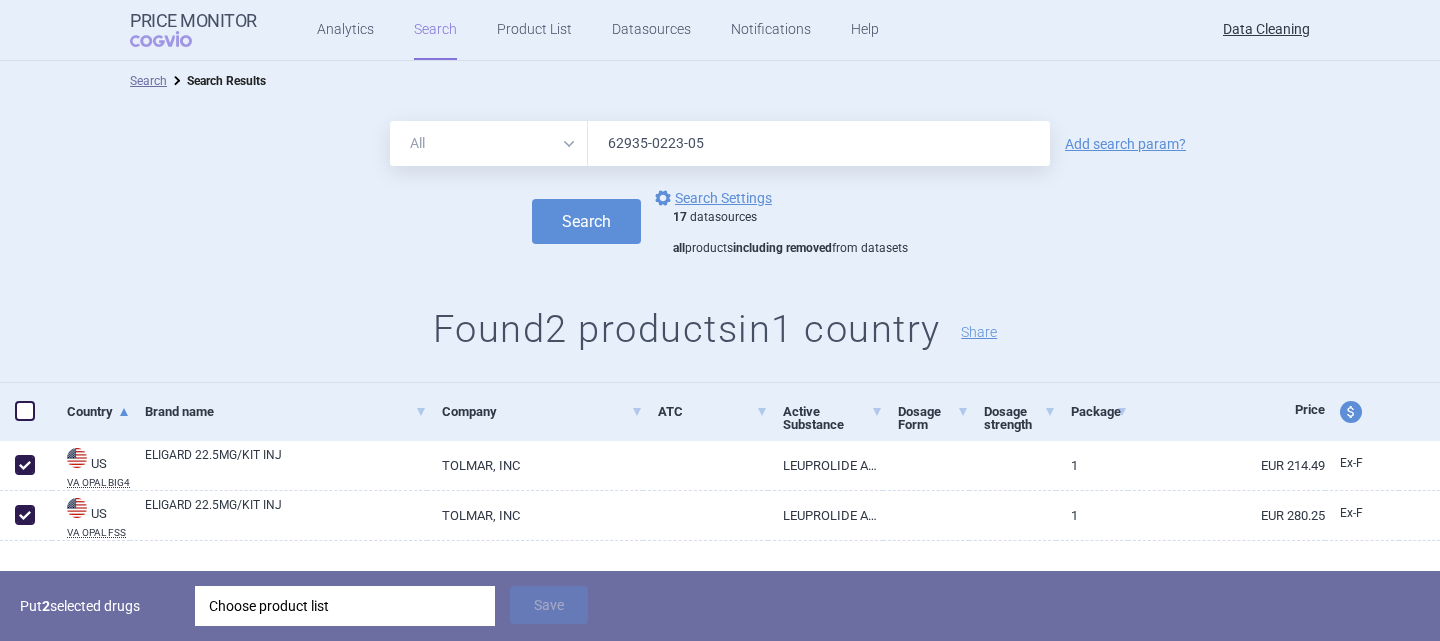 click on "Choose product list" at bounding box center (345, 606) 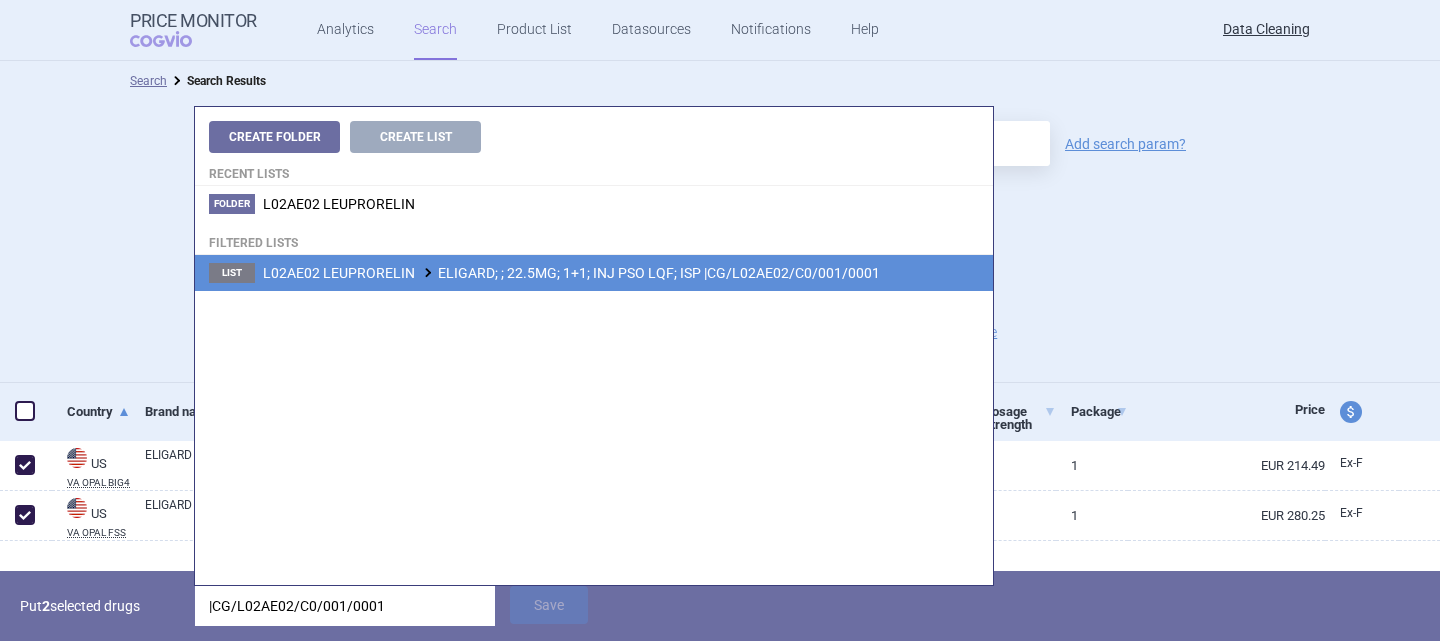 type on "|CG/L02AE02/C0/001/0001" 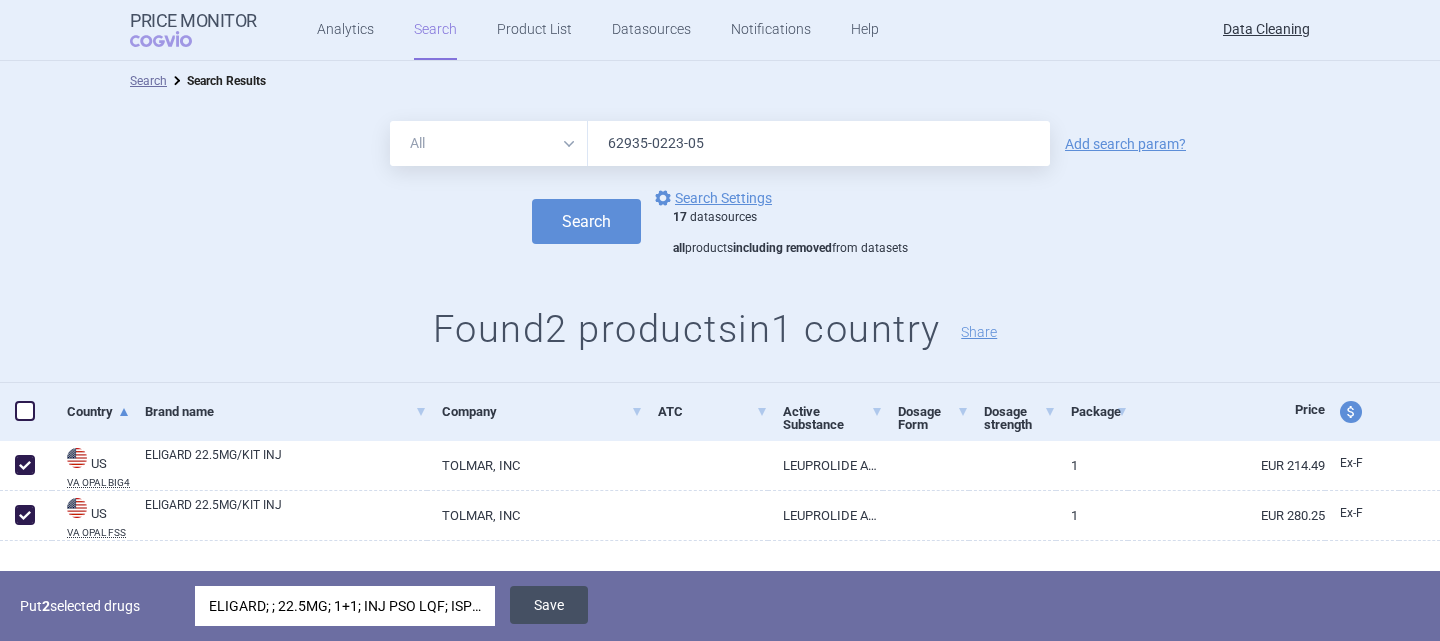 click on "Save" at bounding box center [549, 605] 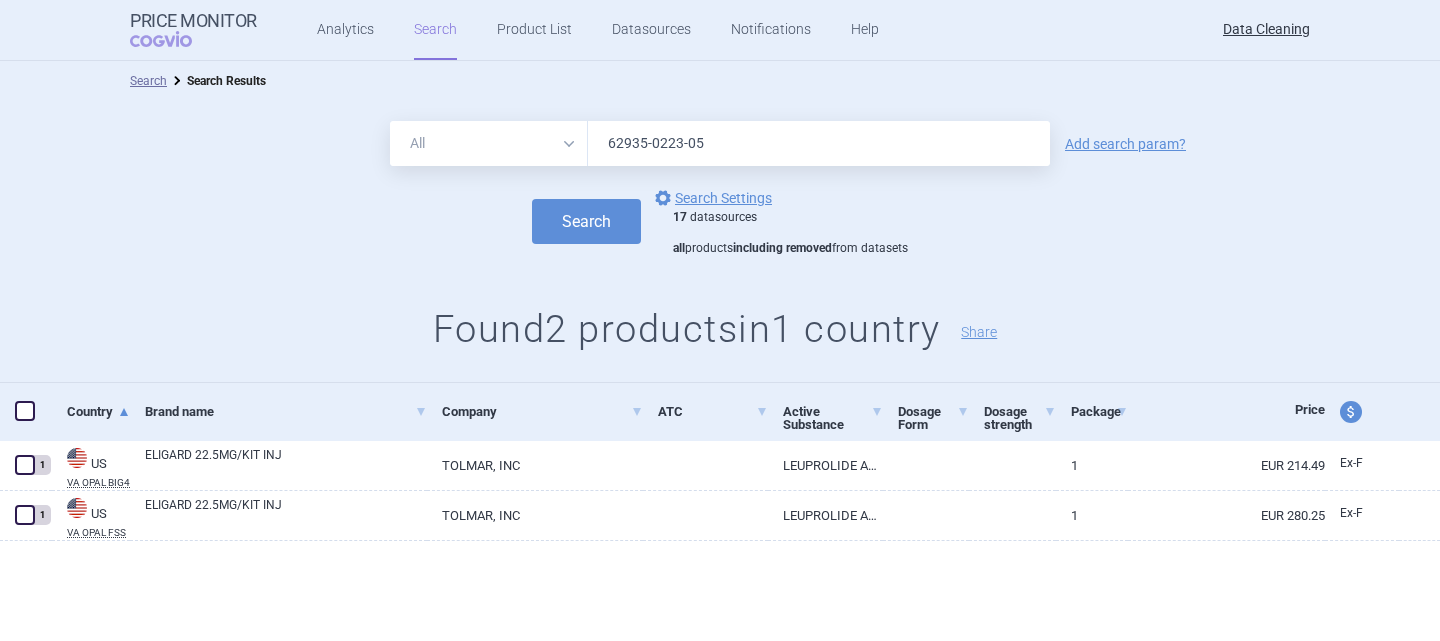drag, startPoint x: 766, startPoint y: 142, endPoint x: 394, endPoint y: 141, distance: 372.00134 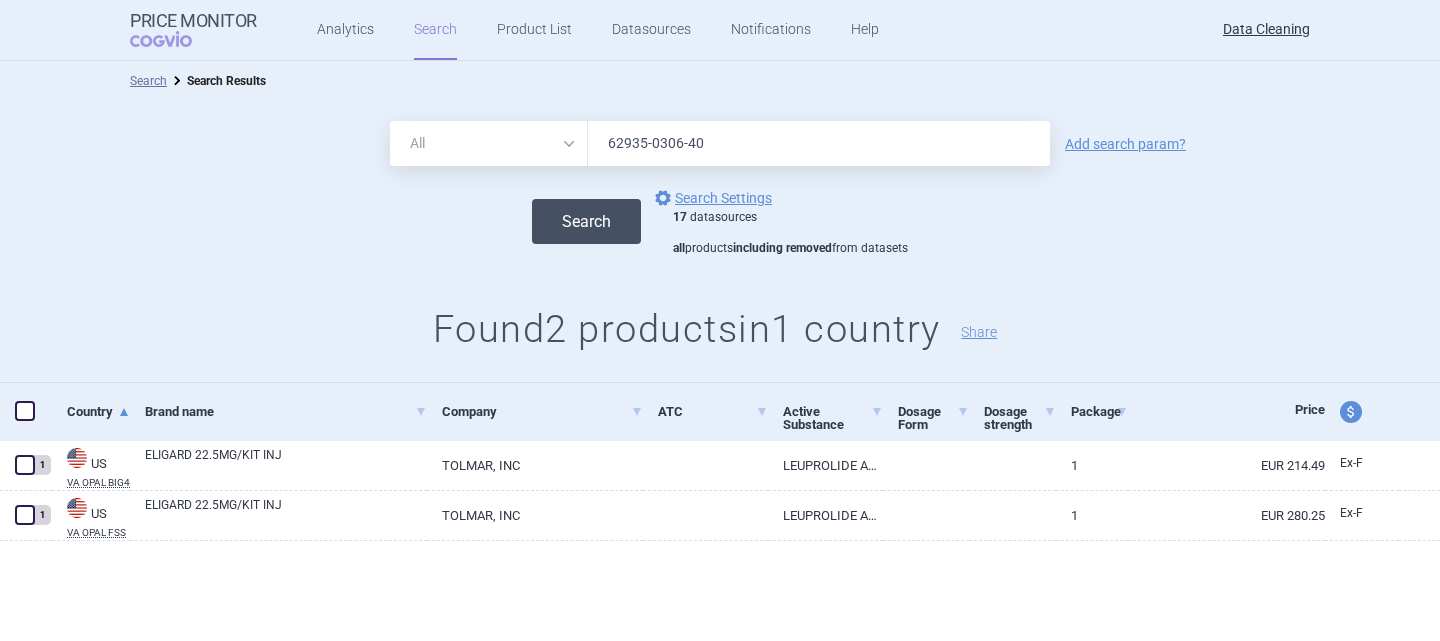 type on "62935-0306-40" 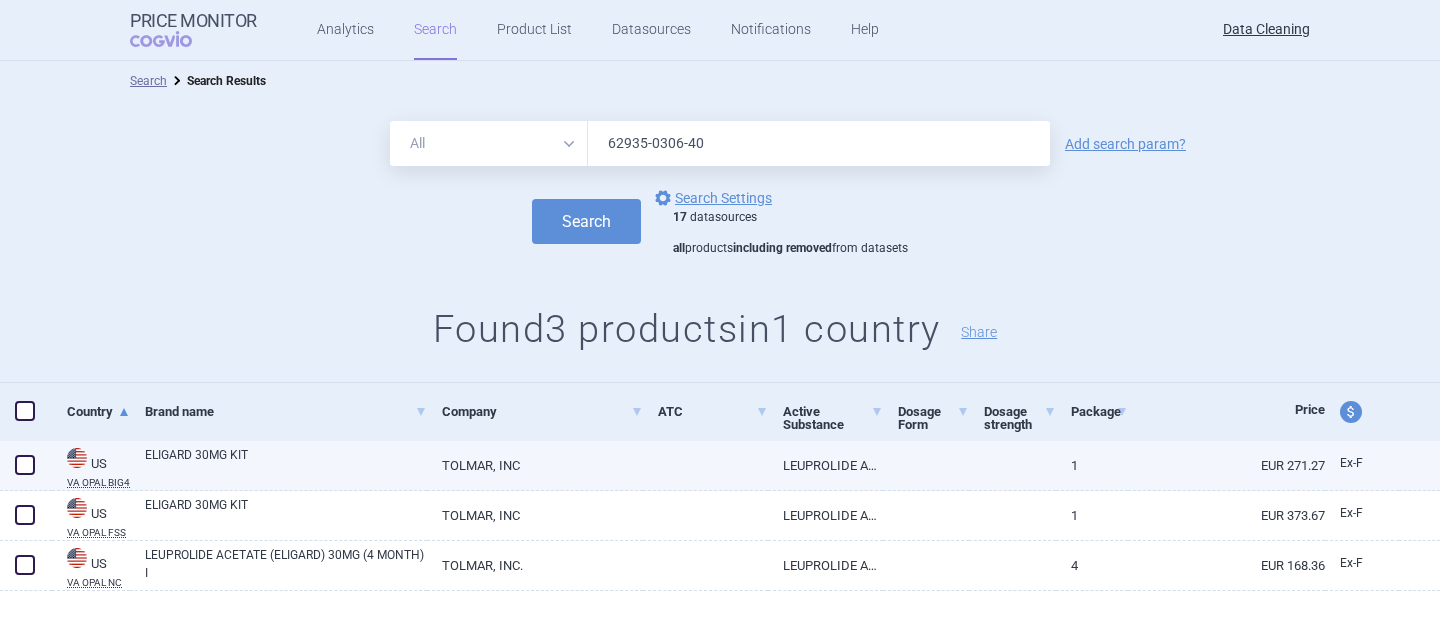 click at bounding box center (25, 465) 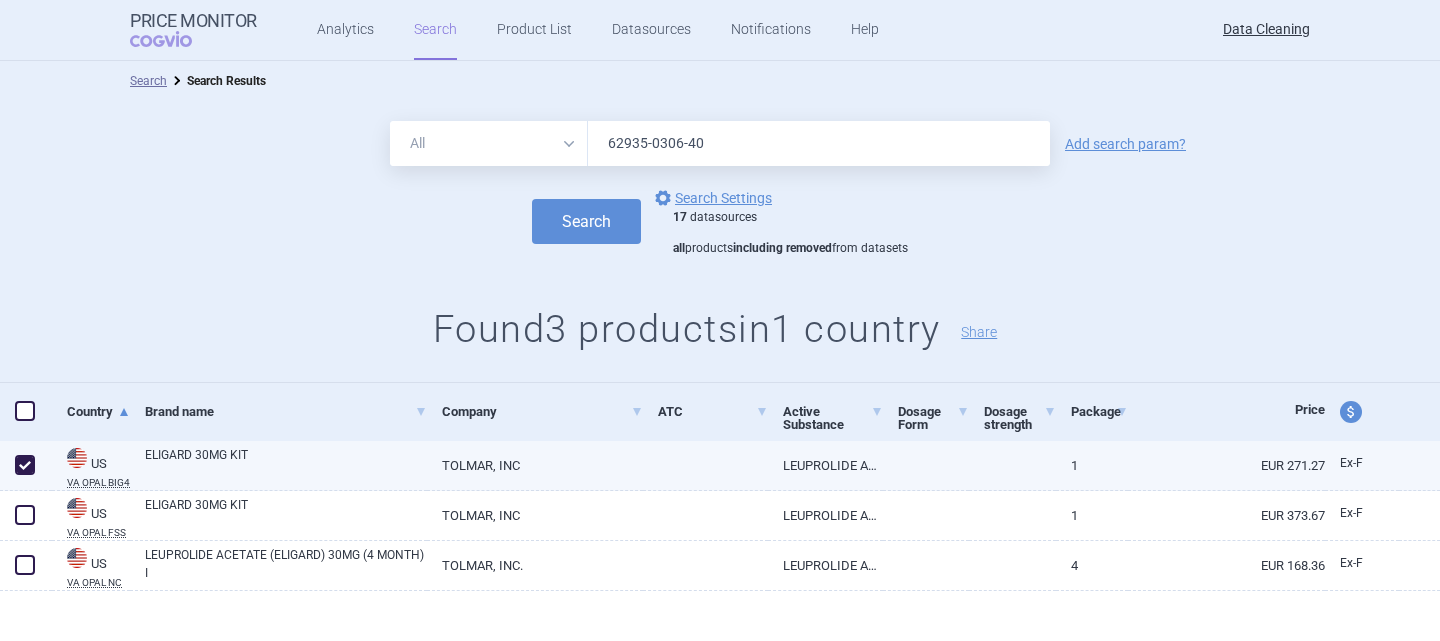 checkbox on "true" 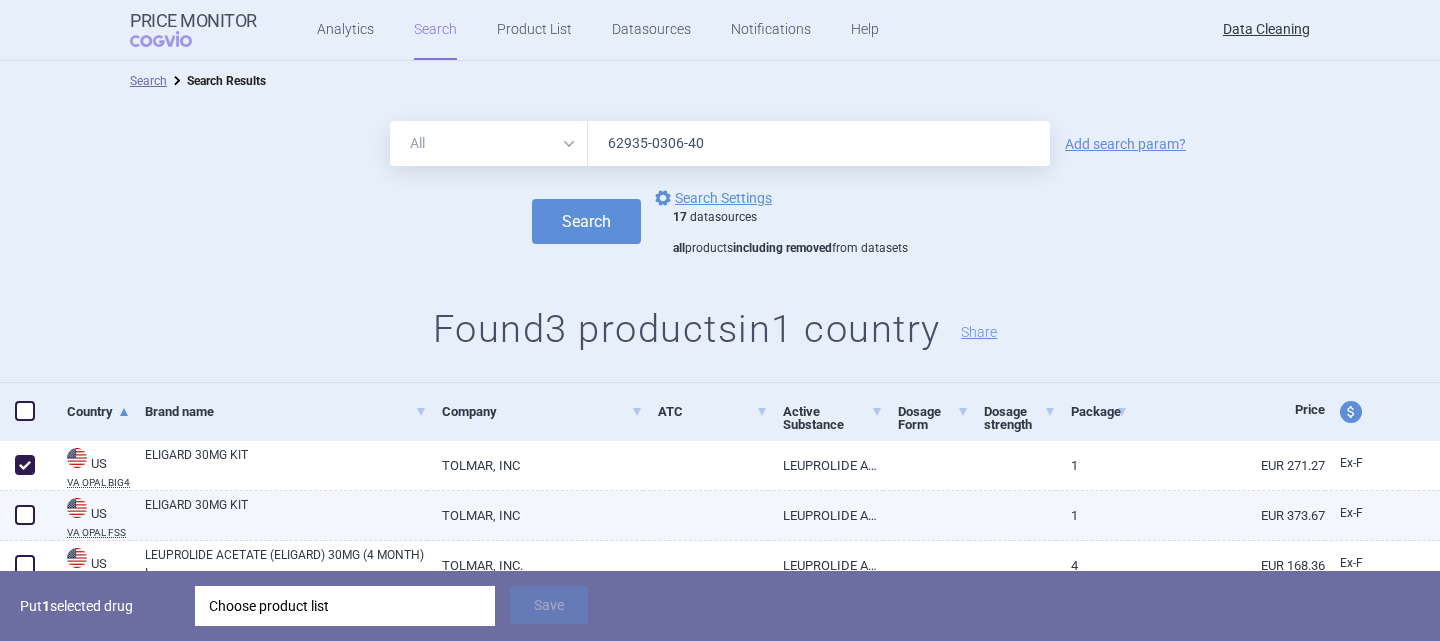 click at bounding box center [25, 515] 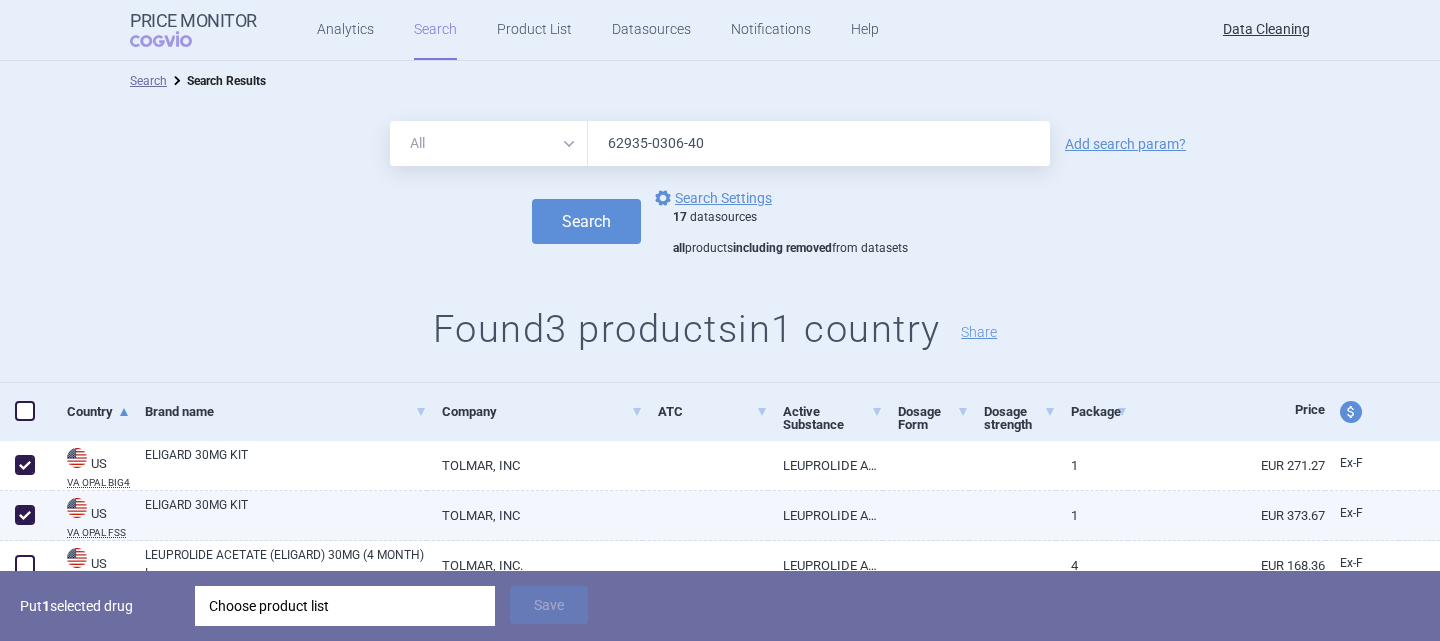 checkbox on "true" 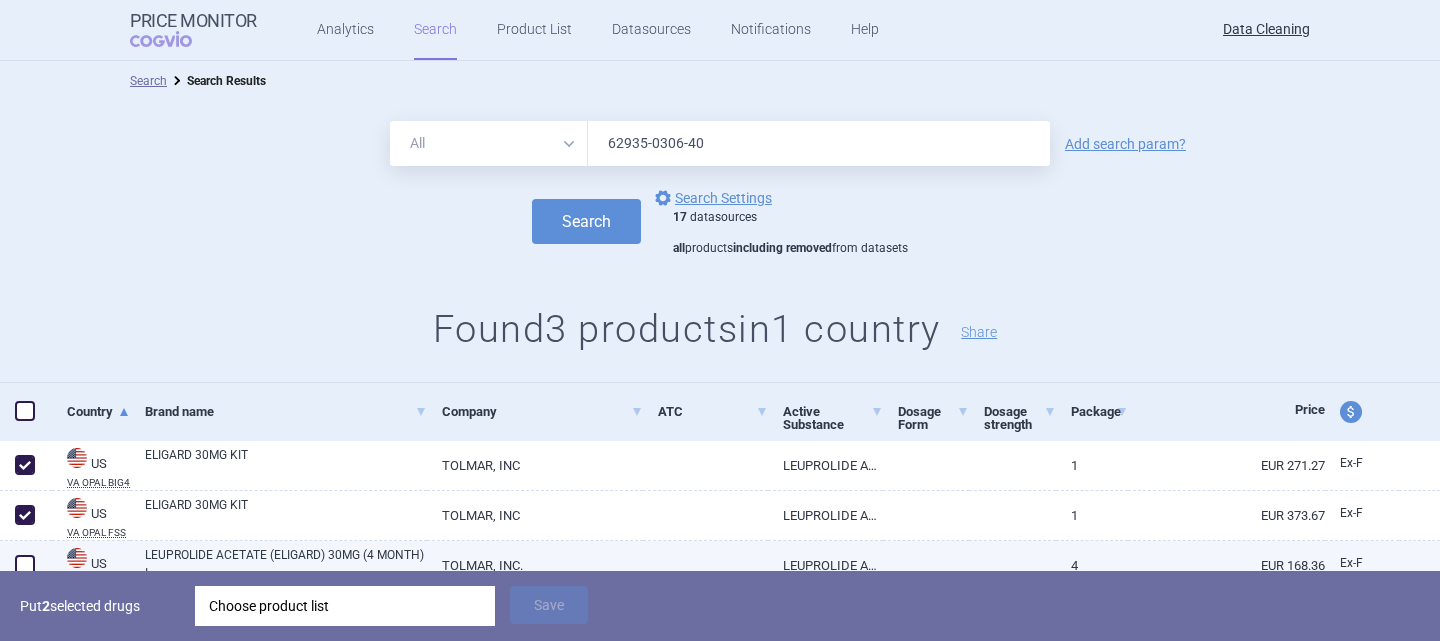 click at bounding box center (25, 565) 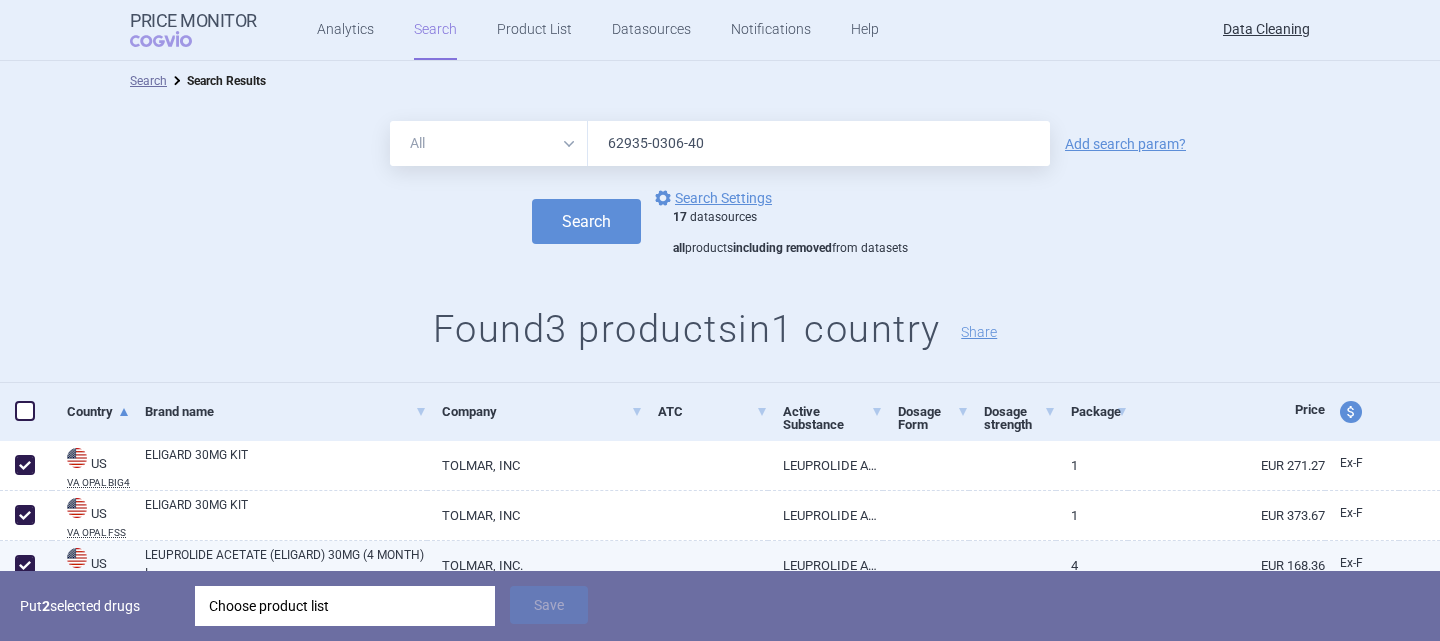 checkbox on "true" 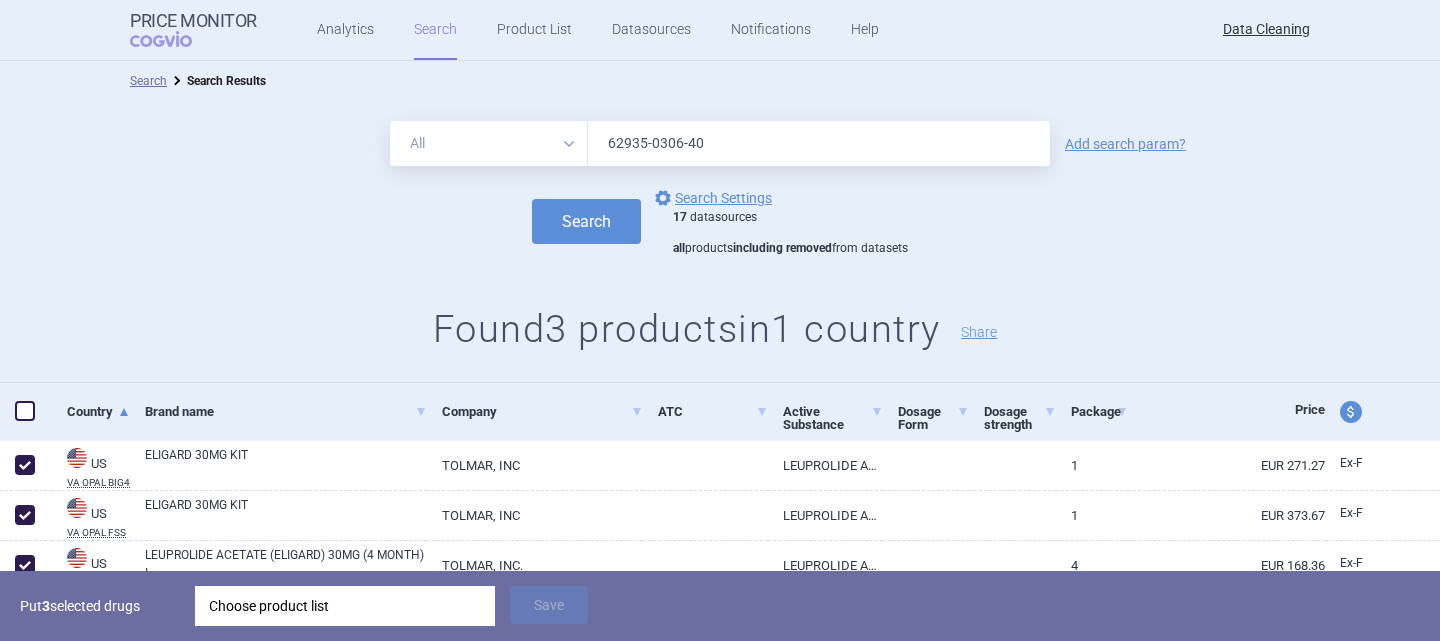 click on "Choose product list" at bounding box center (345, 606) 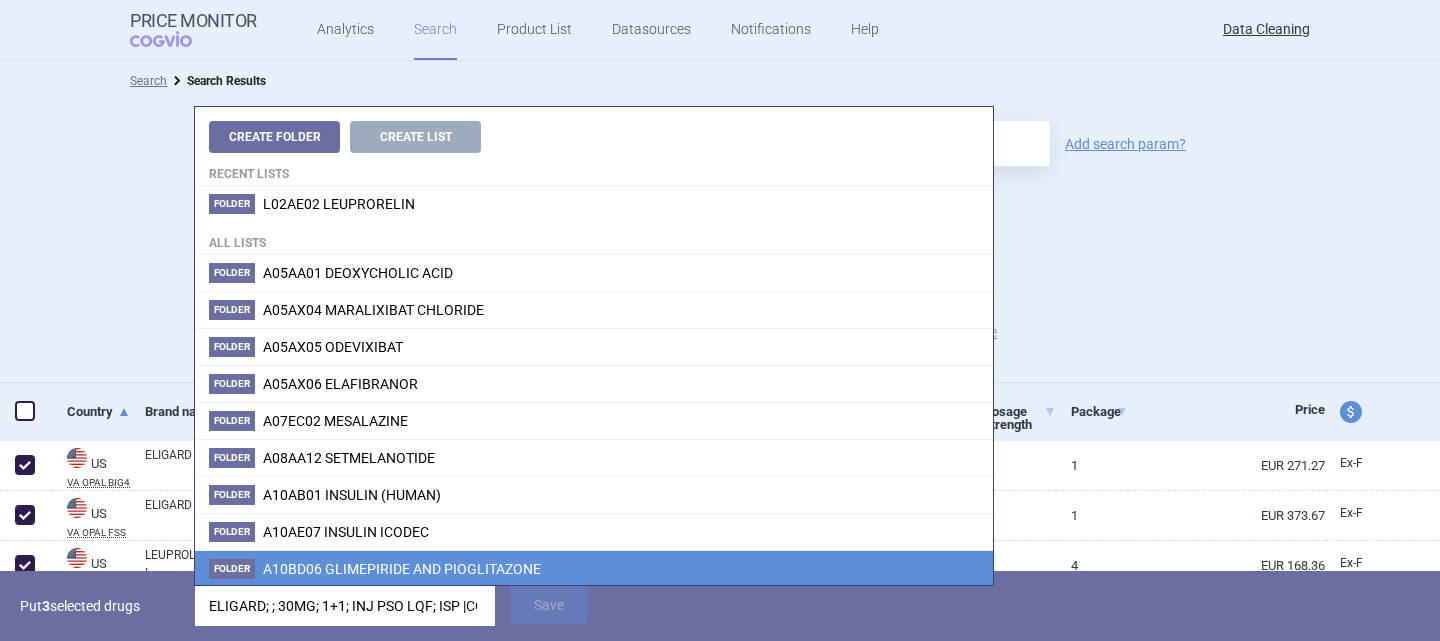 scroll, scrollTop: 0, scrollLeft: 158, axis: horizontal 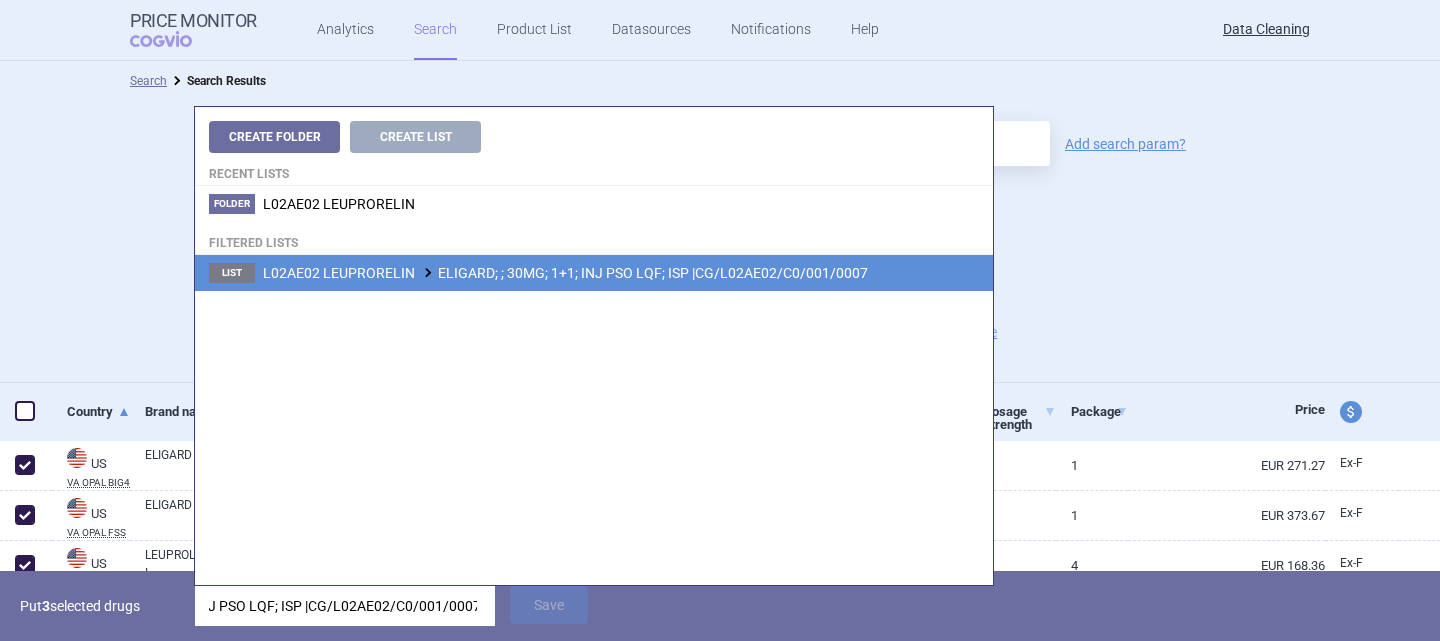 type on "ELIGARD; ; 30MG; 1+1; INJ PSO LQF; ISP |CG/L02AE02/C0/001/0007" 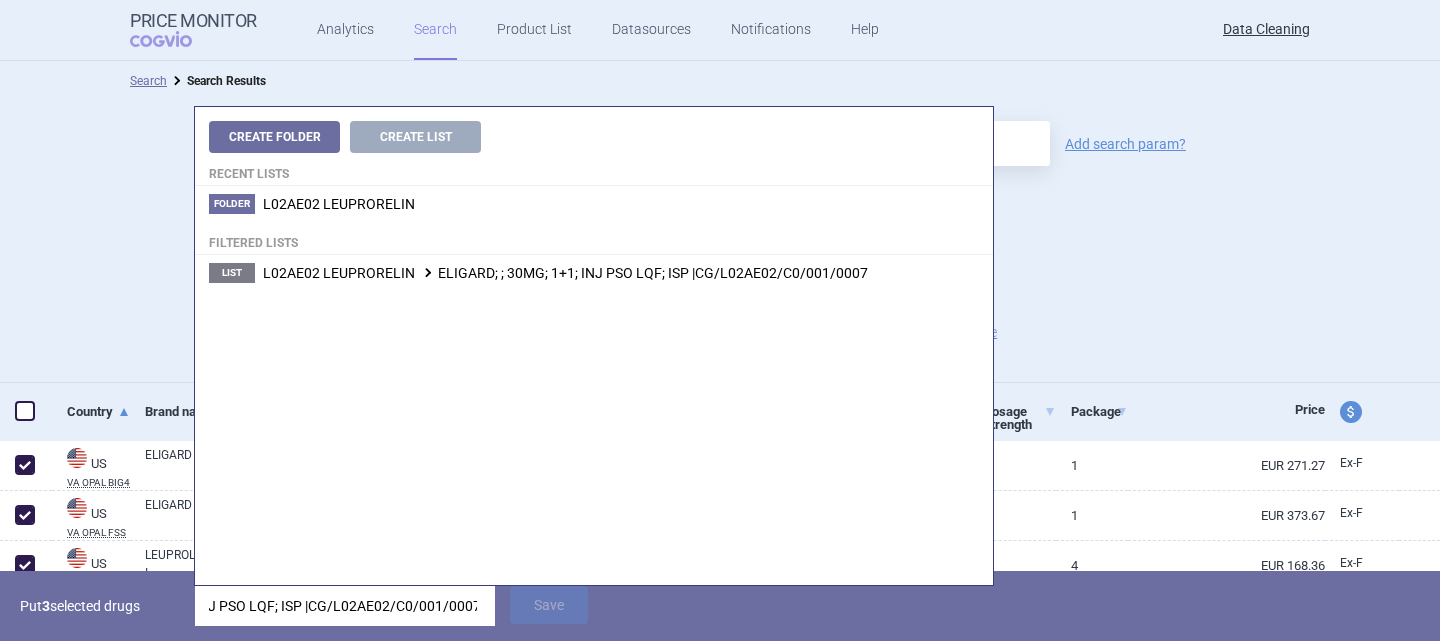 scroll, scrollTop: 0, scrollLeft: 0, axis: both 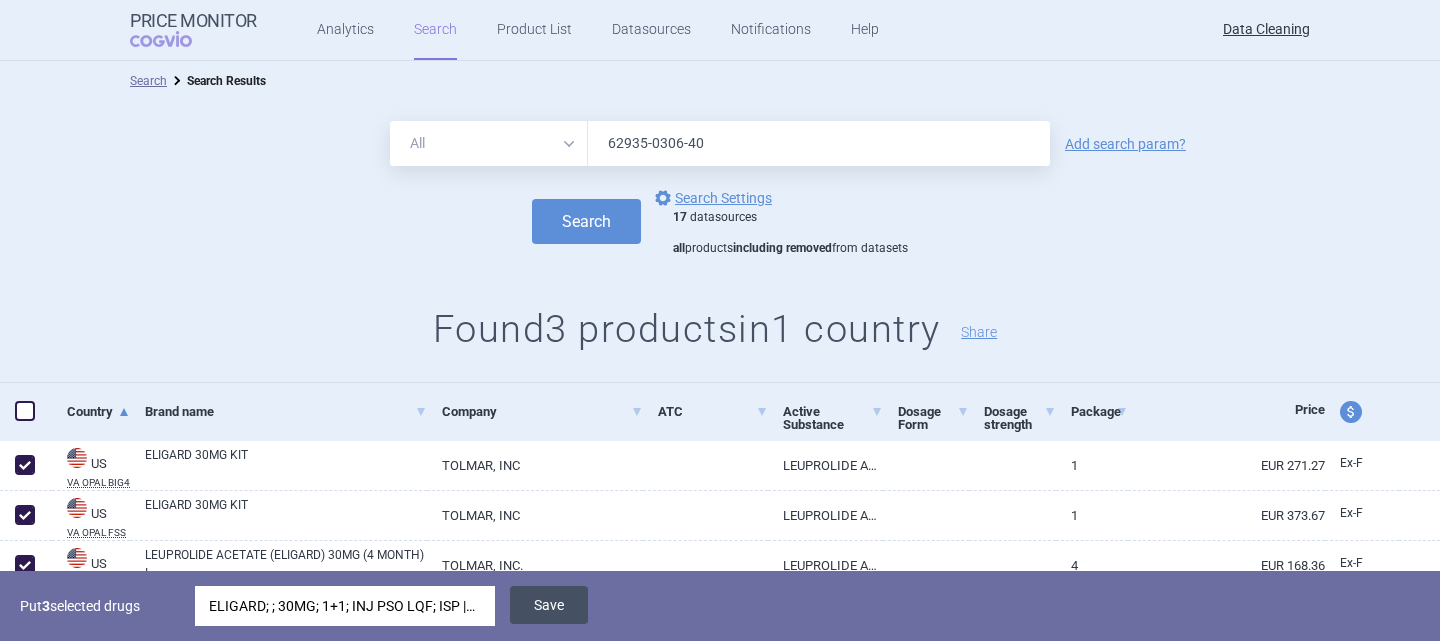 click on "Save" at bounding box center (549, 605) 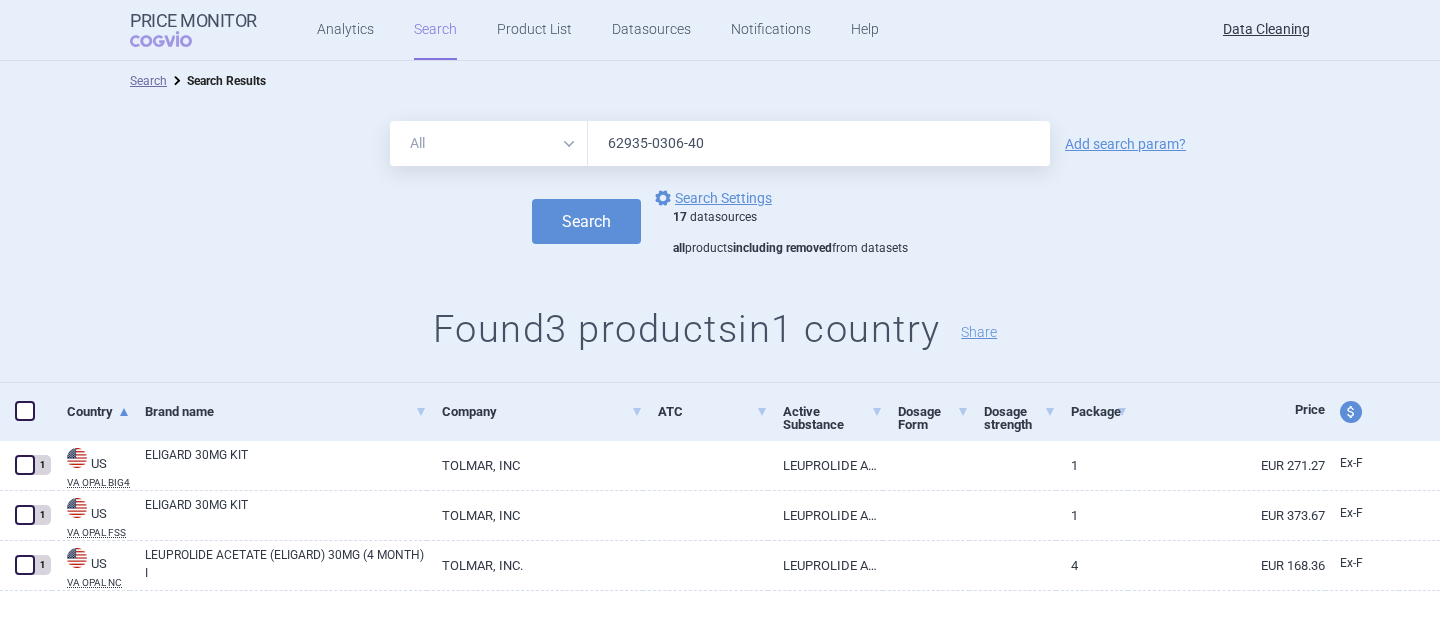 drag, startPoint x: 761, startPoint y: 133, endPoint x: 483, endPoint y: 155, distance: 278.86914 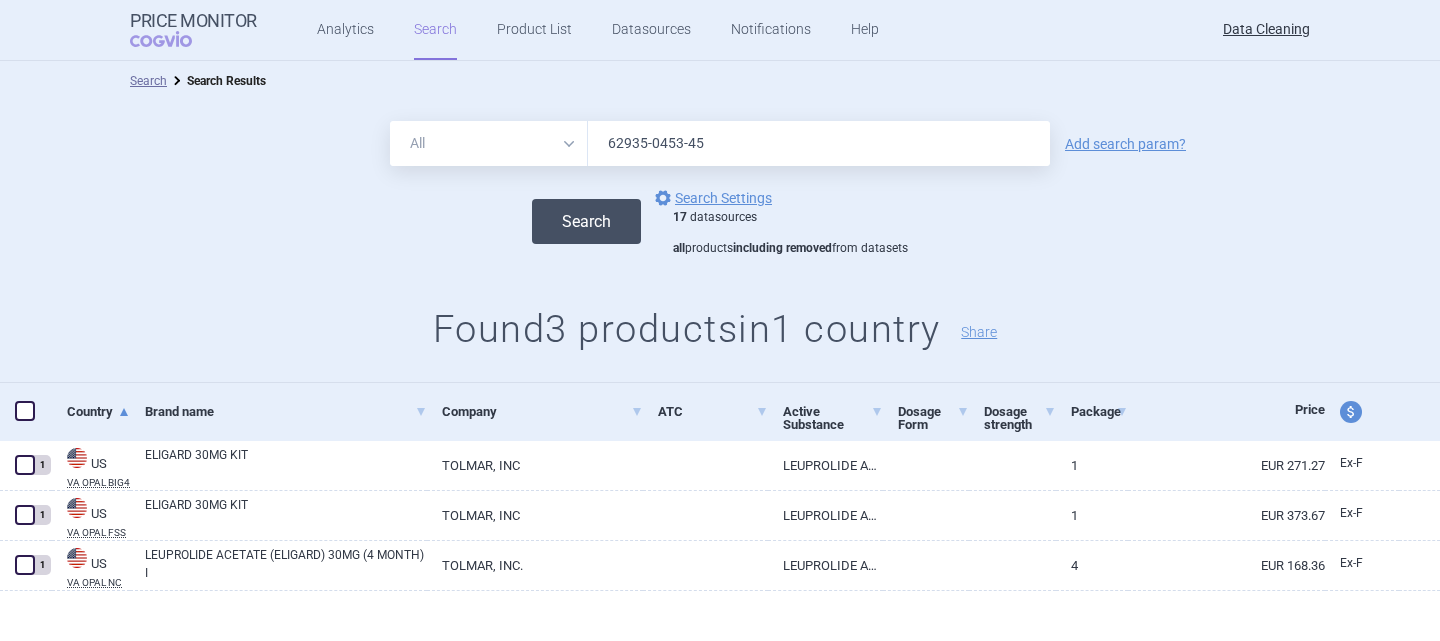 type on "62935-0453-45" 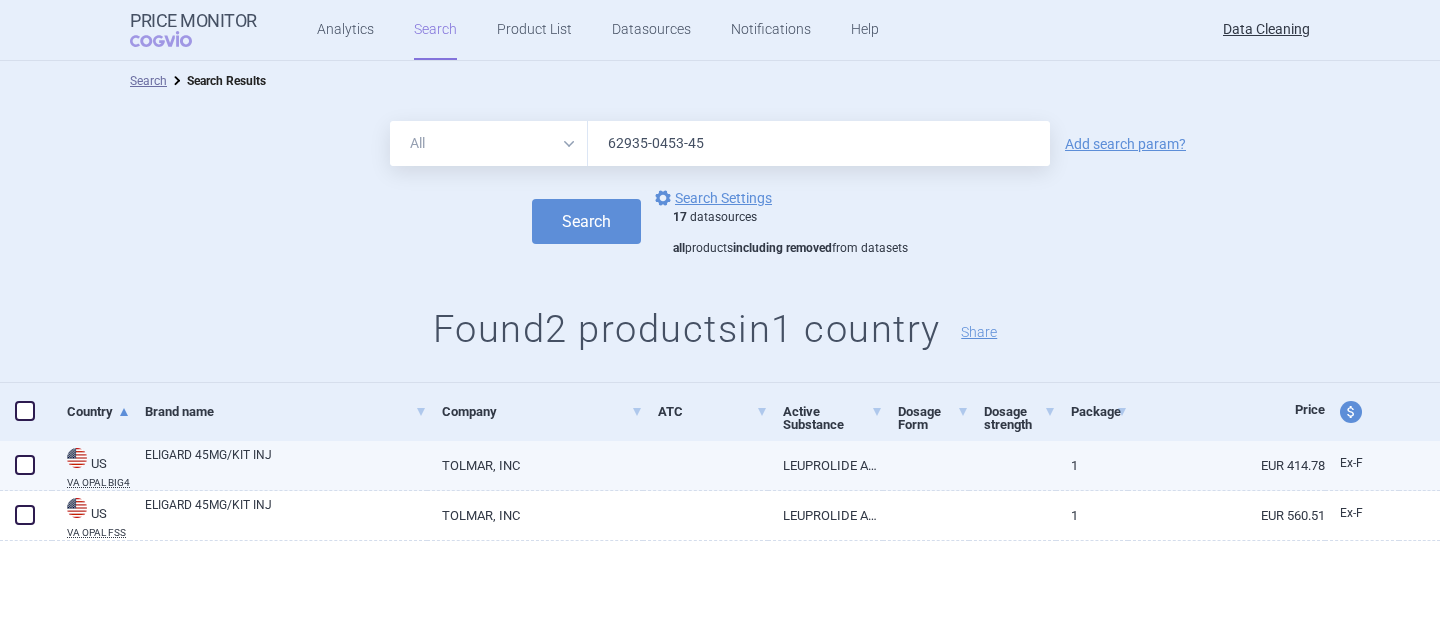 click at bounding box center [25, 465] 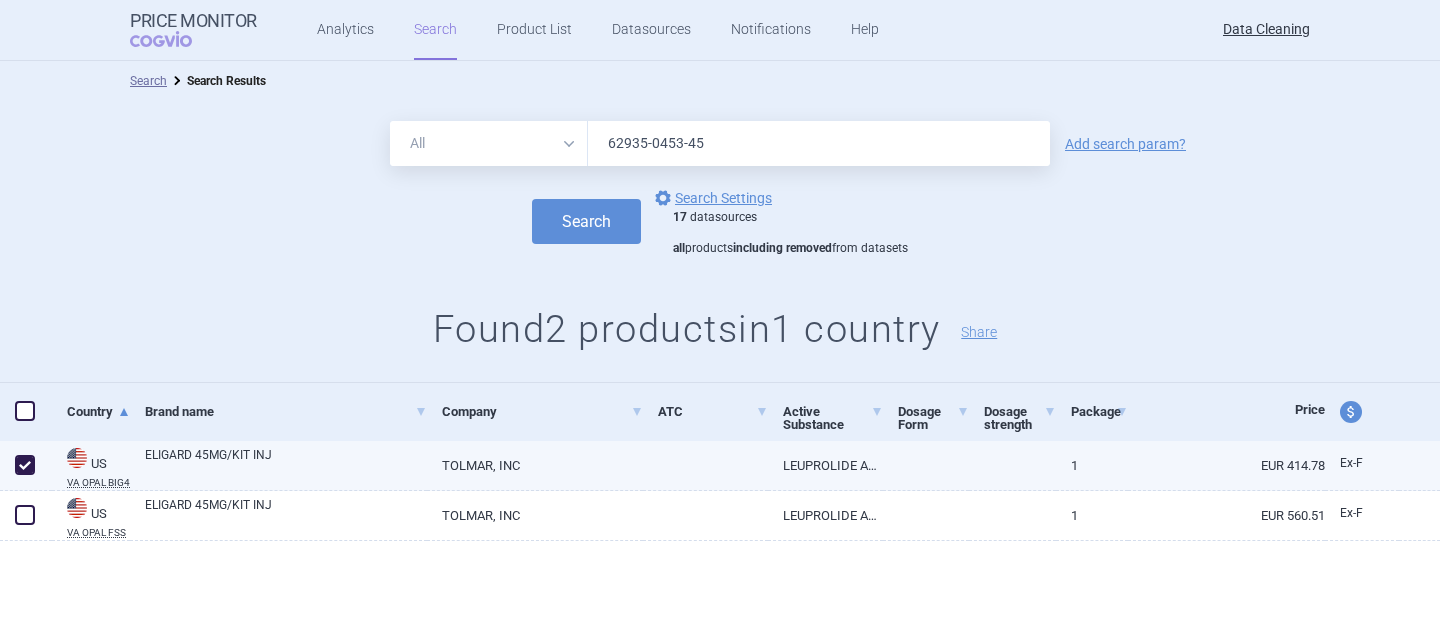checkbox on "true" 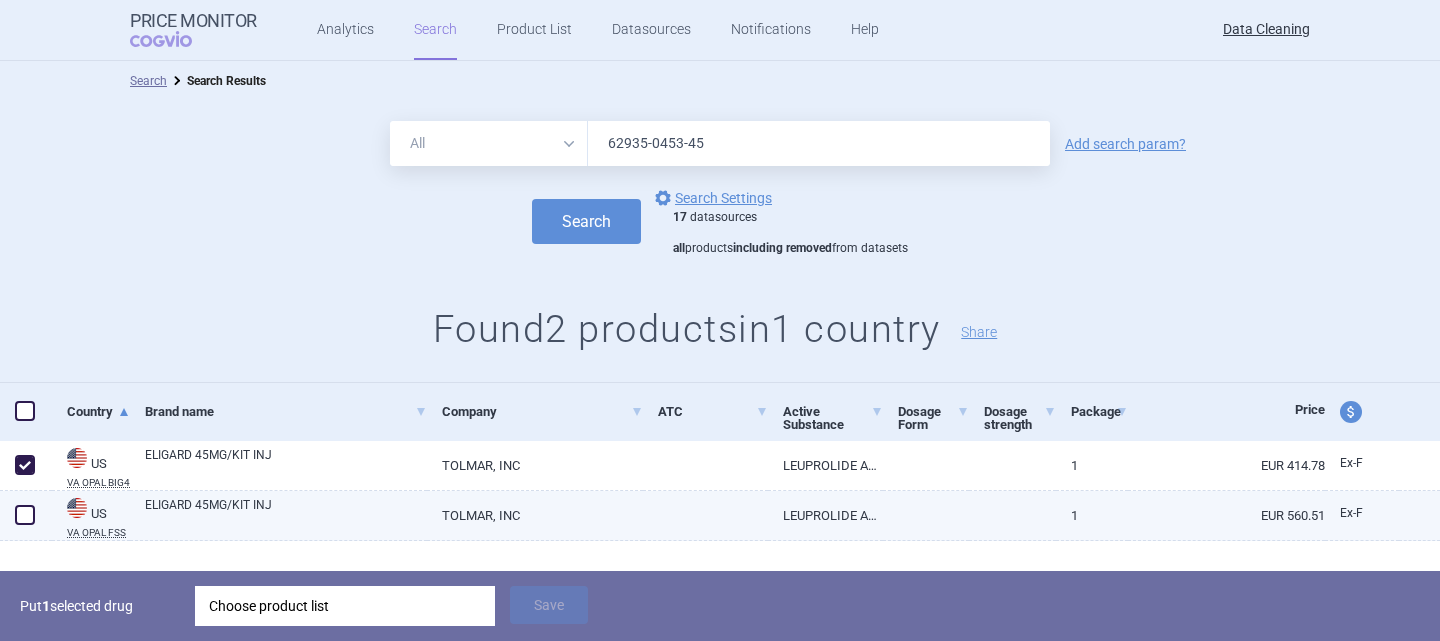 click at bounding box center (25, 515) 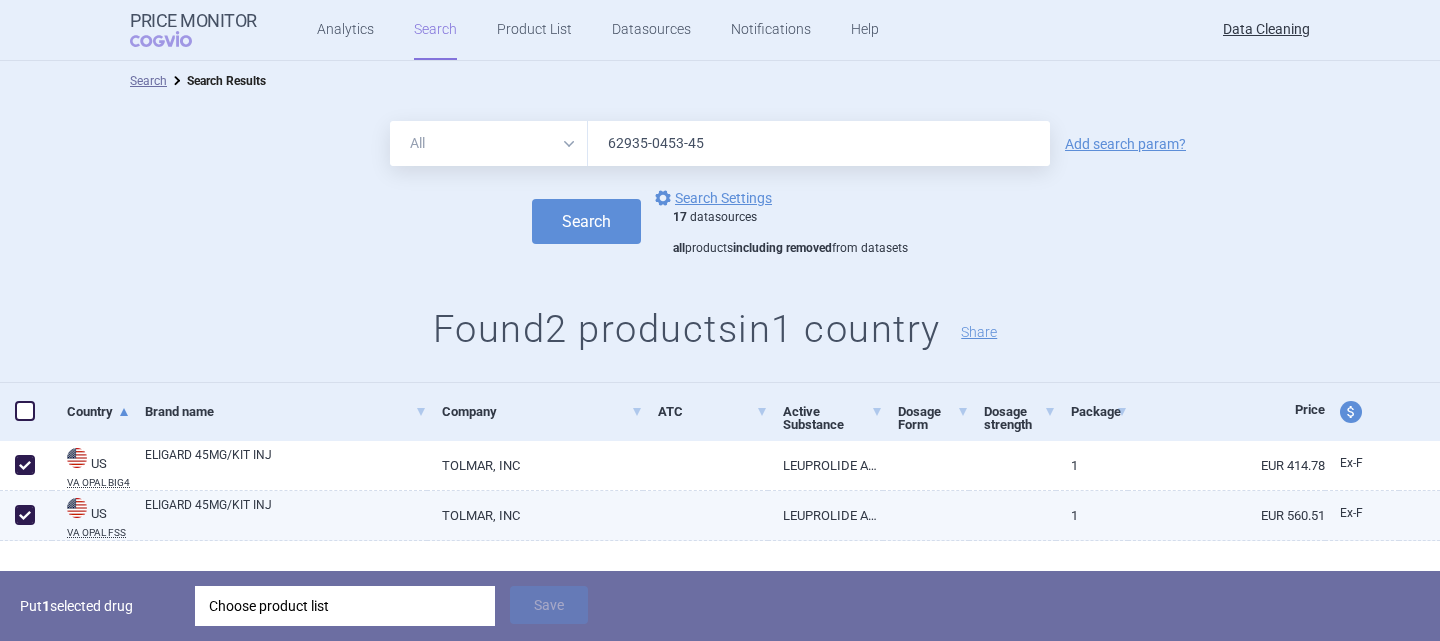 checkbox on "true" 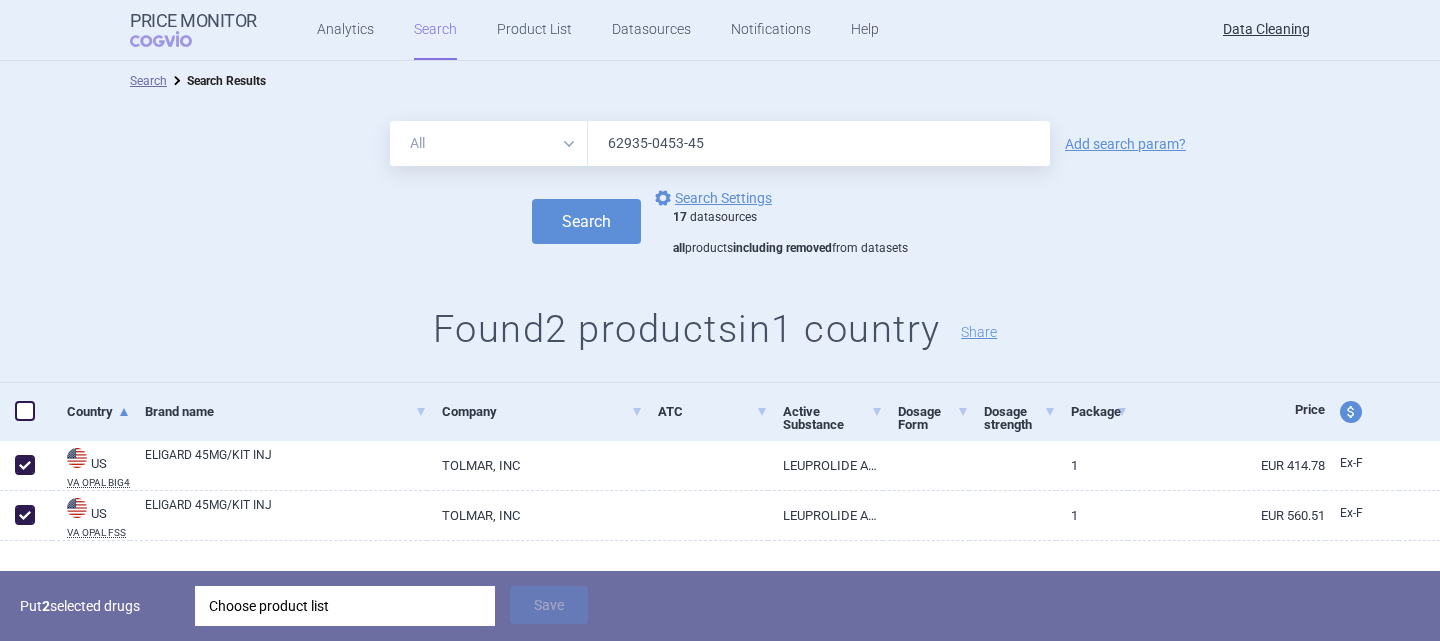 click on "Choose product list" at bounding box center [345, 606] 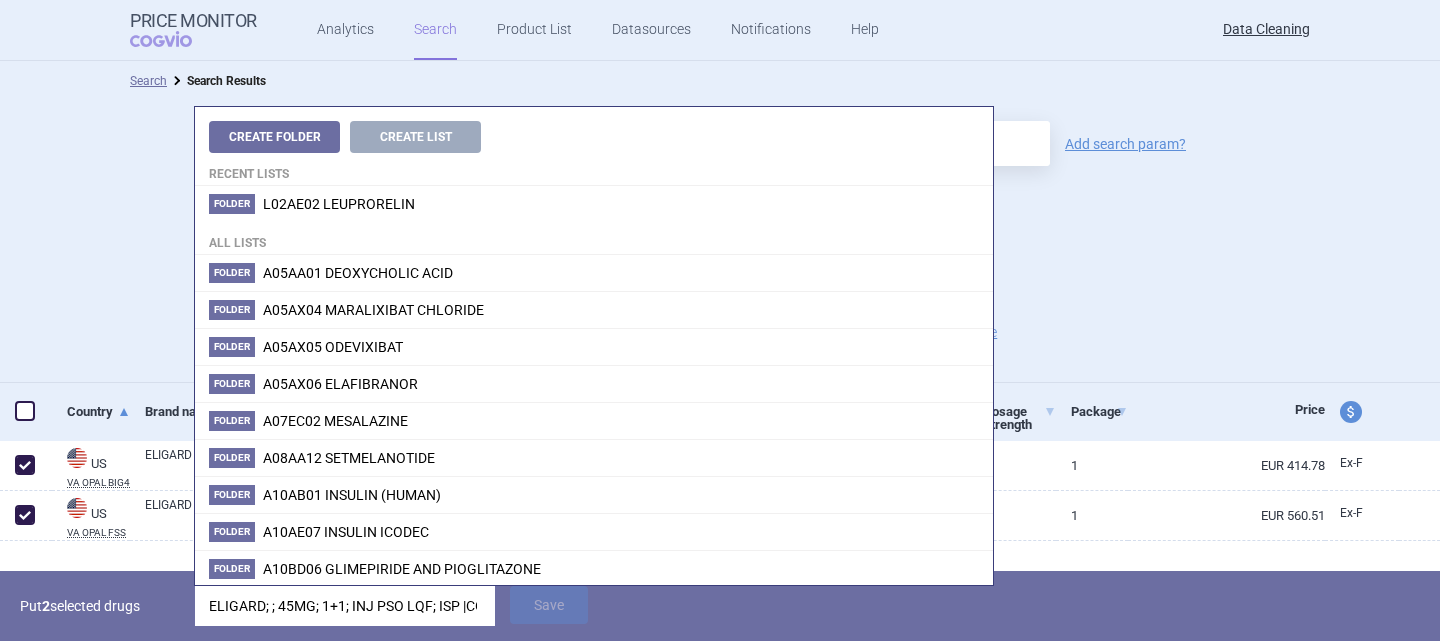 scroll, scrollTop: 0, scrollLeft: 158, axis: horizontal 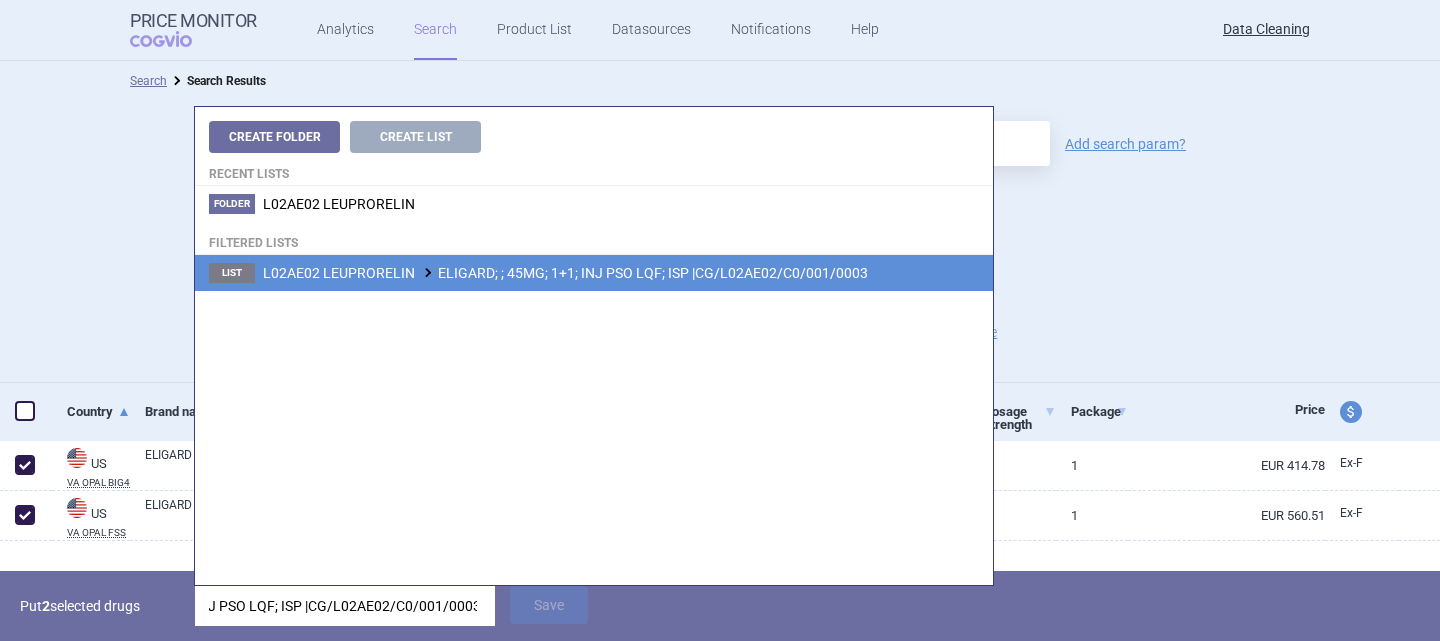 type on "ELIGARD; ; 45MG; 1+1; INJ PSO LQF; ISP |CG/L02AE02/C0/001/0003" 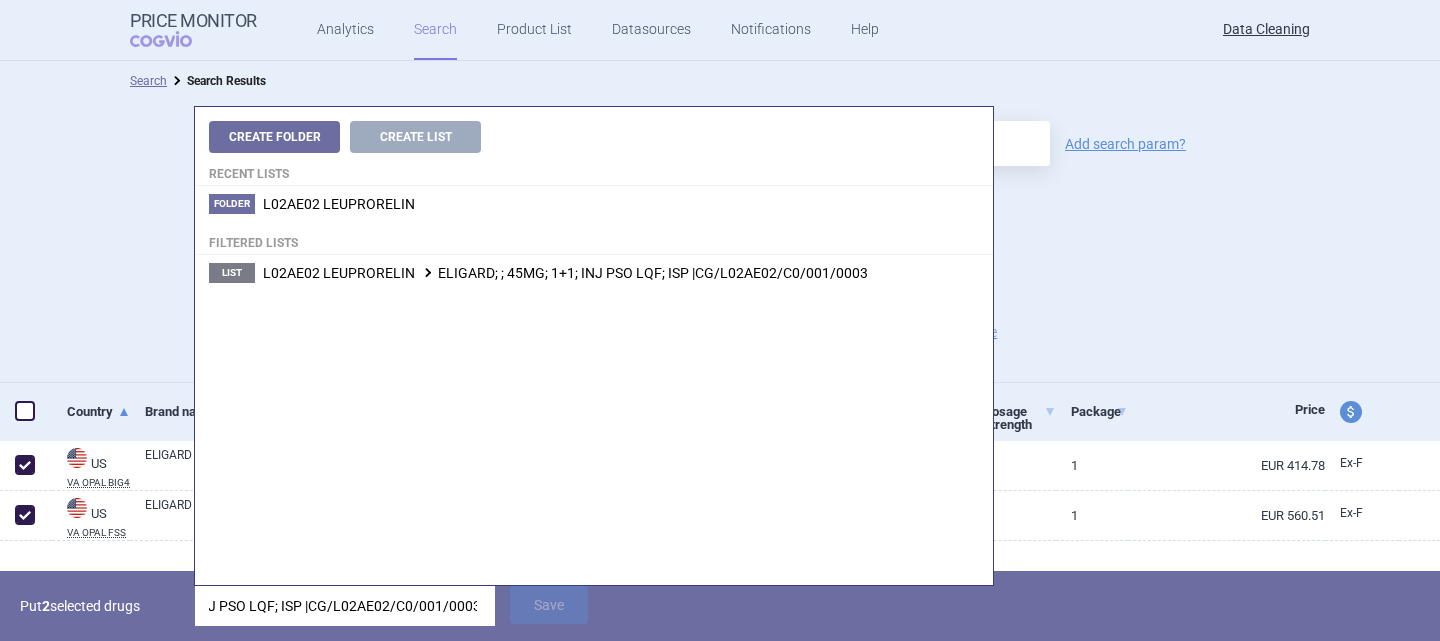 scroll, scrollTop: 0, scrollLeft: 0, axis: both 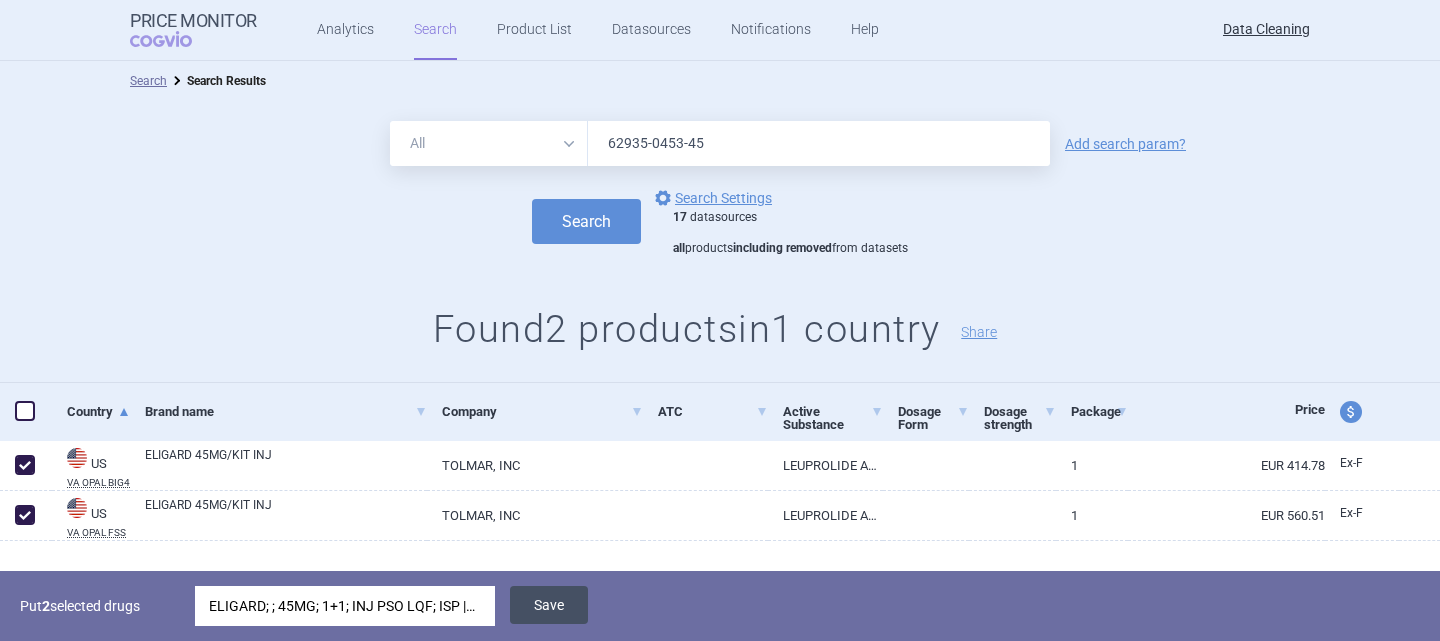 click on "Save" at bounding box center [549, 605] 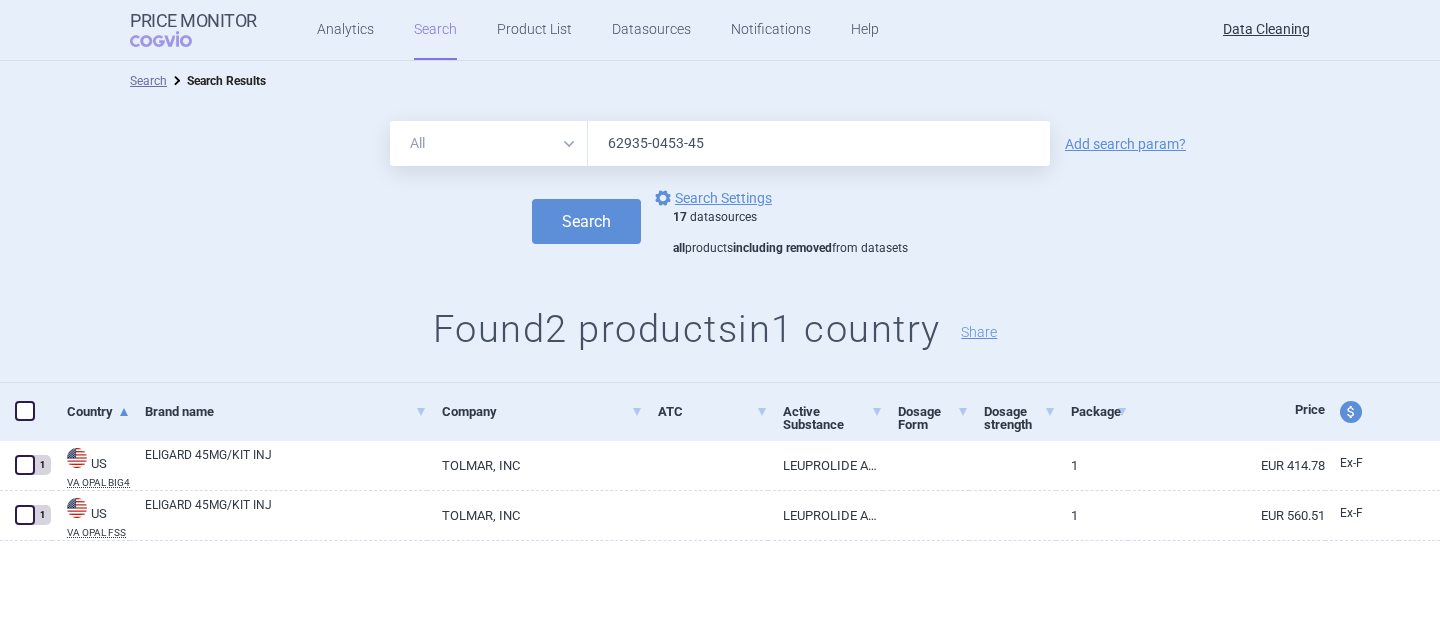 drag, startPoint x: 692, startPoint y: 141, endPoint x: 520, endPoint y: 157, distance: 172.74258 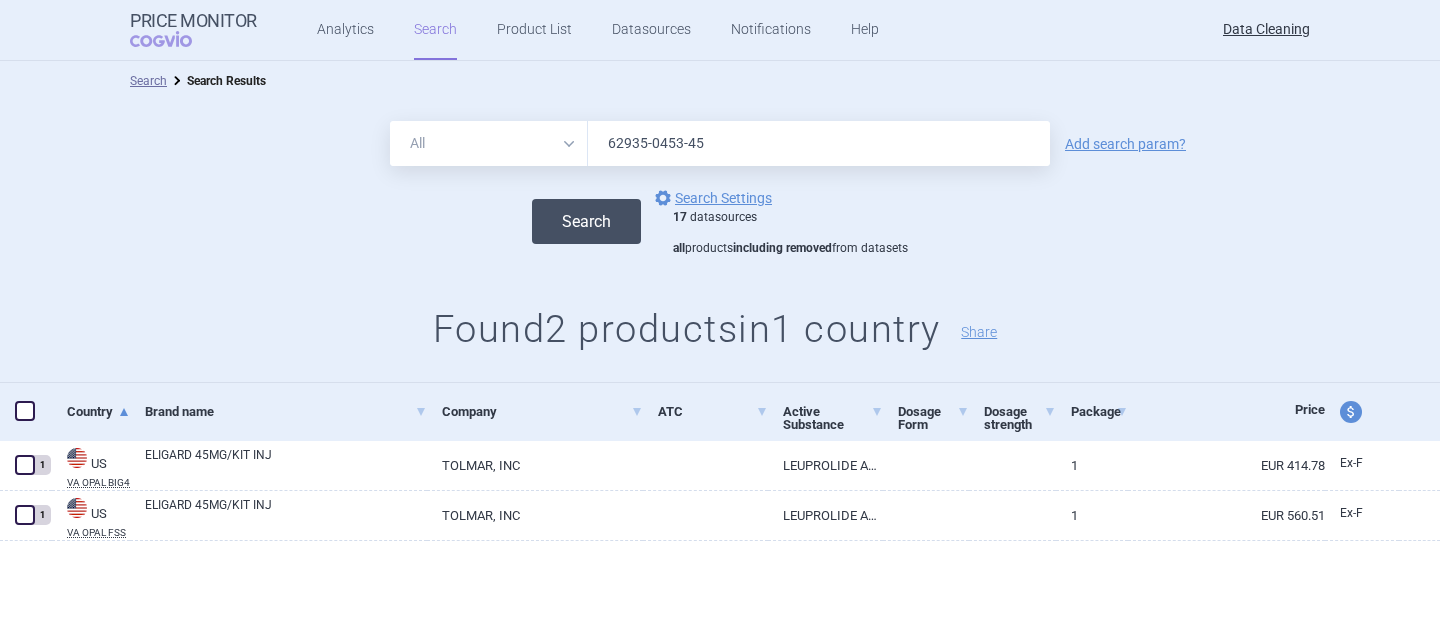 paste on "753-7" 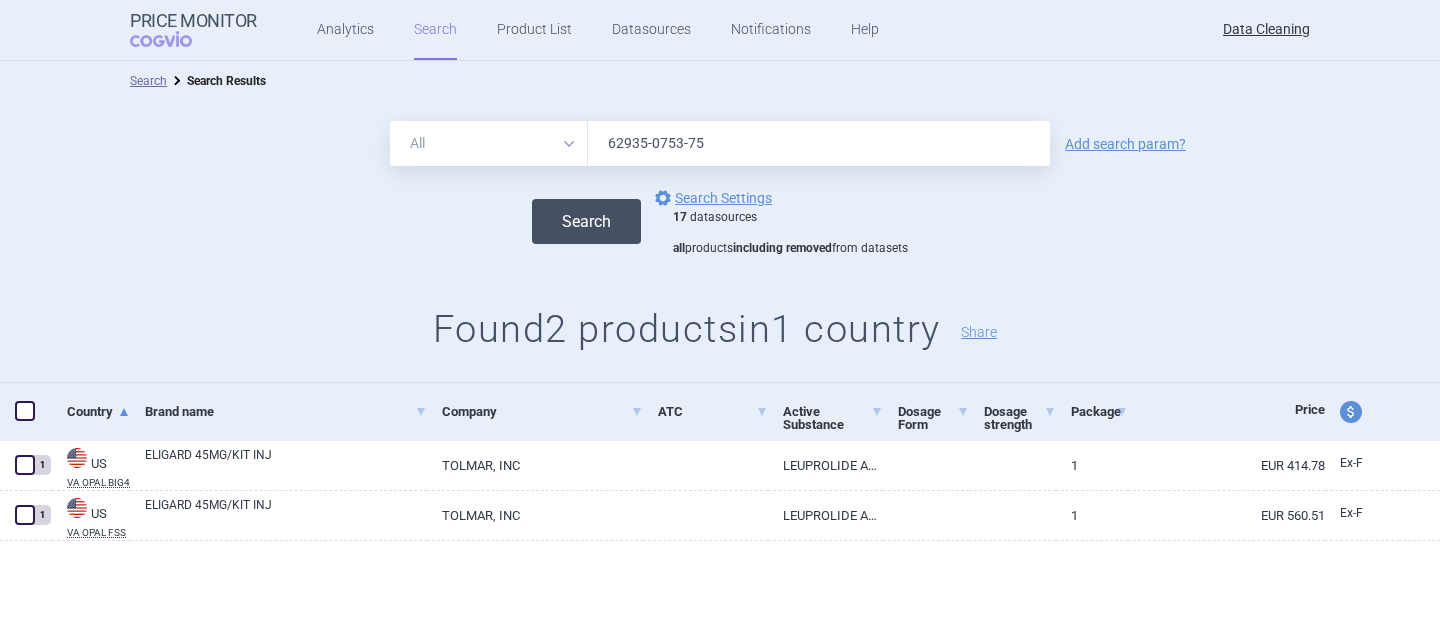 type on "62935-0753-75" 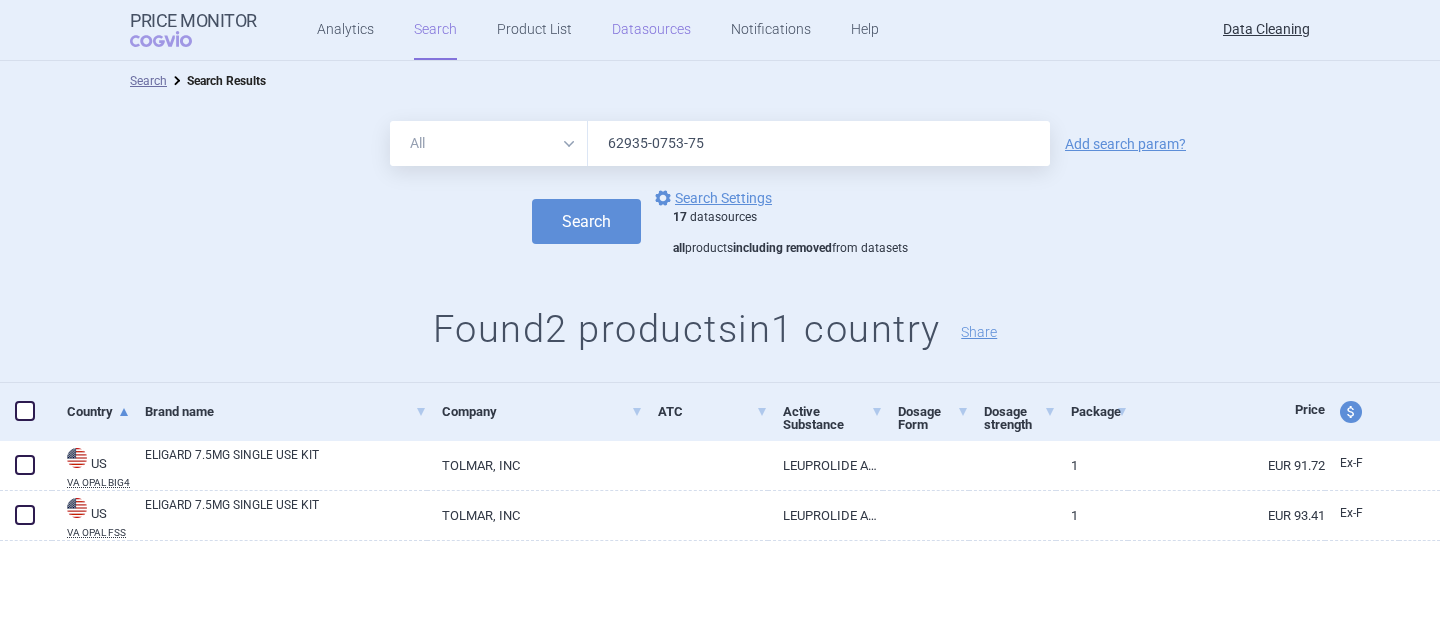 type 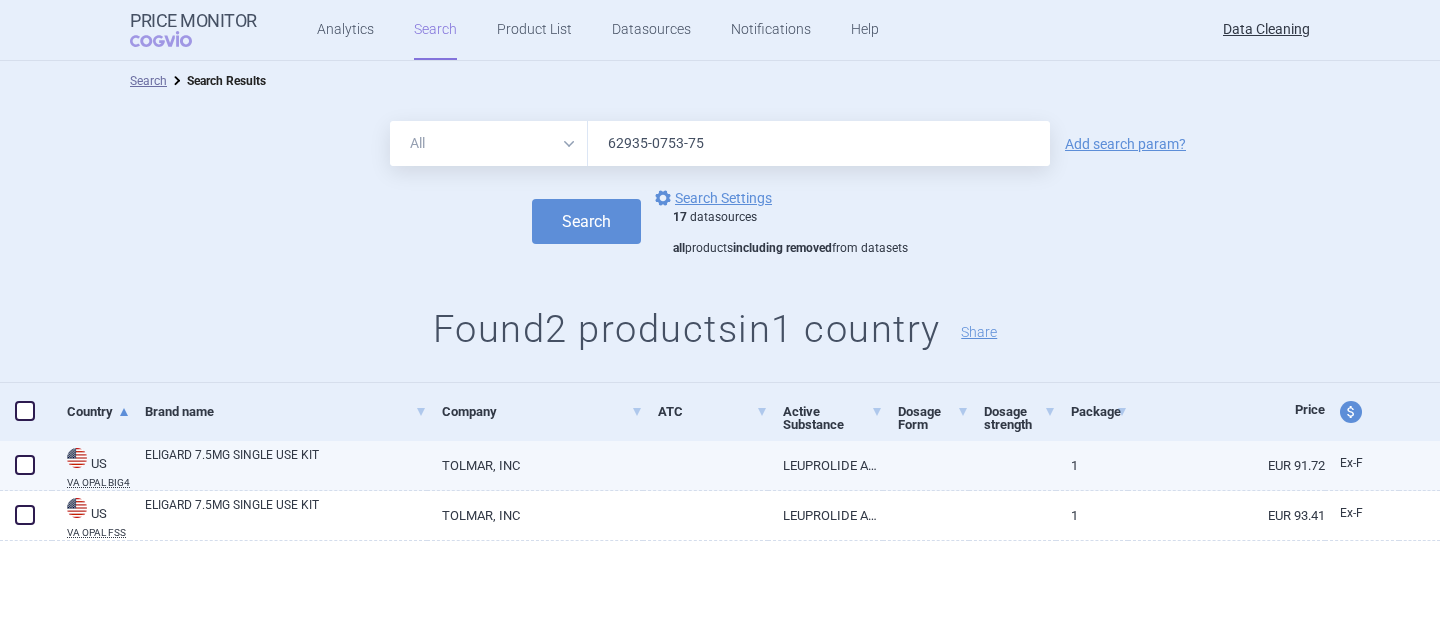 click at bounding box center [25, 465] 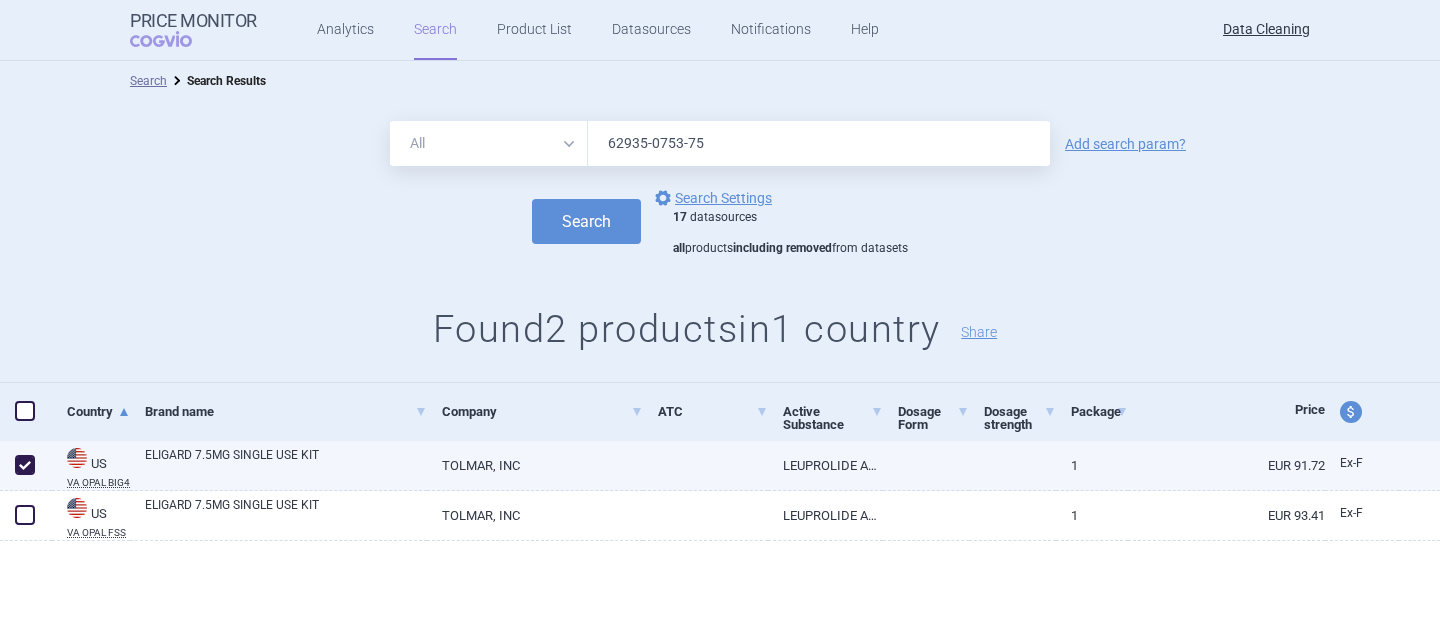 checkbox on "true" 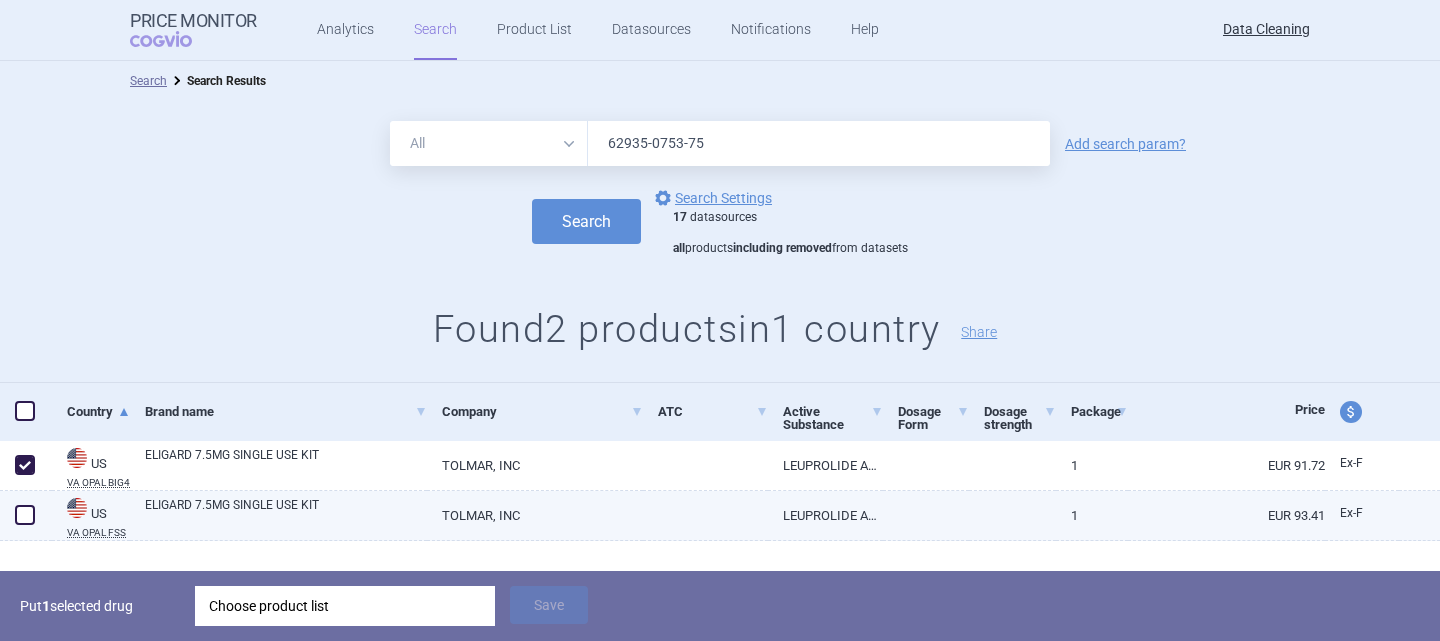 click at bounding box center (25, 515) 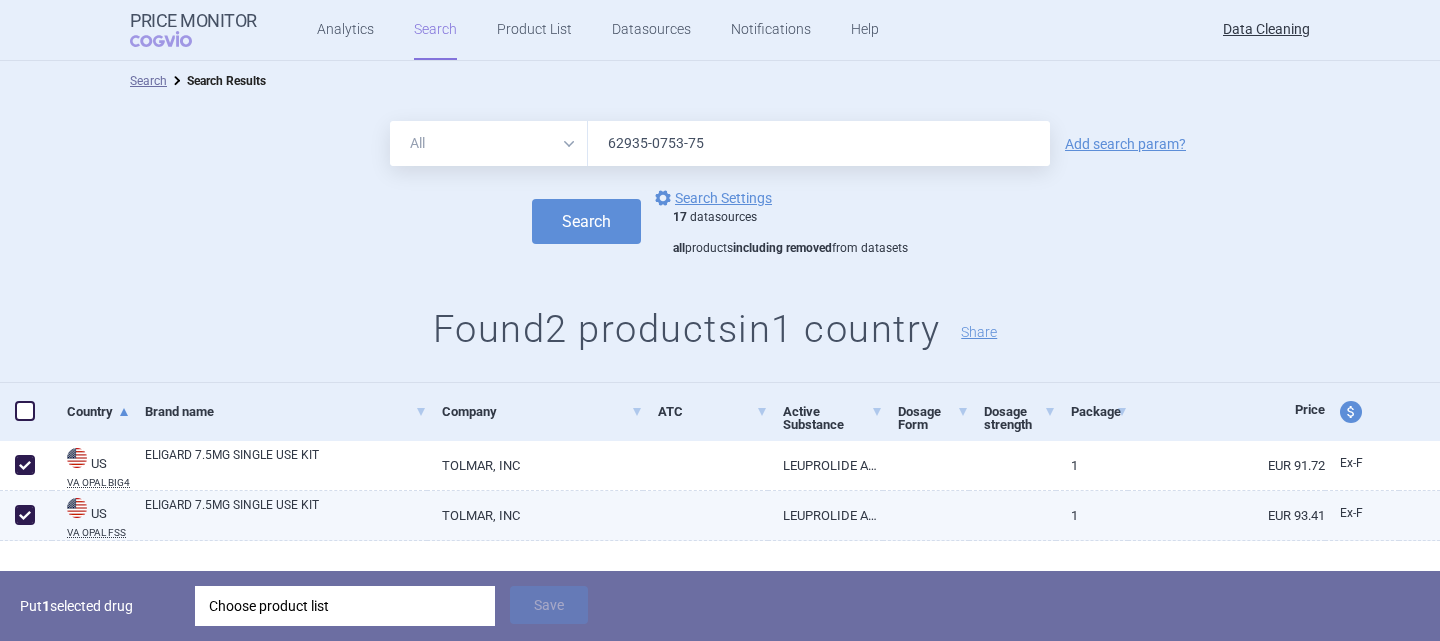 checkbox on "true" 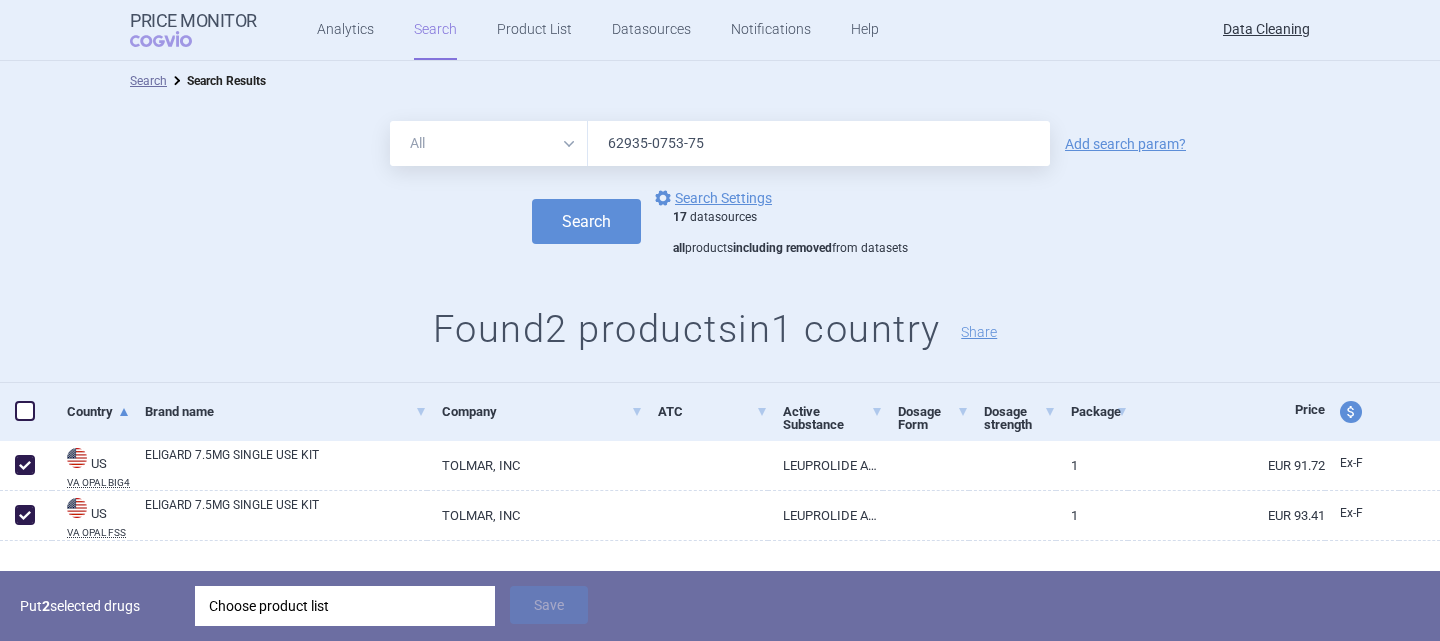 click on "Choose product list" at bounding box center [345, 606] 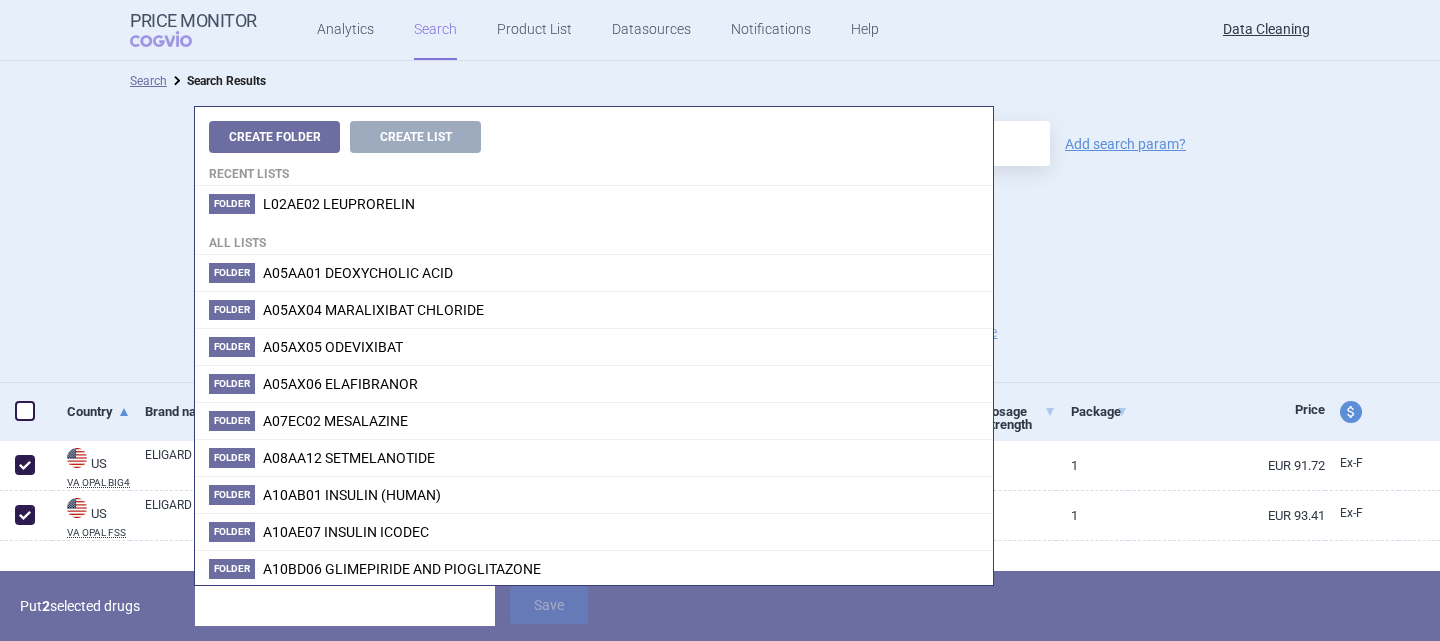 type on "ELIGARD; ; 7.5MG; 1+1; INJ PSO LQF; ISP |CG/L02AE02/C0/001/0005" 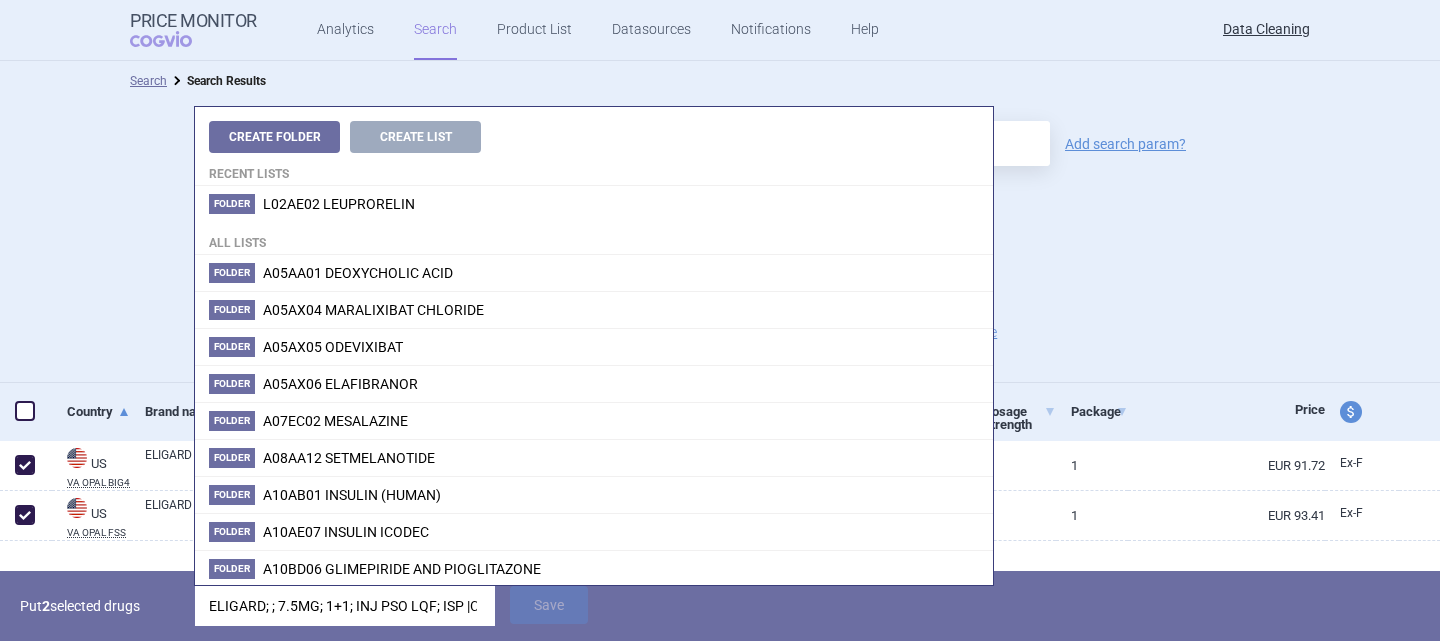 scroll, scrollTop: 0, scrollLeft: 162, axis: horizontal 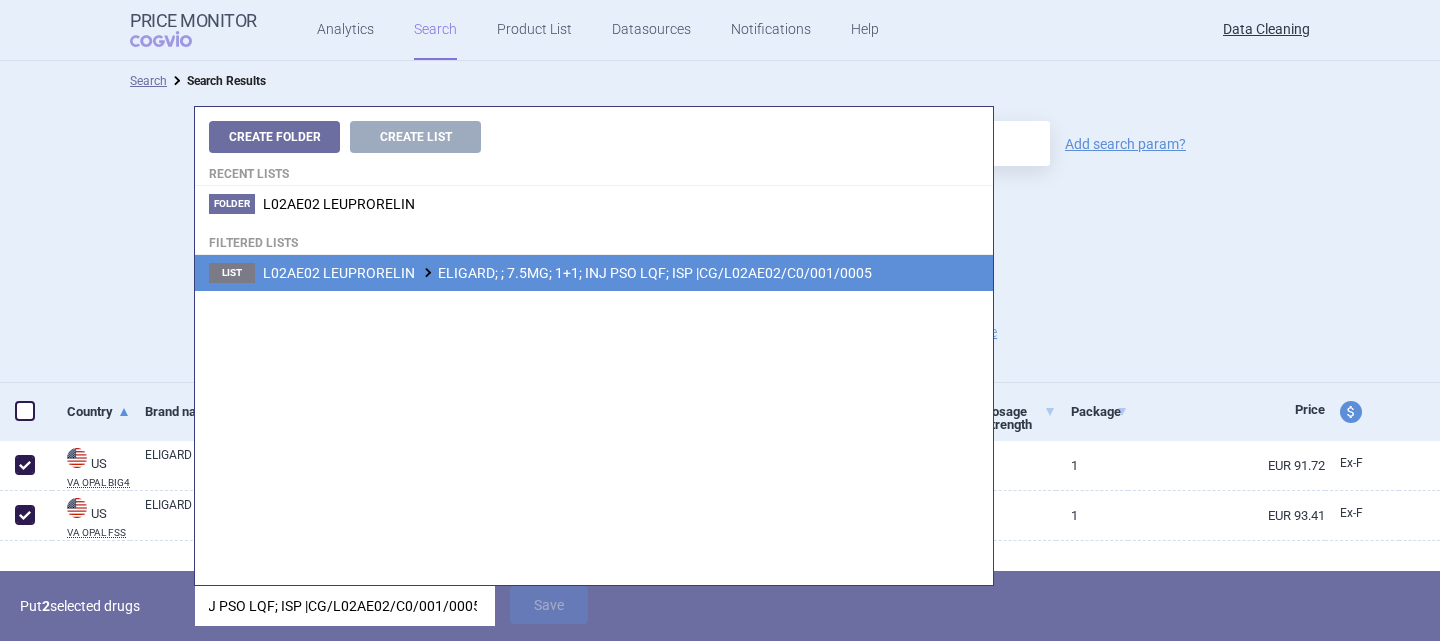 click on "L02AE02 LEUPRORELIN   ELIGARD; ; 7.5MG; 1+1; INJ PSO LQF; ISP |CG/L02AE02/C0/001/0005" at bounding box center (567, 273) 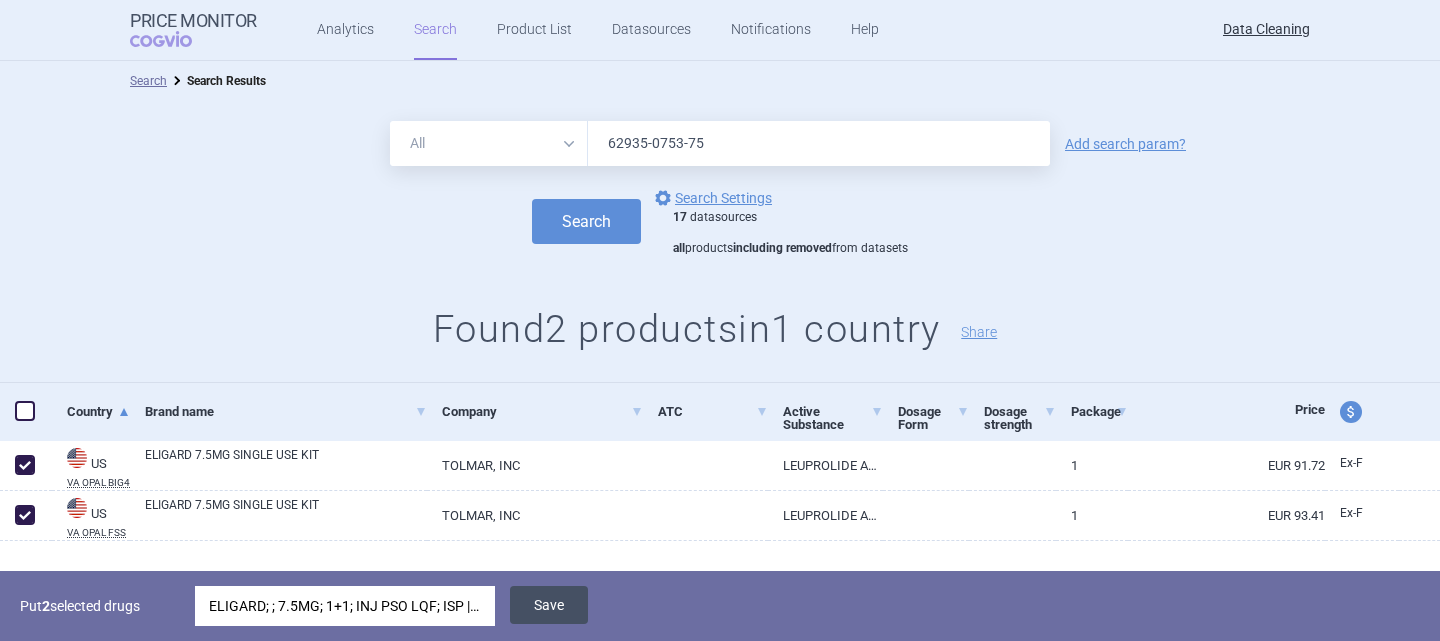click on "Save" at bounding box center [549, 605] 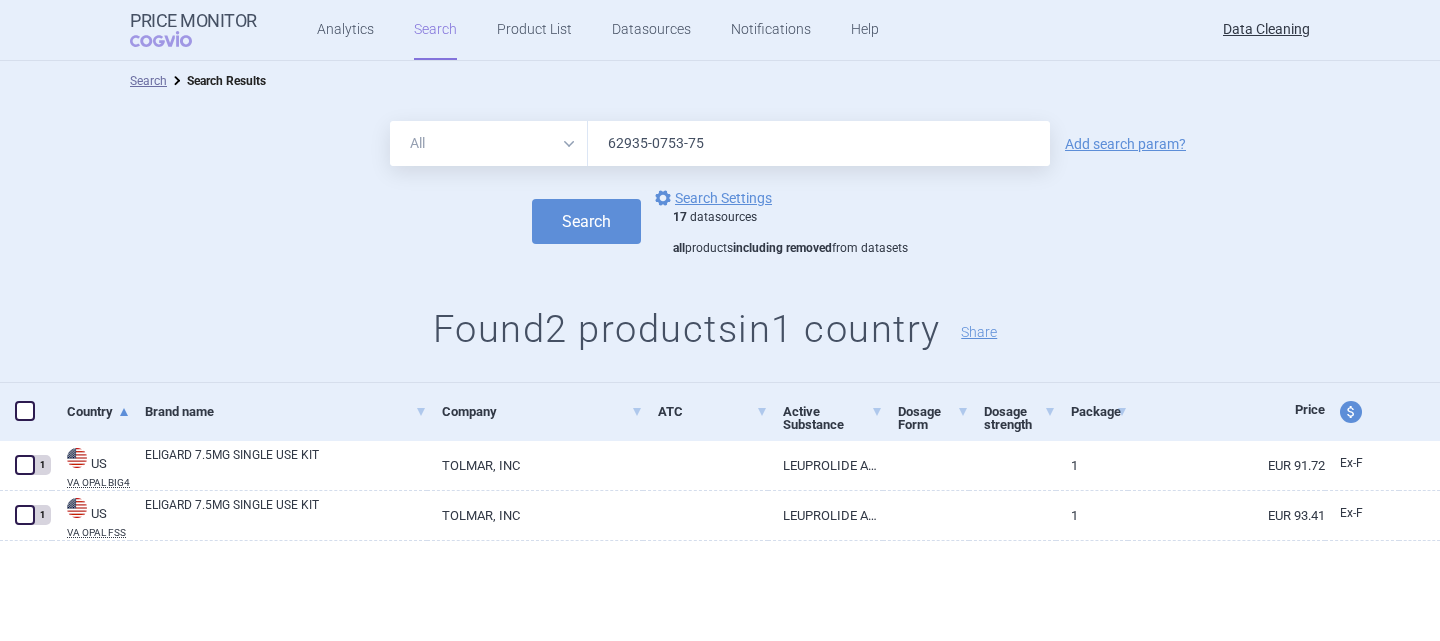 drag, startPoint x: 596, startPoint y: 147, endPoint x: 569, endPoint y: 150, distance: 27.166155 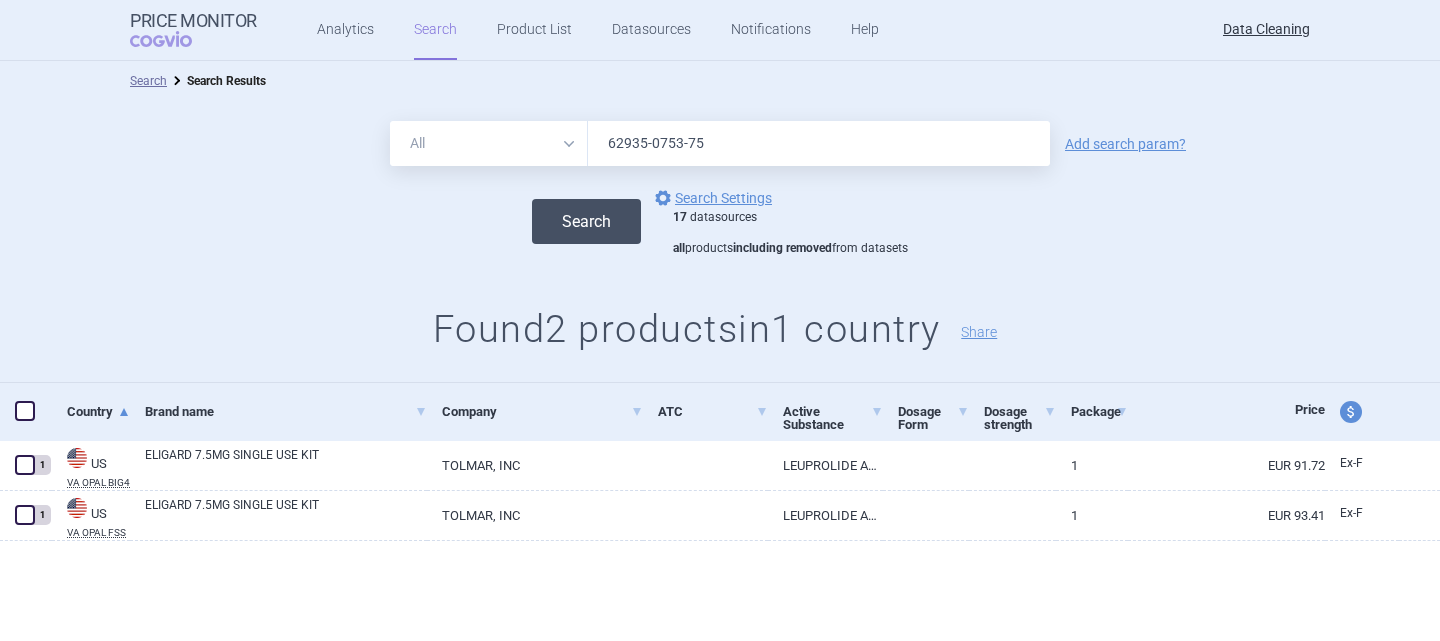 paste on "6-80" 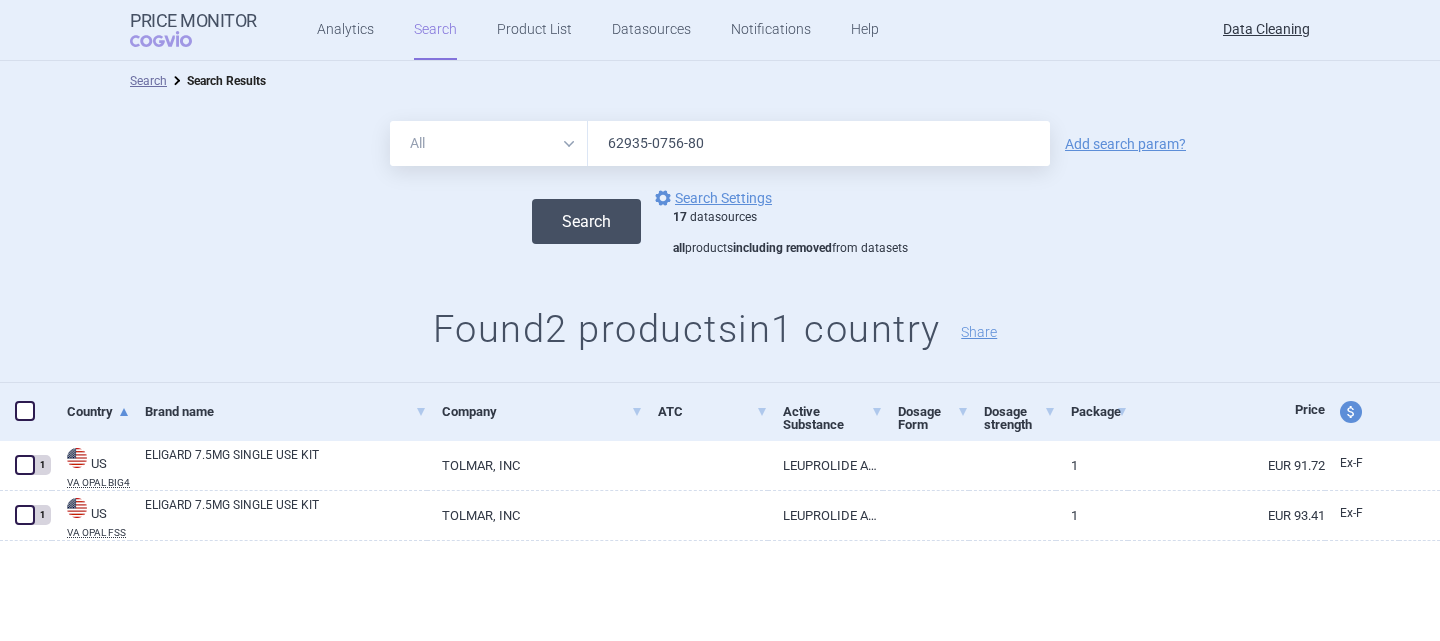type on "62935-0756-80" 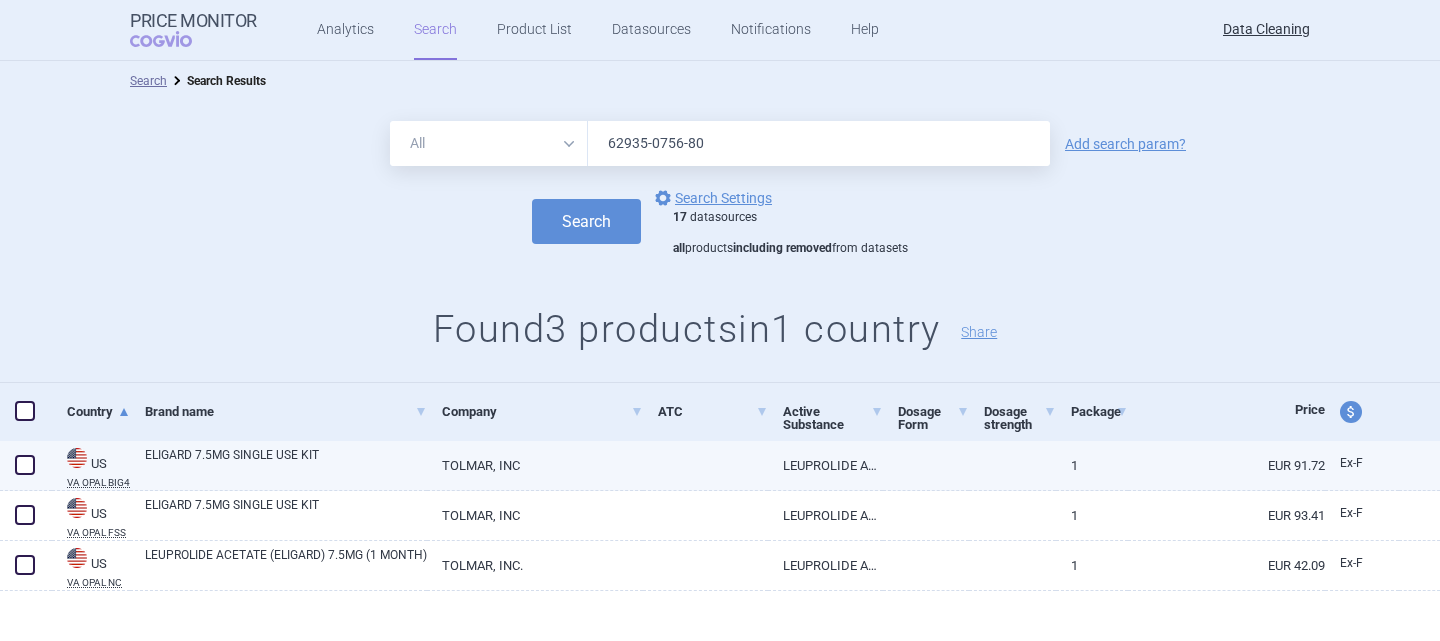 drag, startPoint x: 26, startPoint y: 463, endPoint x: 22, endPoint y: 482, distance: 19.416489 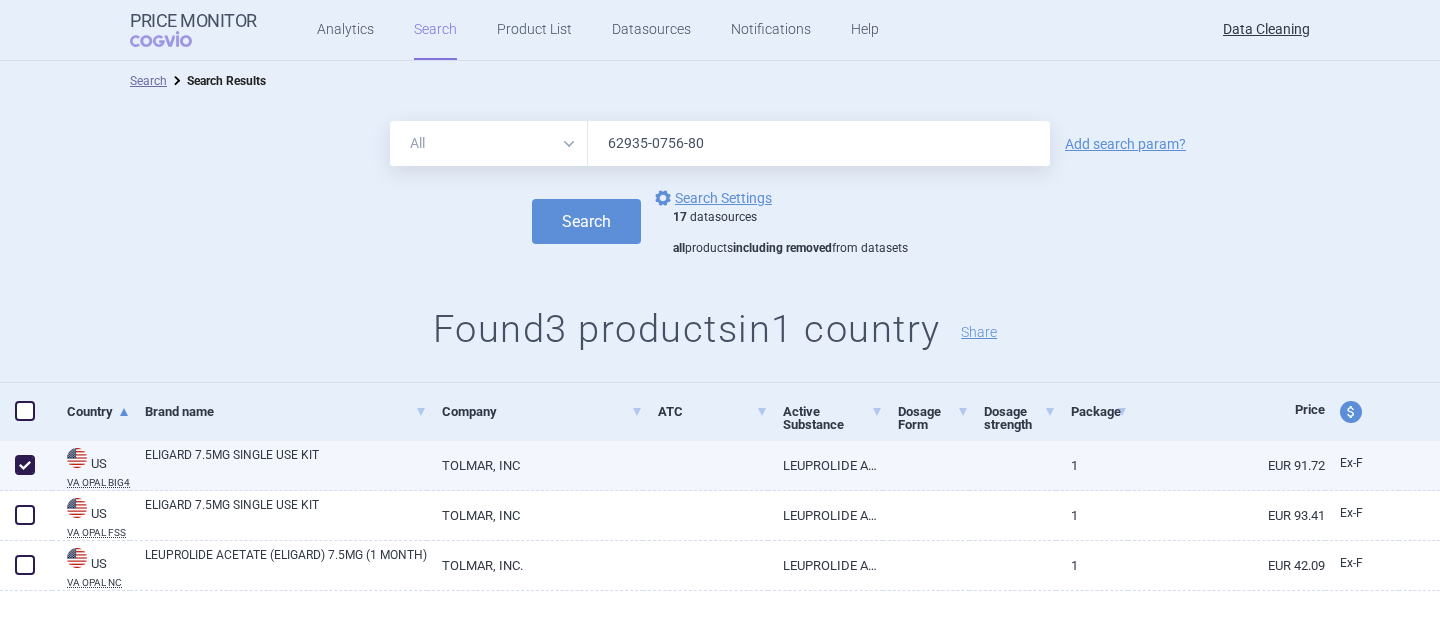 checkbox on "true" 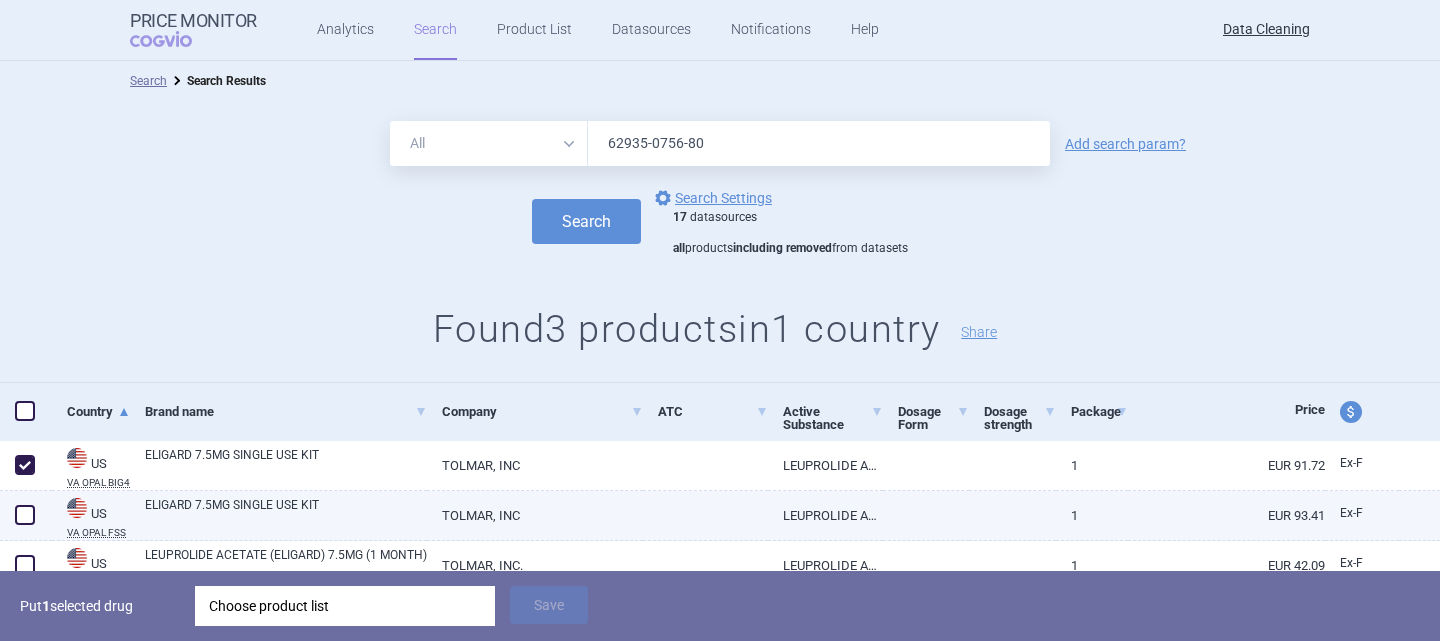 click at bounding box center (25, 515) 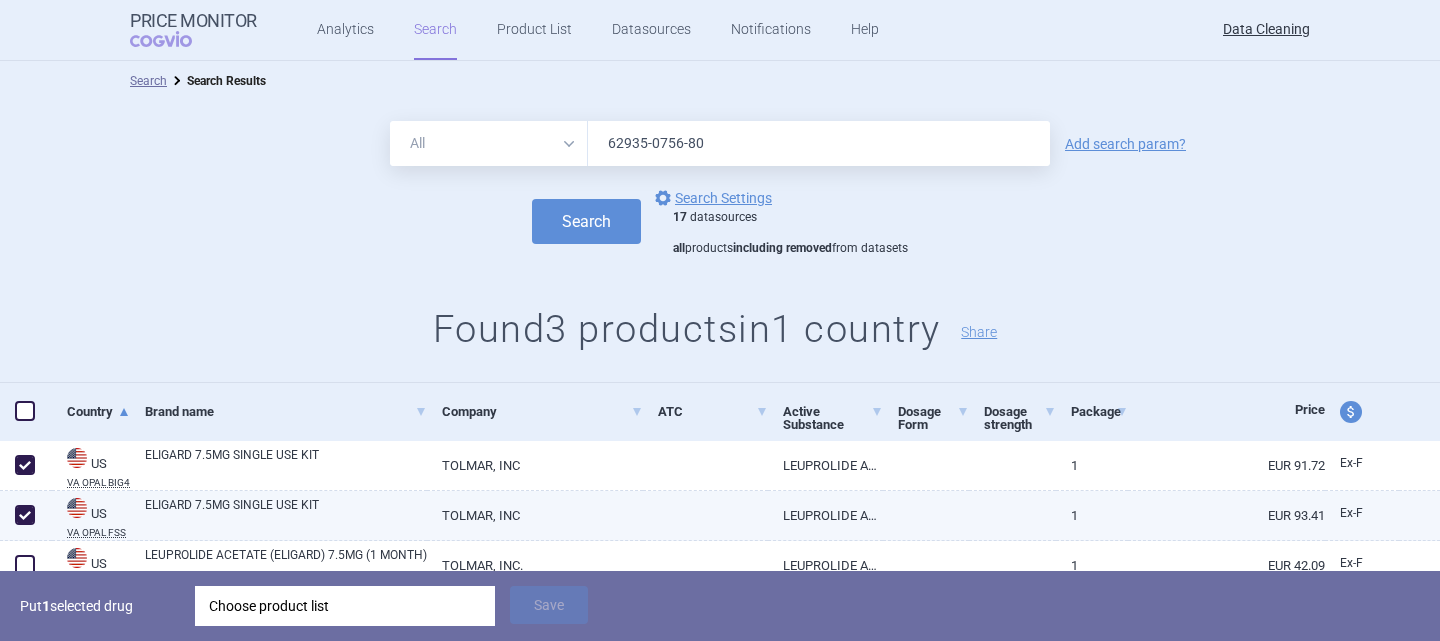 checkbox on "true" 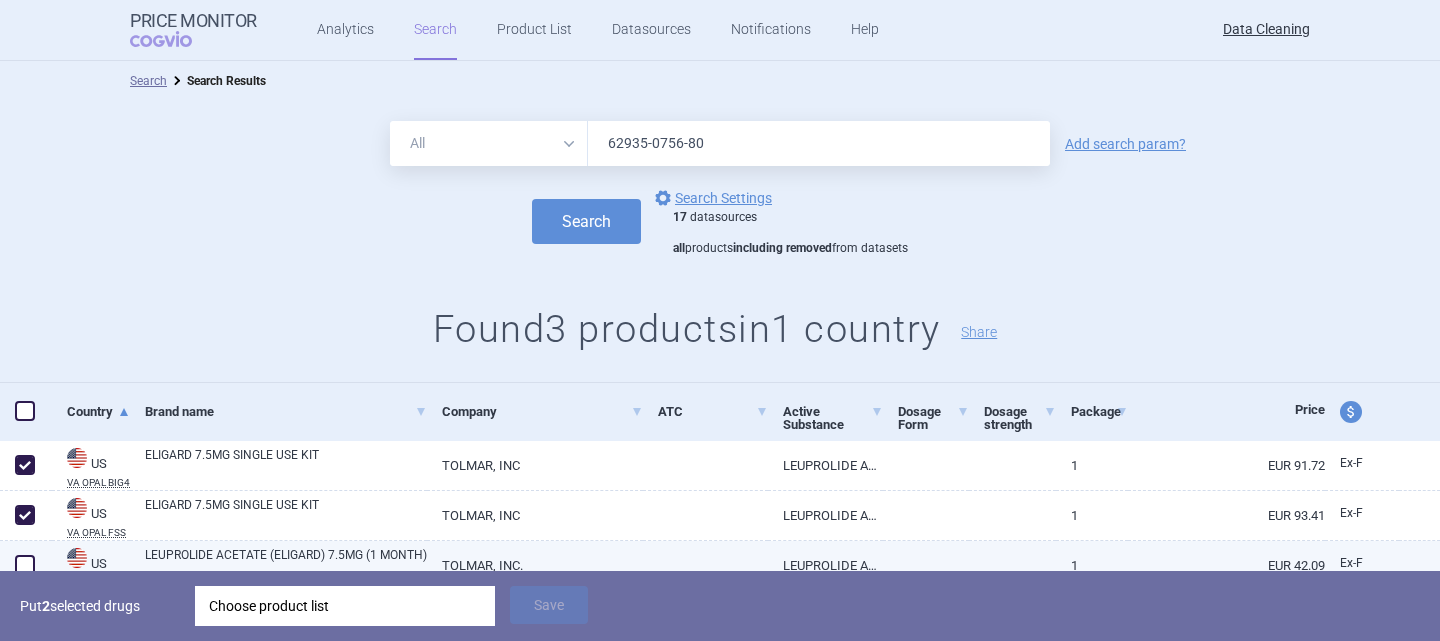 click at bounding box center [25, 565] 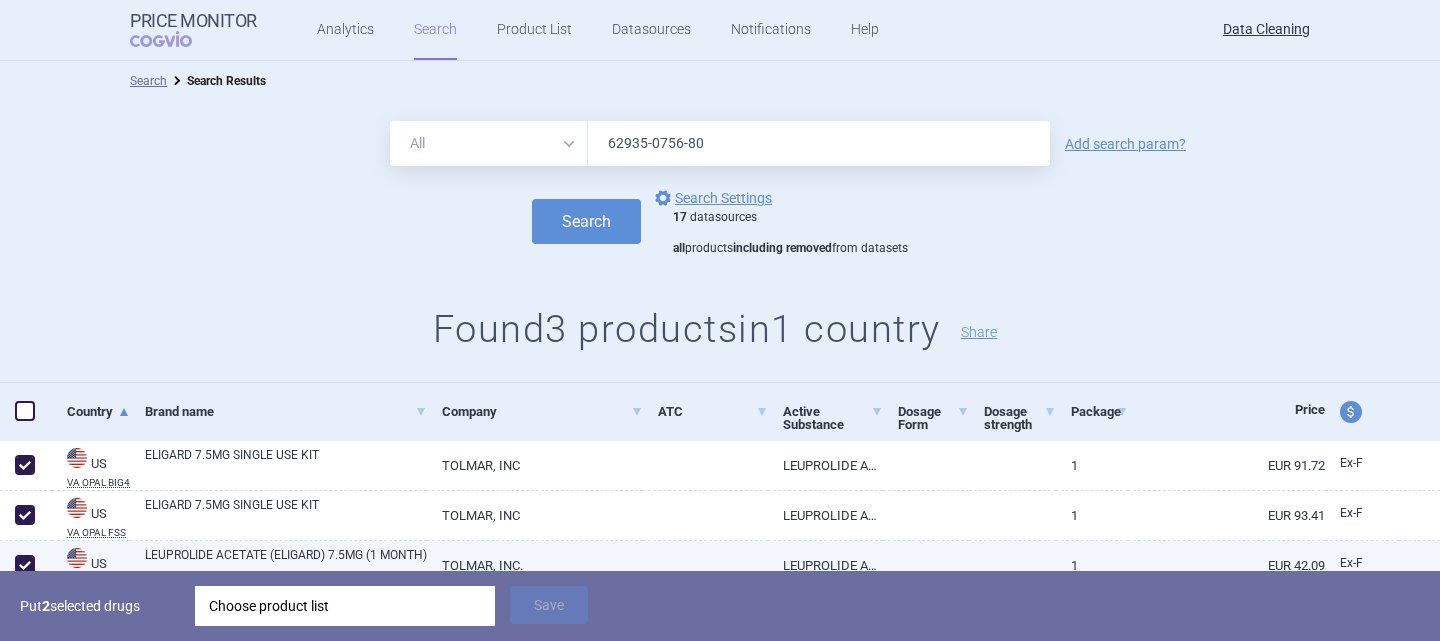checkbox on "true" 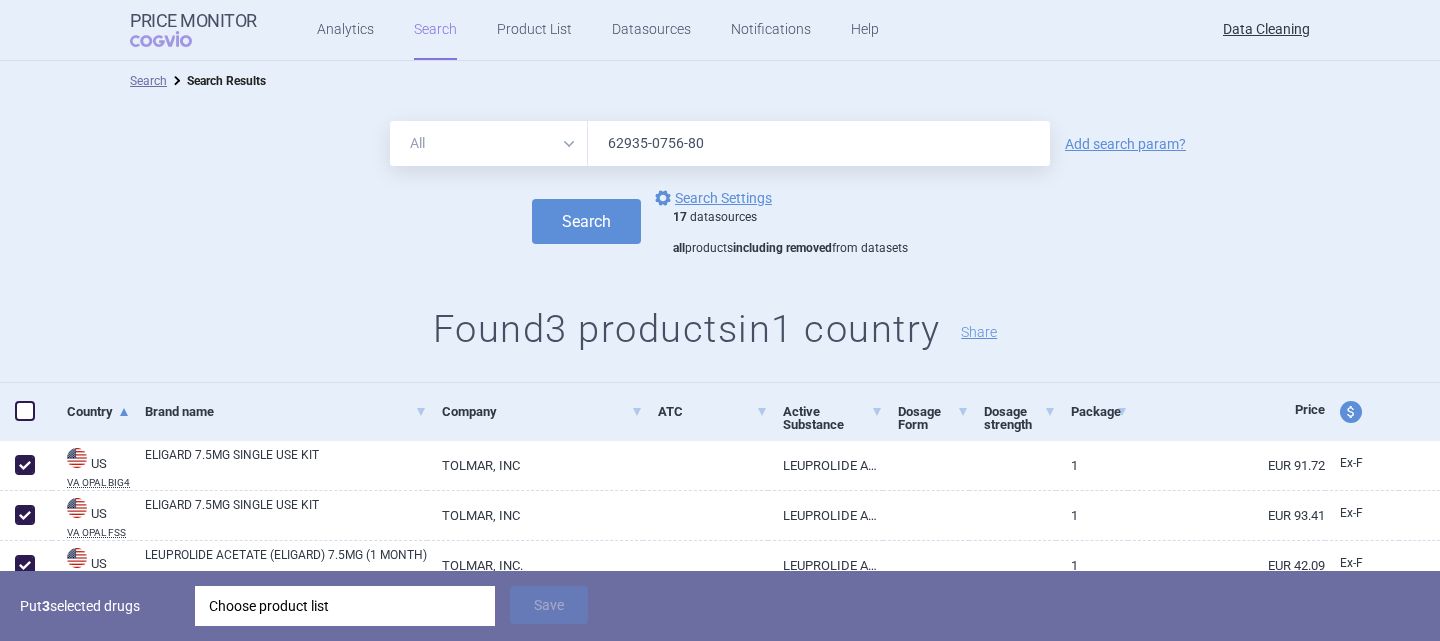 click on "Choose product list" at bounding box center [345, 606] 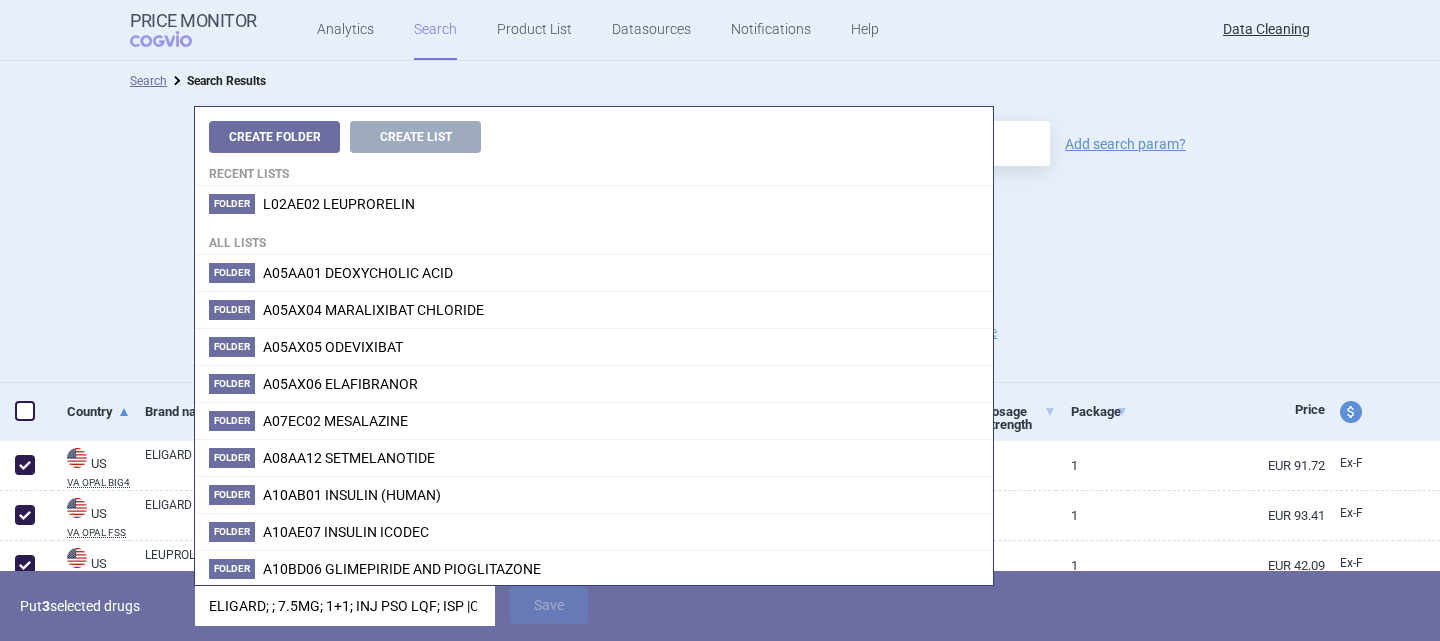 scroll, scrollTop: 0, scrollLeft: 162, axis: horizontal 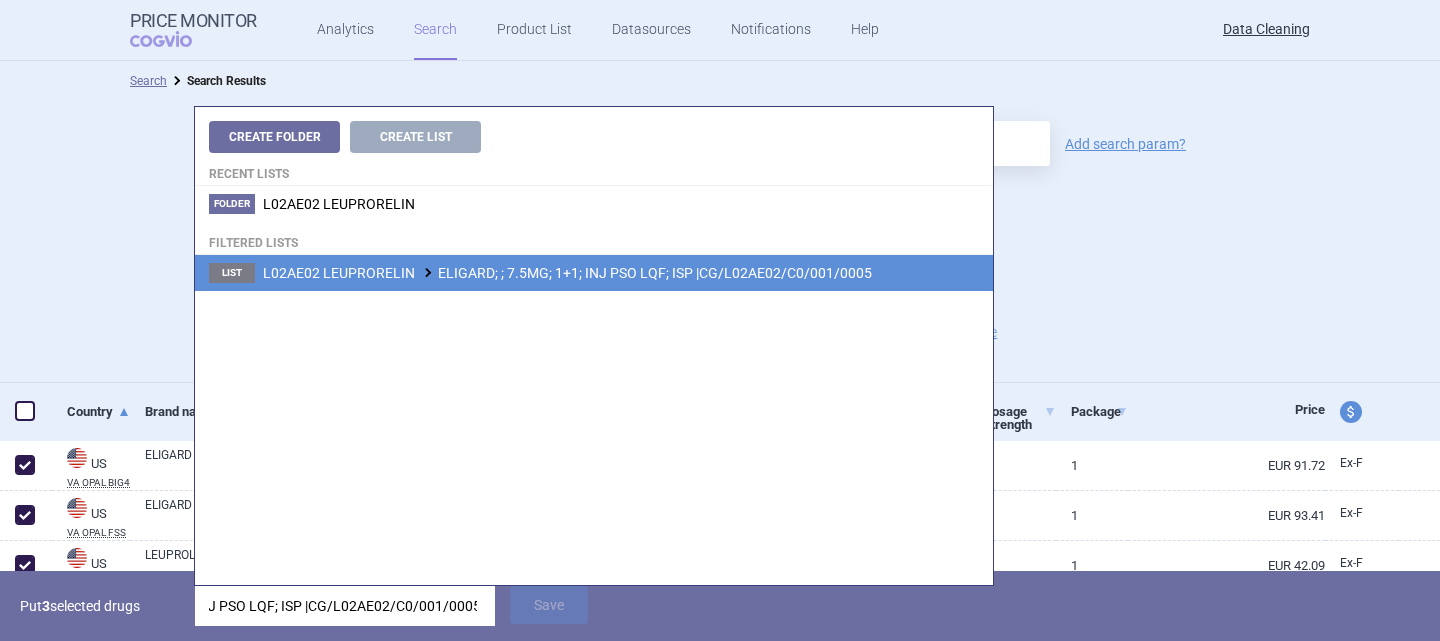 type on "ELIGARD; ; 7.5MG; 1+1; INJ PSO LQF; ISP |CG/L02AE02/C0/001/0005" 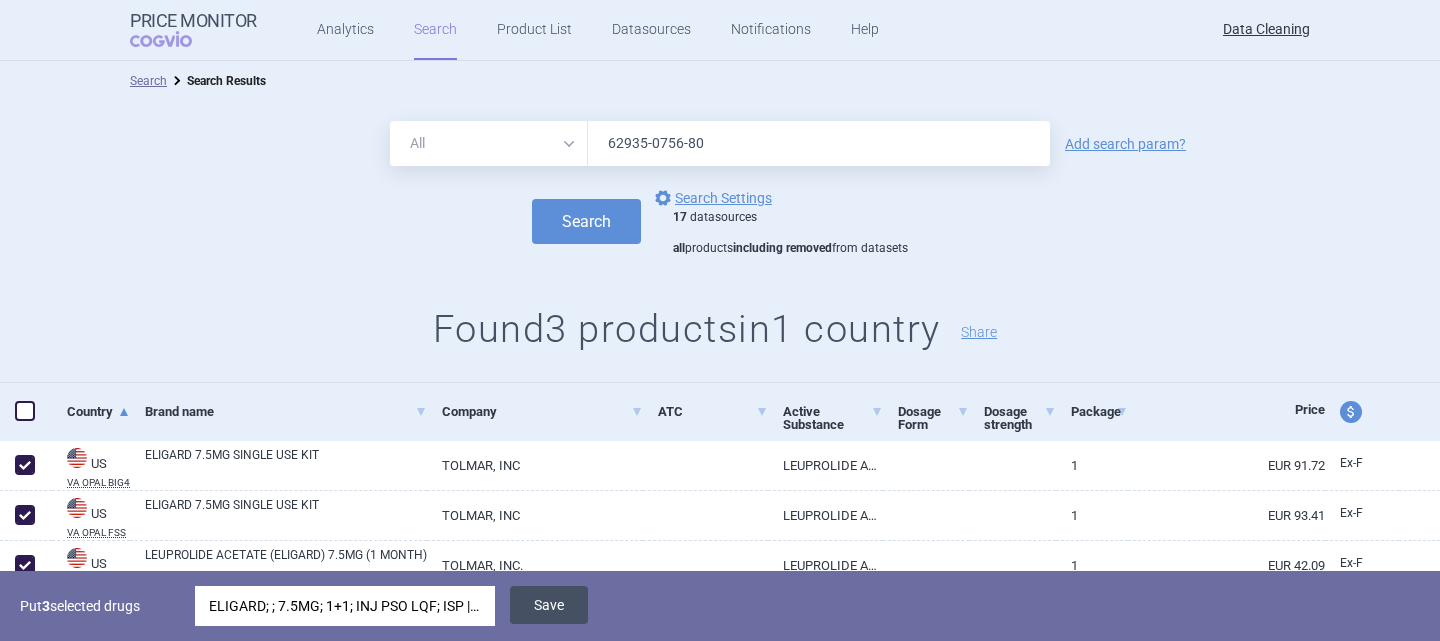 click on "Save" at bounding box center [549, 605] 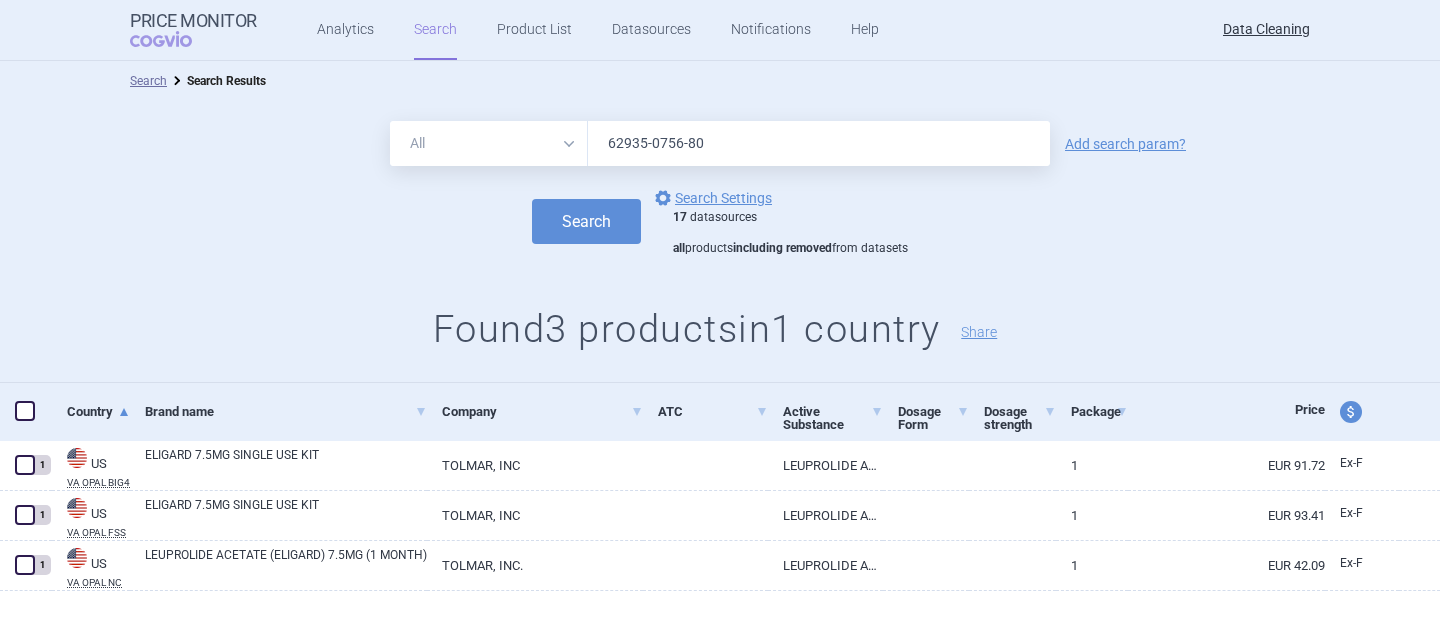 drag, startPoint x: 473, startPoint y: 126, endPoint x: 448, endPoint y: 132, distance: 25.70992 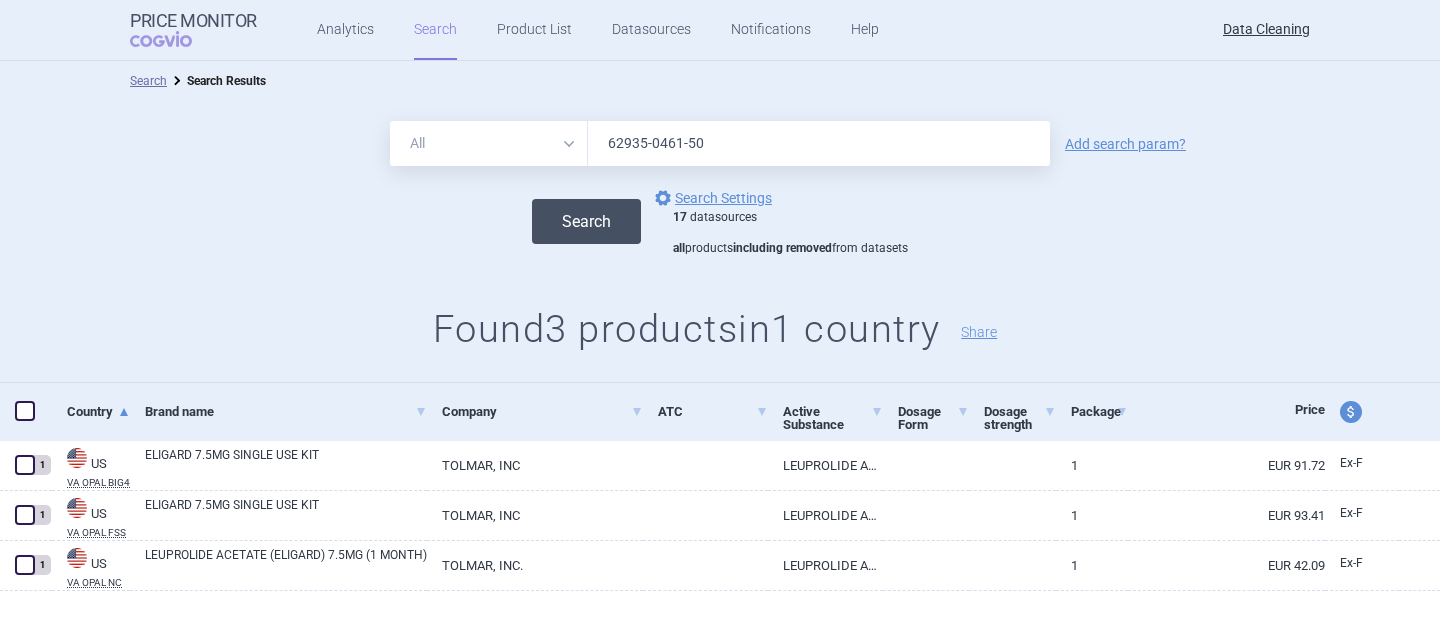 type on "62935-0461-50" 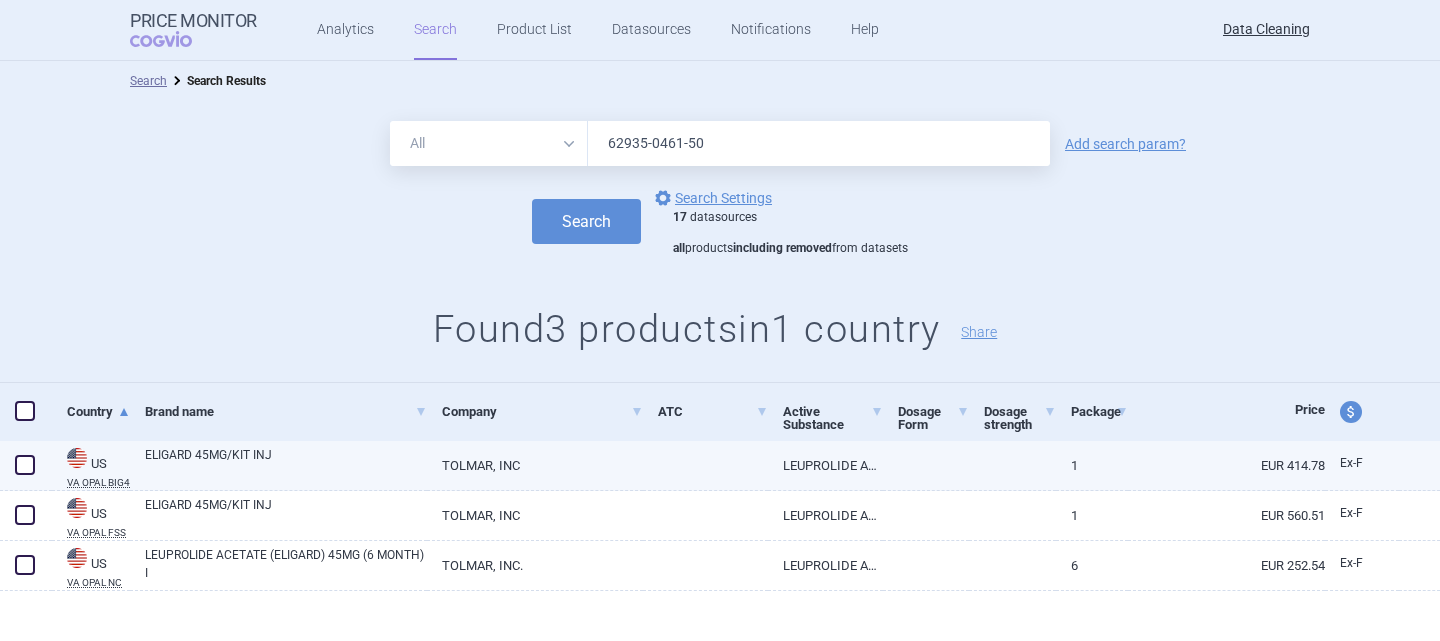 click at bounding box center (25, 465) 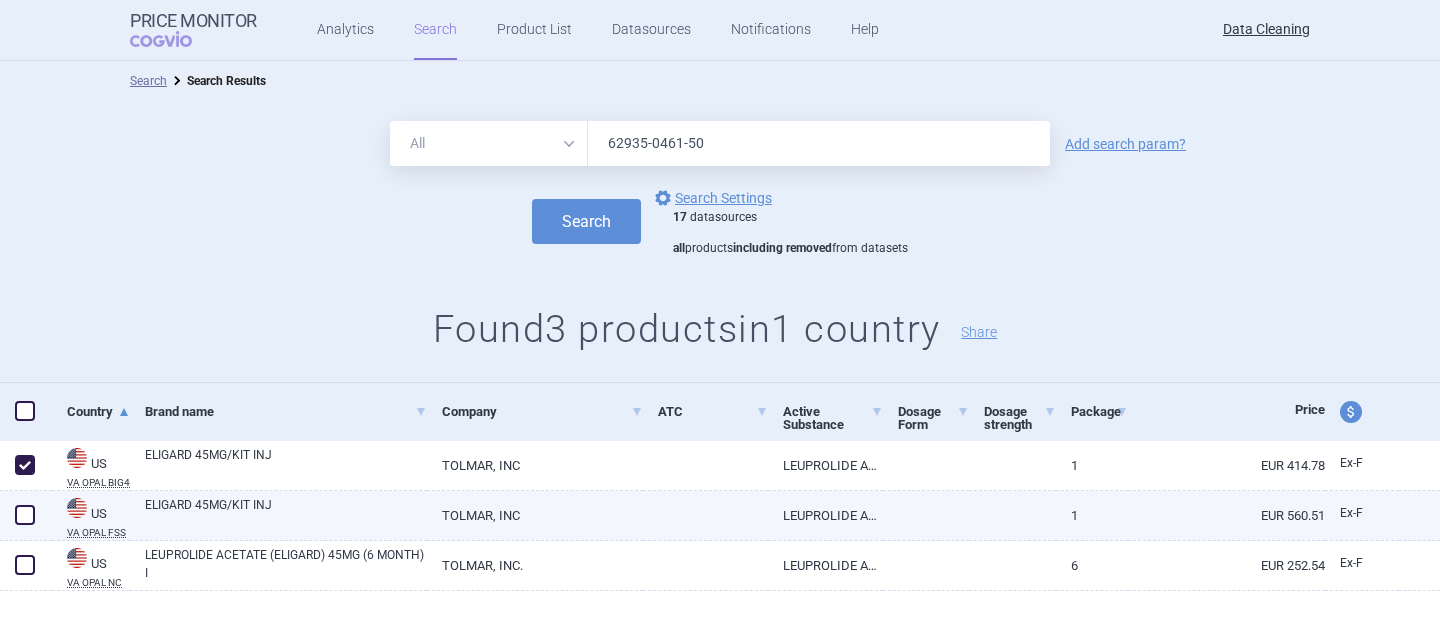 checkbox on "true" 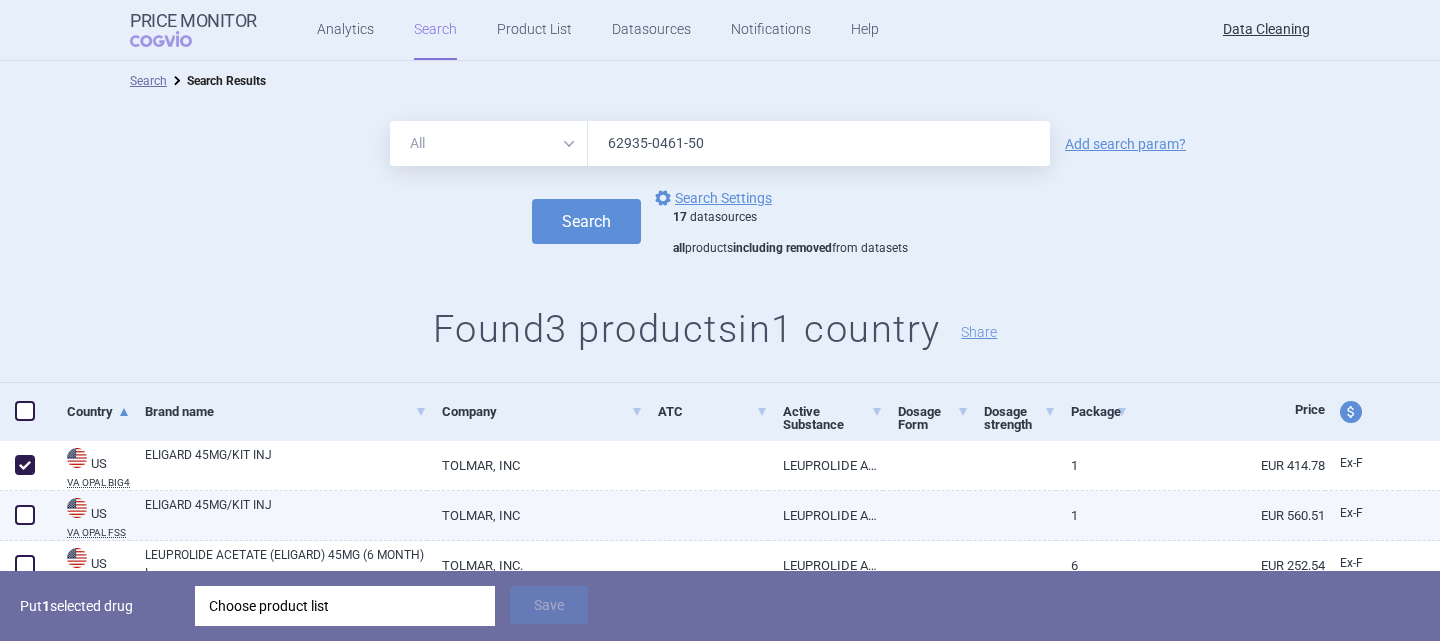 drag, startPoint x: 27, startPoint y: 521, endPoint x: 28, endPoint y: 539, distance: 18.027756 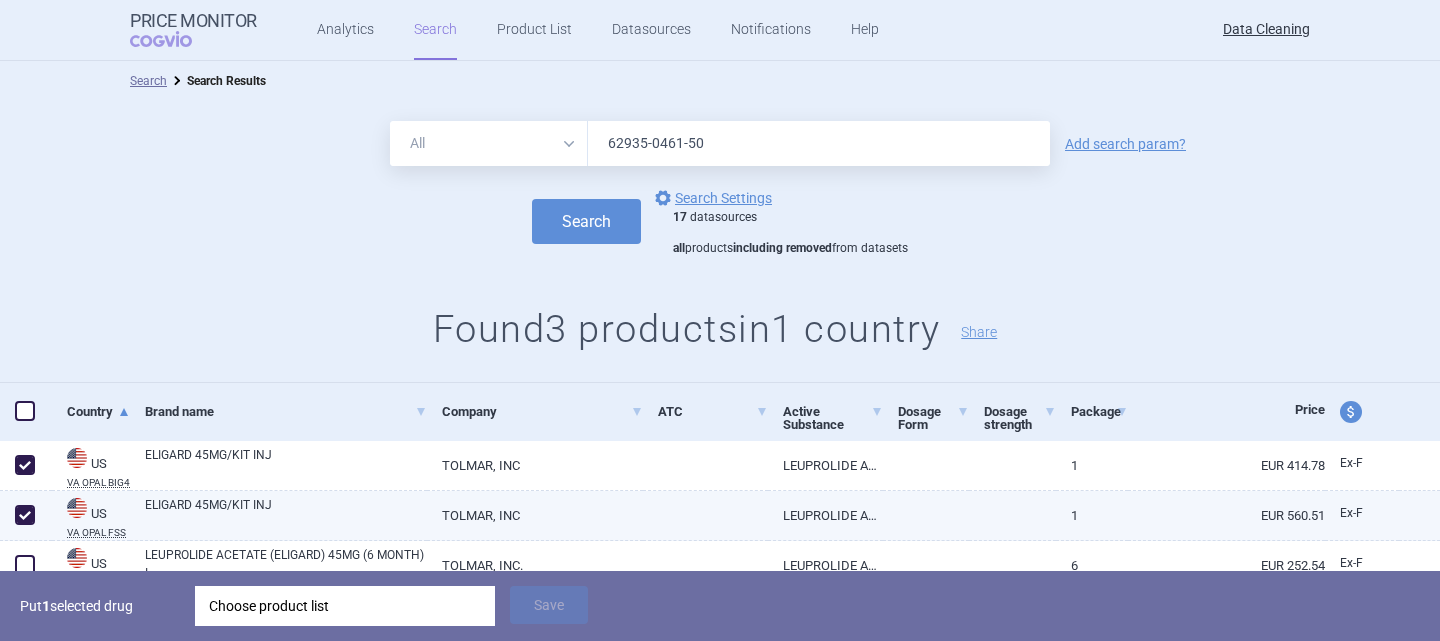 checkbox on "true" 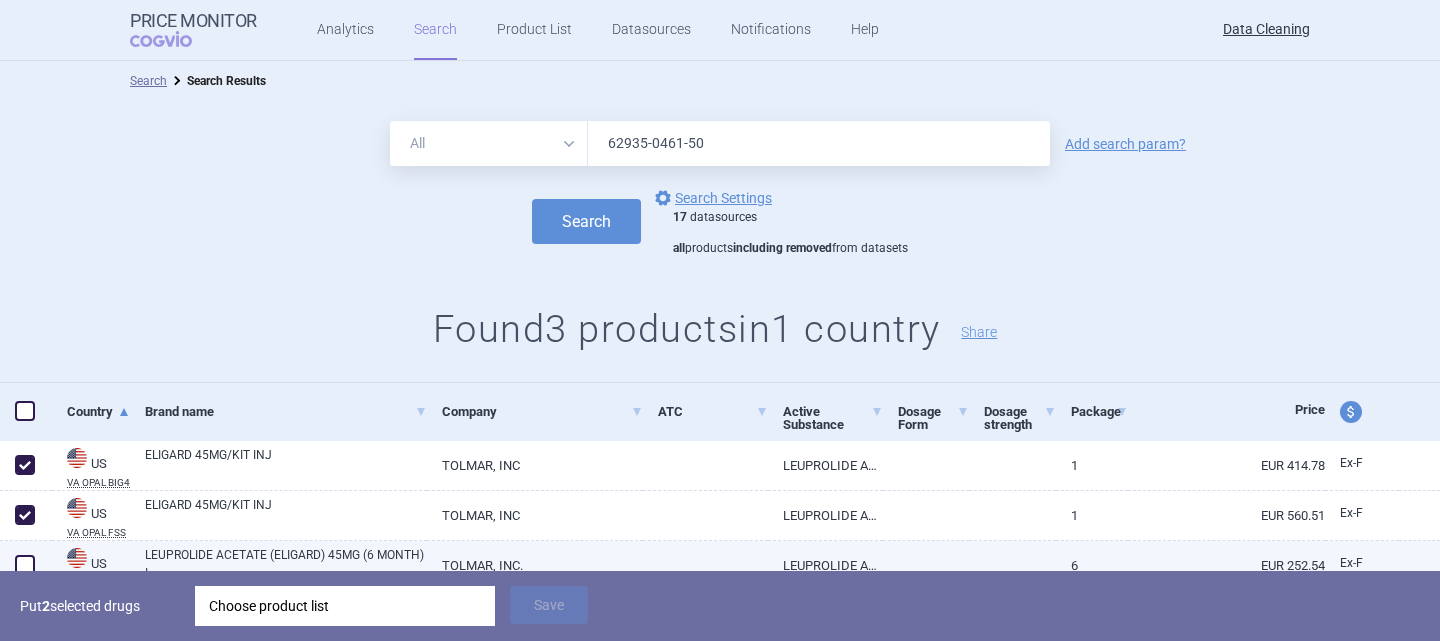 click at bounding box center [26, 566] 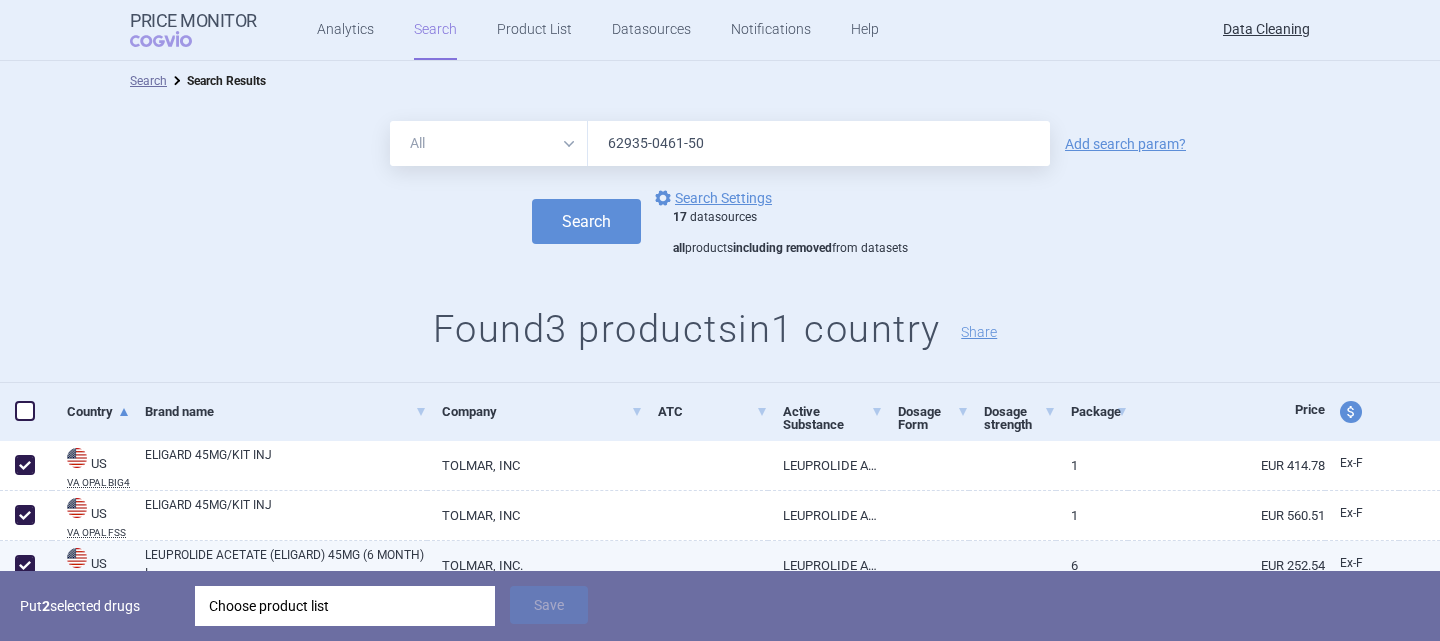checkbox on "true" 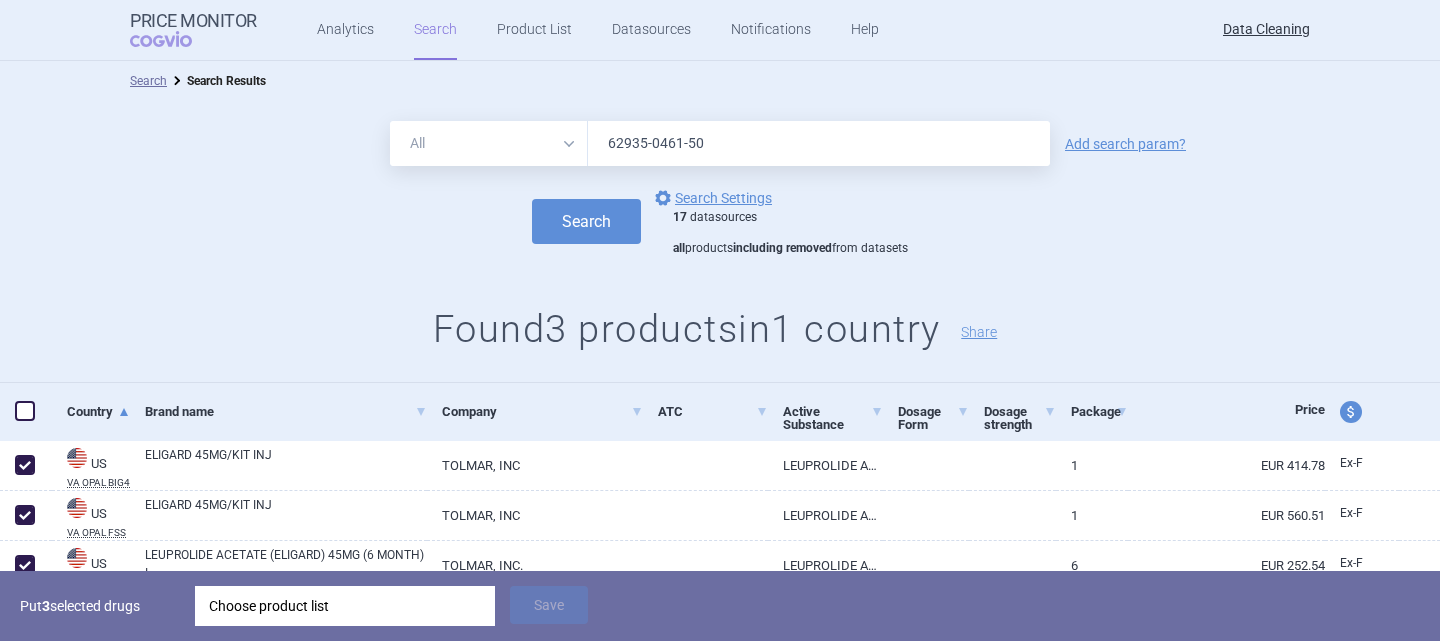 click on "Choose product list" at bounding box center [345, 606] 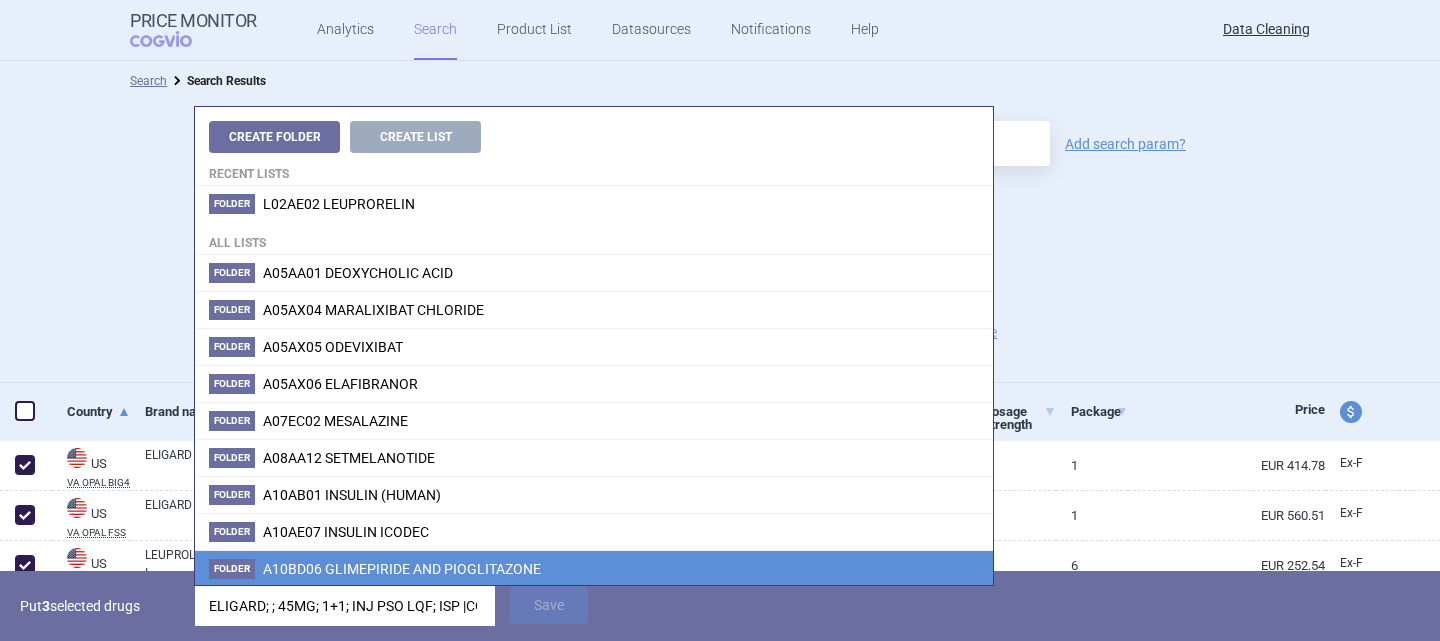 scroll, scrollTop: 0, scrollLeft: 158, axis: horizontal 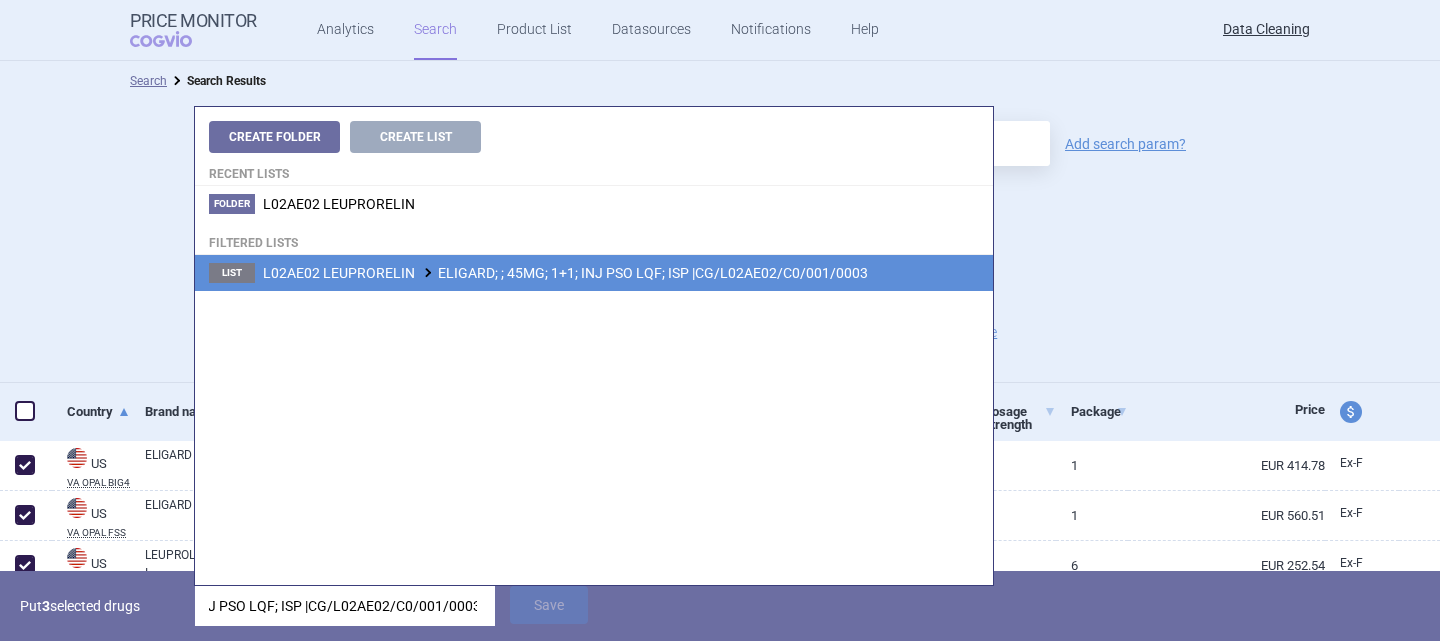 type on "ELIGARD; ; 45MG; 1+1; INJ PSO LQF; ISP |CG/L02AE02/C0/001/0003" 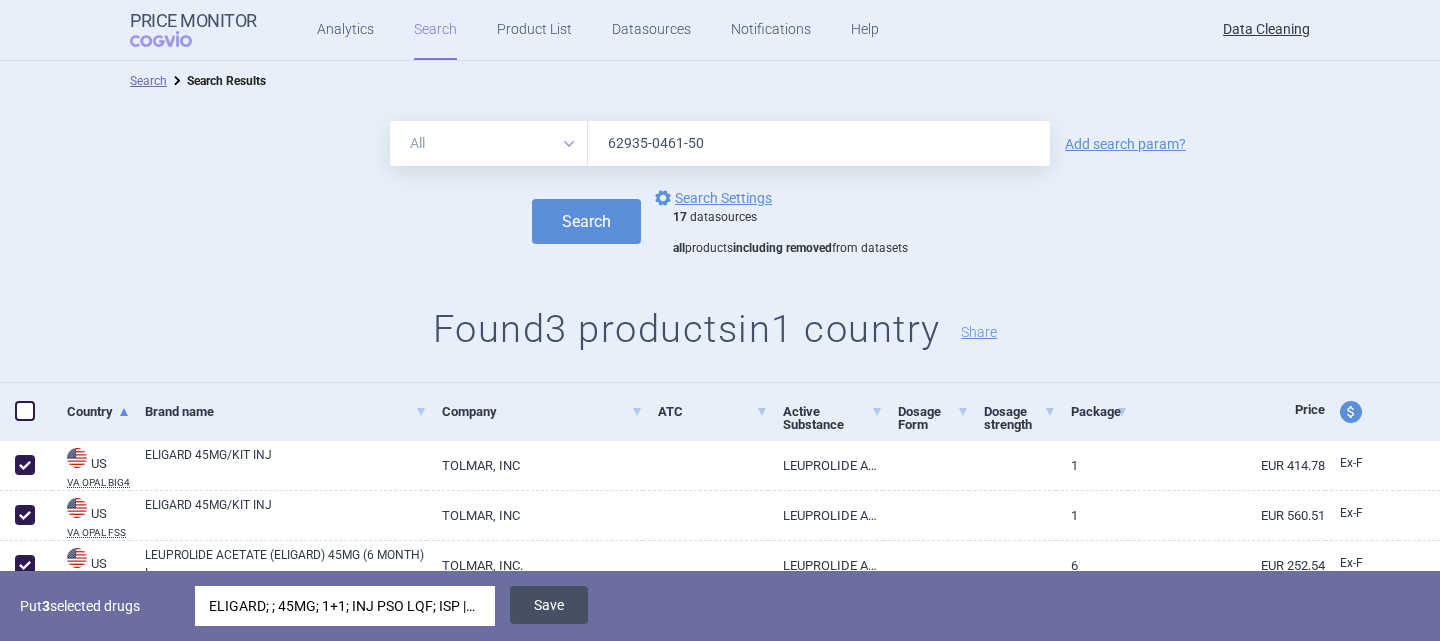 click on "Save" at bounding box center (549, 605) 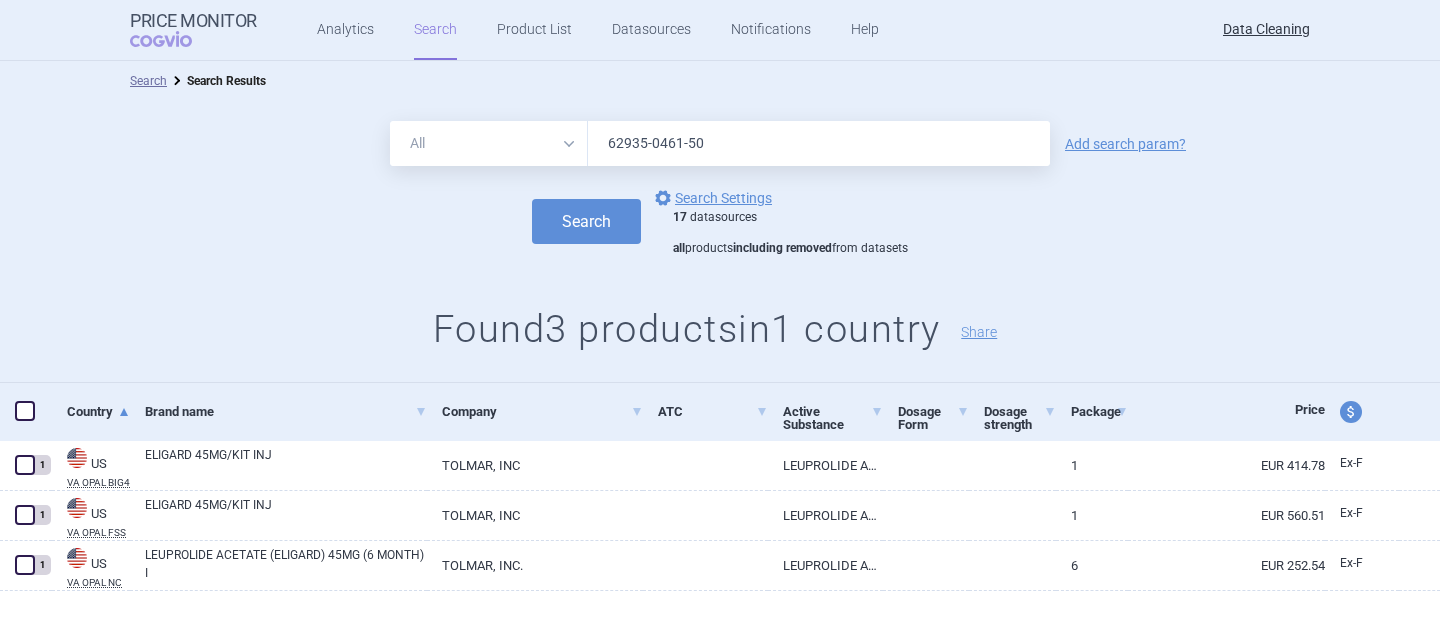 drag, startPoint x: 715, startPoint y: 145, endPoint x: 479, endPoint y: 136, distance: 236.17155 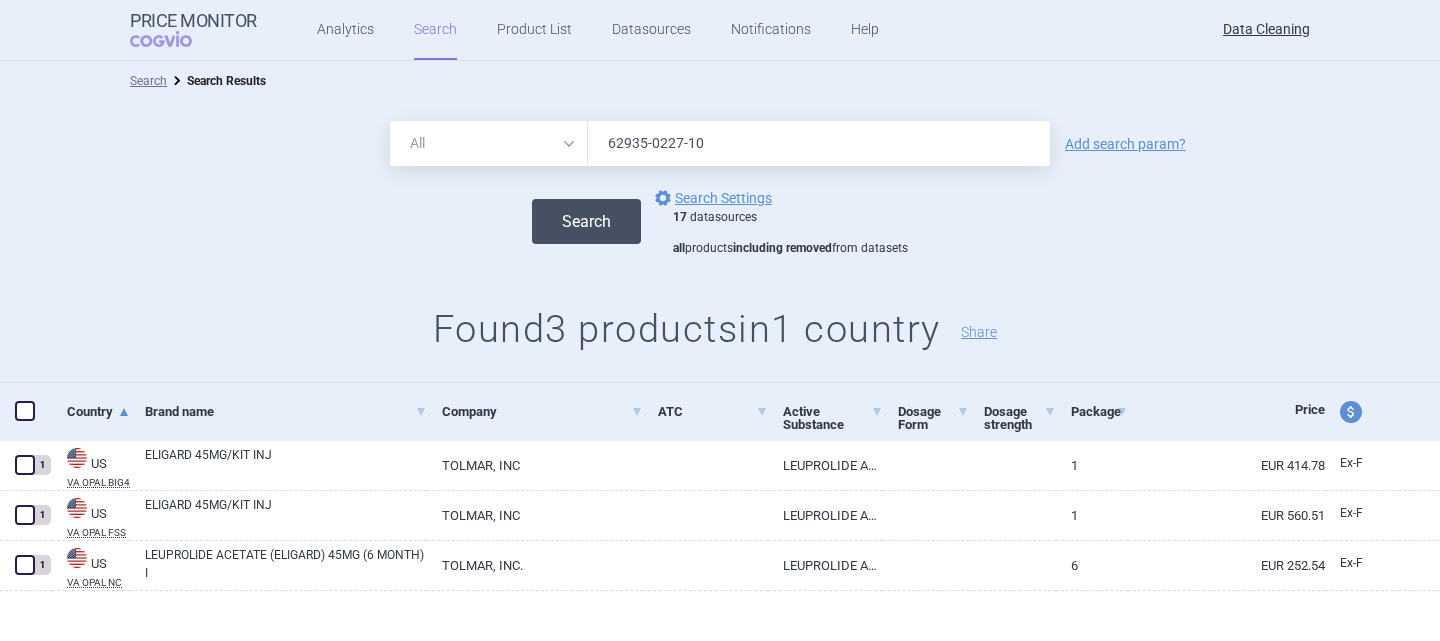 type on "62935-0227-10" 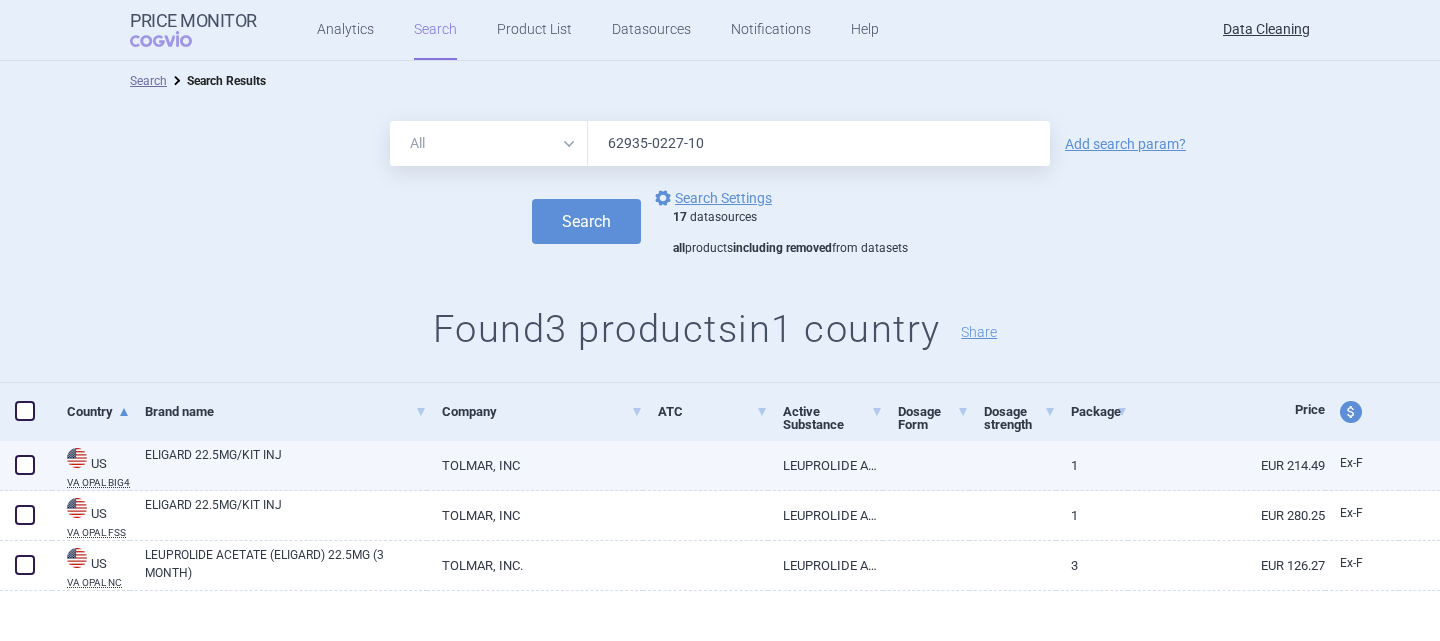 click at bounding box center [25, 465] 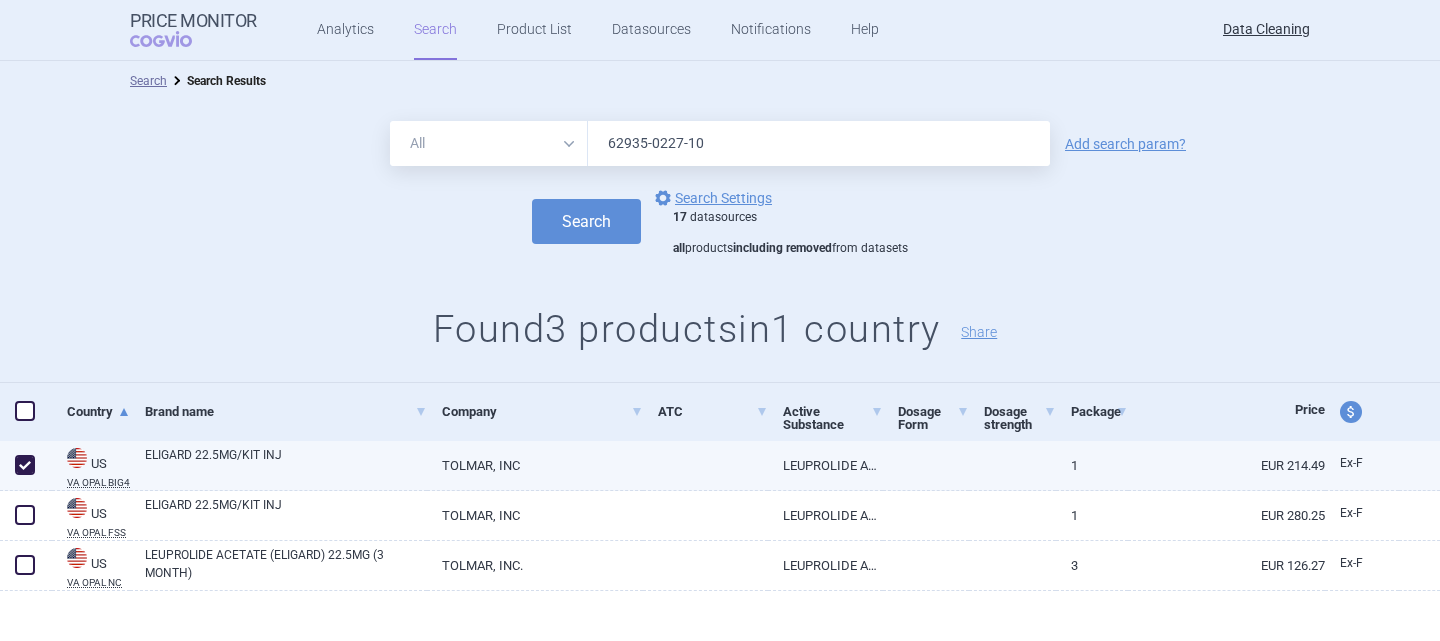 checkbox on "true" 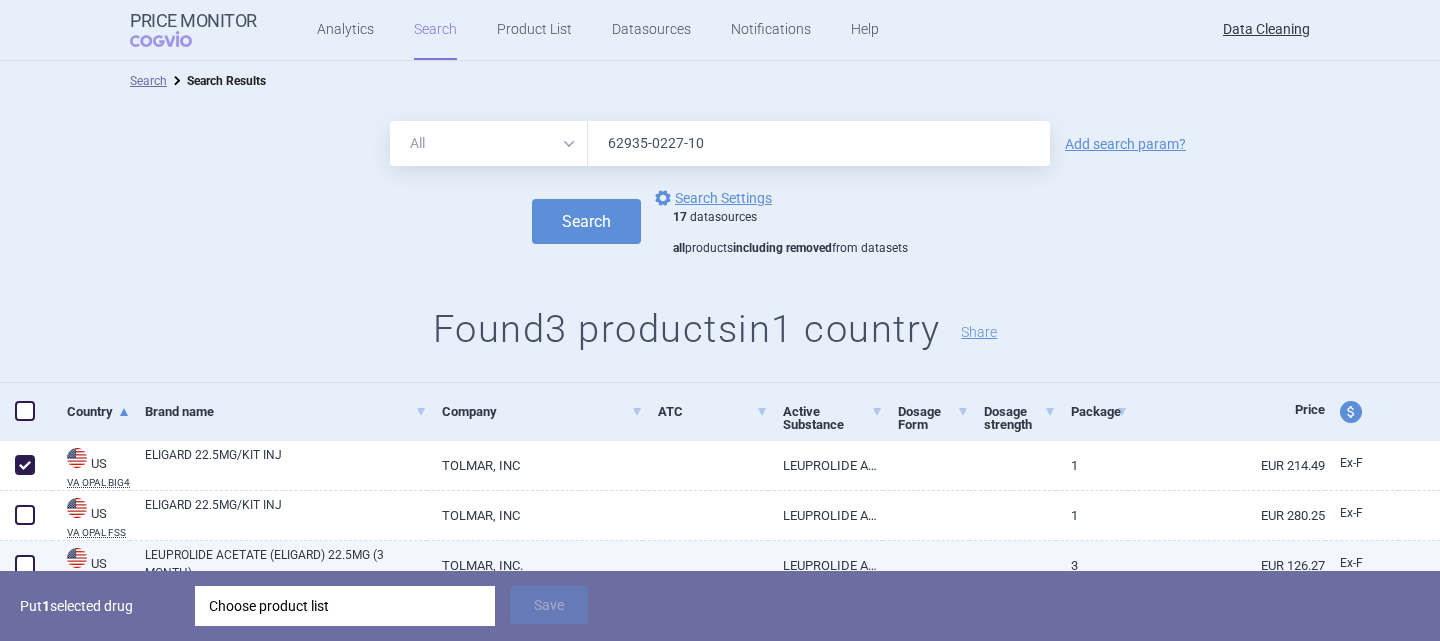 drag, startPoint x: 18, startPoint y: 514, endPoint x: 24, endPoint y: 557, distance: 43.416588 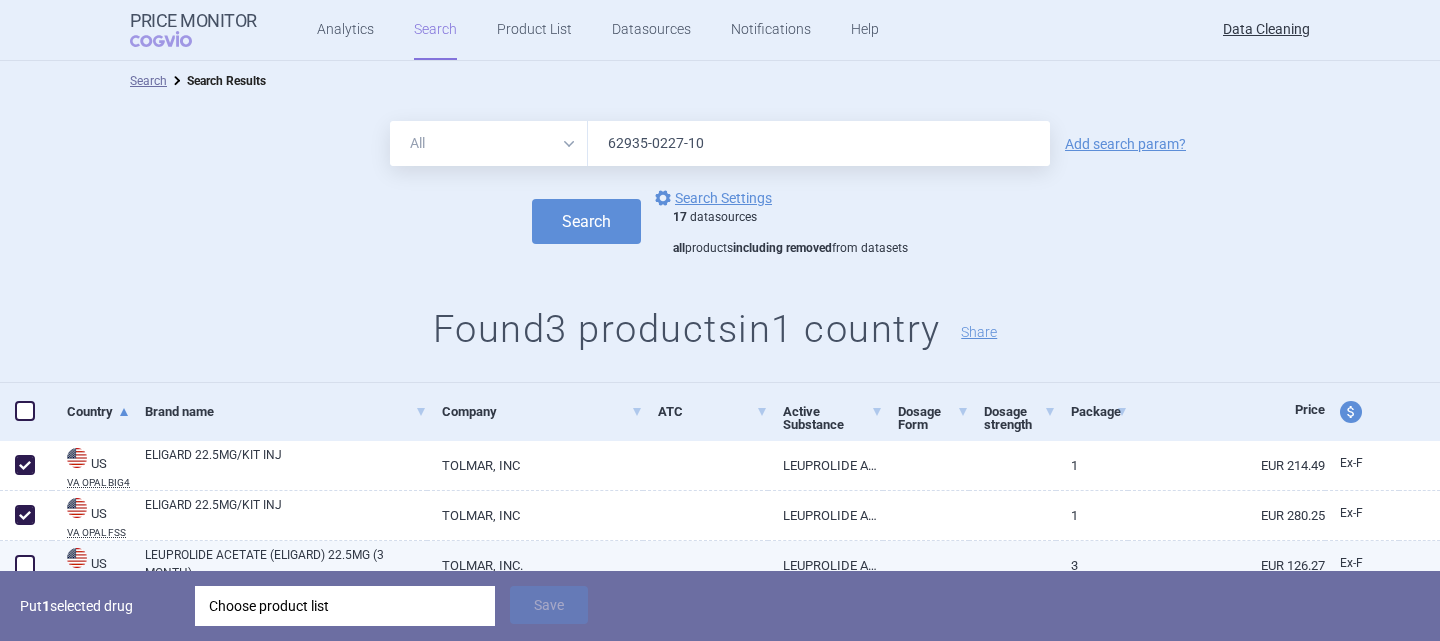 checkbox on "true" 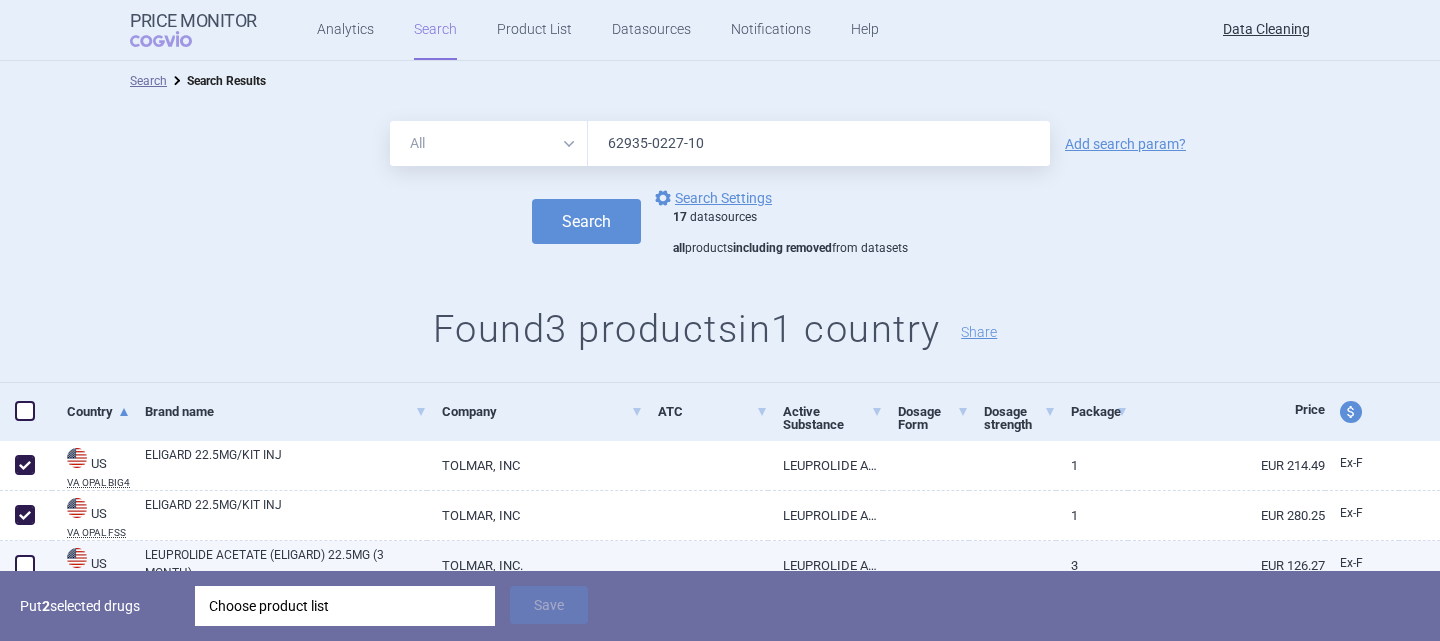 click at bounding box center (25, 565) 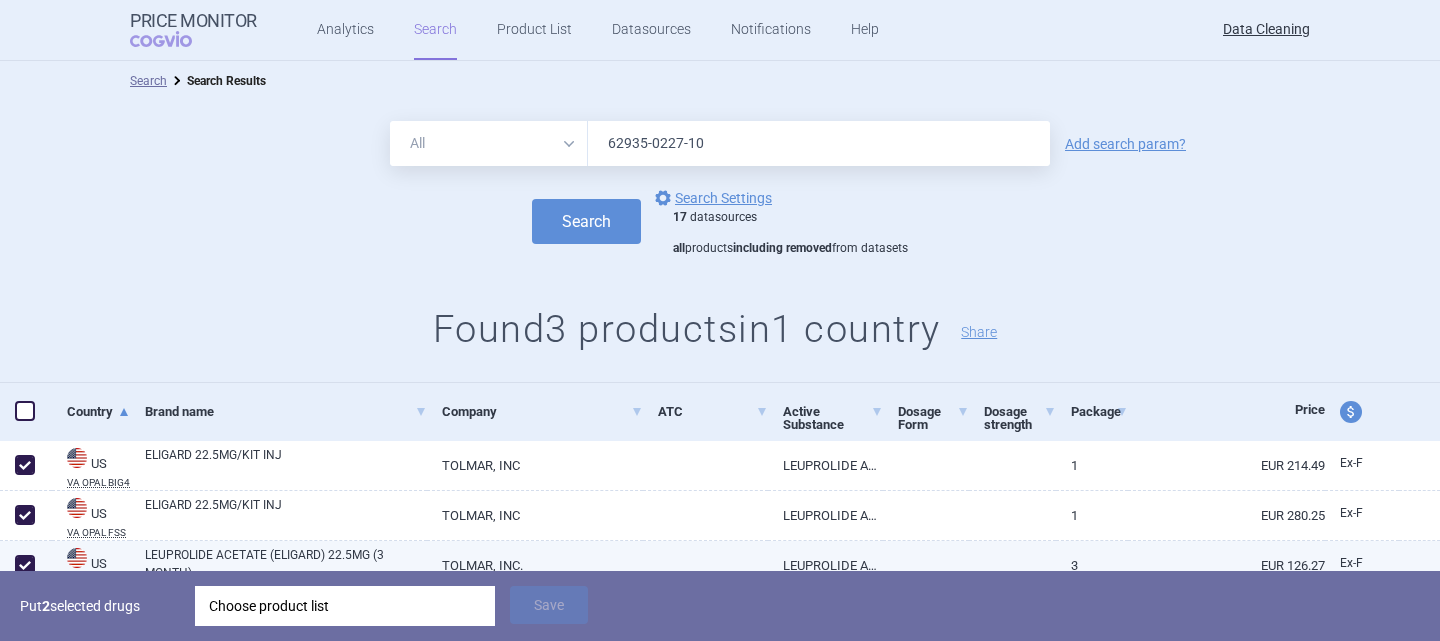 checkbox on "true" 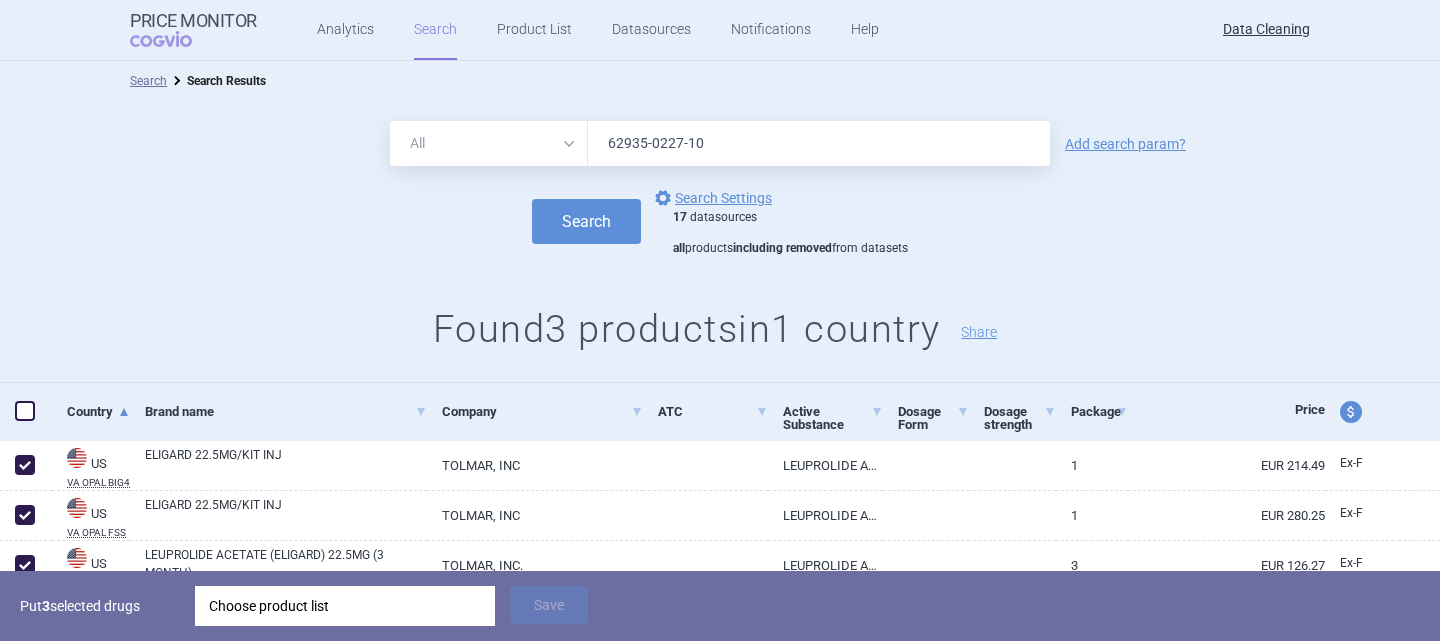 click on "Choose product list" at bounding box center [345, 606] 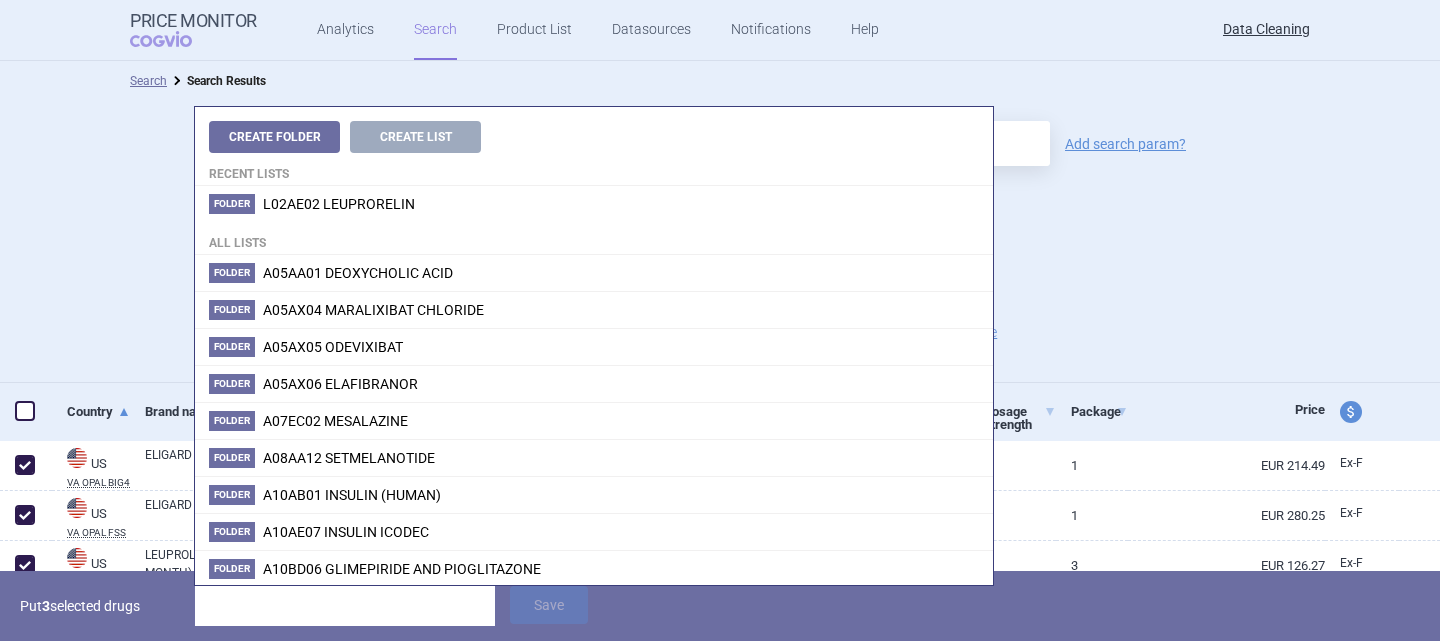type on "62935-0227-10" 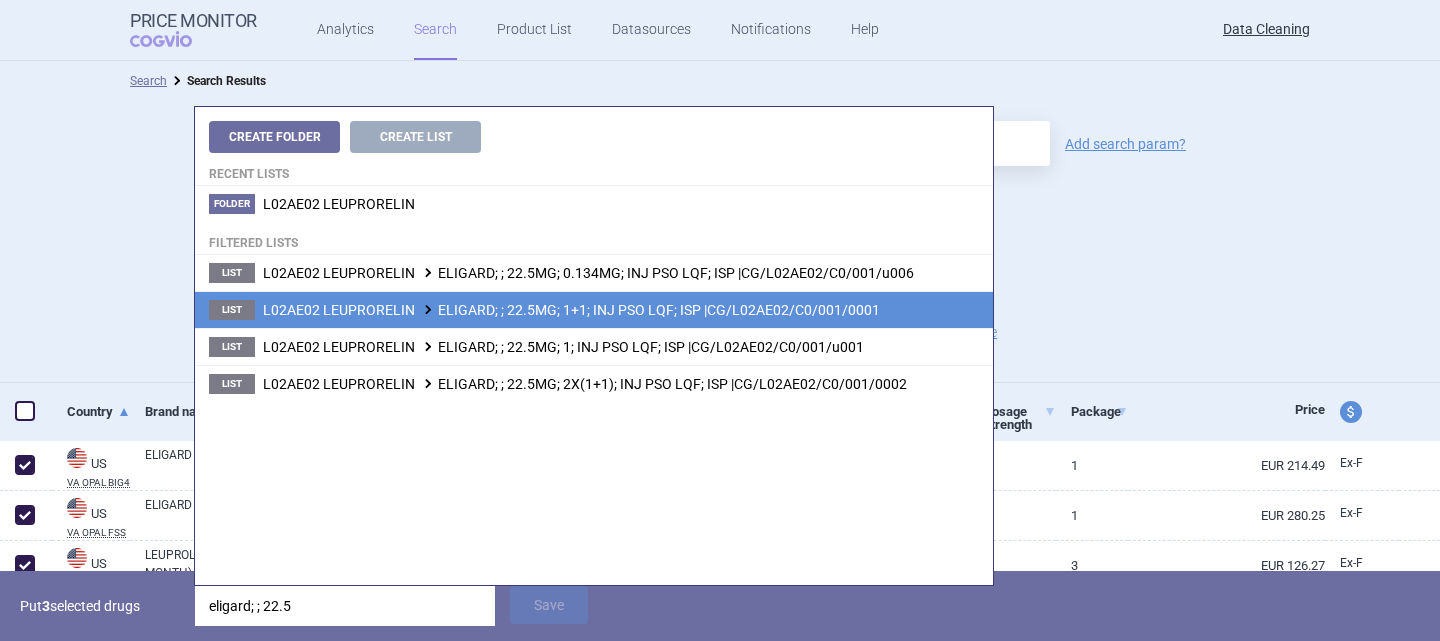 type on "eligard; ; 22.5" 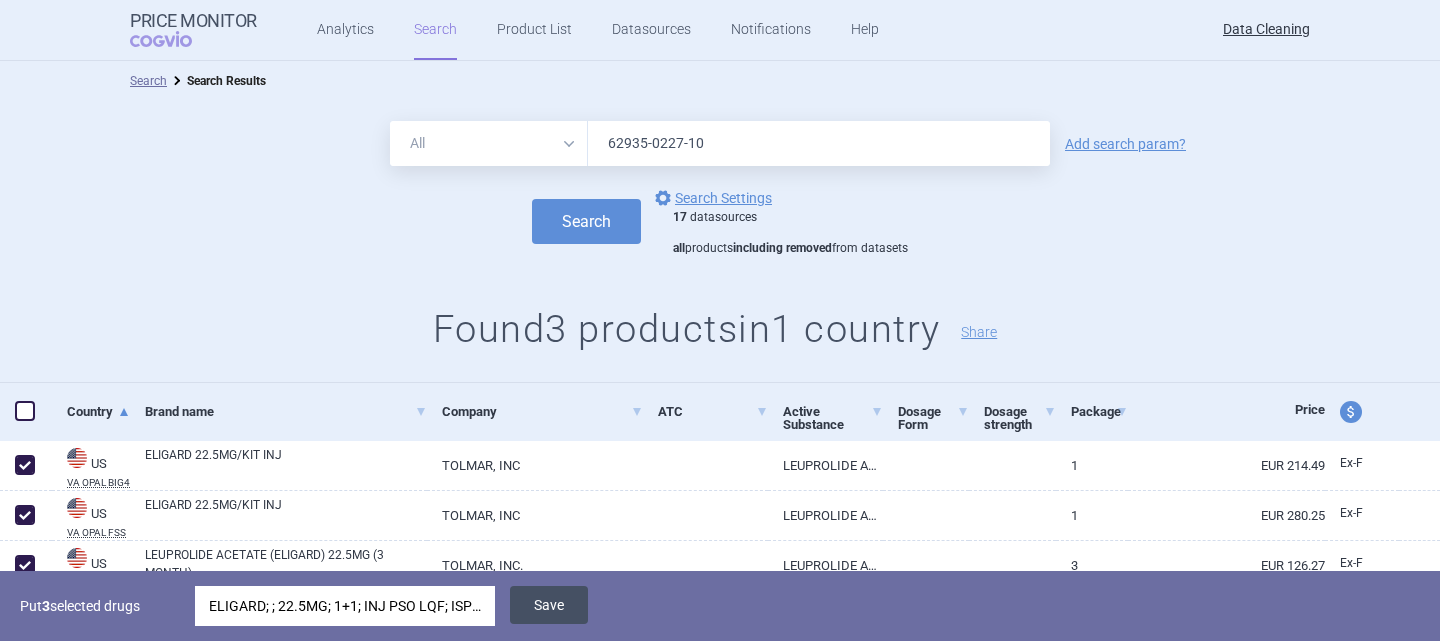 click on "Save" at bounding box center (549, 605) 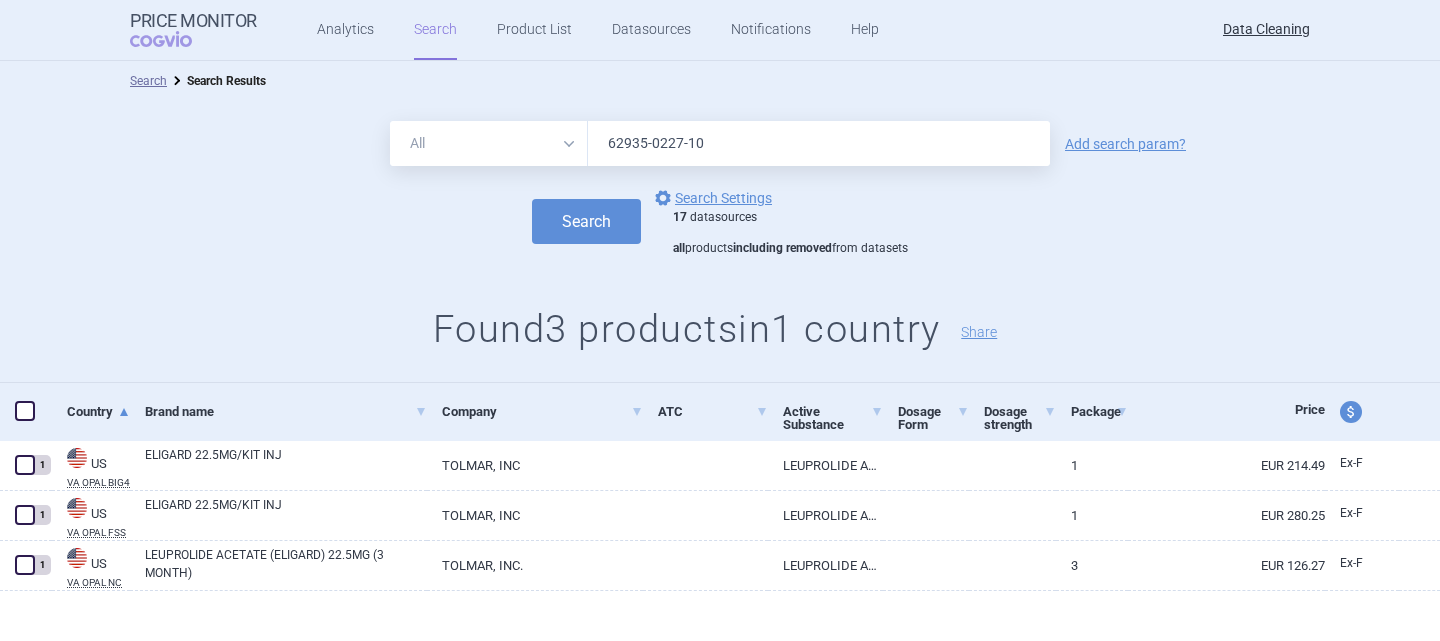 drag, startPoint x: 757, startPoint y: 134, endPoint x: 432, endPoint y: 133, distance: 325.00153 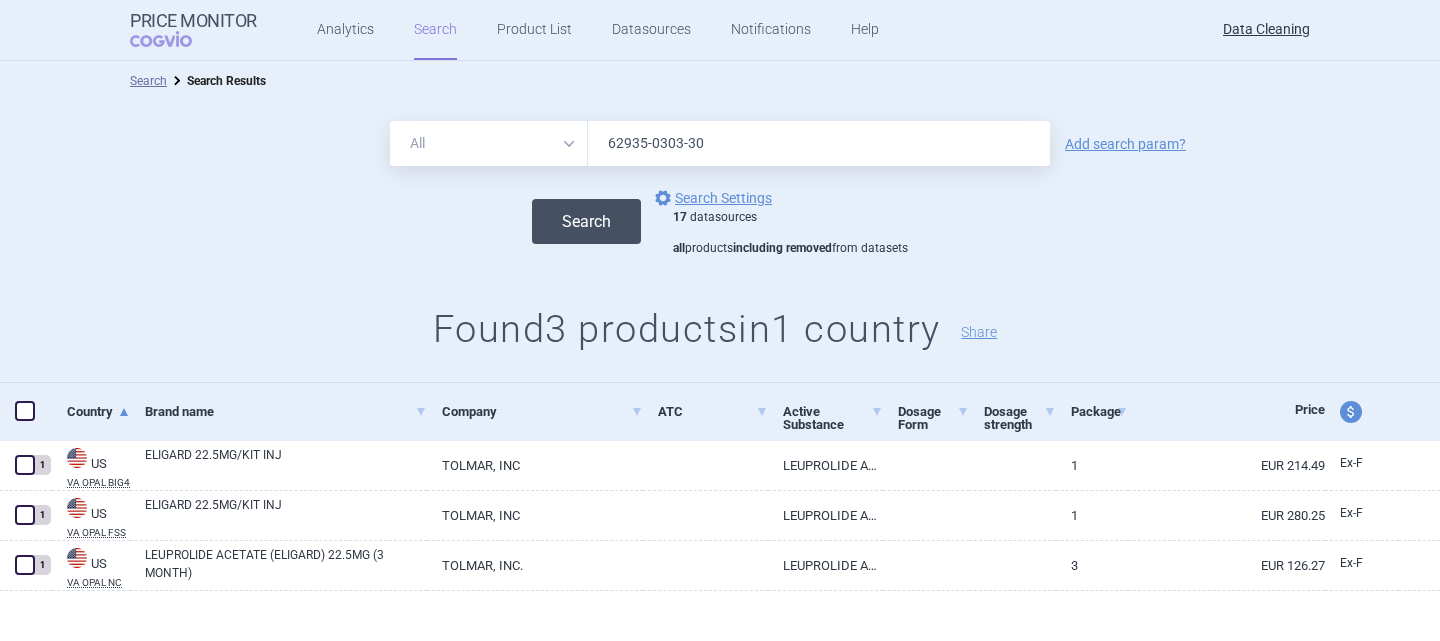 type on "62935-0303-30" 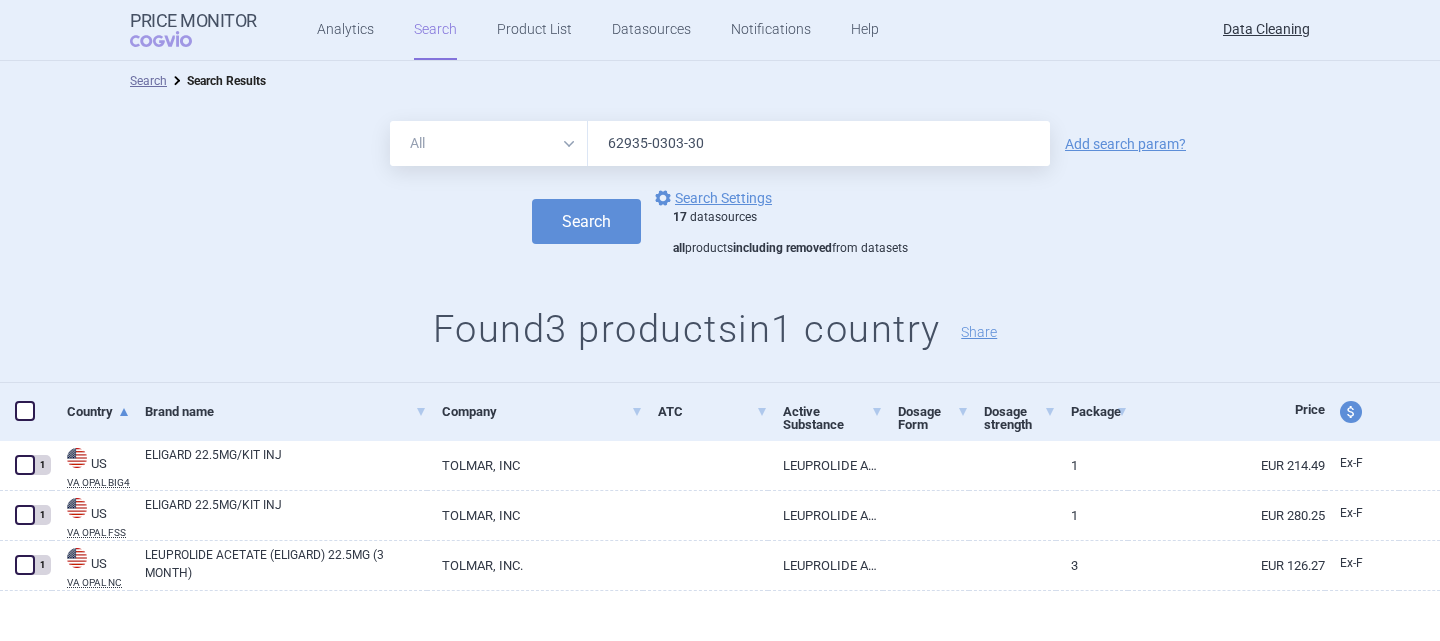 drag, startPoint x: 606, startPoint y: 216, endPoint x: 685, endPoint y: 256, distance: 88.54942 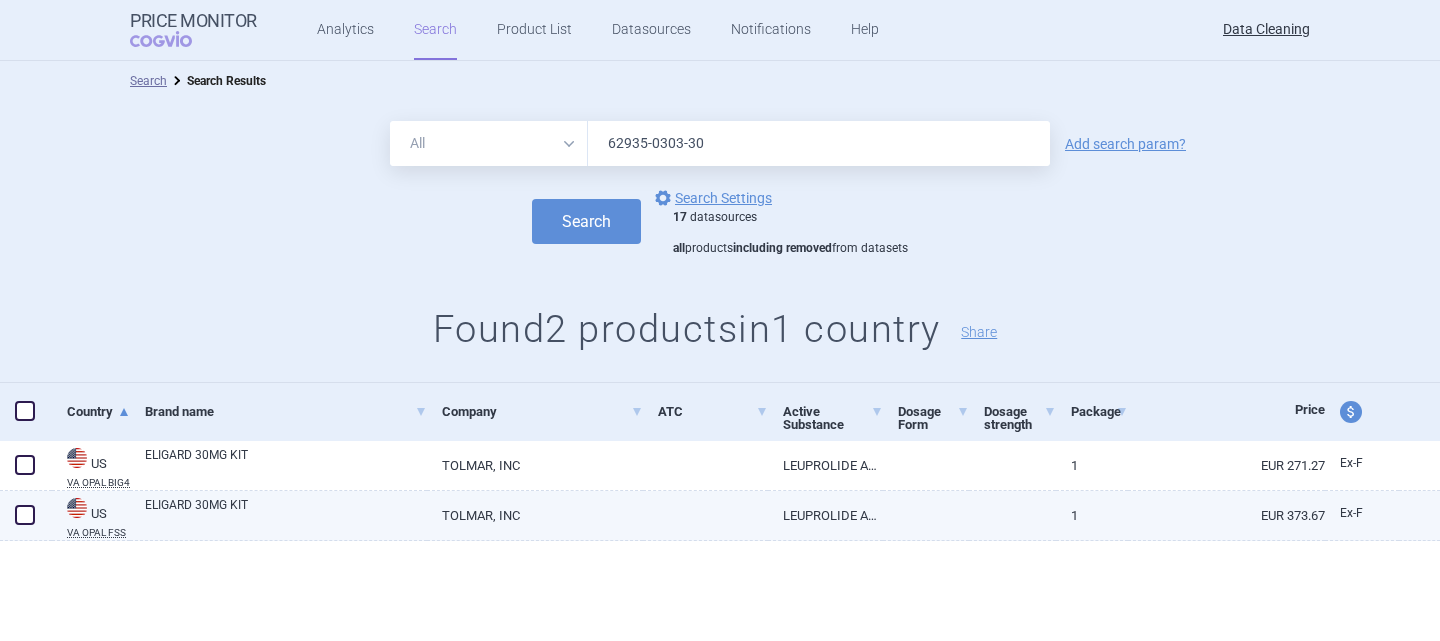 drag, startPoint x: 13, startPoint y: 465, endPoint x: 22, endPoint y: 509, distance: 44.911022 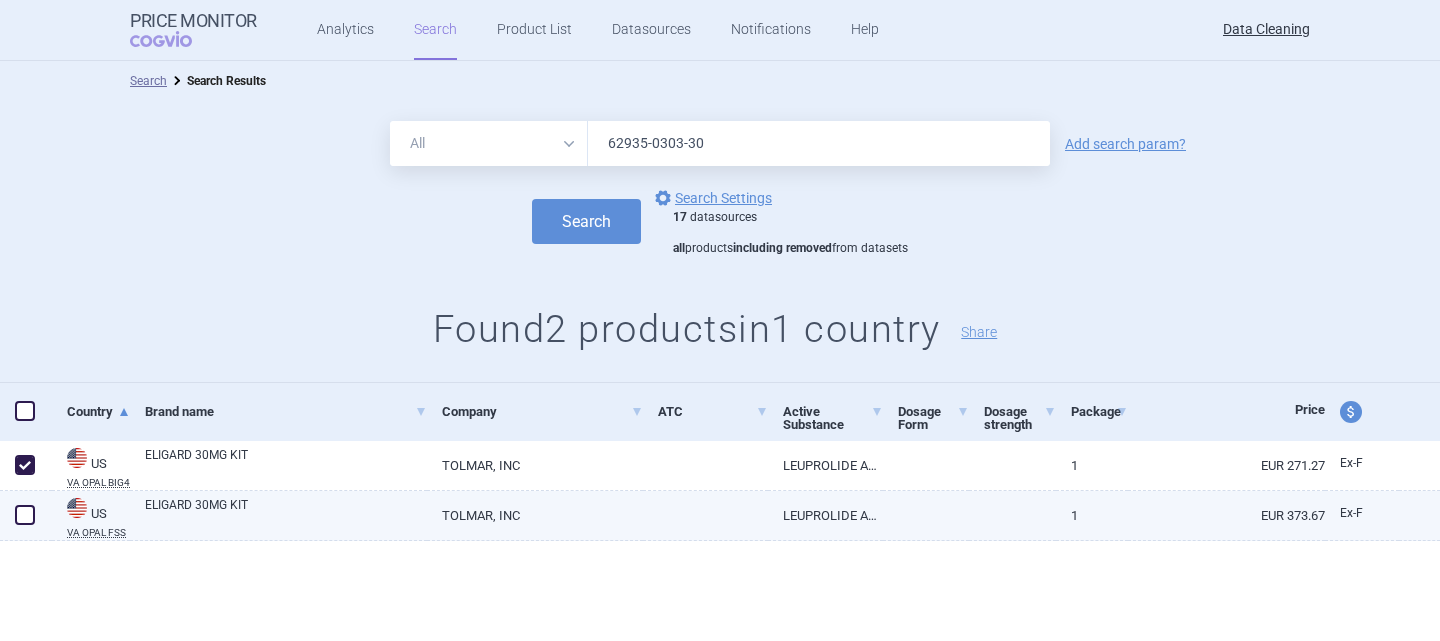 checkbox on "true" 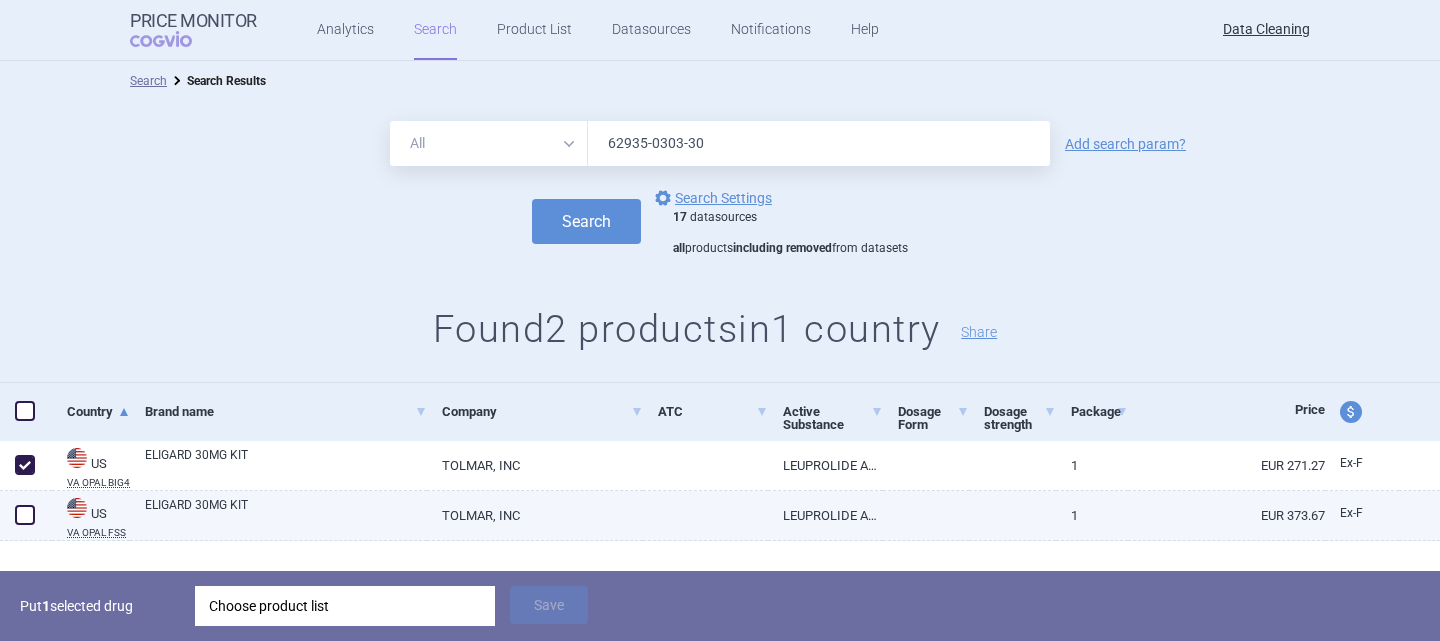 click at bounding box center [25, 515] 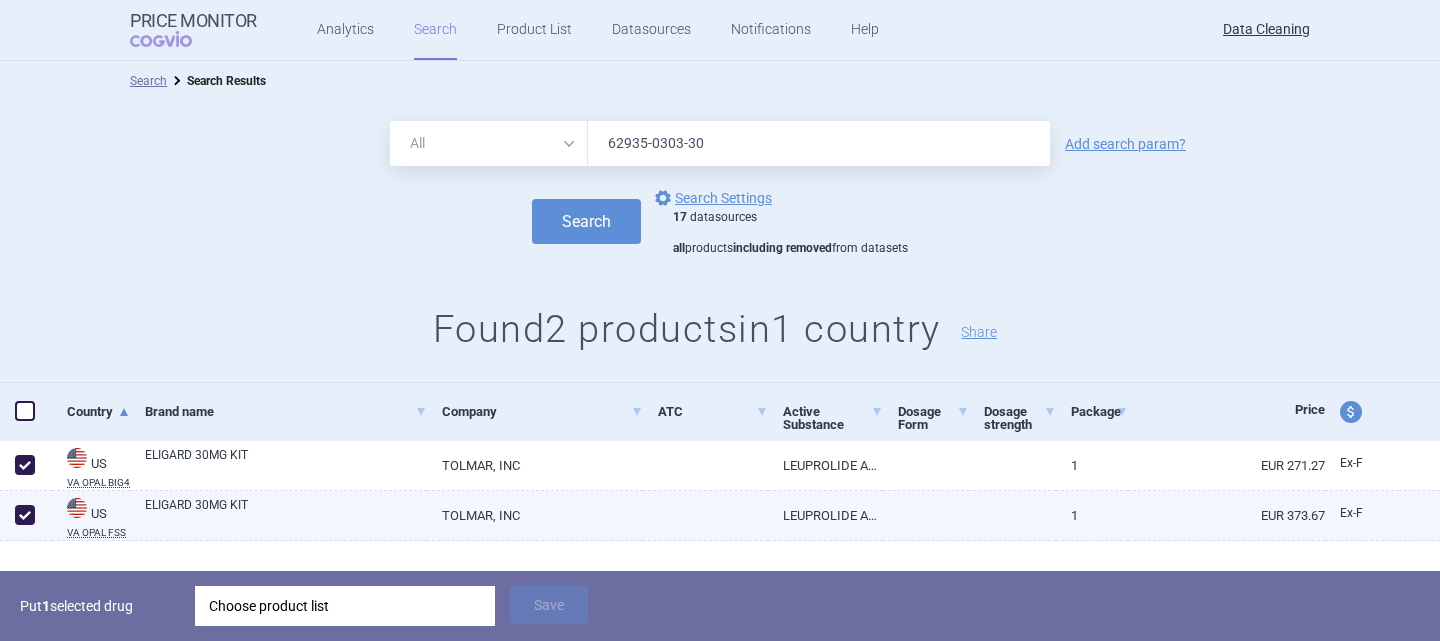 checkbox on "true" 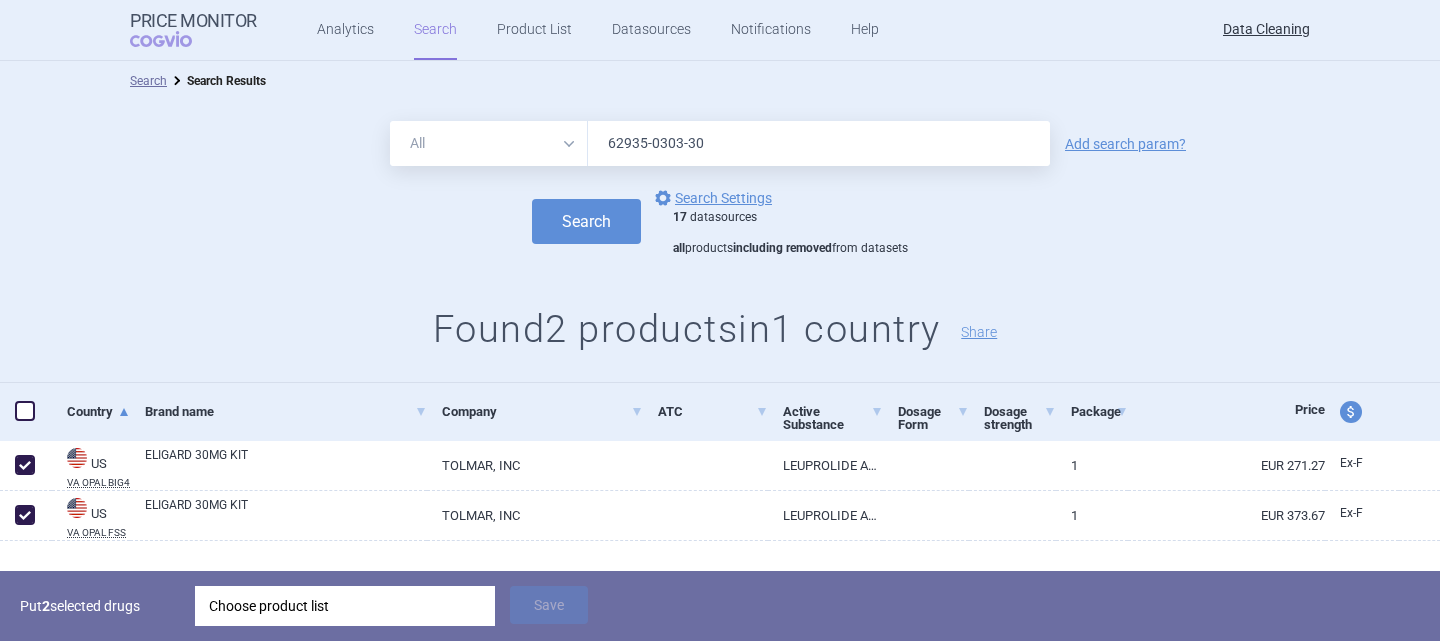 click on "Choose product list" at bounding box center (345, 606) 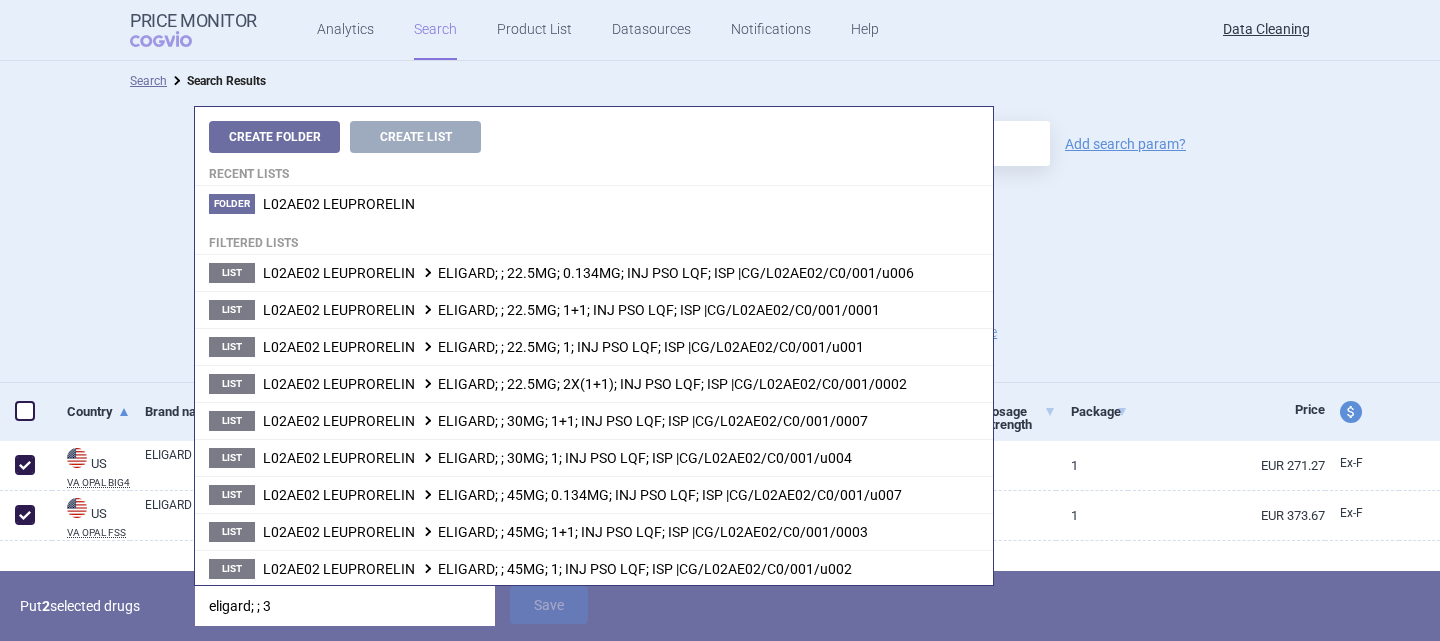 type on "eligard; ; 30" 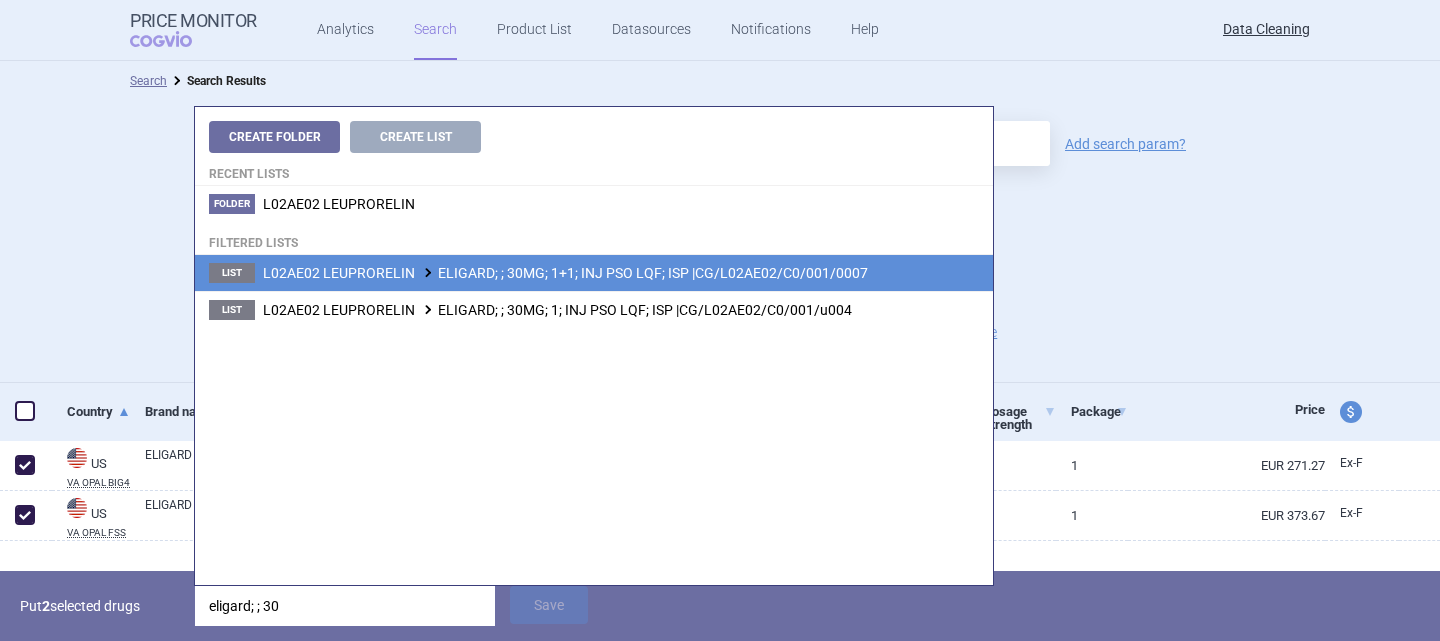 click on "L02AE02 LEUPRORELIN   ELIGARD; ; 30MG; 1+1; INJ PSO LQF; ISP |CG/L02AE02/C0/001/0007" at bounding box center (565, 273) 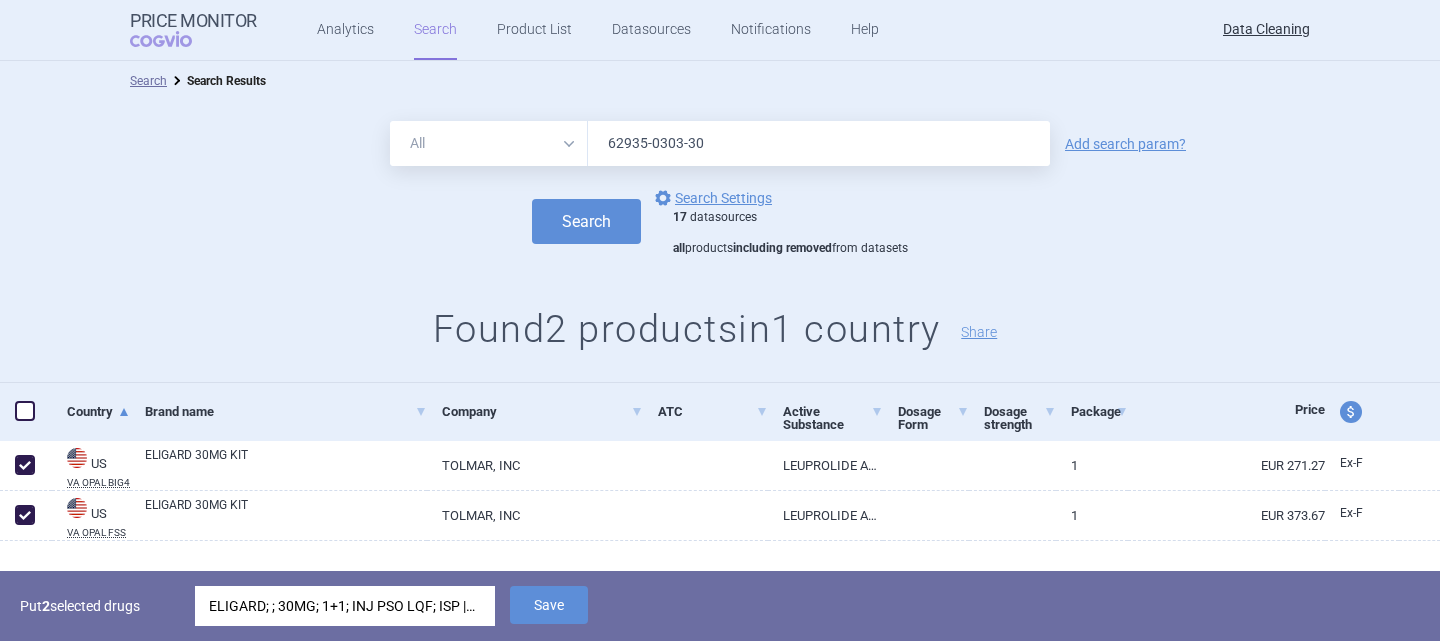 click on "ELIGARD; ; 30MG; 1+1; INJ PSO LQF; ISP |CG/L02AE02/C0/001/0007" at bounding box center (345, 606) 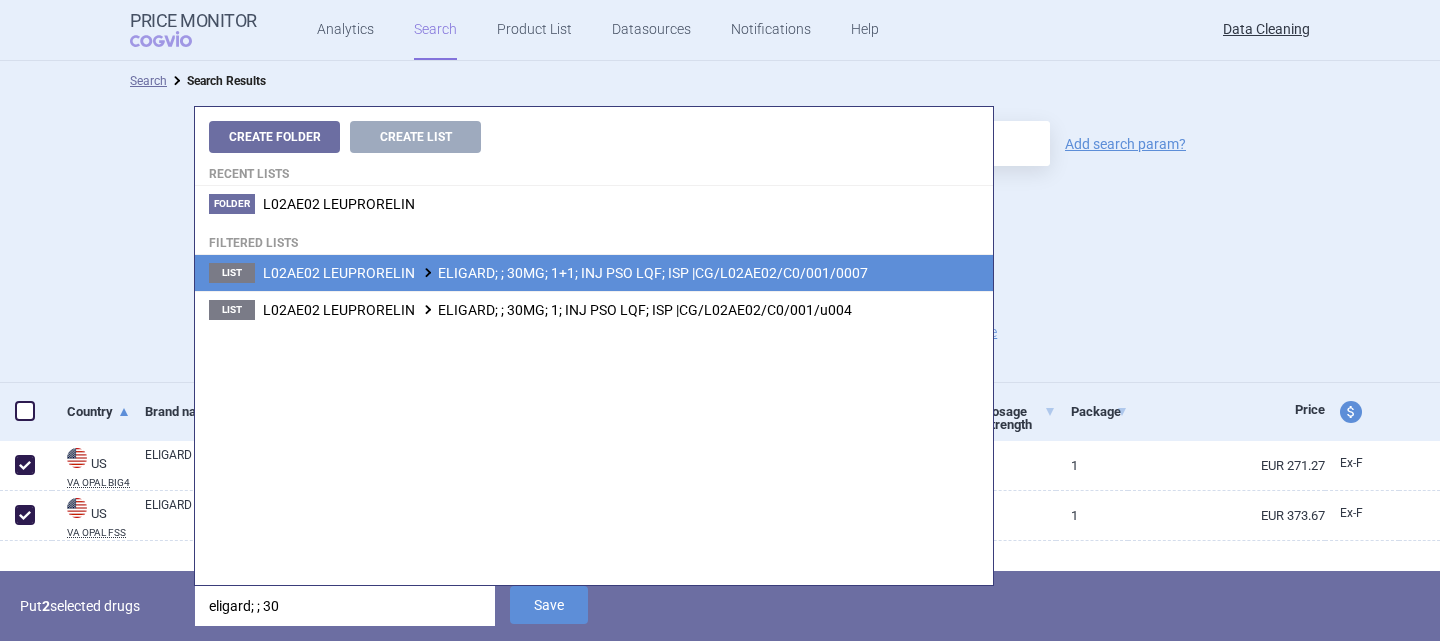 click on "L02AE02 LEUPRORELIN   ELIGARD; ; 30MG; 1+1; INJ PSO LQF; ISP |CG/L02AE02/C0/001/0007" at bounding box center (565, 273) 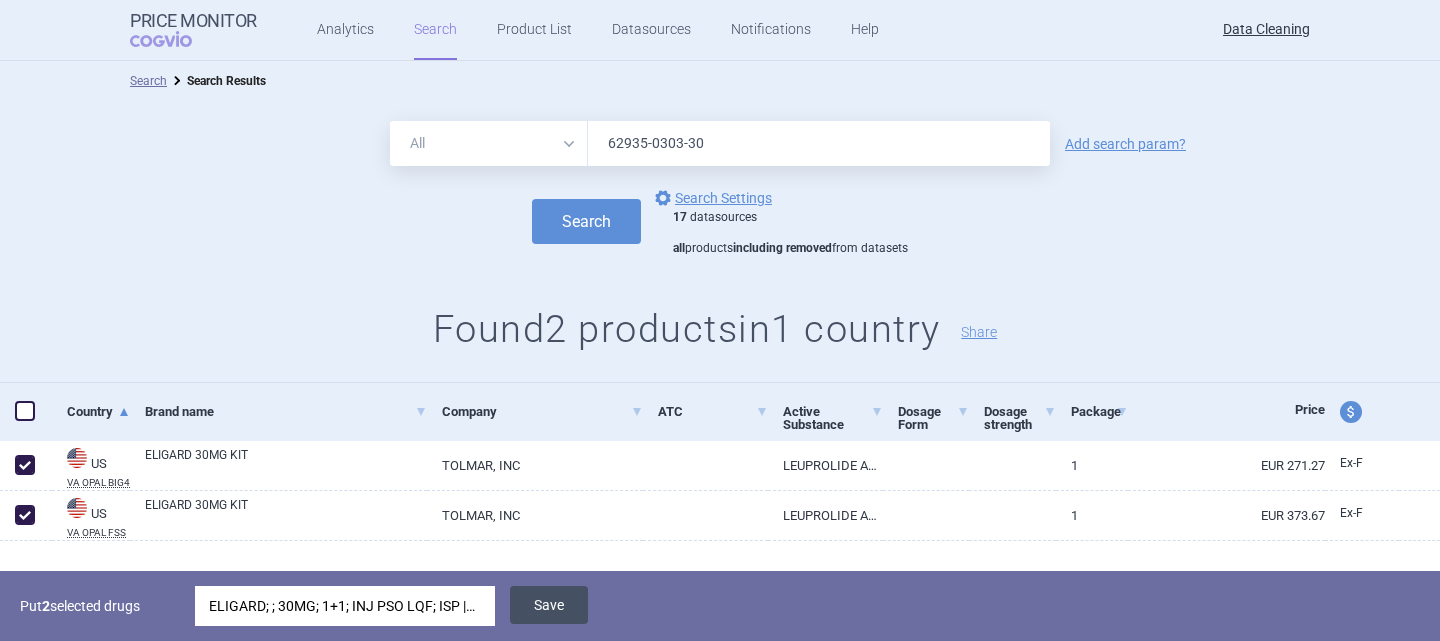 click on "Save" at bounding box center (549, 605) 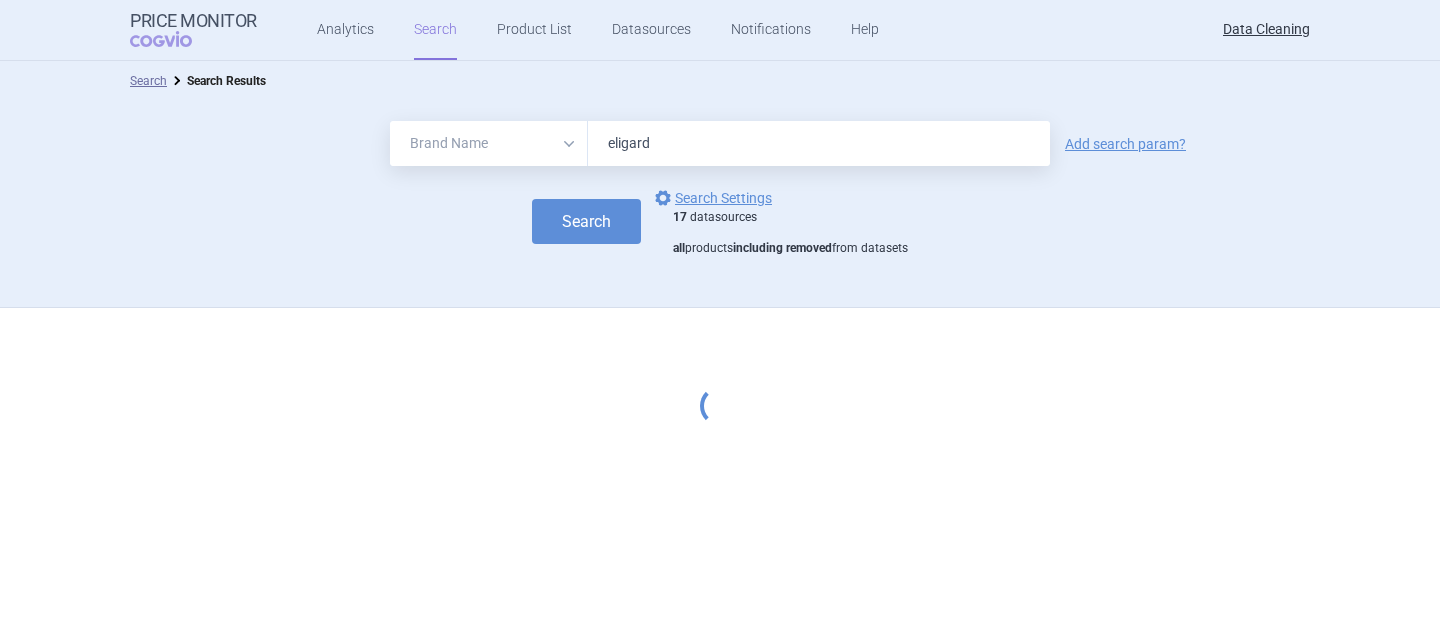 select on "brandName" 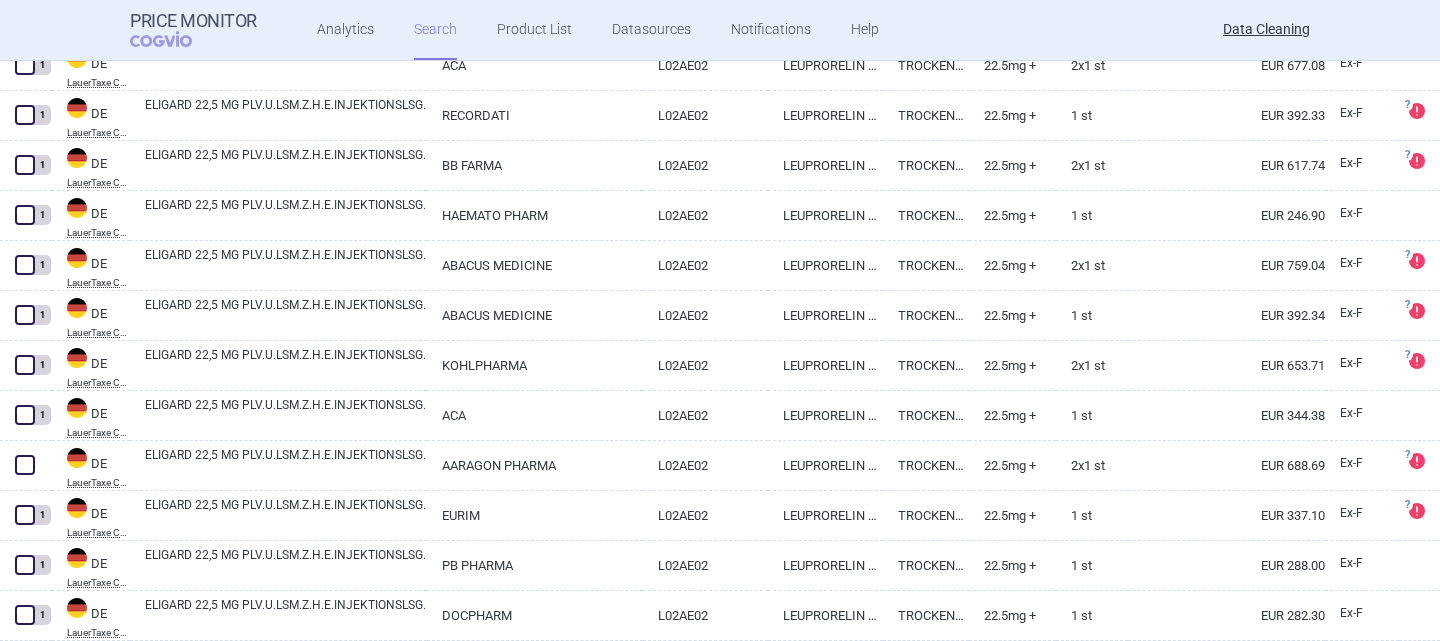 scroll, scrollTop: 2500, scrollLeft: 0, axis: vertical 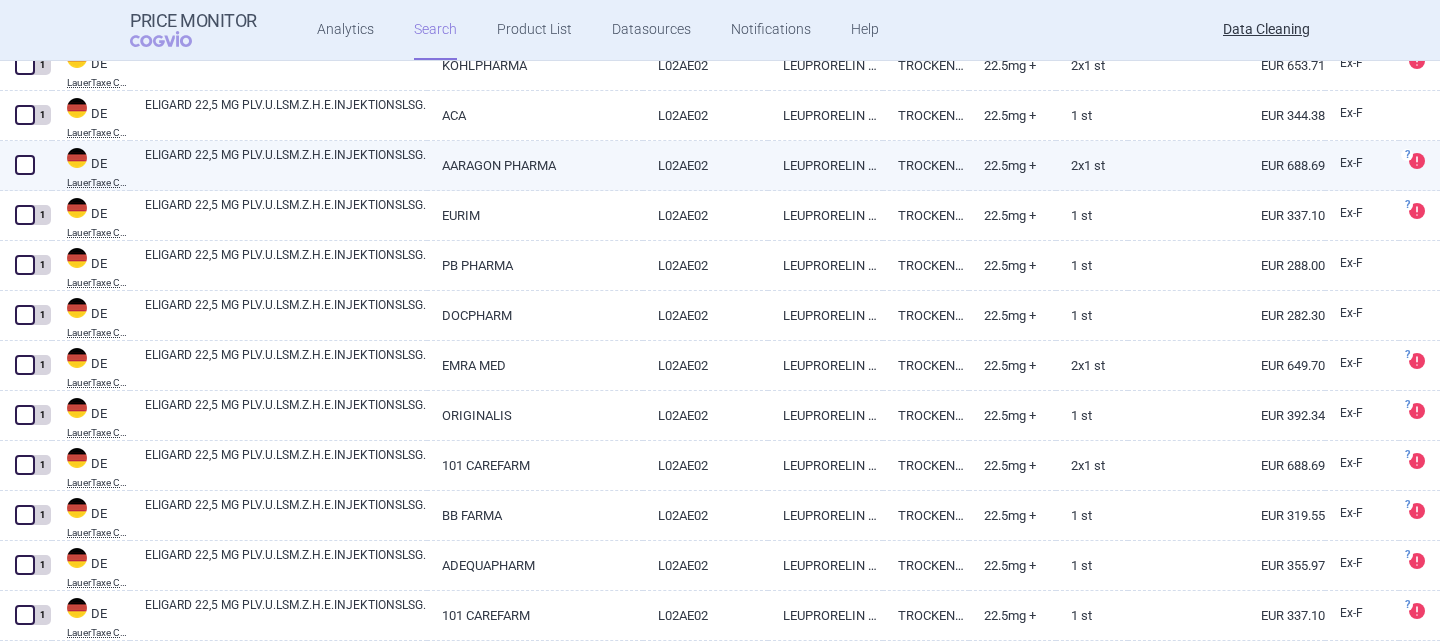 click on "ELIGARD 22,5 MG PLV.U.LSM.Z.H.E.INJEKTIONSLSG." at bounding box center (286, 164) 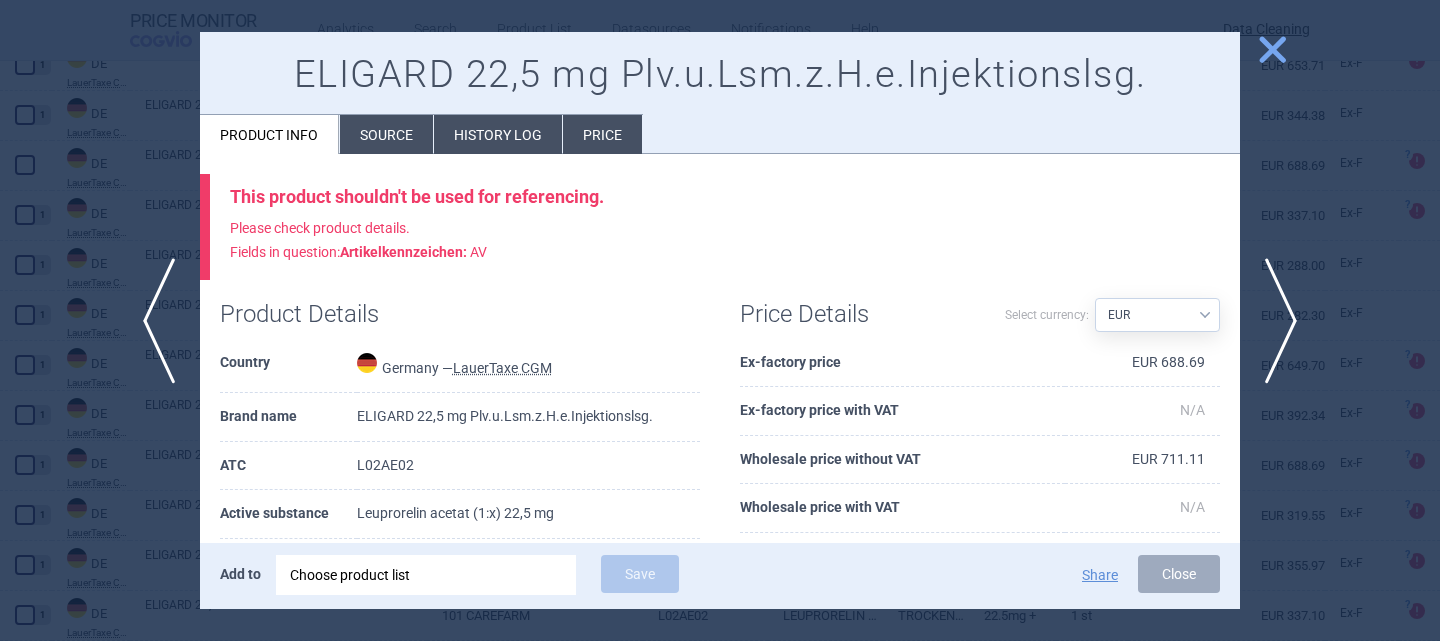 click on "Source" at bounding box center [386, 134] 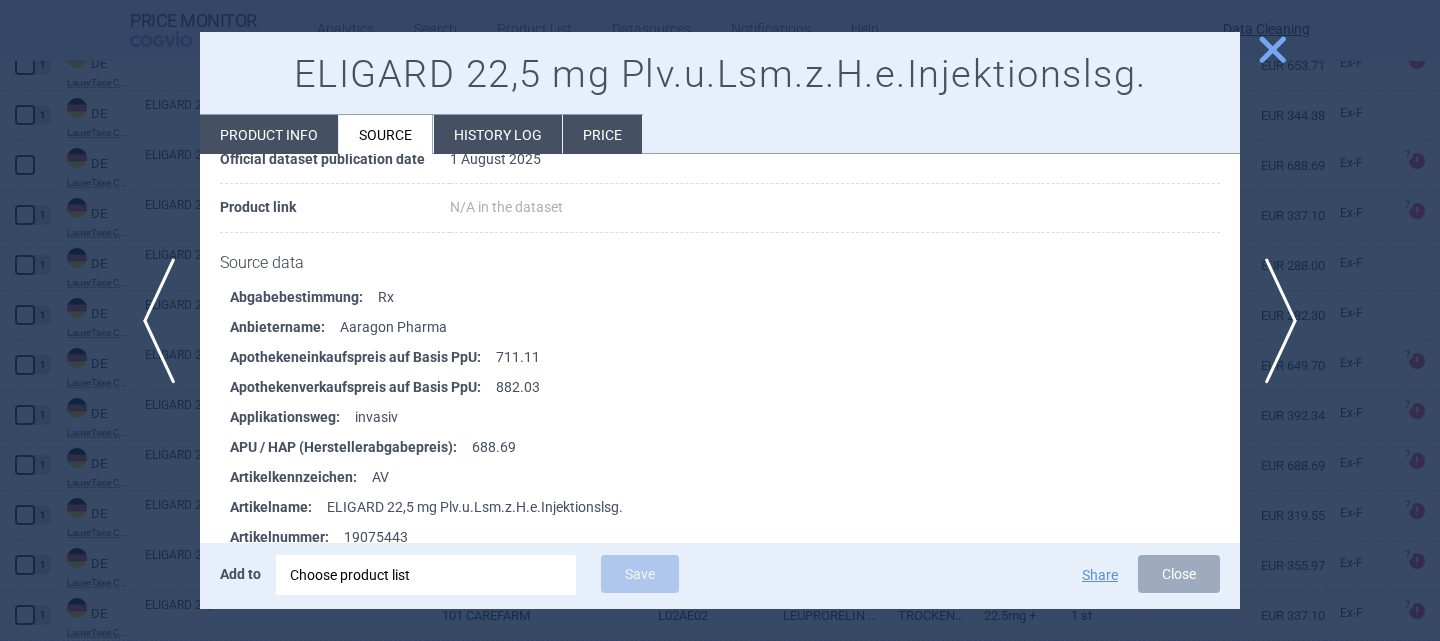 scroll, scrollTop: 400, scrollLeft: 0, axis: vertical 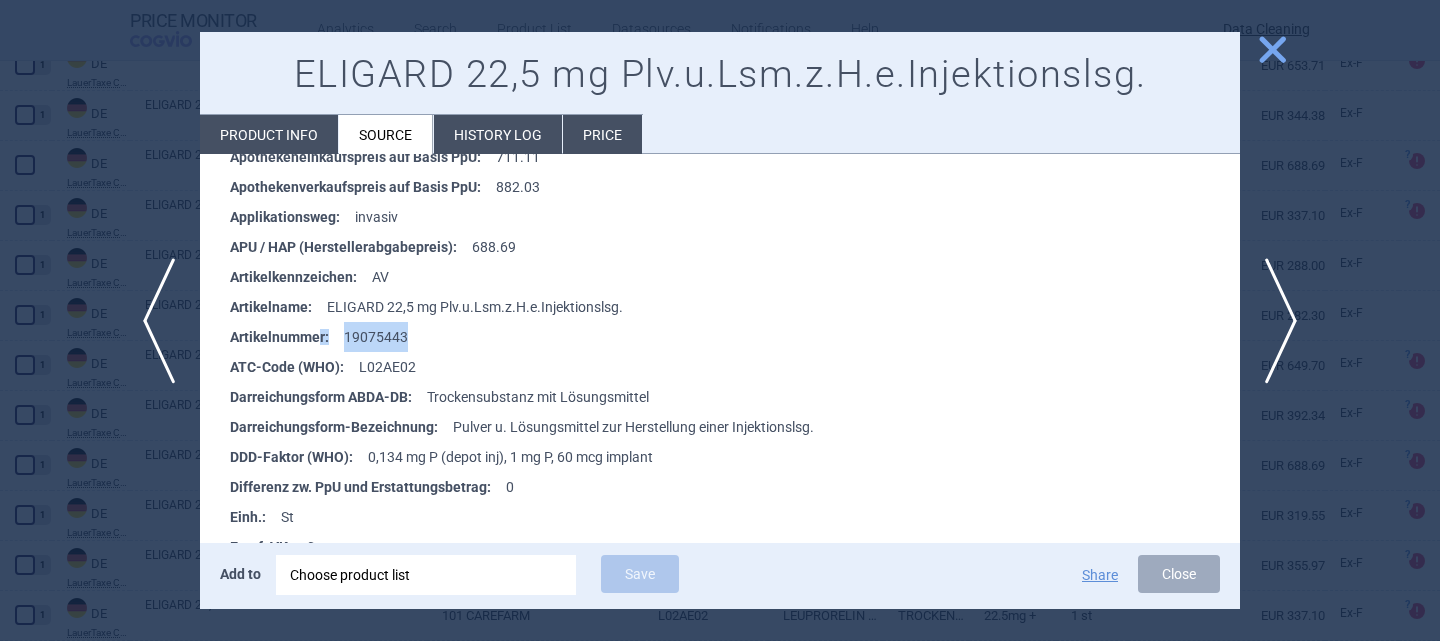 drag, startPoint x: 412, startPoint y: 336, endPoint x: 317, endPoint y: 324, distance: 95.7549 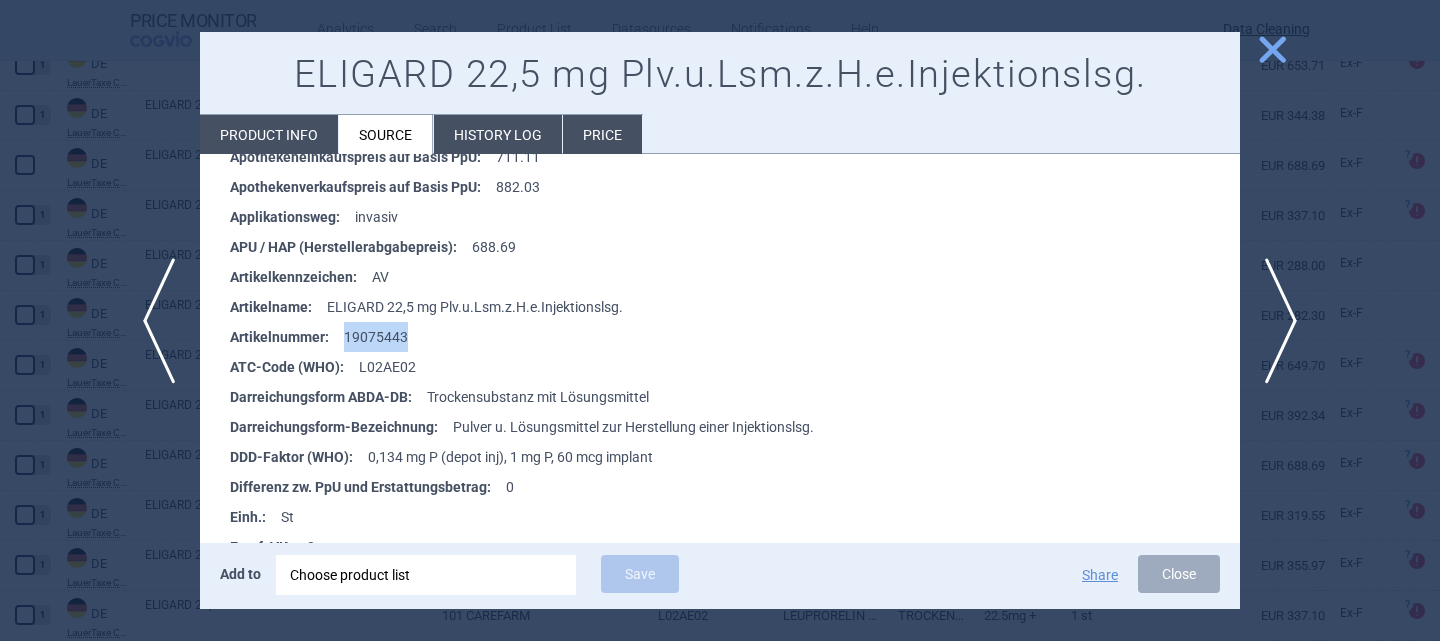 drag, startPoint x: 417, startPoint y: 343, endPoint x: 342, endPoint y: 340, distance: 75.059975 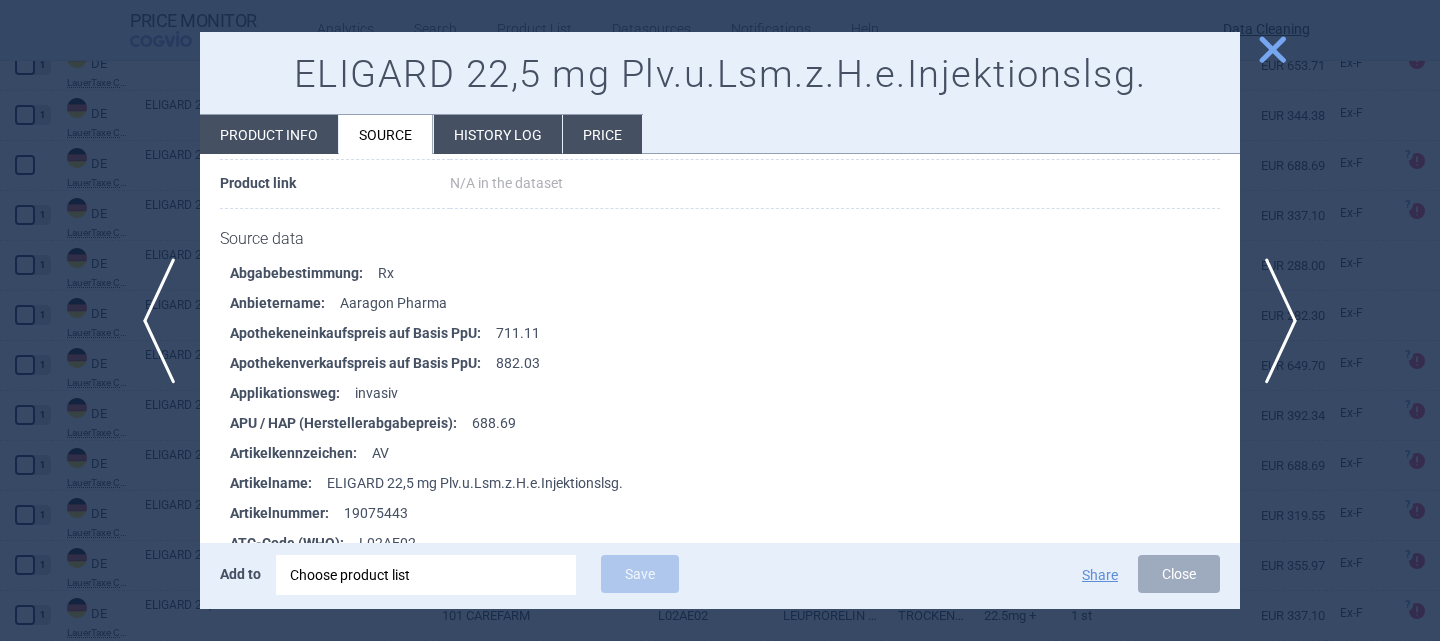scroll, scrollTop: 200, scrollLeft: 0, axis: vertical 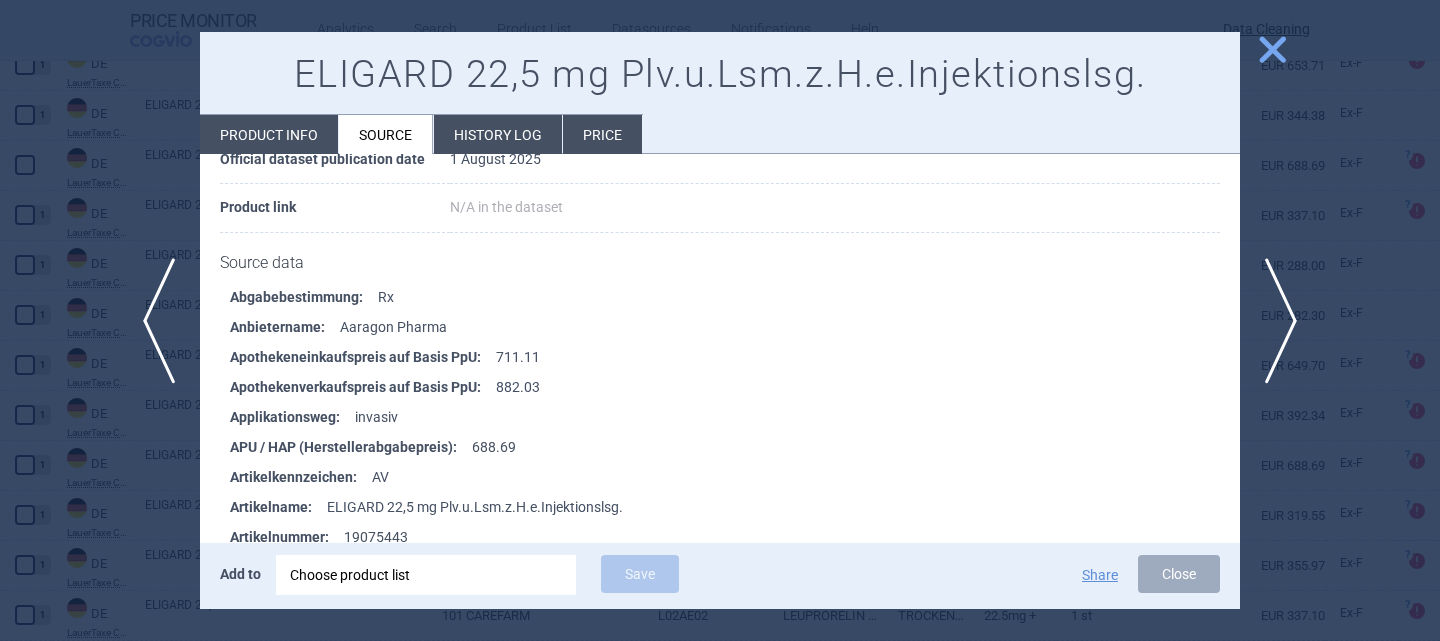 click on "ELIGARD 22,5 mg Plv.u.Lsm.z.H.e.Injektionslsg." at bounding box center (720, 75) 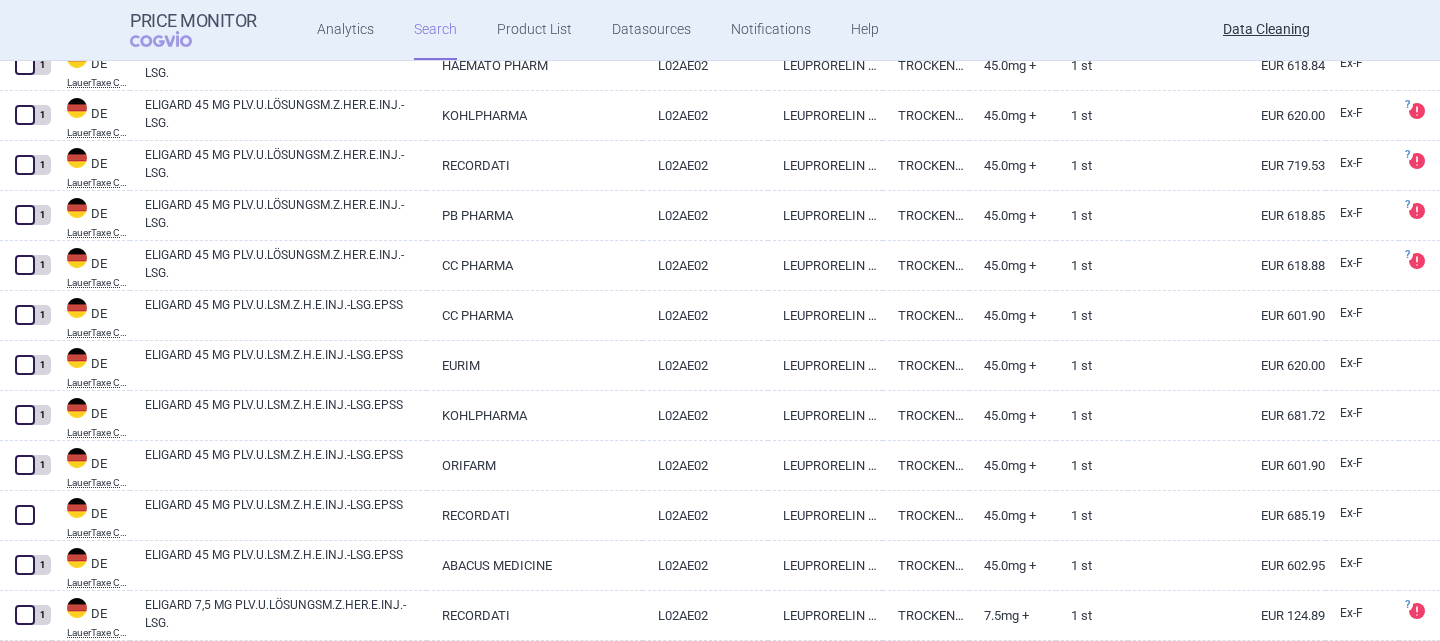 scroll, scrollTop: 3800, scrollLeft: 0, axis: vertical 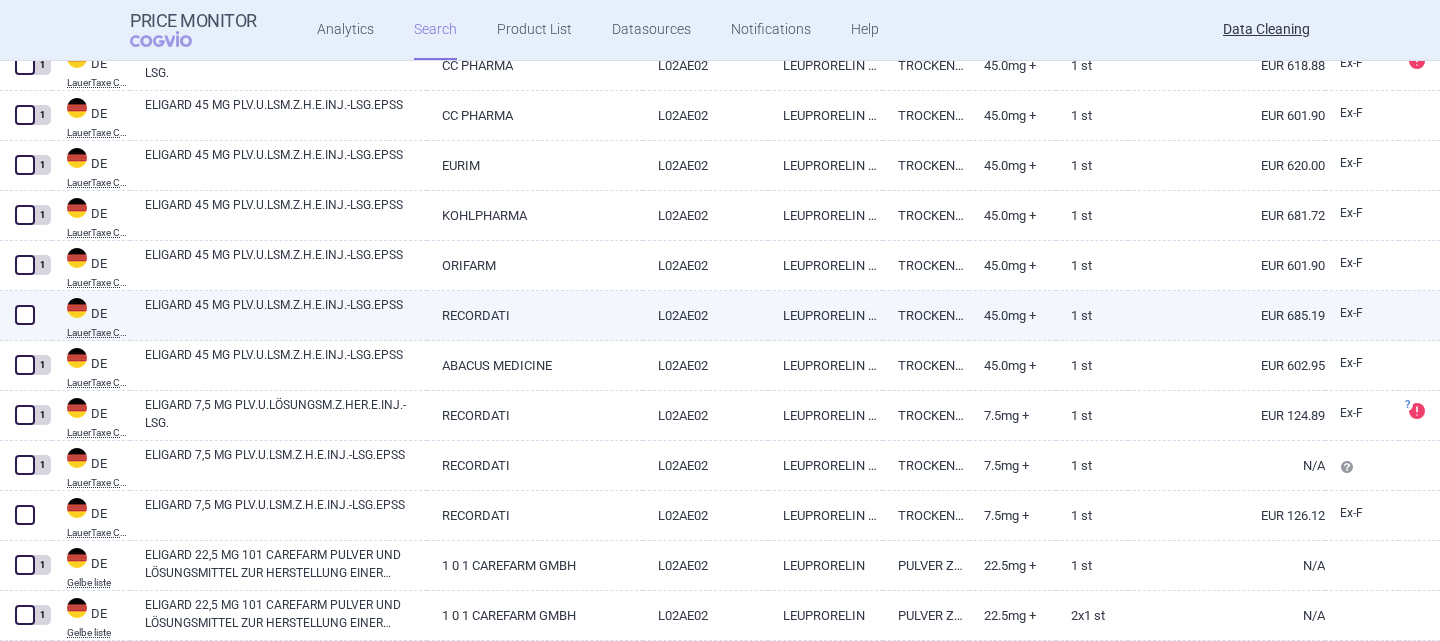 click on "ELIGARD 45 MG PLV.U.LSM.Z.H.E.INJ.-LSG.EPSS" at bounding box center [286, 314] 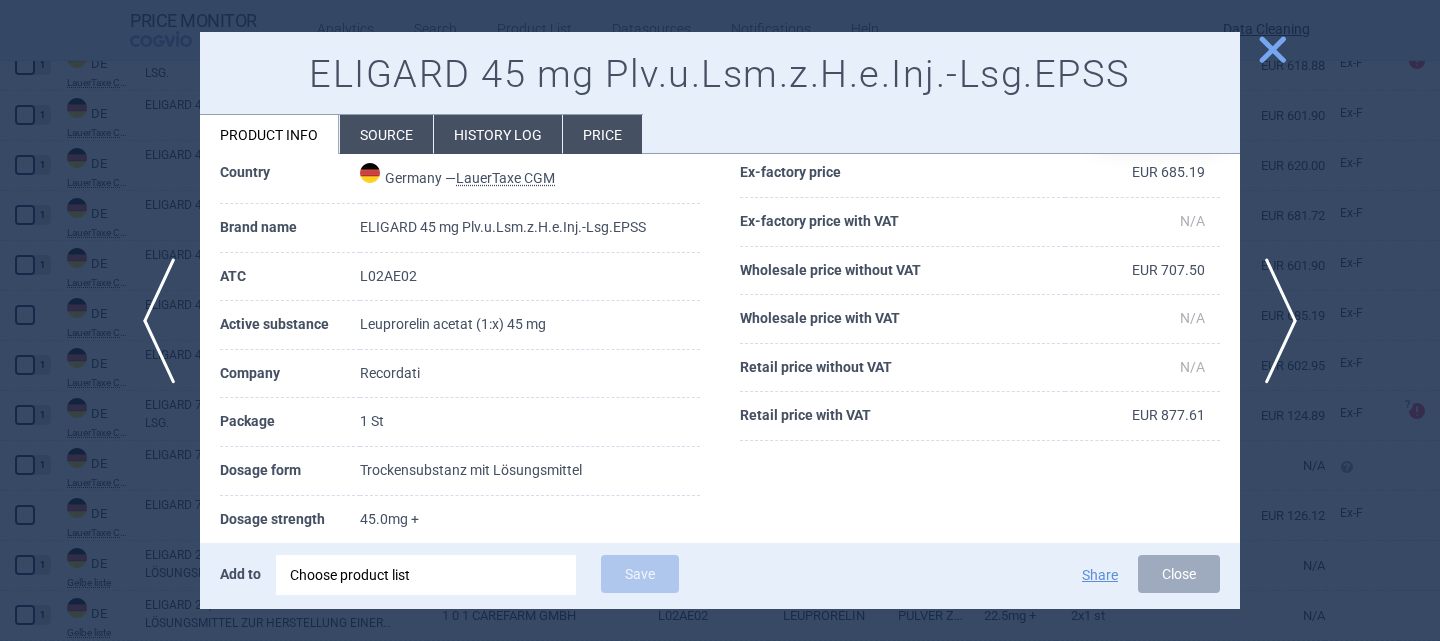 scroll, scrollTop: 100, scrollLeft: 0, axis: vertical 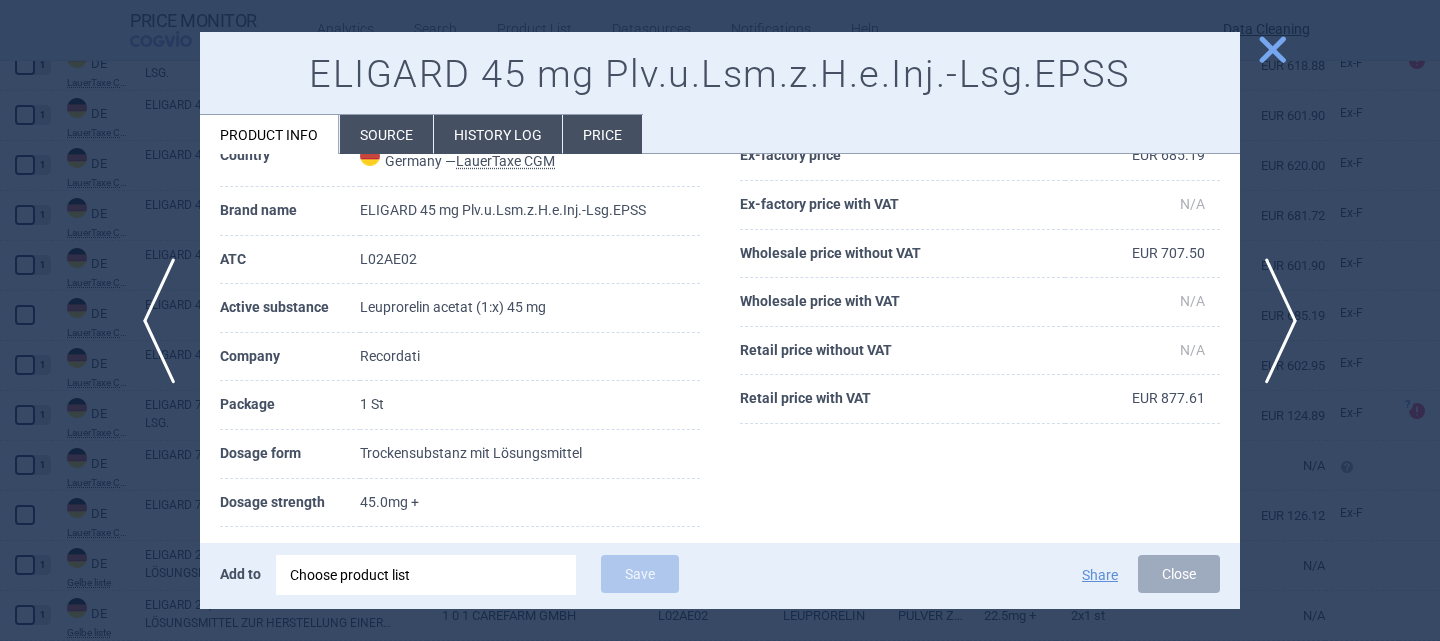 click on "Source" at bounding box center [386, 134] 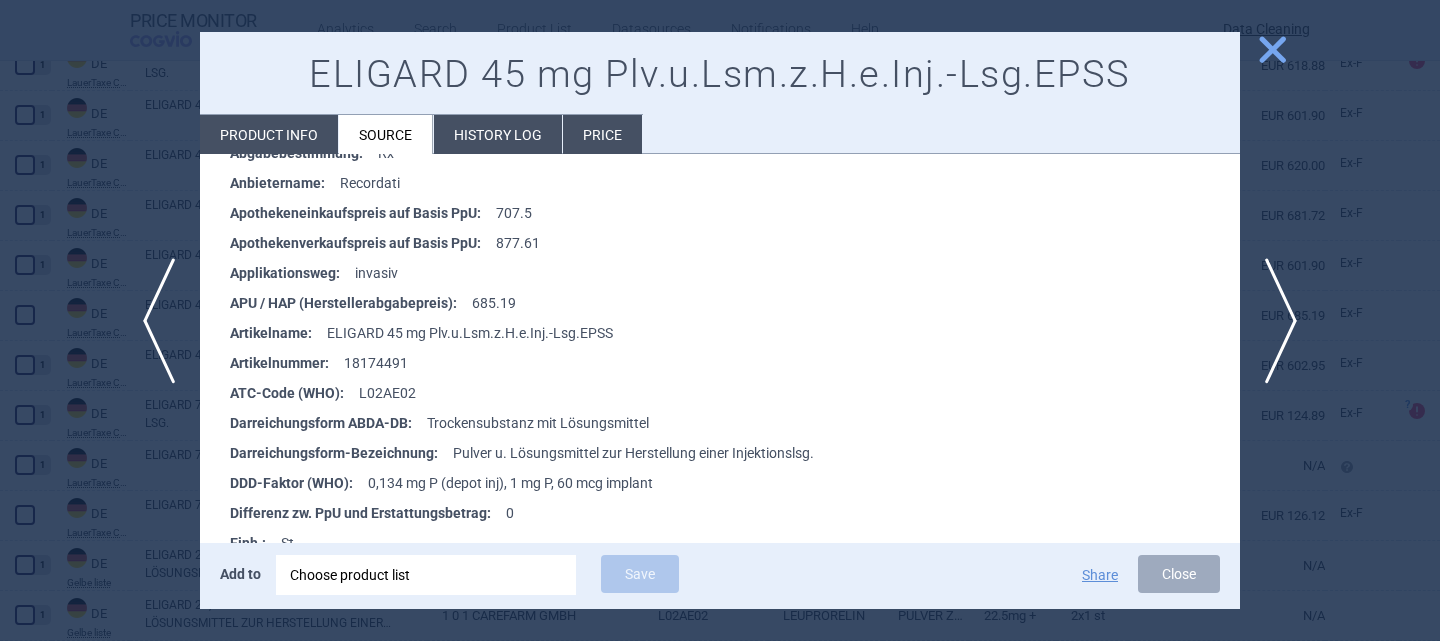 scroll, scrollTop: 400, scrollLeft: 0, axis: vertical 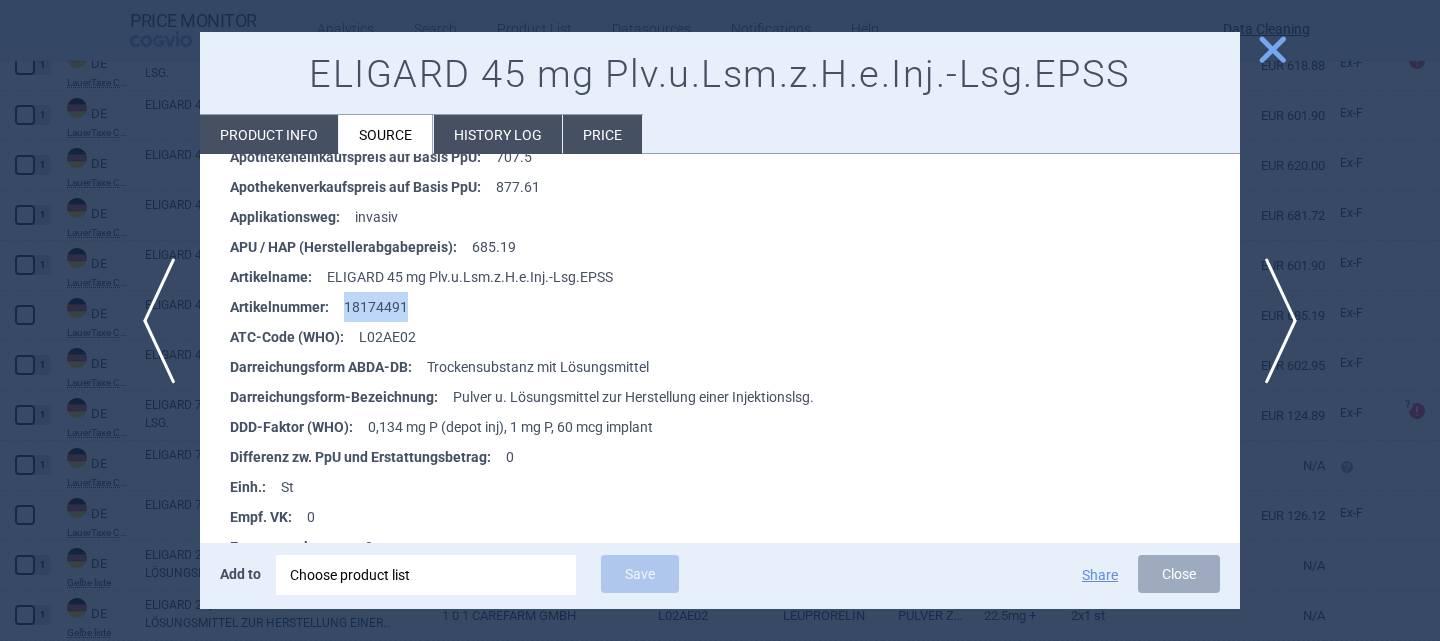 drag, startPoint x: 420, startPoint y: 305, endPoint x: 345, endPoint y: 306, distance: 75.00667 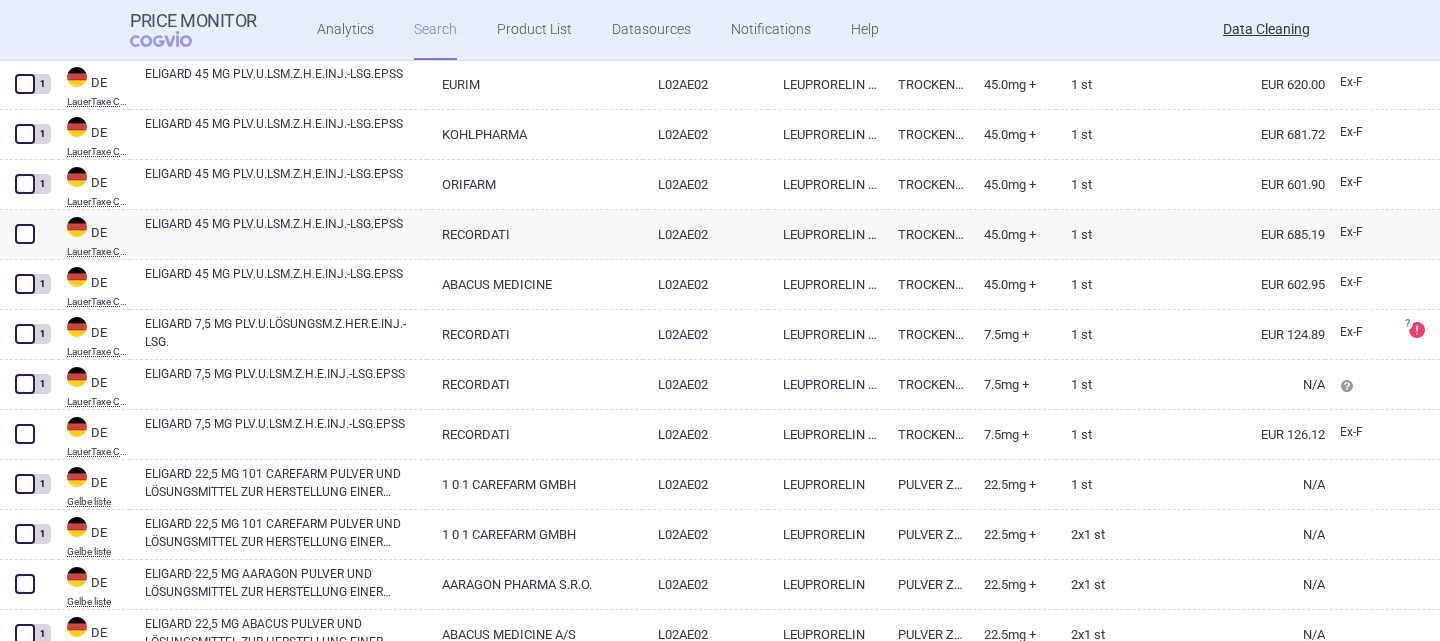 scroll, scrollTop: 3900, scrollLeft: 0, axis: vertical 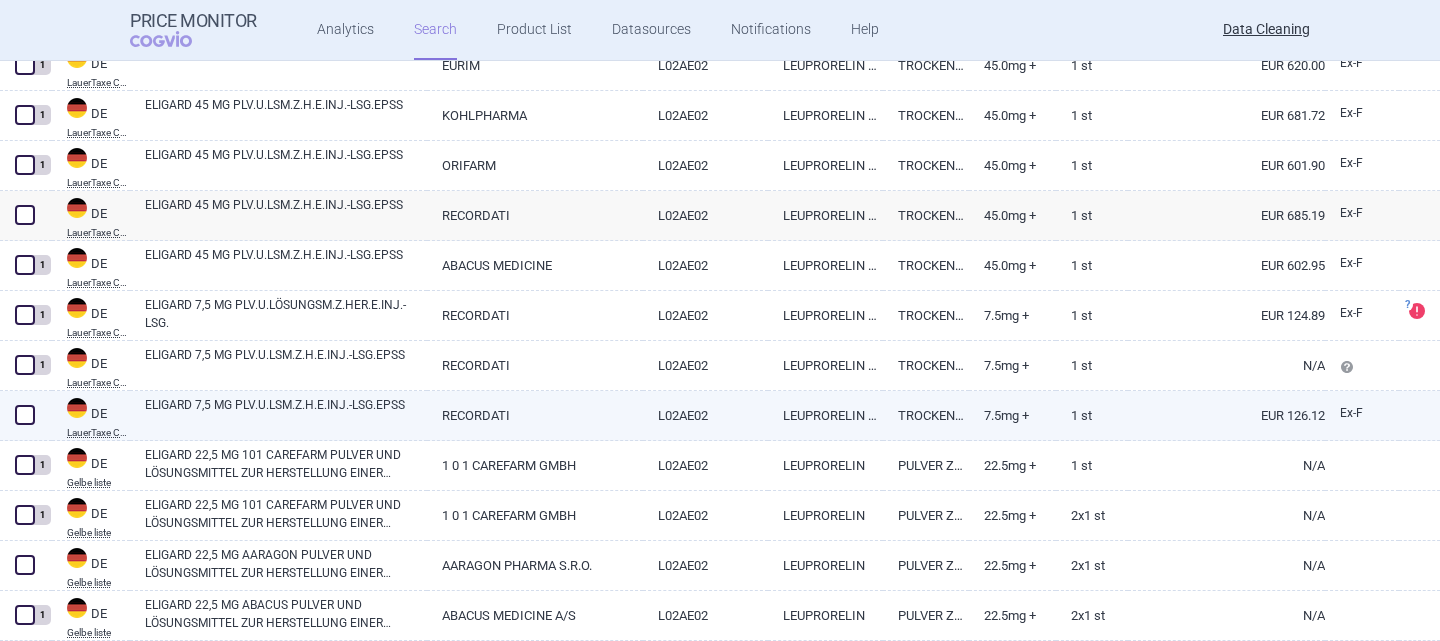 click on "ELIGARD 7,5 MG PLV.U.LSM.Z.H.E.INJ.-LSG.EPSS" at bounding box center (286, 414) 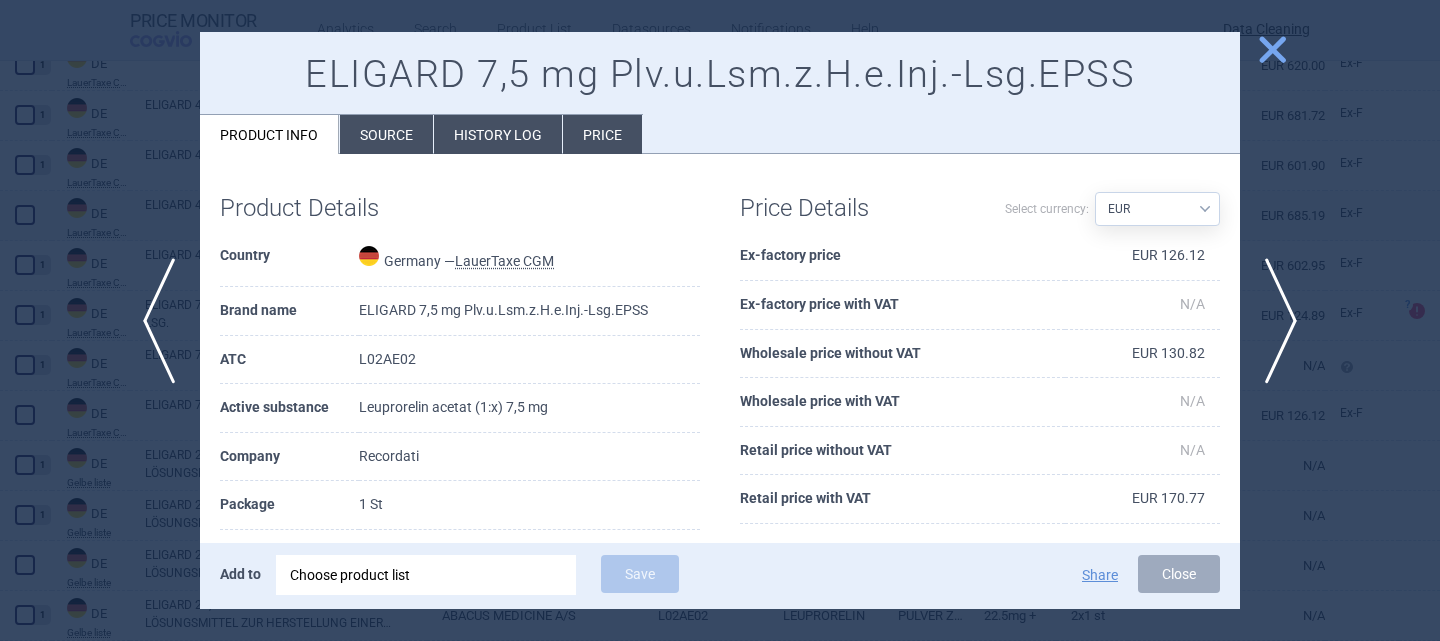 click on "Source" at bounding box center [386, 134] 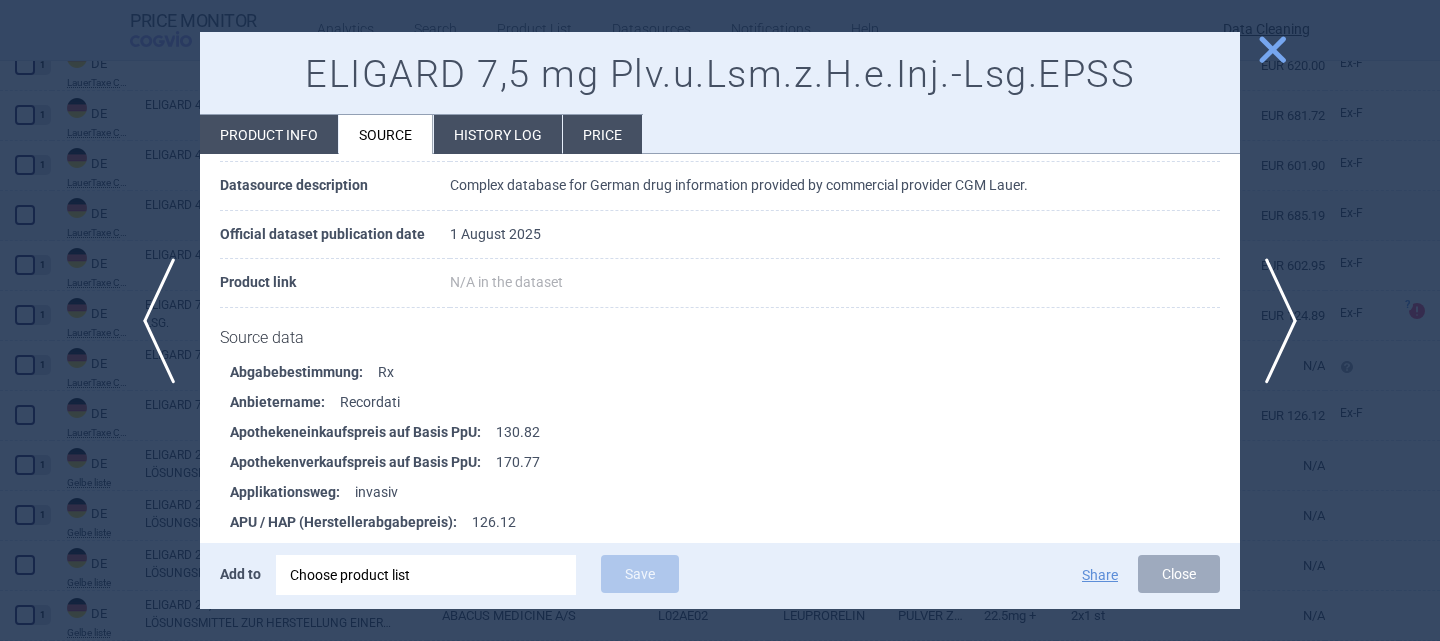 scroll, scrollTop: 200, scrollLeft: 0, axis: vertical 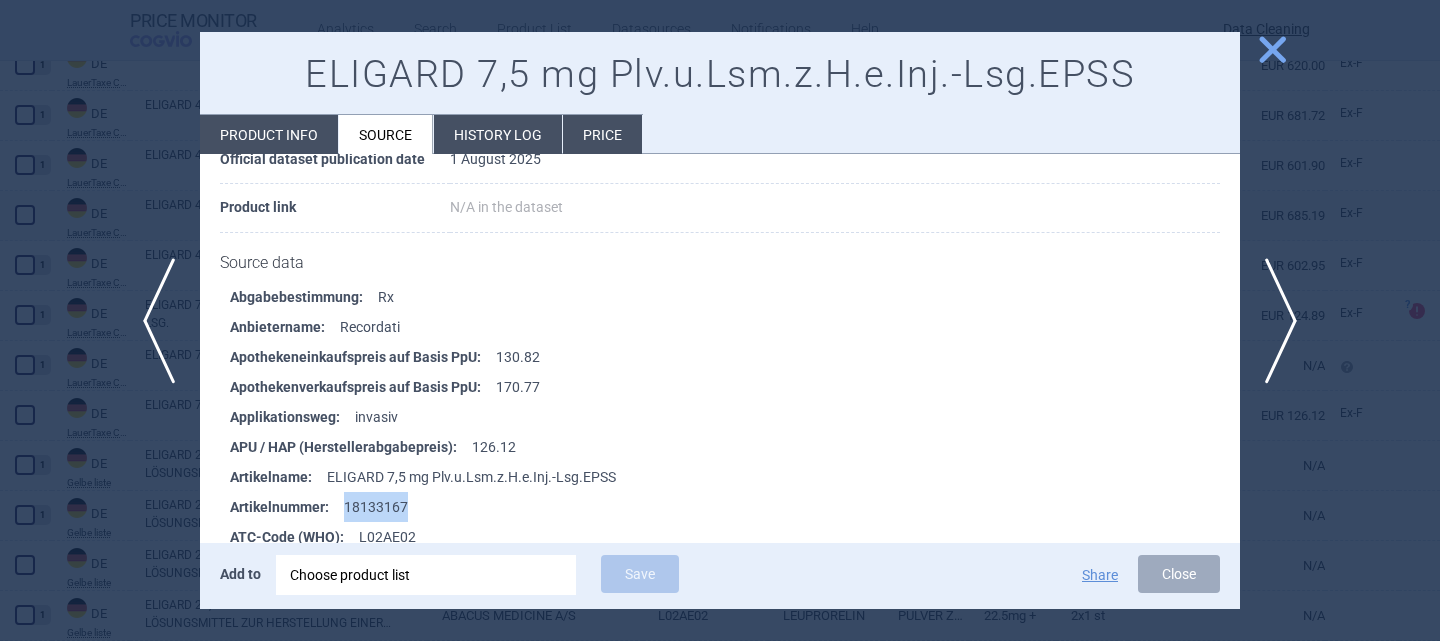 drag, startPoint x: 421, startPoint y: 508, endPoint x: 345, endPoint y: 501, distance: 76.321686 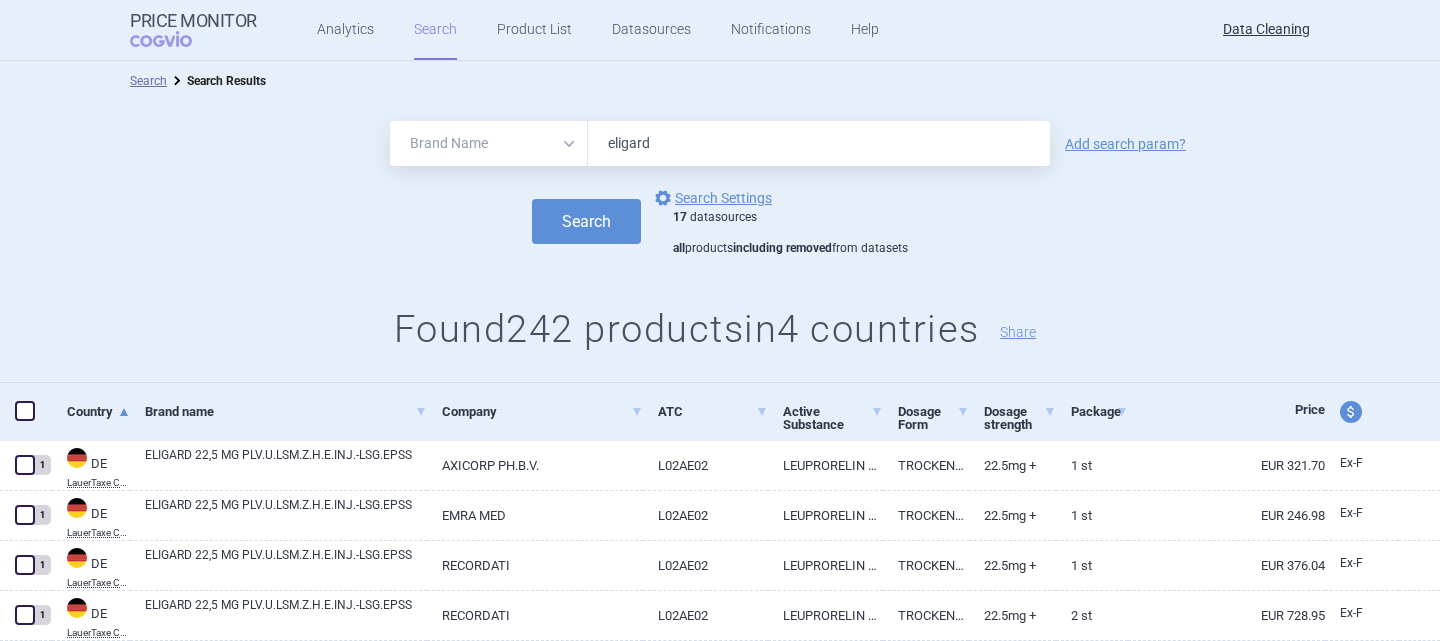 select on "brandName" 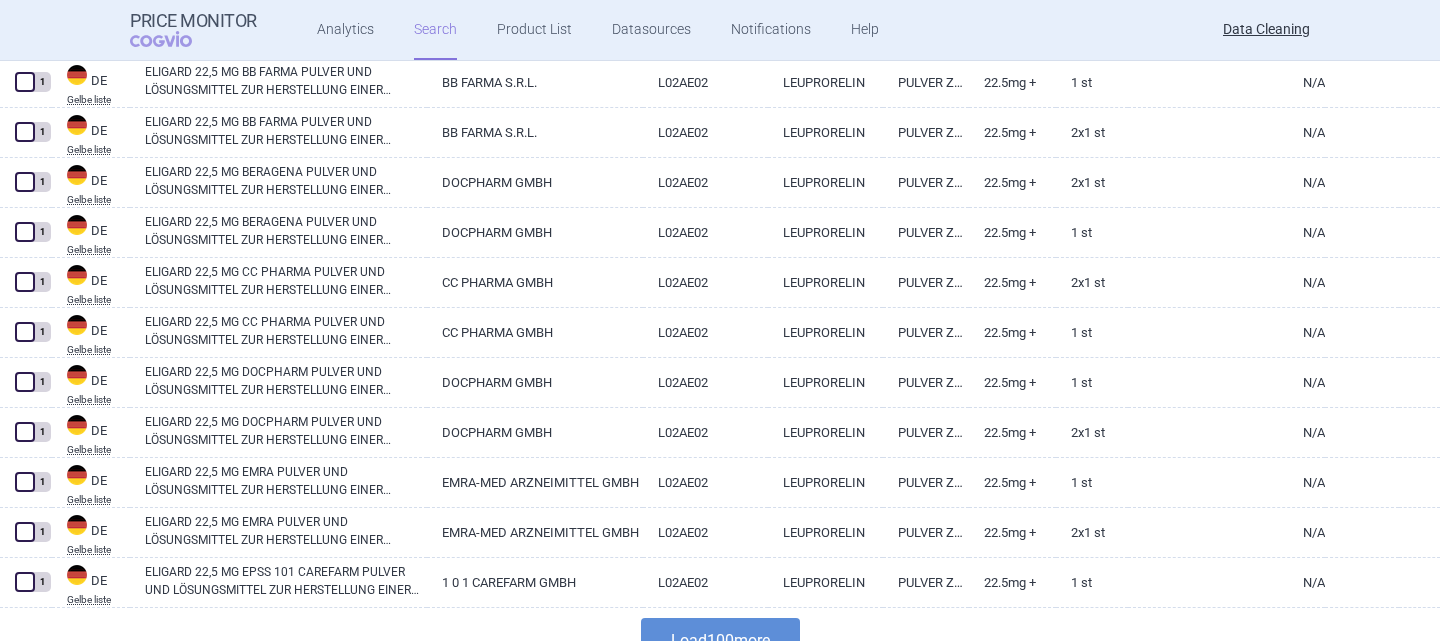 scroll, scrollTop: 4865, scrollLeft: 0, axis: vertical 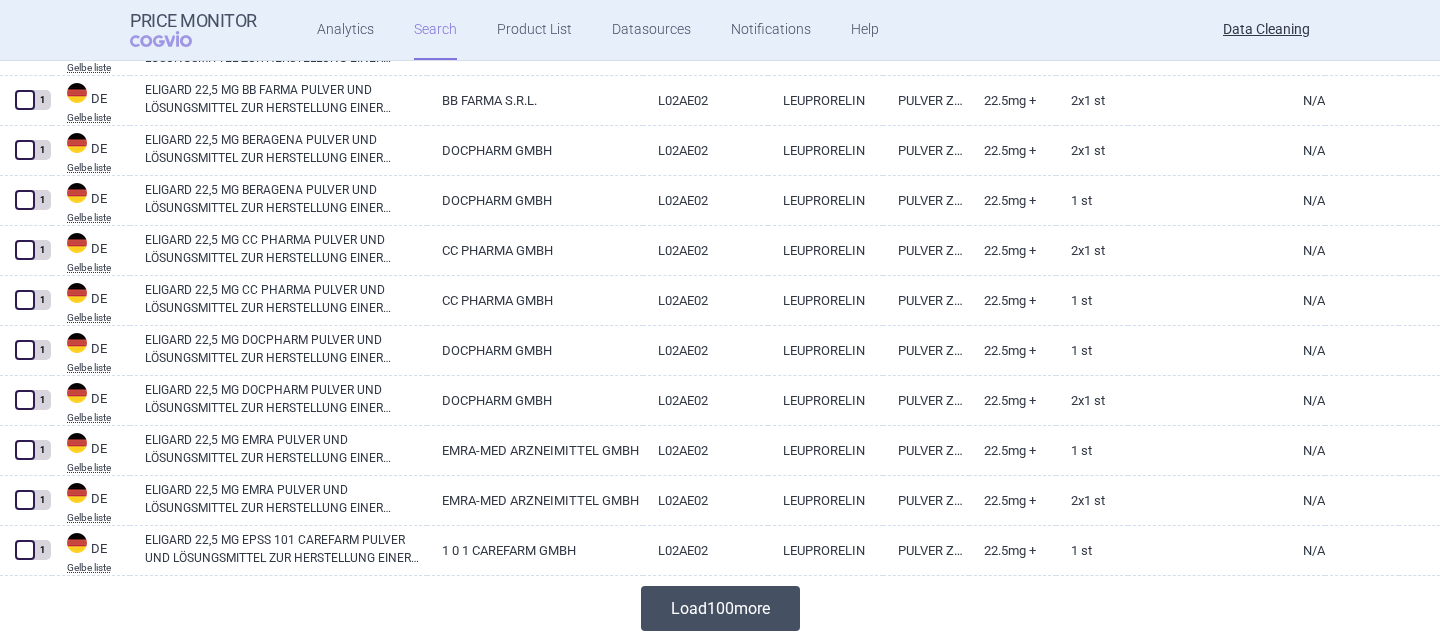 click on "Load  100  more" at bounding box center [720, 608] 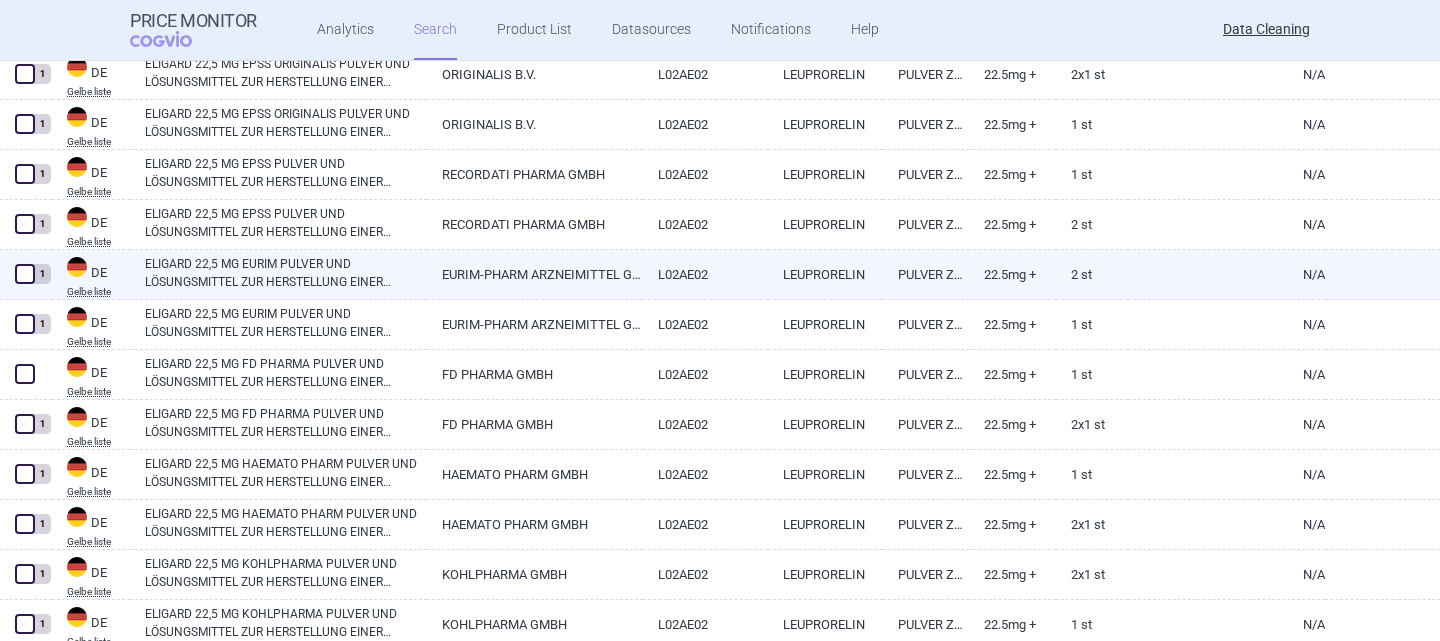 scroll, scrollTop: 6265, scrollLeft: 0, axis: vertical 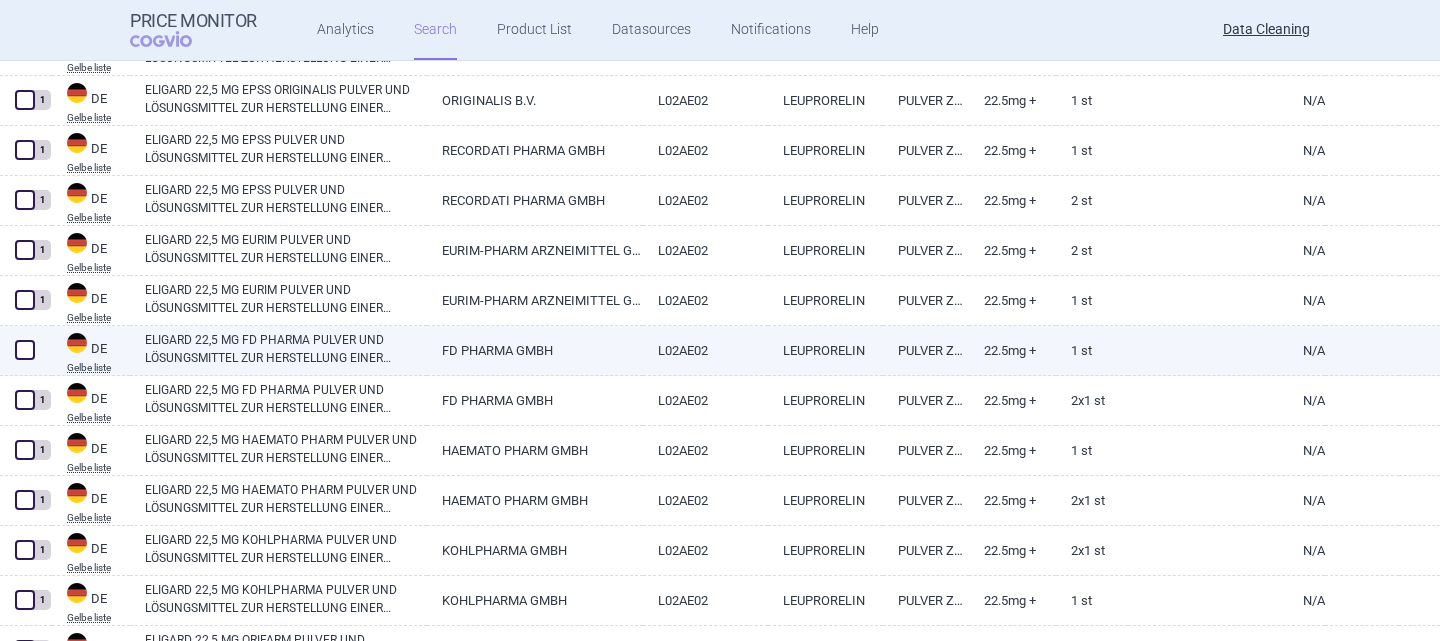 click on "ELIGARD 22,5 MG FD PHARMA PULVER UND LÖSUNGSMITTEL ZUR HERSTELLUNG EINER INJEKTIONSLÖSUNG" at bounding box center [286, 349] 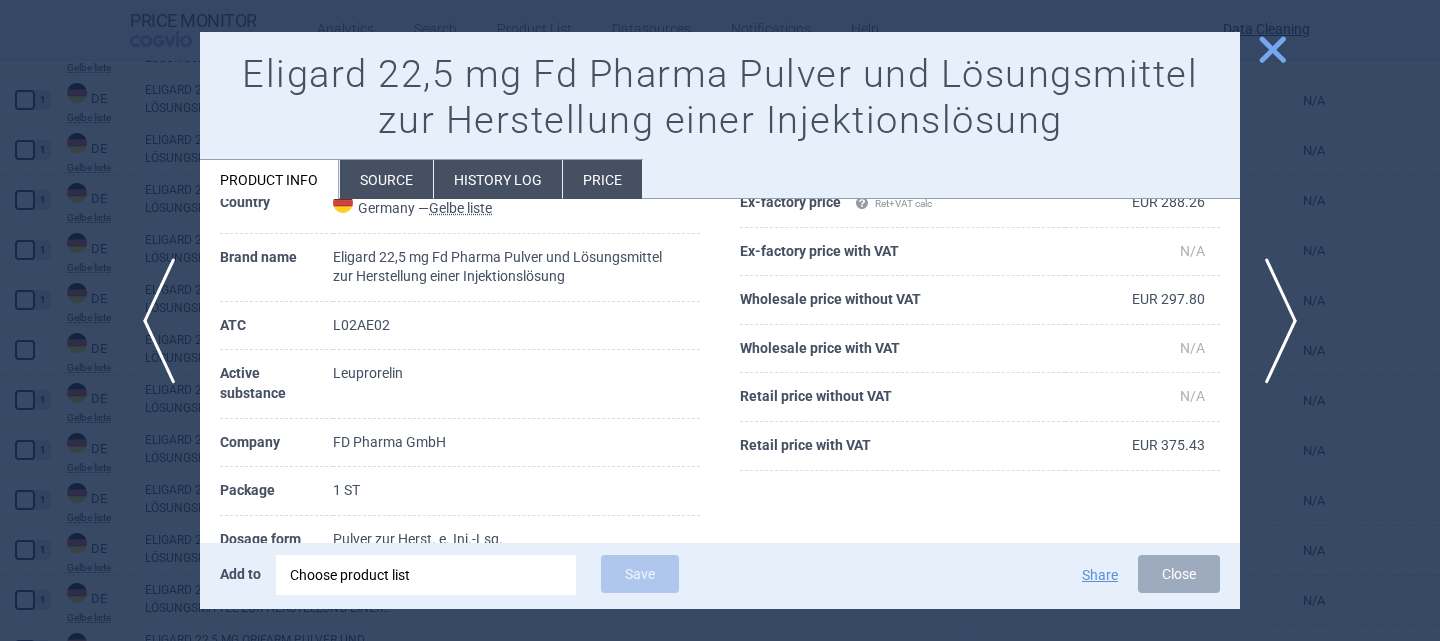 scroll, scrollTop: 200, scrollLeft: 0, axis: vertical 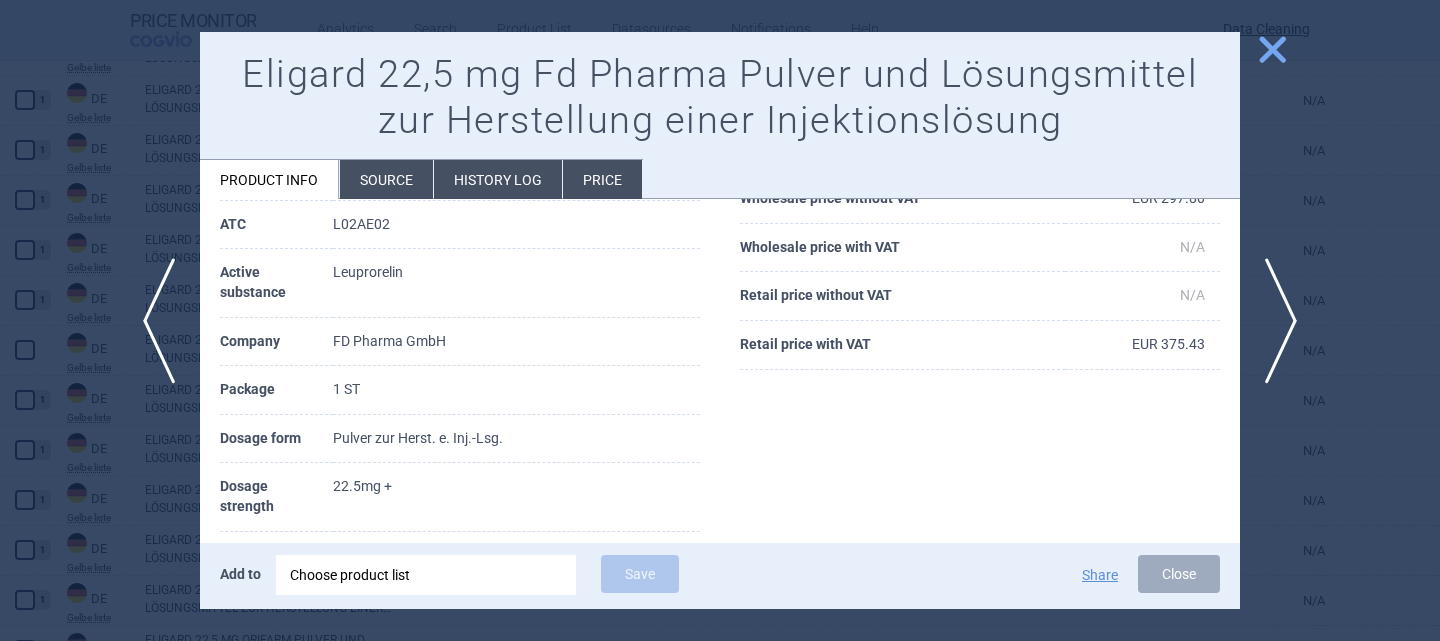 click on "Source" at bounding box center (386, 179) 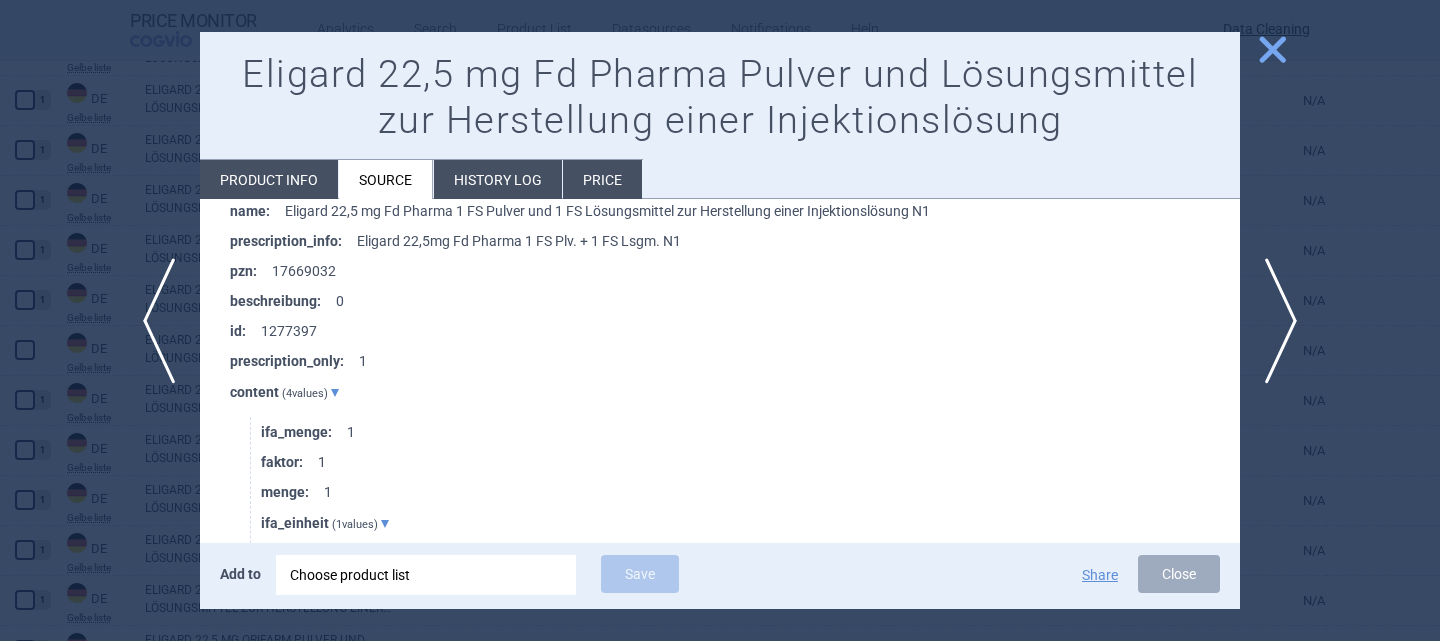 scroll, scrollTop: 200, scrollLeft: 0, axis: vertical 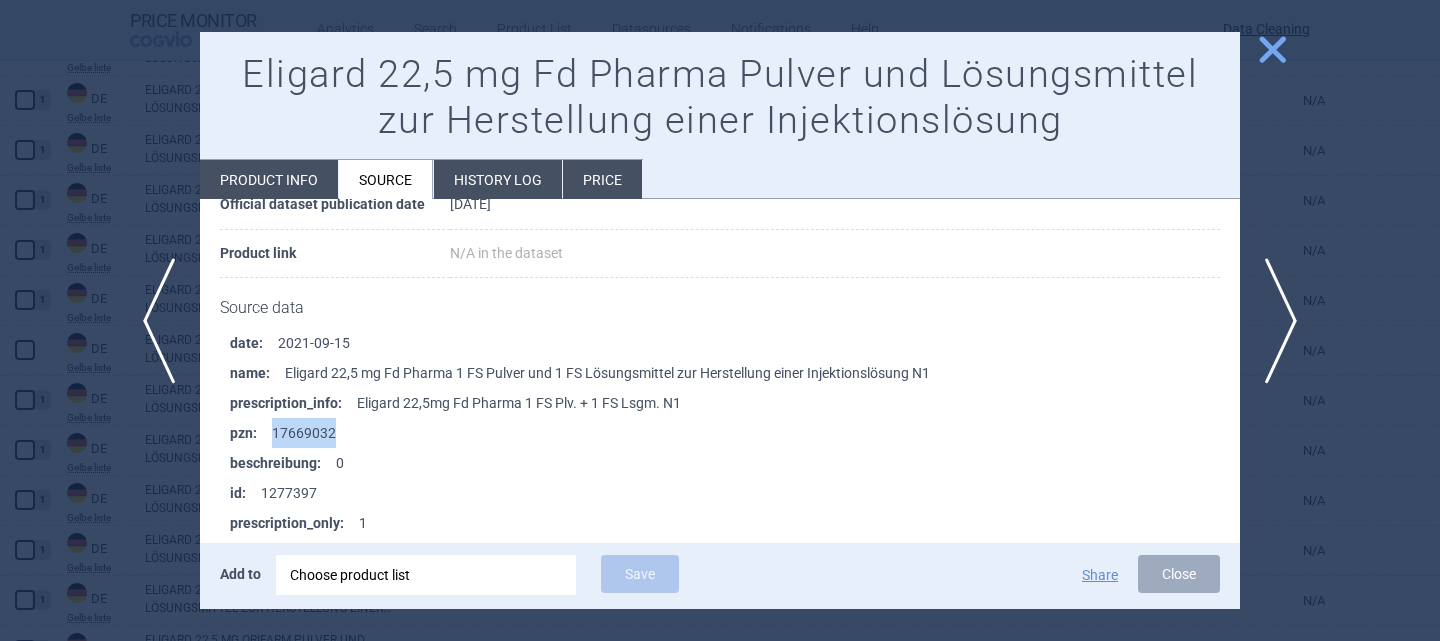drag, startPoint x: 326, startPoint y: 430, endPoint x: 261, endPoint y: 429, distance: 65.00769 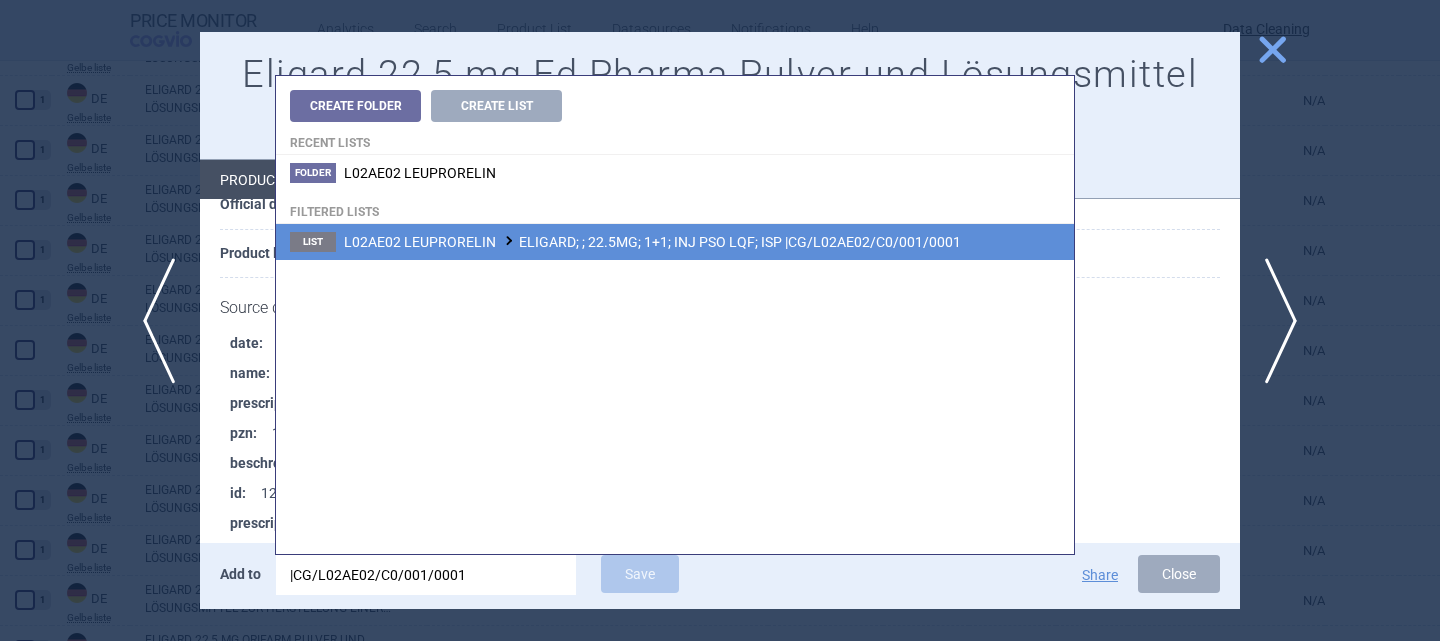 type on "|CG/L02AE02/C0/001/0001" 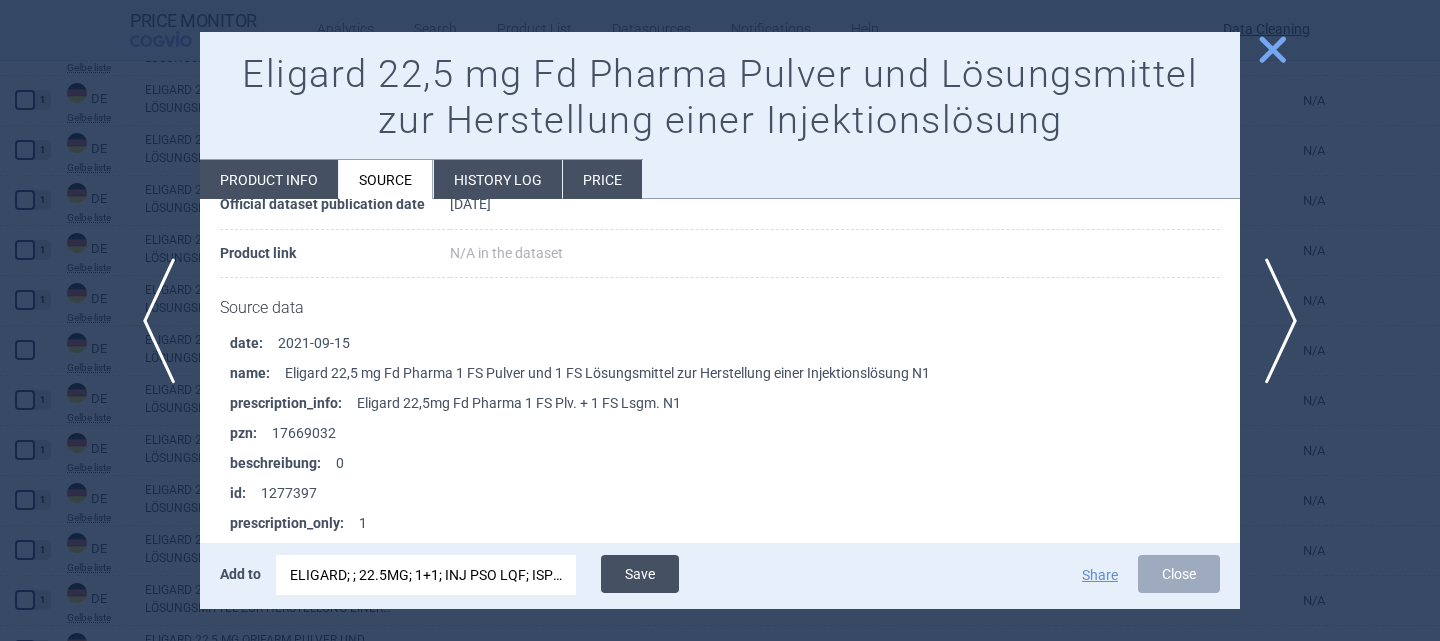 click on "Save" at bounding box center (640, 574) 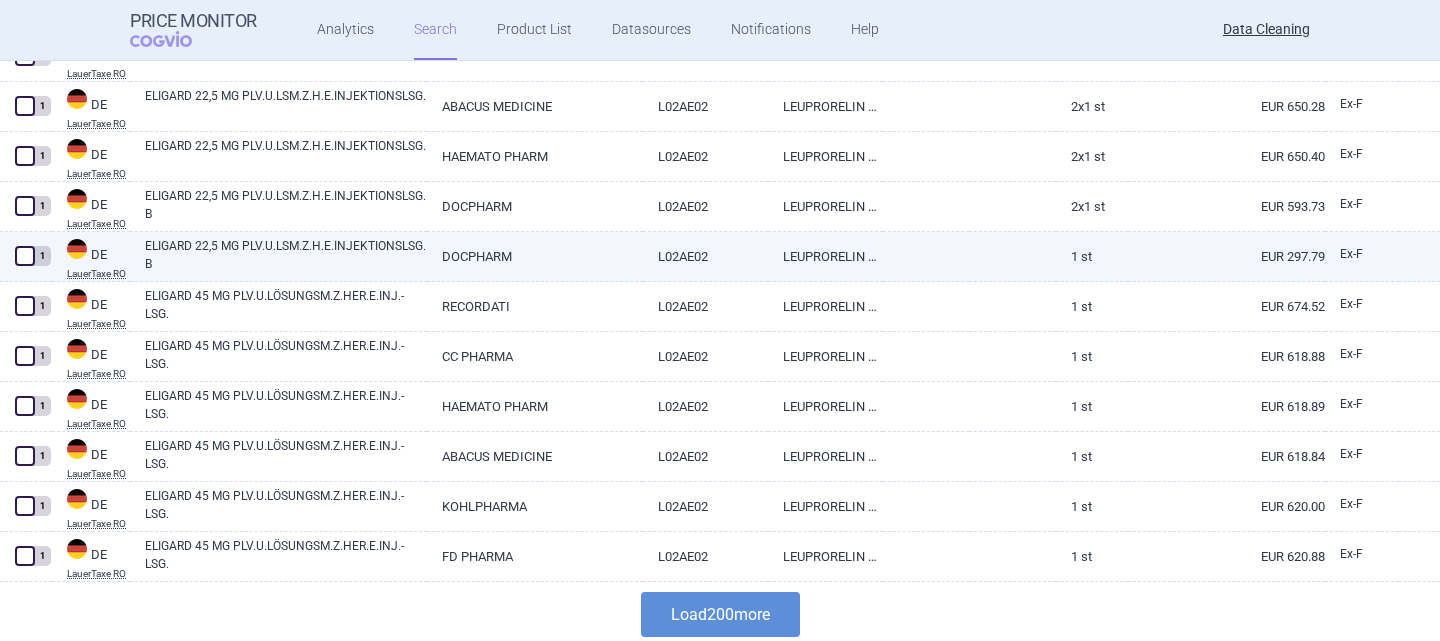 scroll, scrollTop: 9865, scrollLeft: 0, axis: vertical 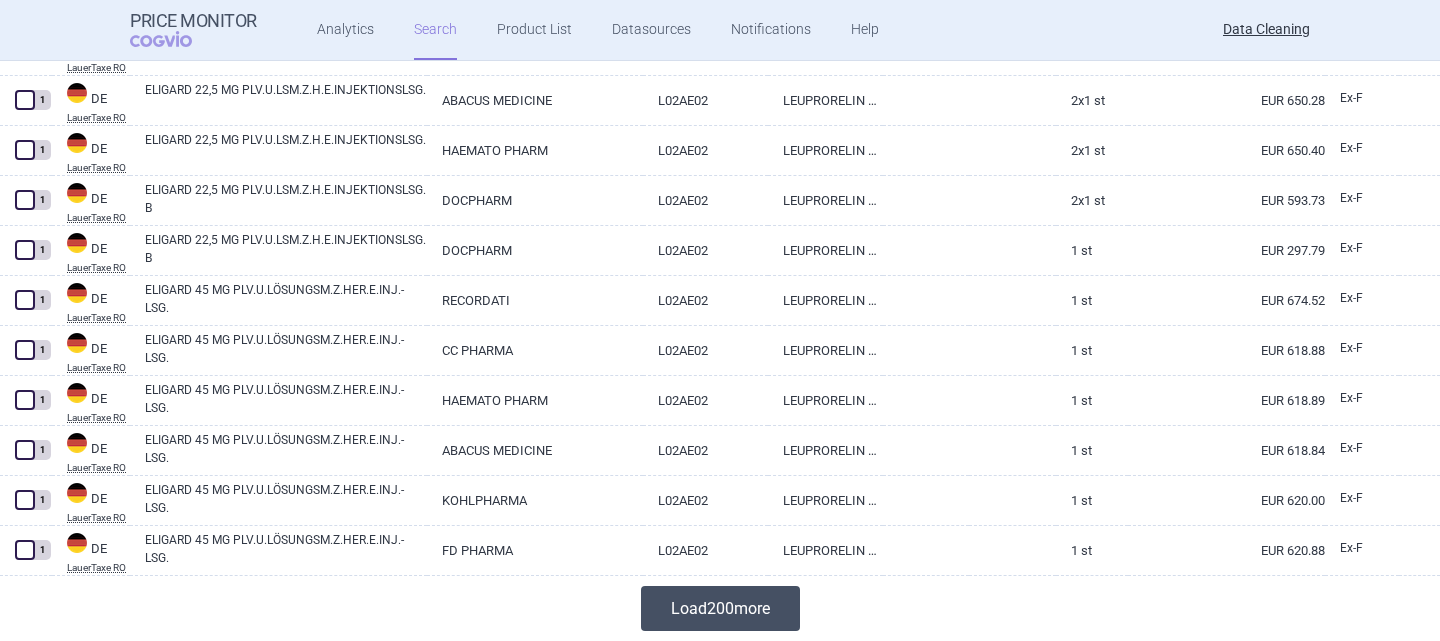 click on "Load  200  more" at bounding box center [720, 608] 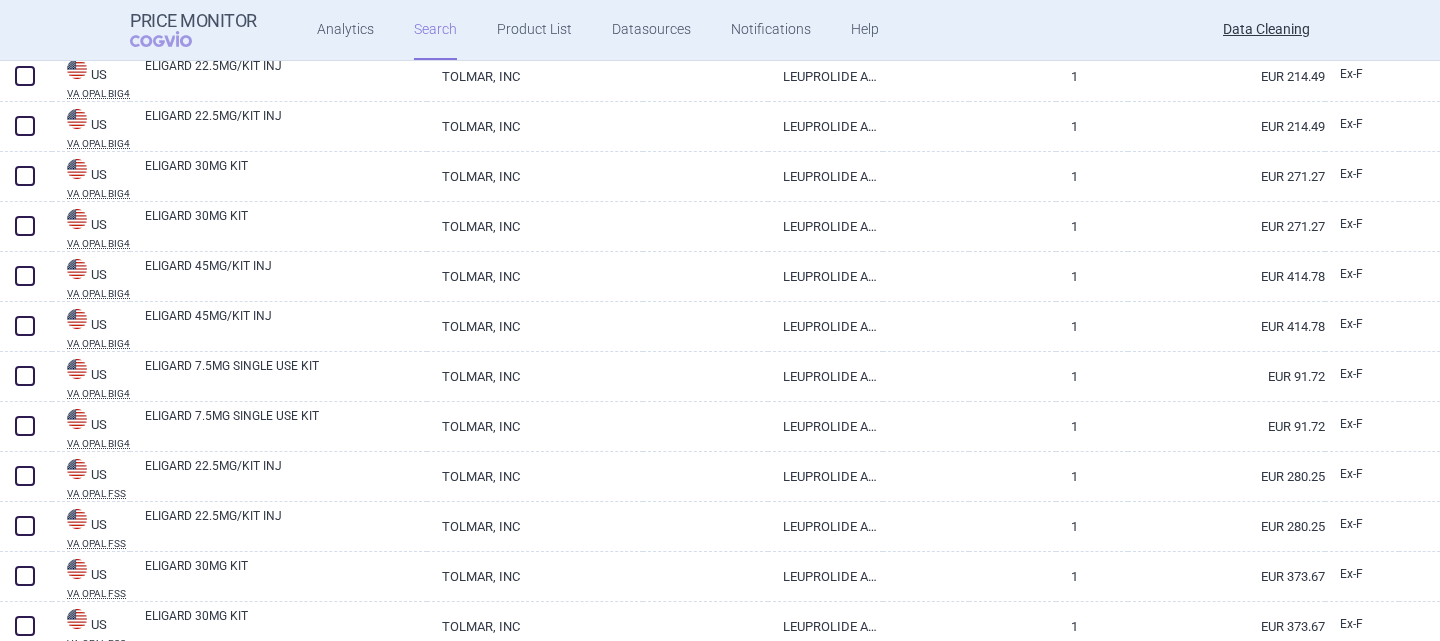 scroll, scrollTop: 11365, scrollLeft: 0, axis: vertical 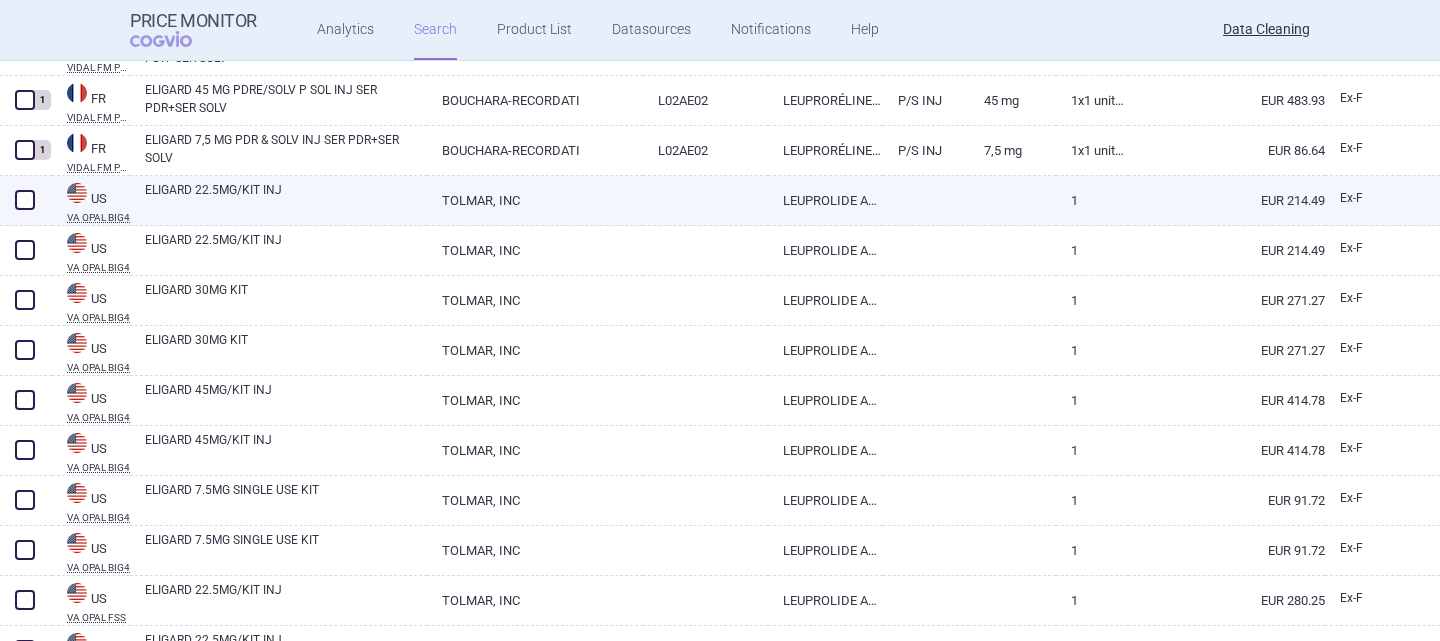 click on "ELIGARD 22.5MG/KIT INJ" at bounding box center [286, 199] 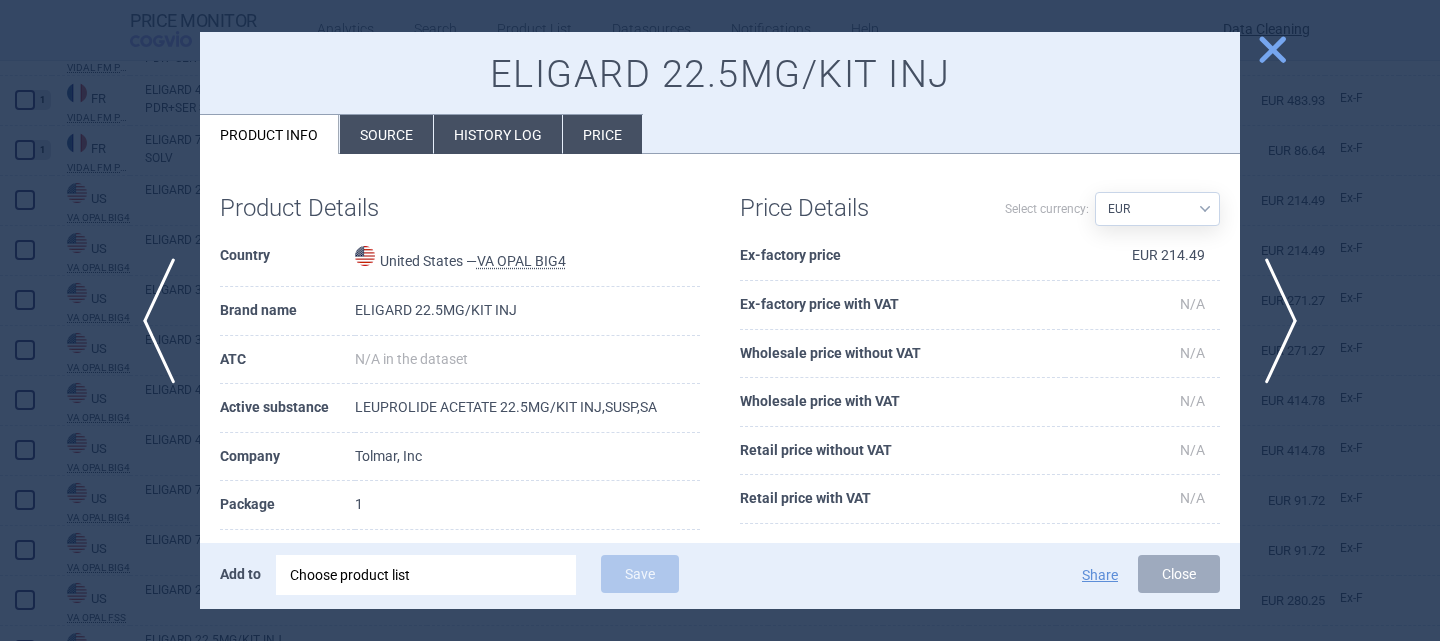 click on "ELIGARD 22.5MG/KIT INJ Product info Source History log Price" at bounding box center (720, 93) 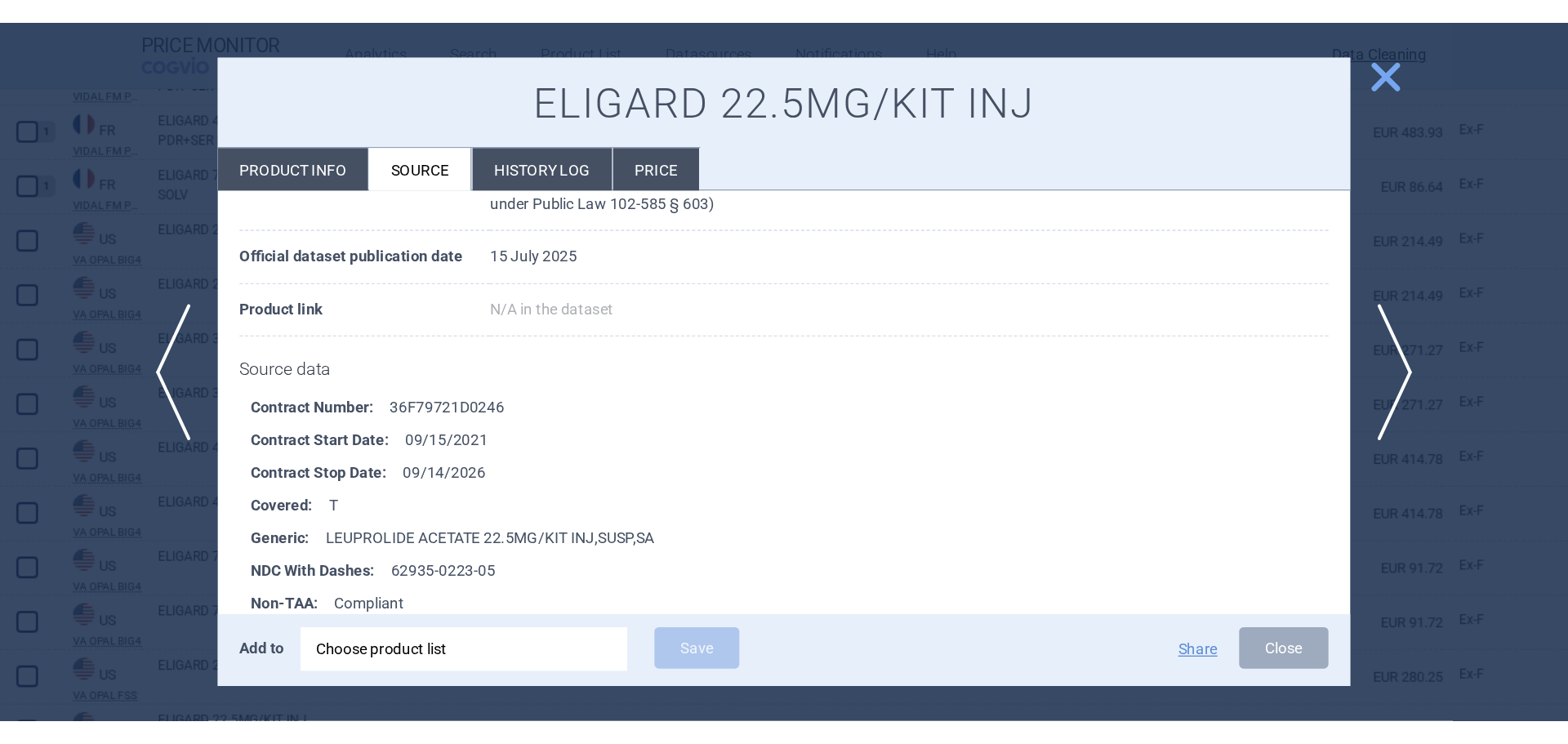 scroll, scrollTop: 163, scrollLeft: 0, axis: vertical 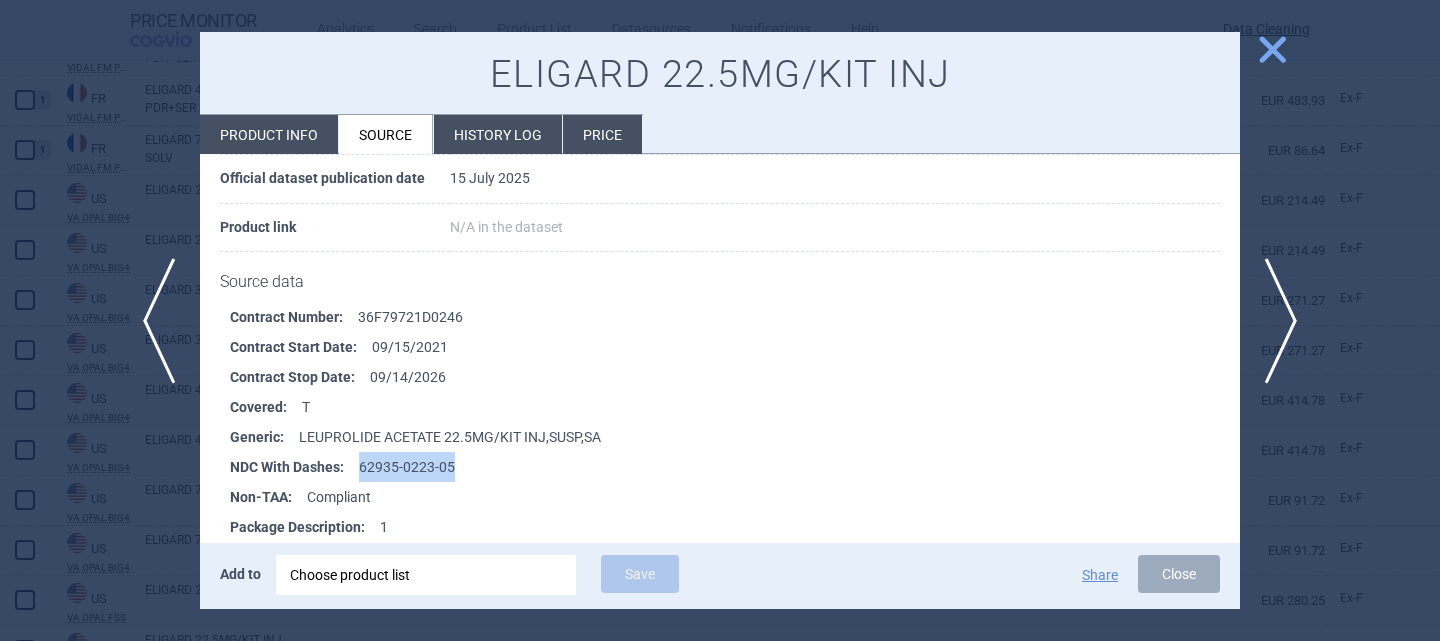 drag, startPoint x: 479, startPoint y: 461, endPoint x: 356, endPoint y: 470, distance: 123.32883 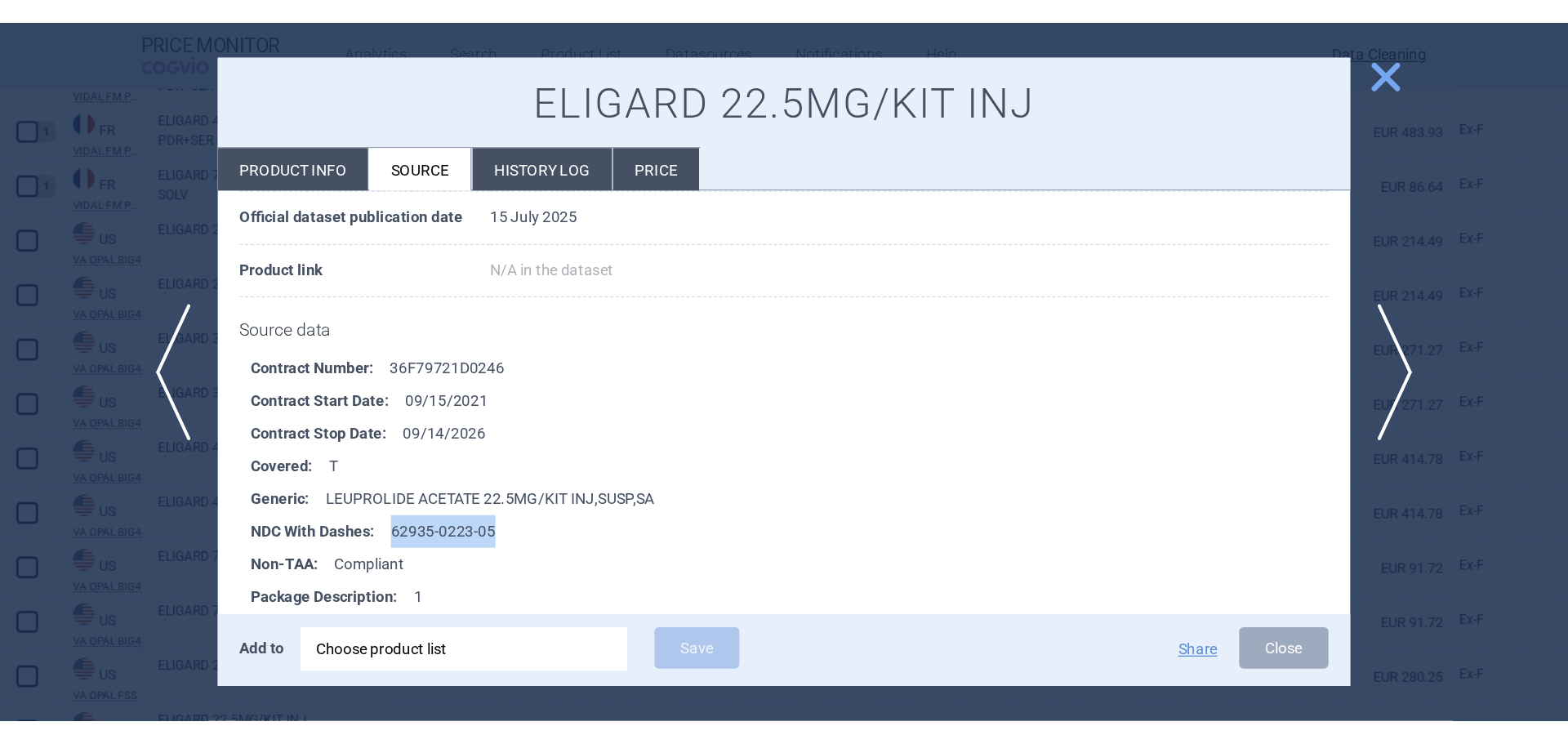 scroll, scrollTop: 9282, scrollLeft: 0, axis: vertical 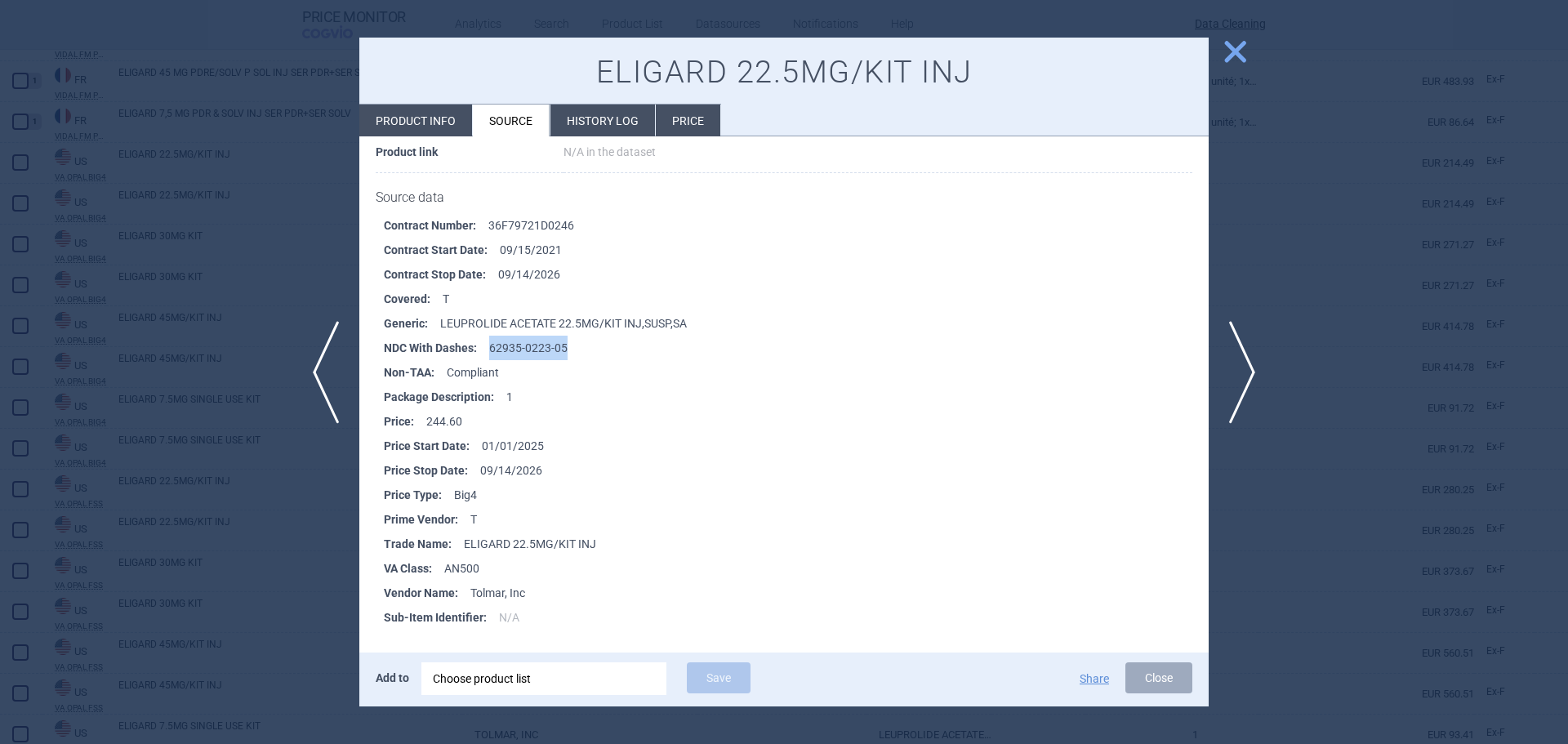 click on "close" at bounding box center [1235, 51] 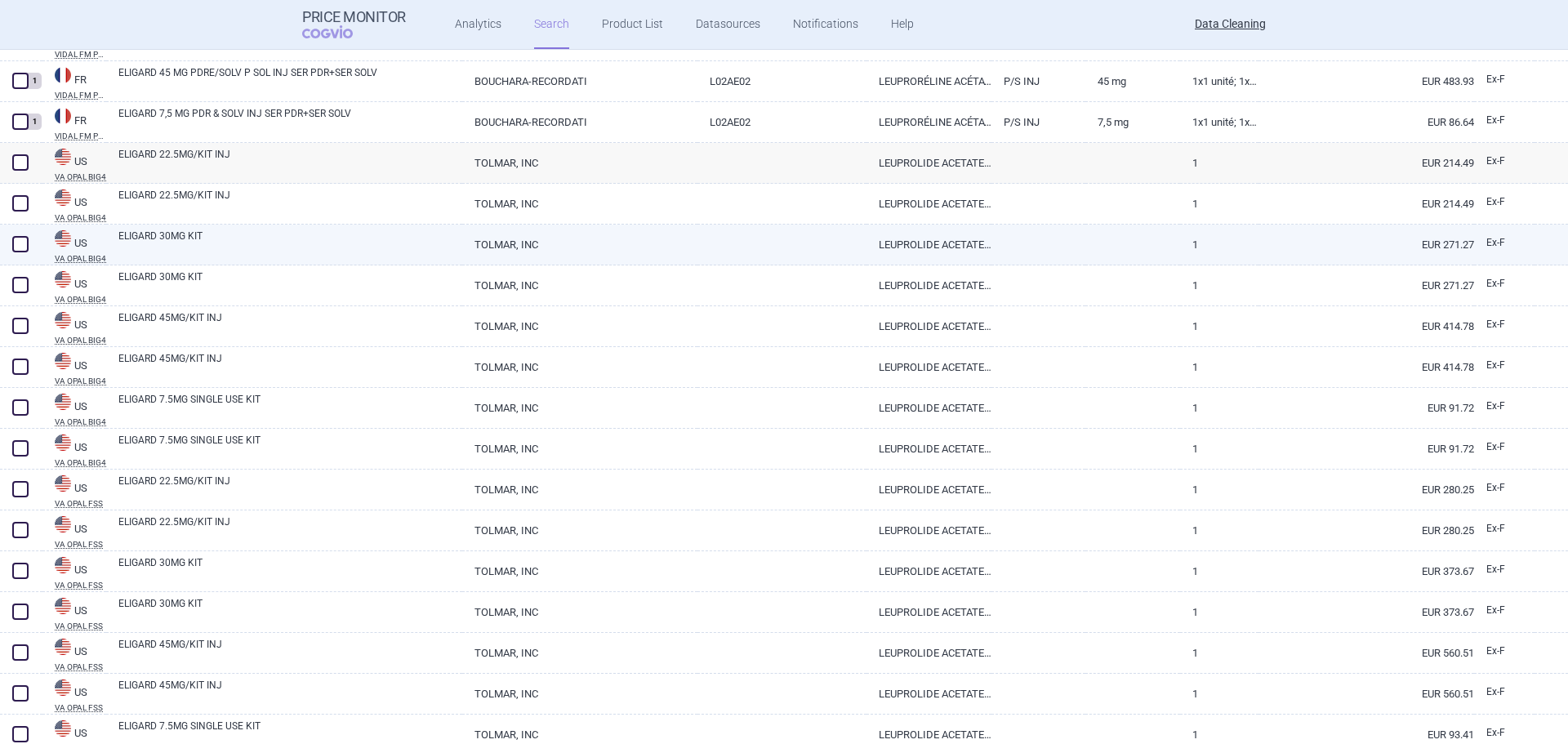 click on "ELIGARD 30MG KIT" at bounding box center (290, 243) 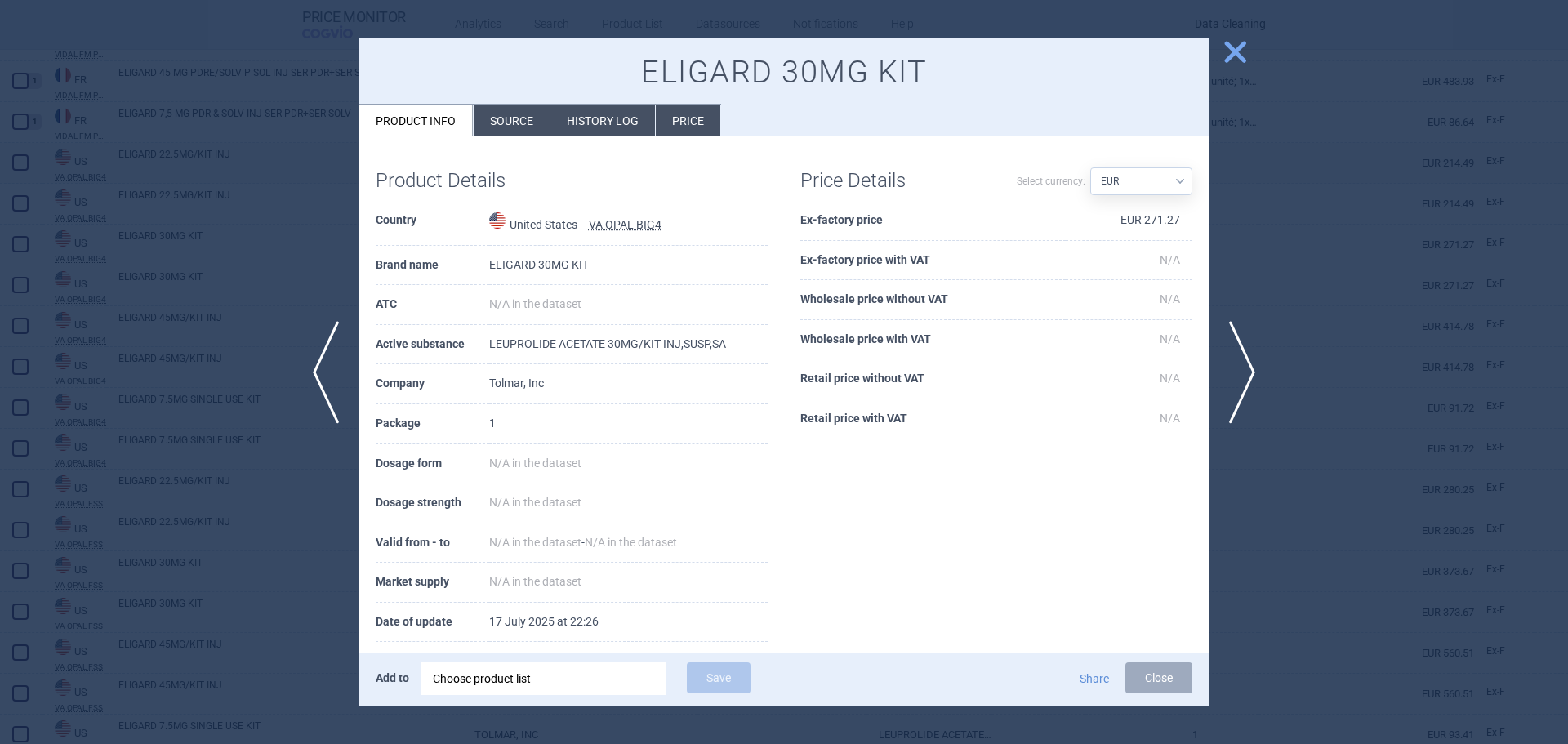 click on "Source" at bounding box center (511, 120) 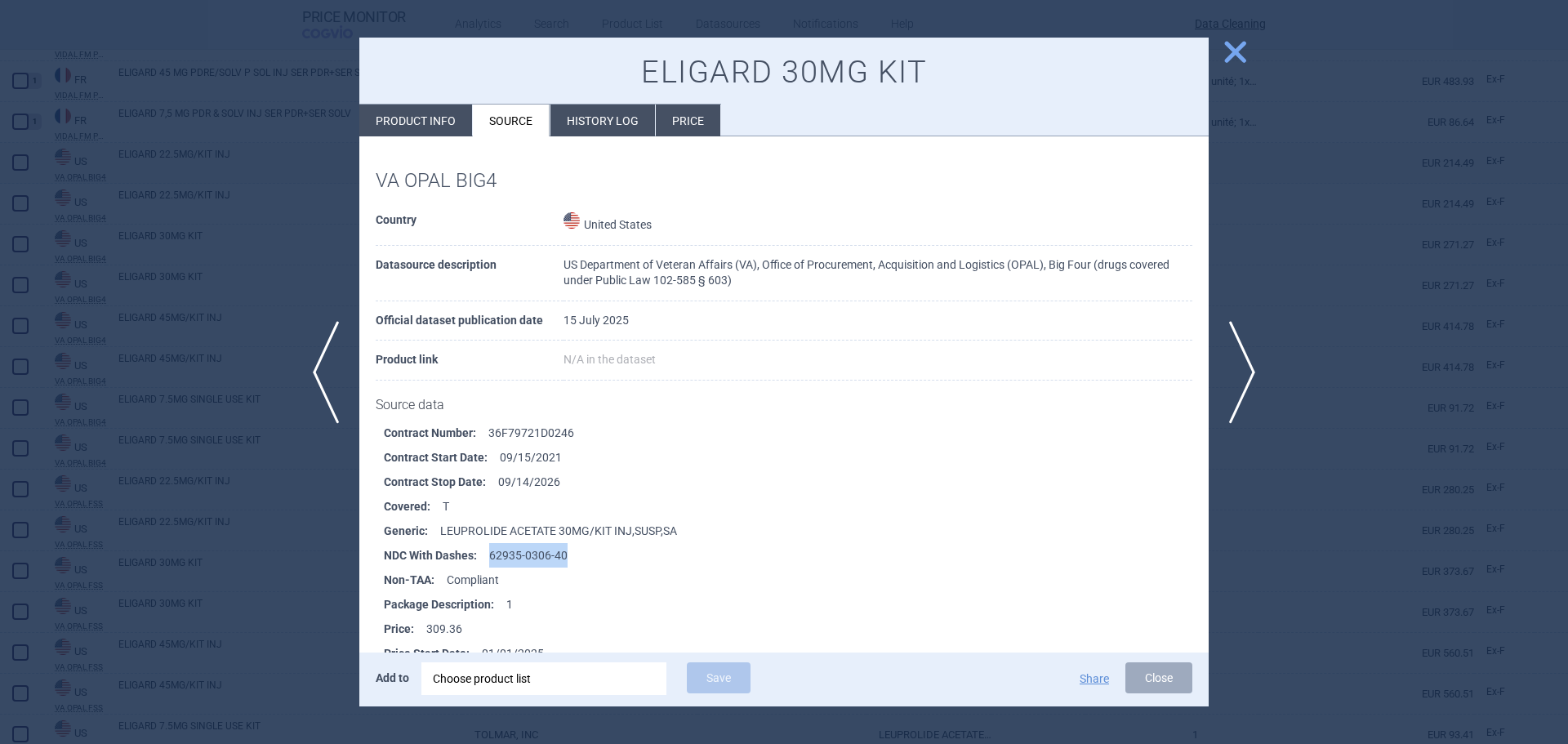 drag, startPoint x: 575, startPoint y: 559, endPoint x: 483, endPoint y: 556, distance: 92.0489 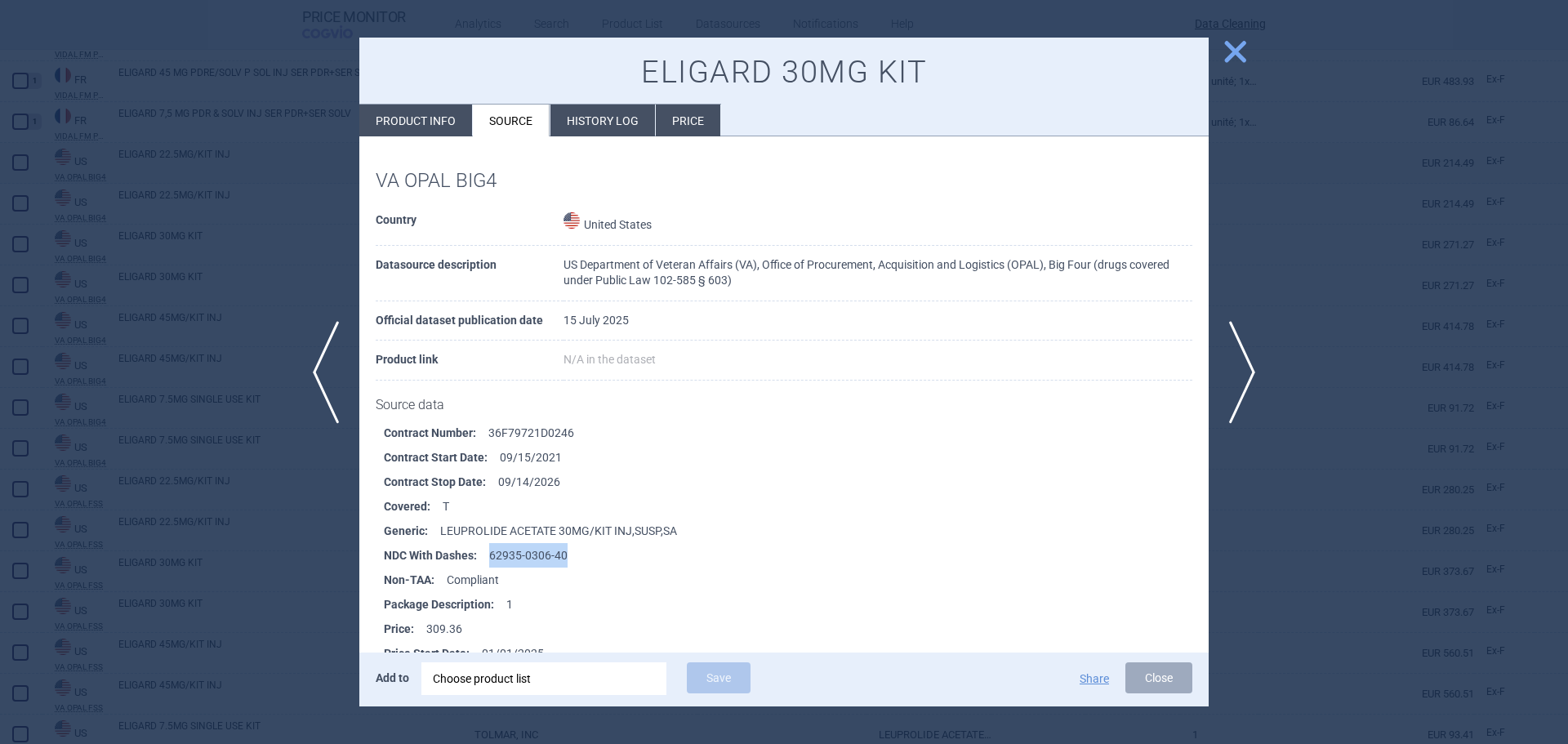 click on "close" at bounding box center [1235, 51] 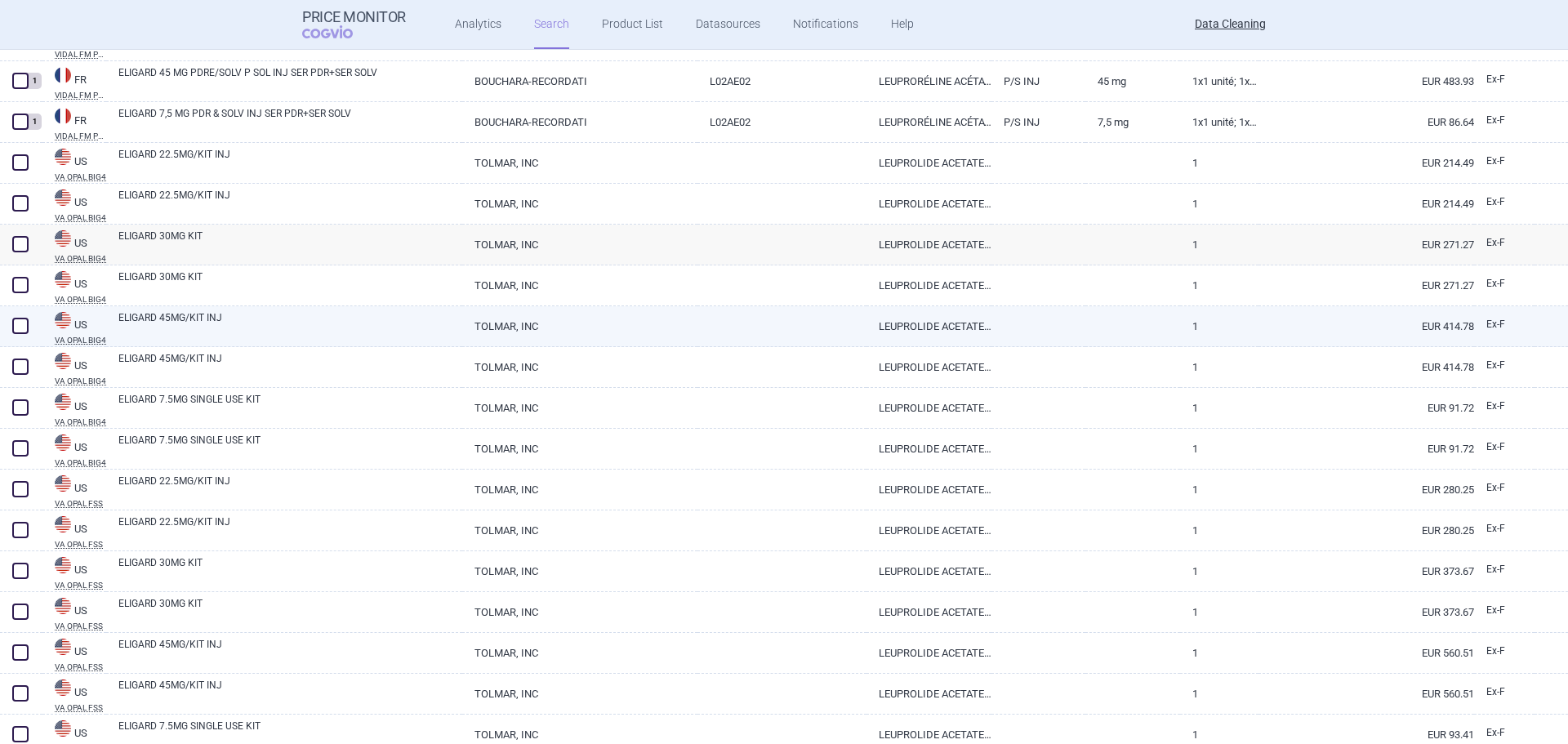 click on "ELIGARD 45MG/KIT INJ" at bounding box center [290, 325] 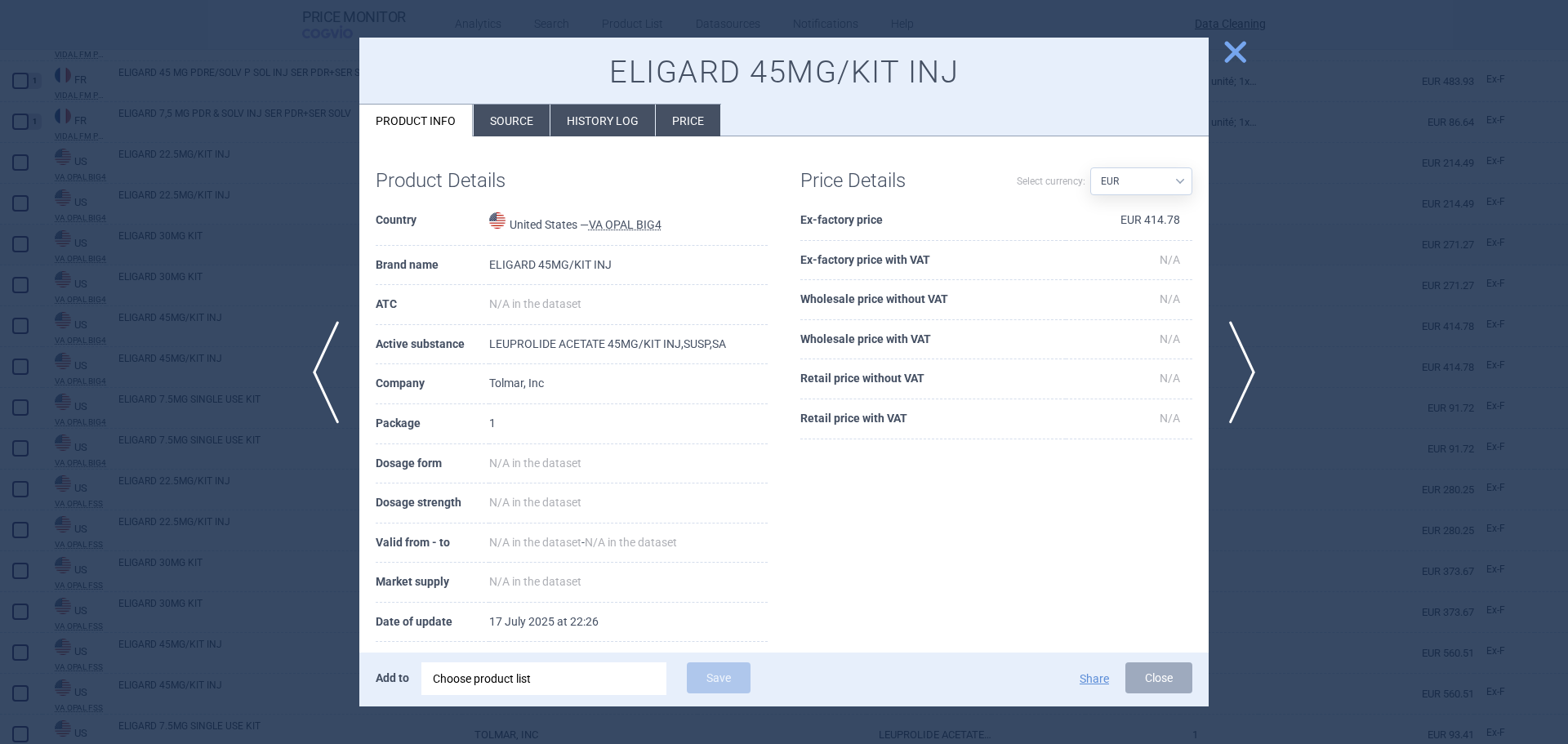 click on "Source" at bounding box center (511, 120) 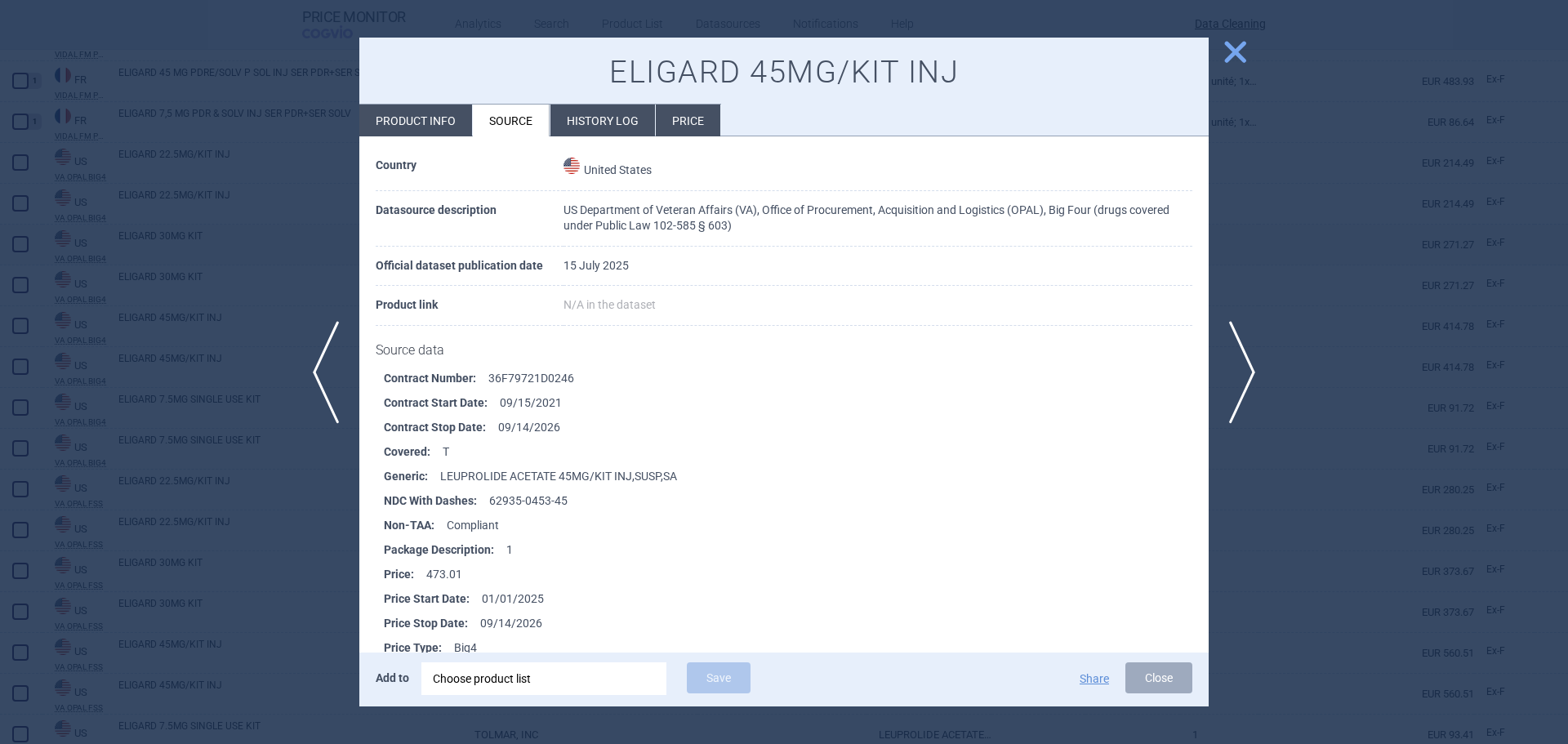 scroll, scrollTop: 82, scrollLeft: 0, axis: vertical 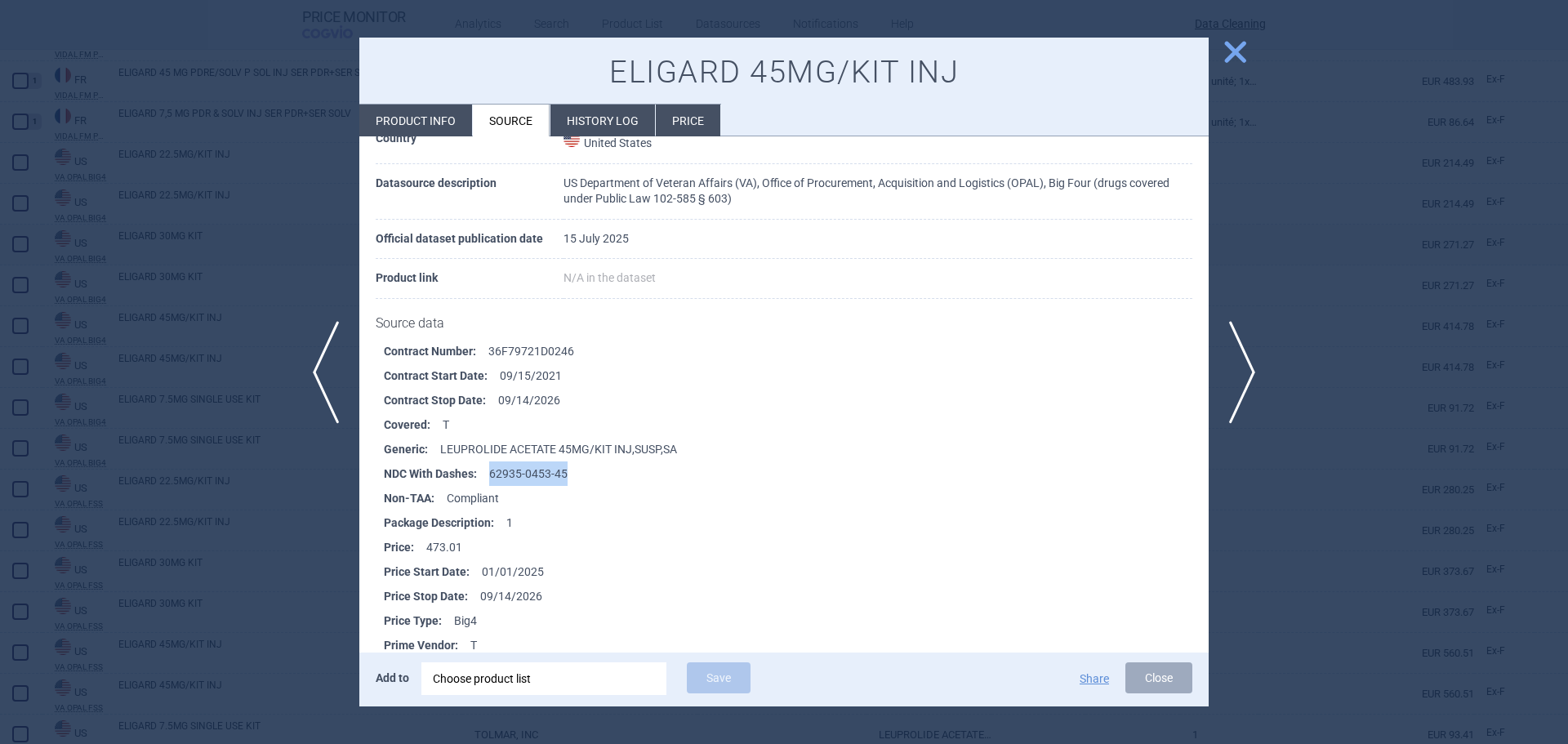 drag, startPoint x: 577, startPoint y: 477, endPoint x: 490, endPoint y: 476, distance: 87.005747 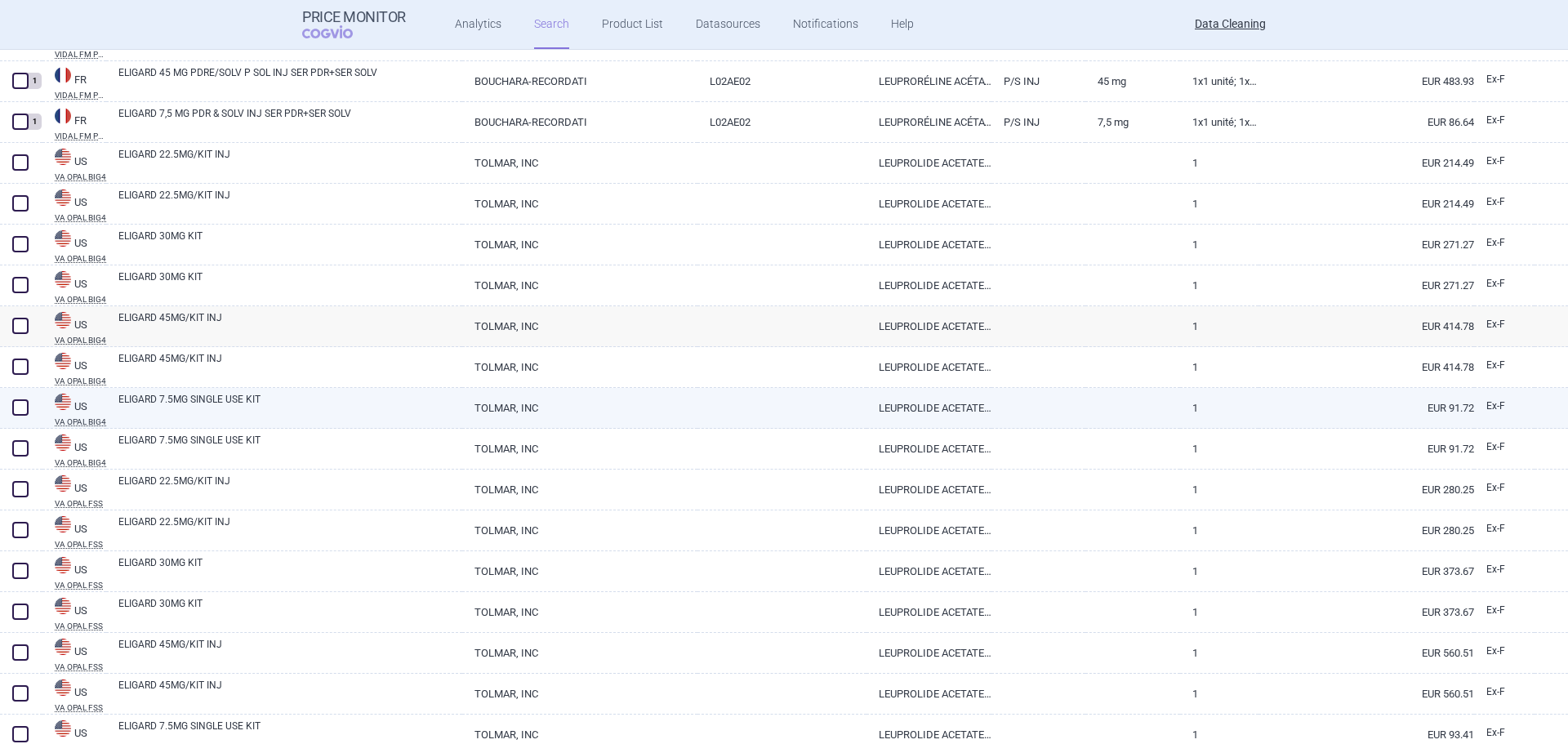 click on "ELIGARD 7.5MG SINGLE USE KIT" at bounding box center (290, 407) 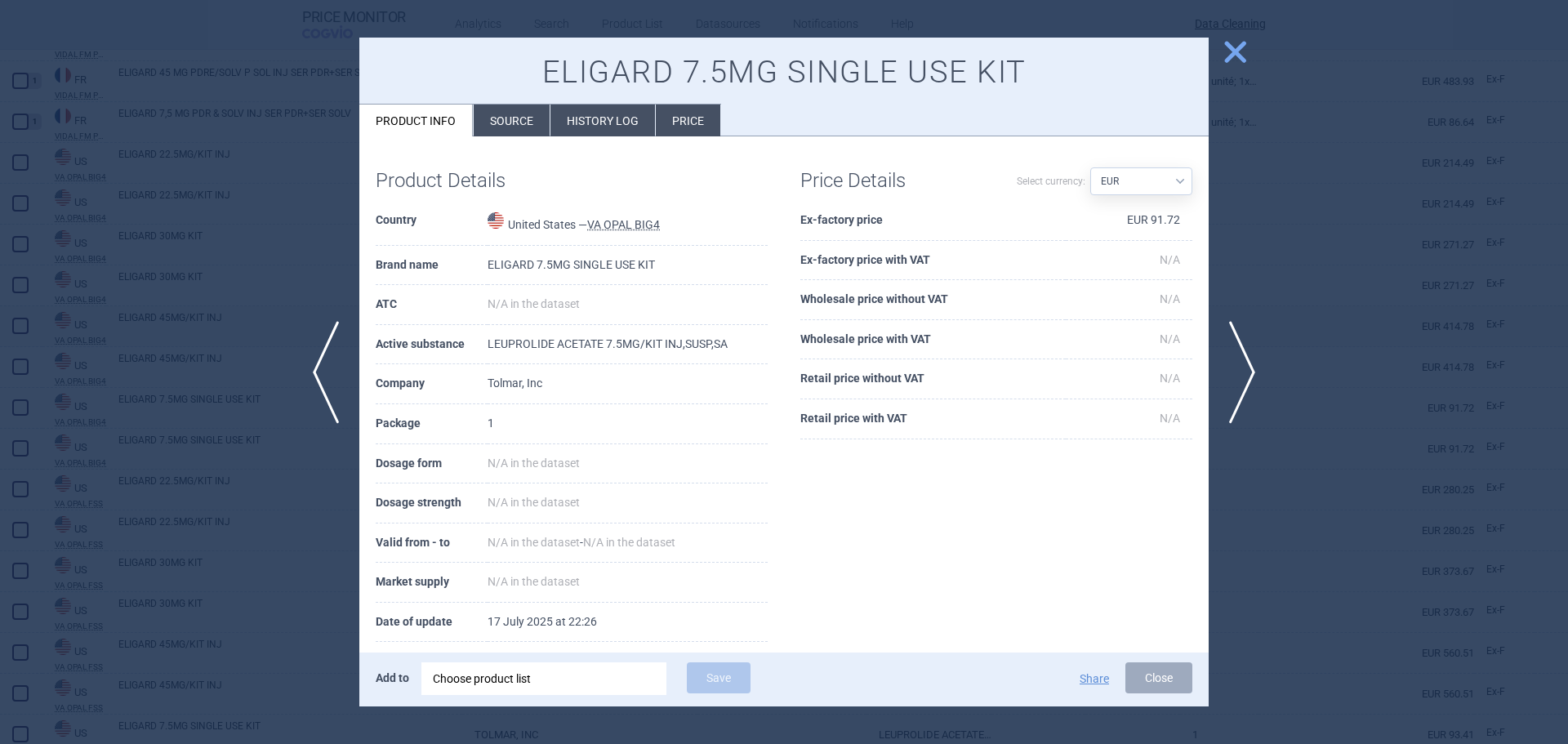 click on "Source" at bounding box center [511, 120] 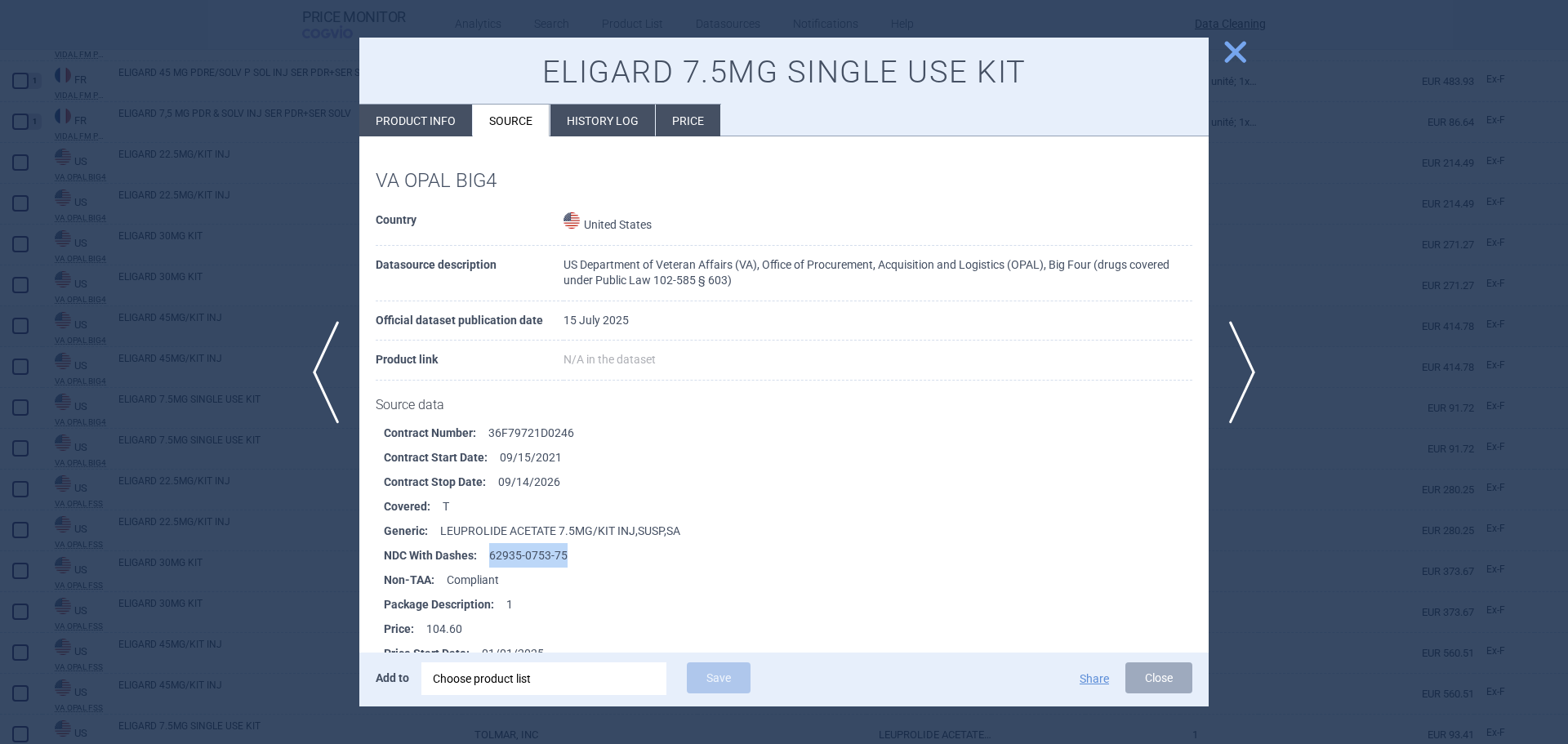 drag, startPoint x: 572, startPoint y: 558, endPoint x: 486, endPoint y: 558, distance: 86 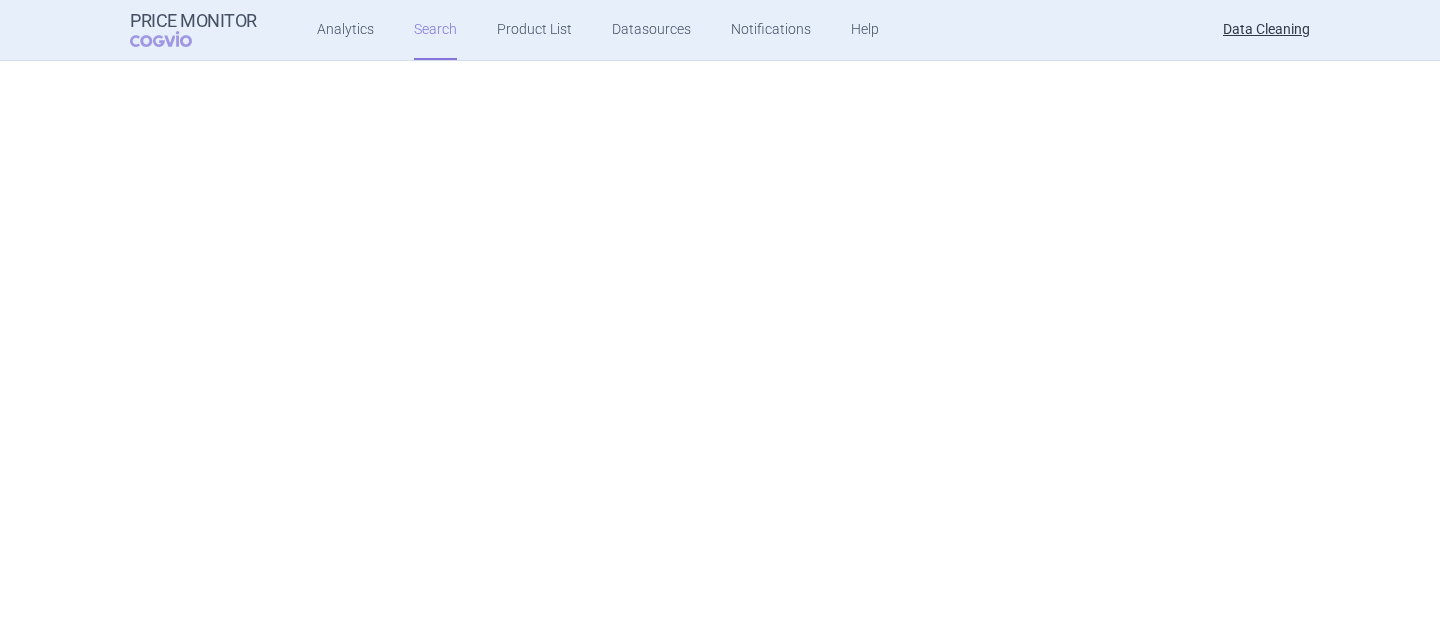scroll, scrollTop: 0, scrollLeft: 0, axis: both 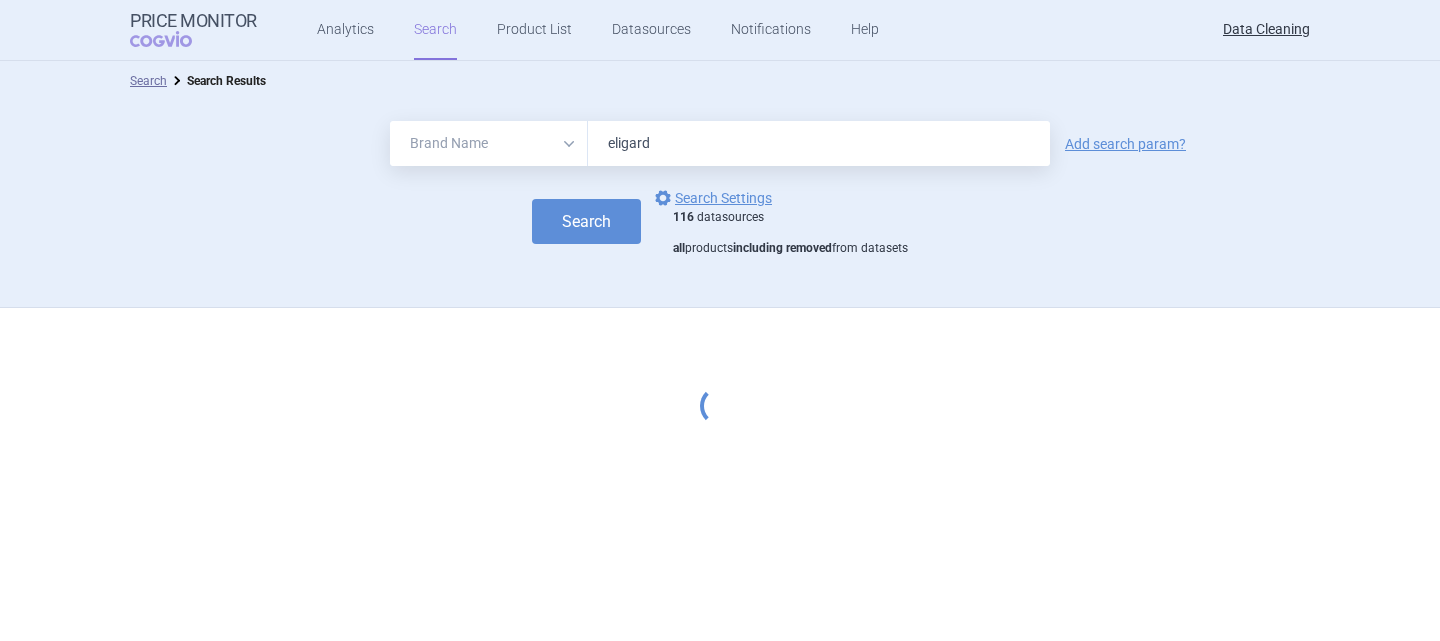 select on "brandName" 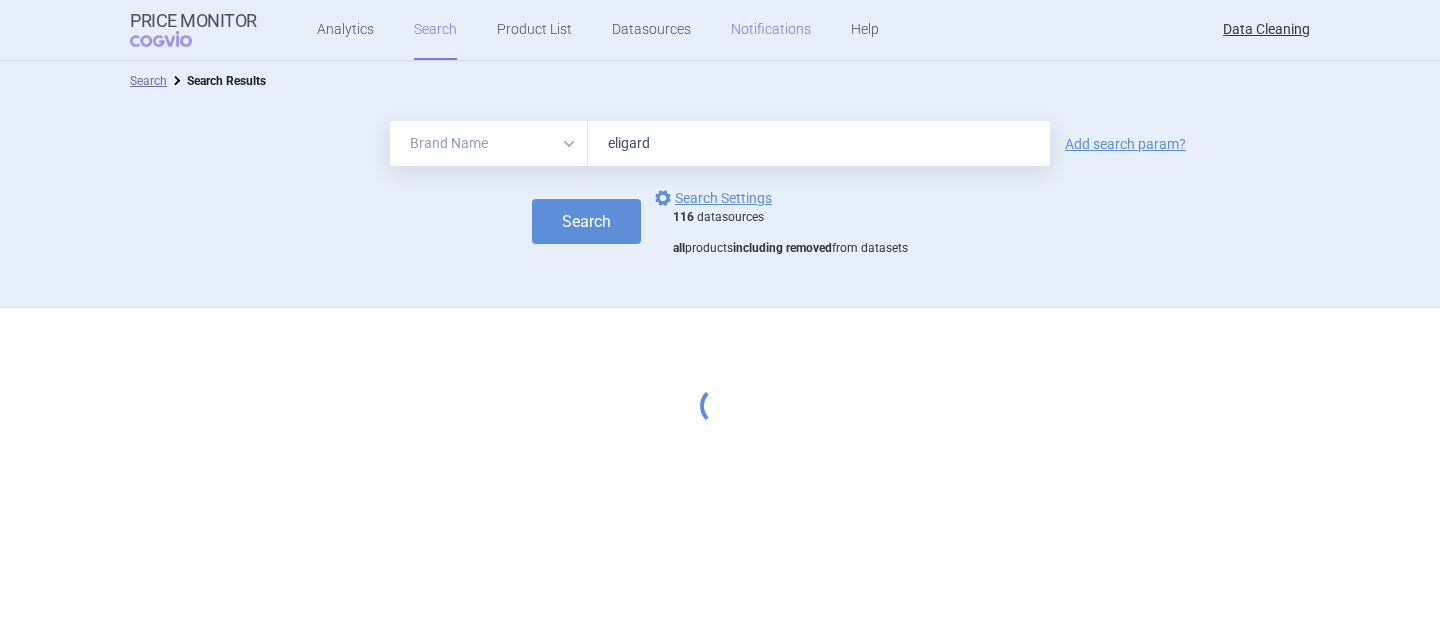 scroll, scrollTop: 0, scrollLeft: 0, axis: both 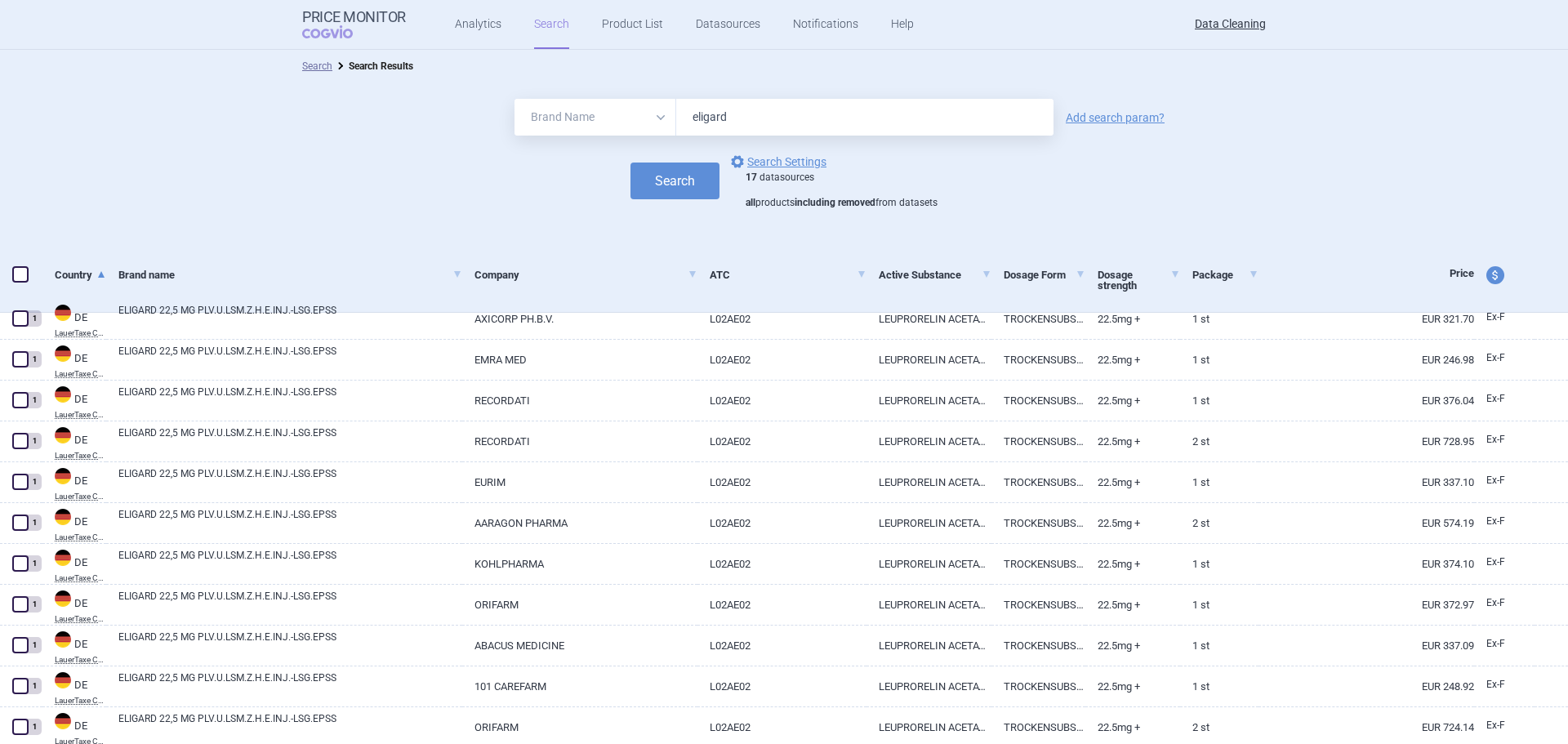 select on "brandName" 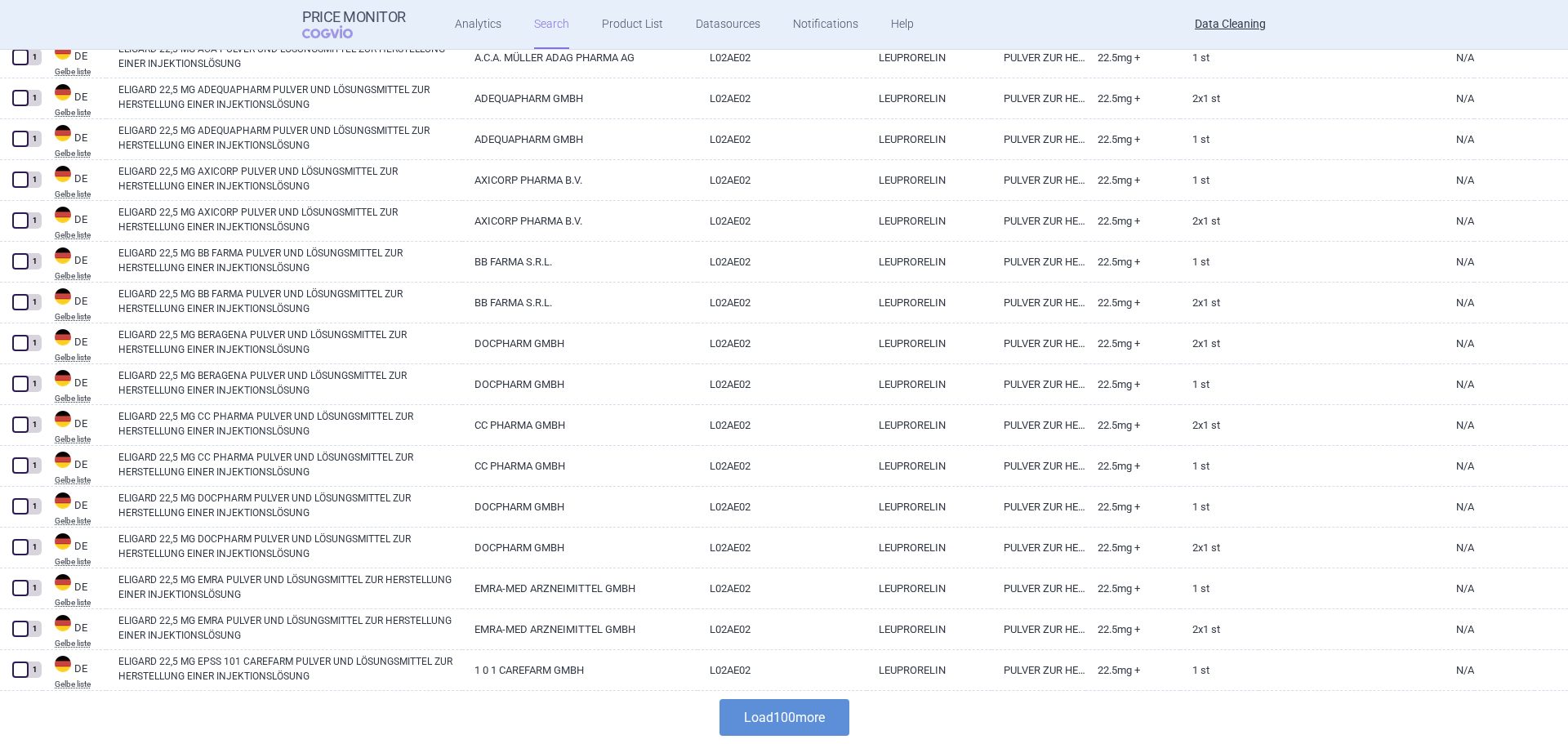 click on "Load  100  more" at bounding box center [784, 717] 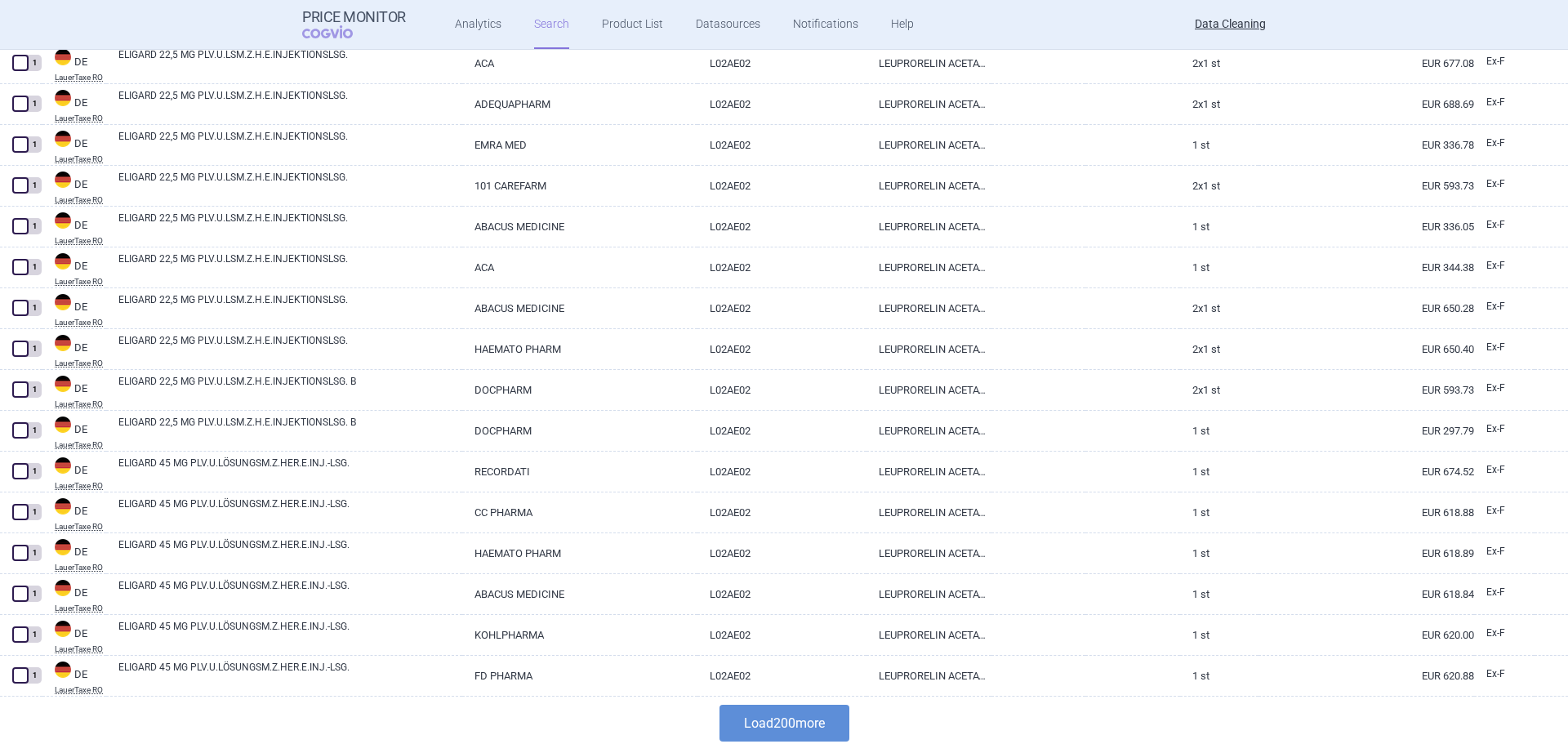 scroll, scrollTop: 7836, scrollLeft: 0, axis: vertical 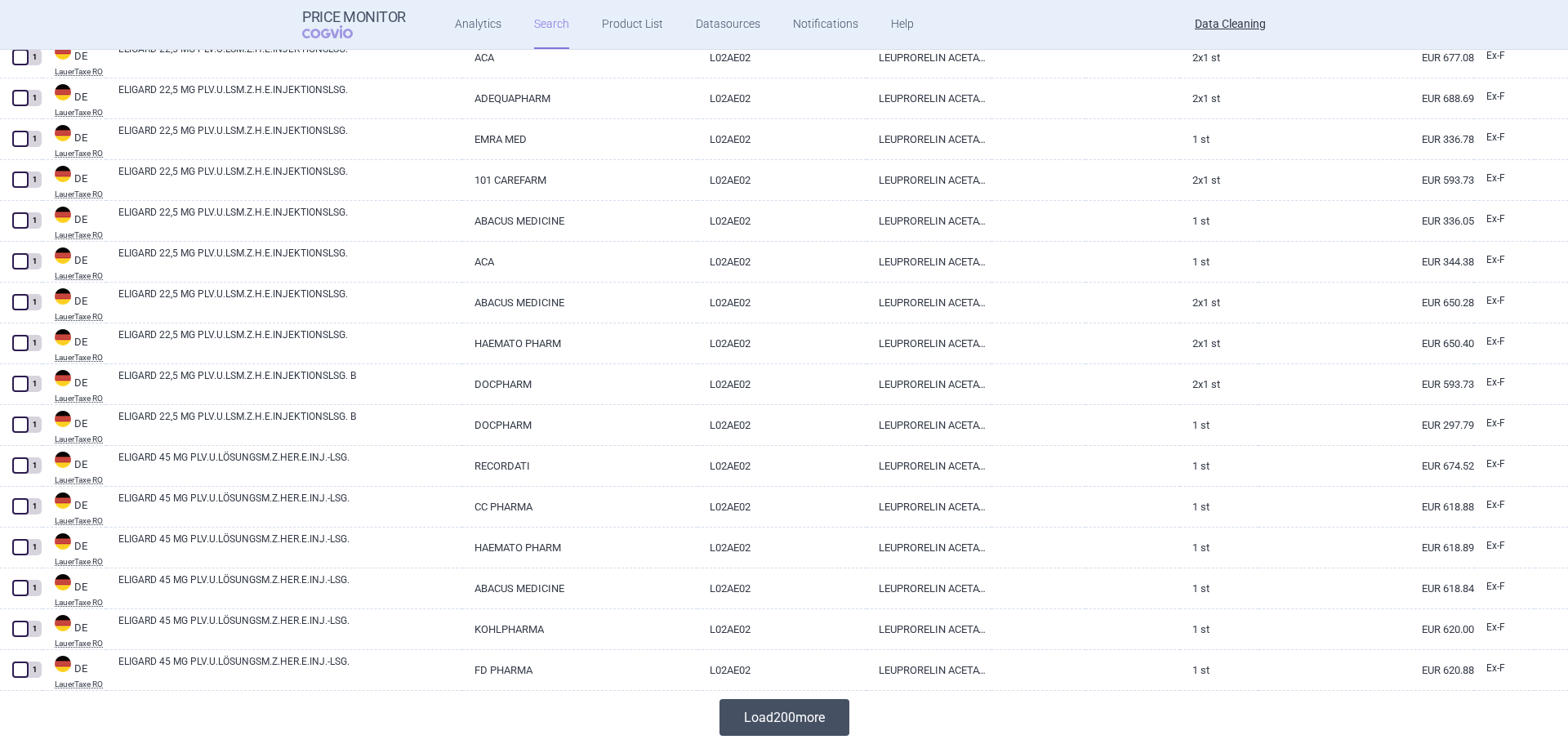 click on "Load  200  more" at bounding box center [784, 717] 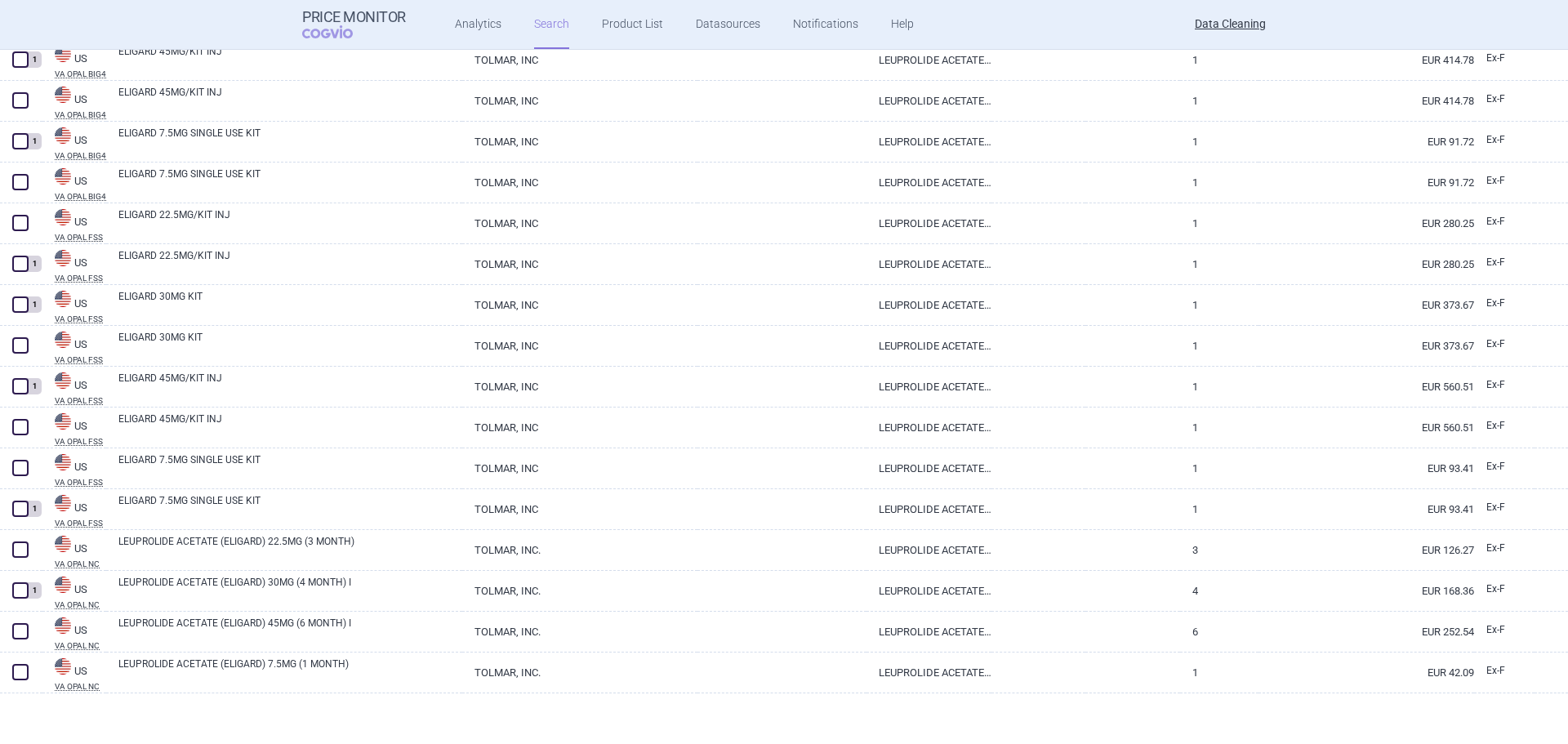 scroll, scrollTop: 9551, scrollLeft: 0, axis: vertical 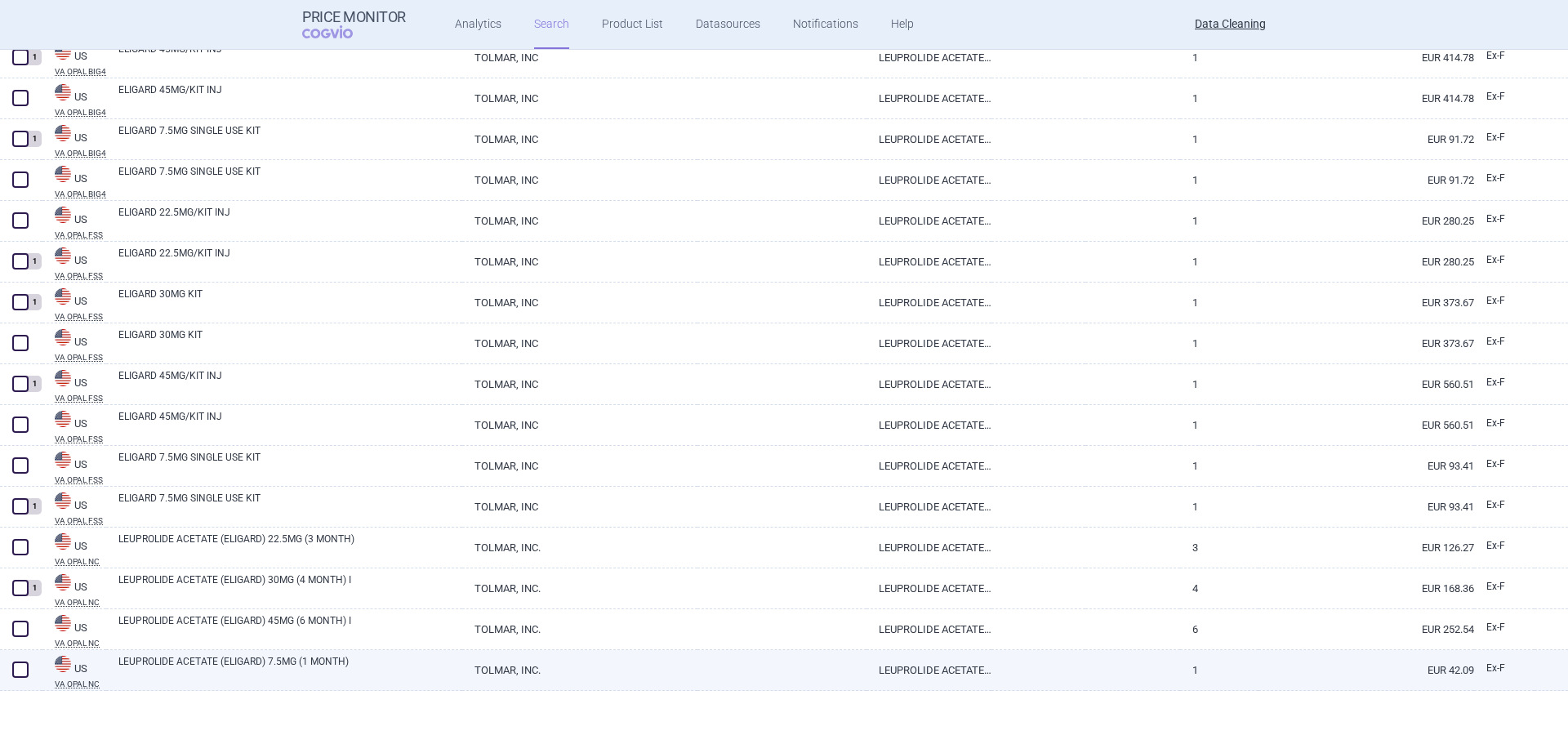 click on "LEUPROLIDE ACETATE (ELIGARD) 7.5MG (1 MONTH)" at bounding box center [290, 669] 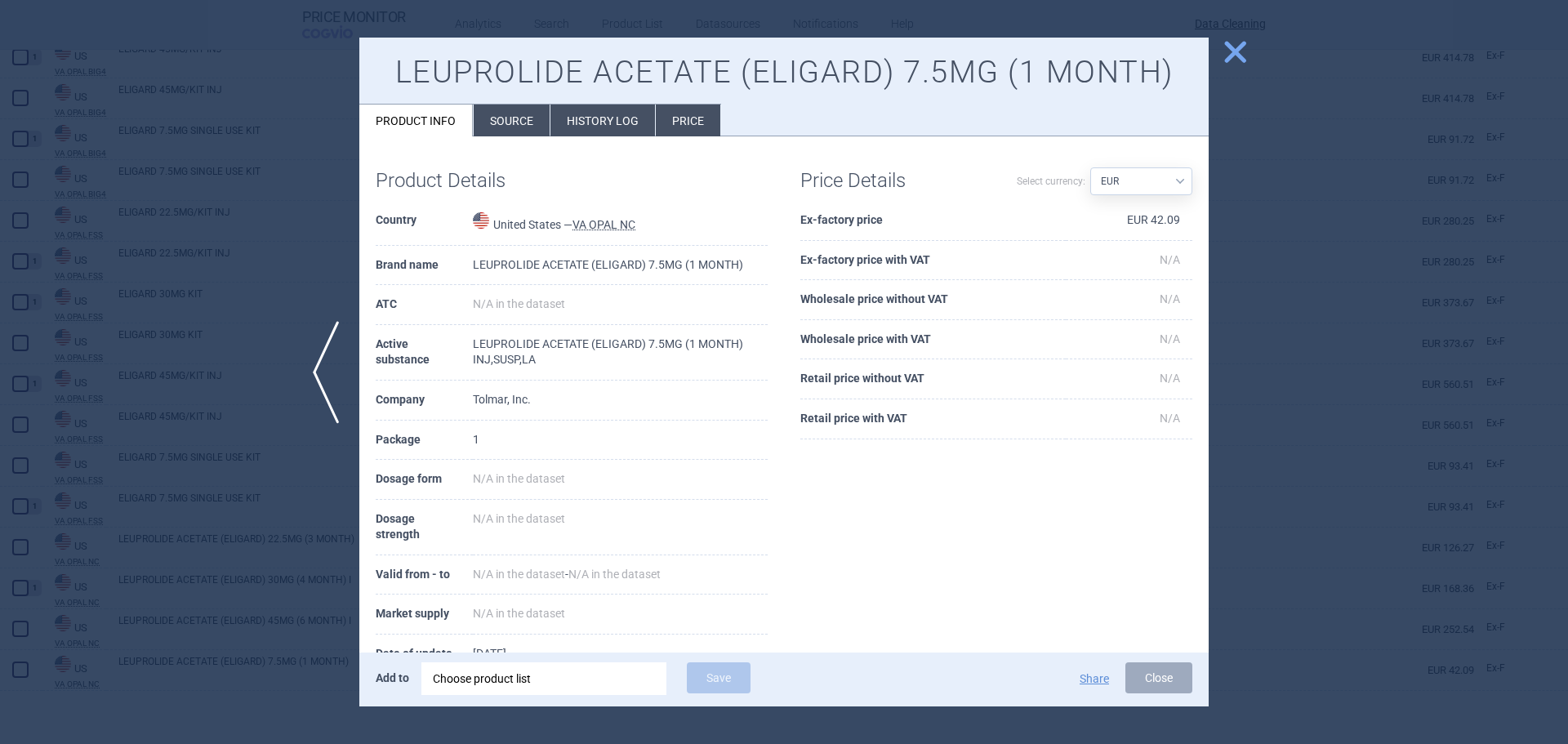 click on "Source" at bounding box center [511, 120] 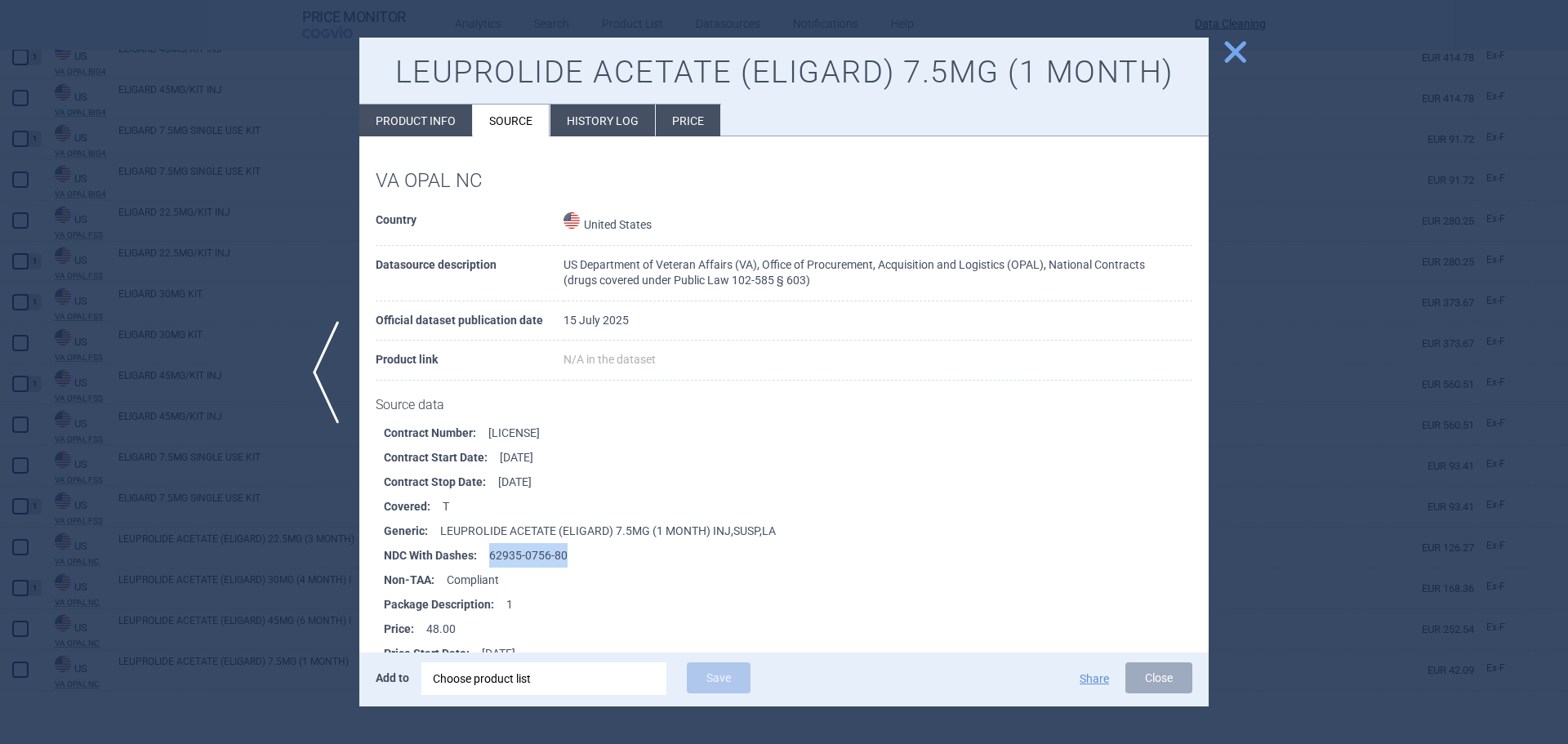 drag, startPoint x: 577, startPoint y: 554, endPoint x: 489, endPoint y: 554, distance: 88 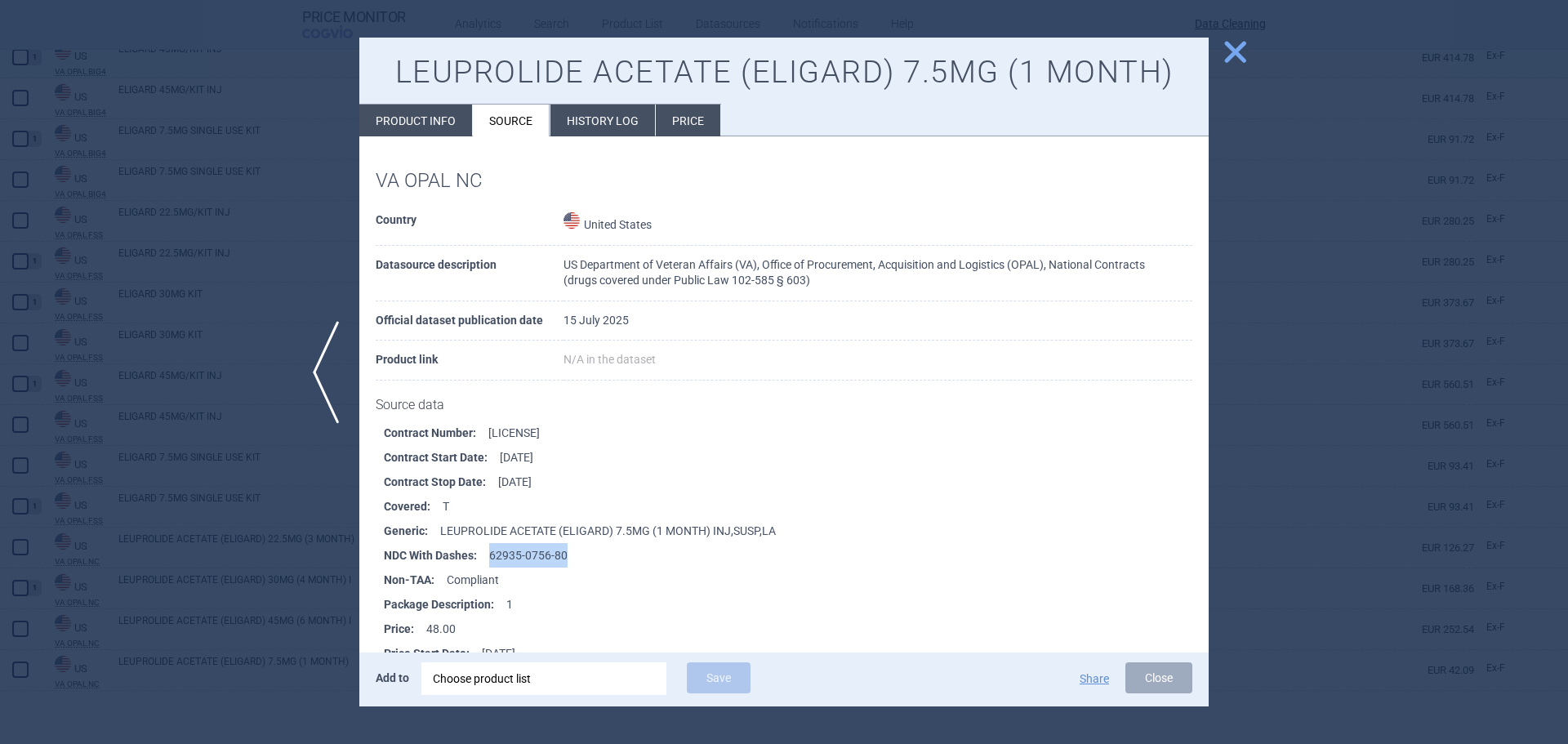 click on "close" at bounding box center (1235, 51) 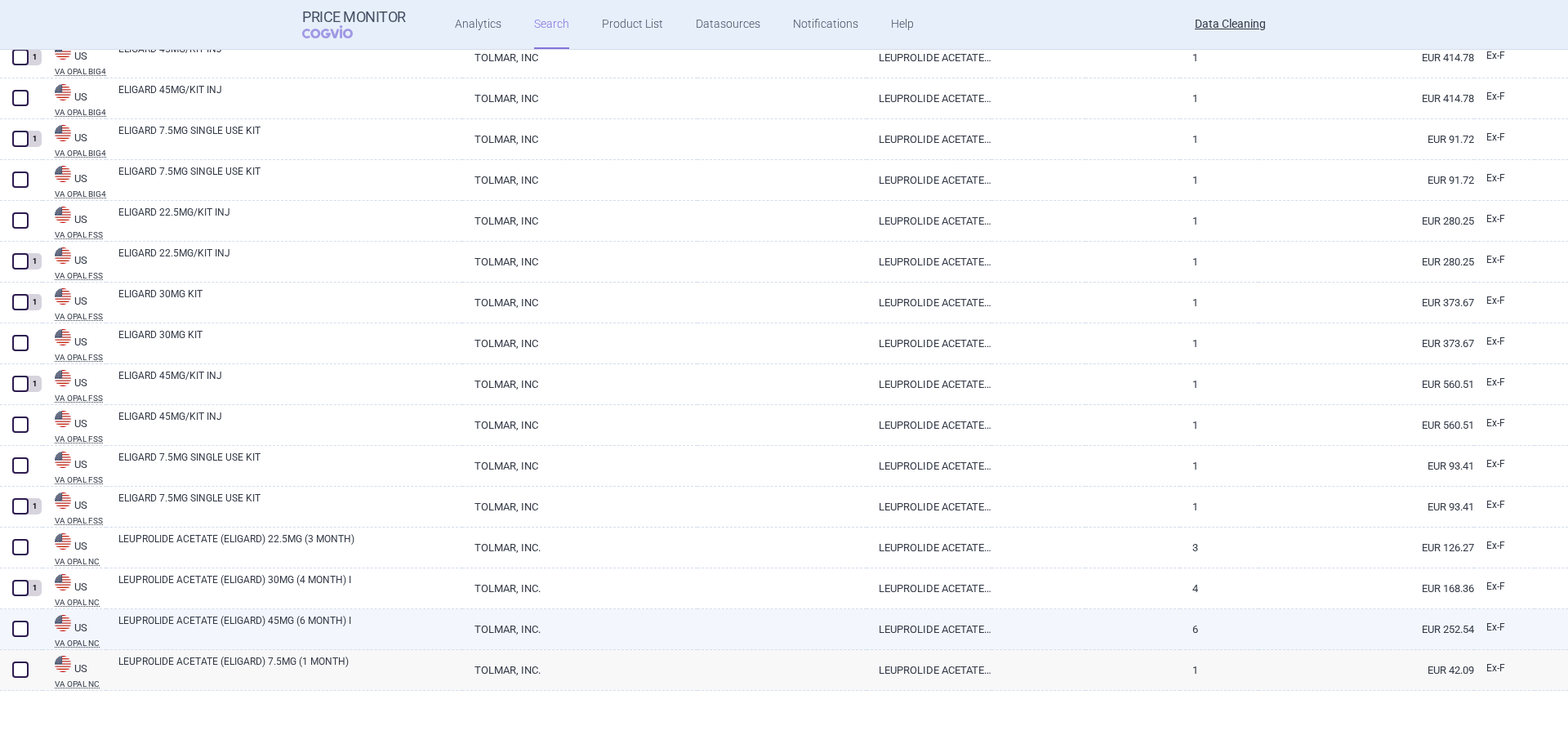 click on "LEUPROLIDE ACETATE (ELIGARD) 45MG (6 MONTH) I" at bounding box center [290, 628] 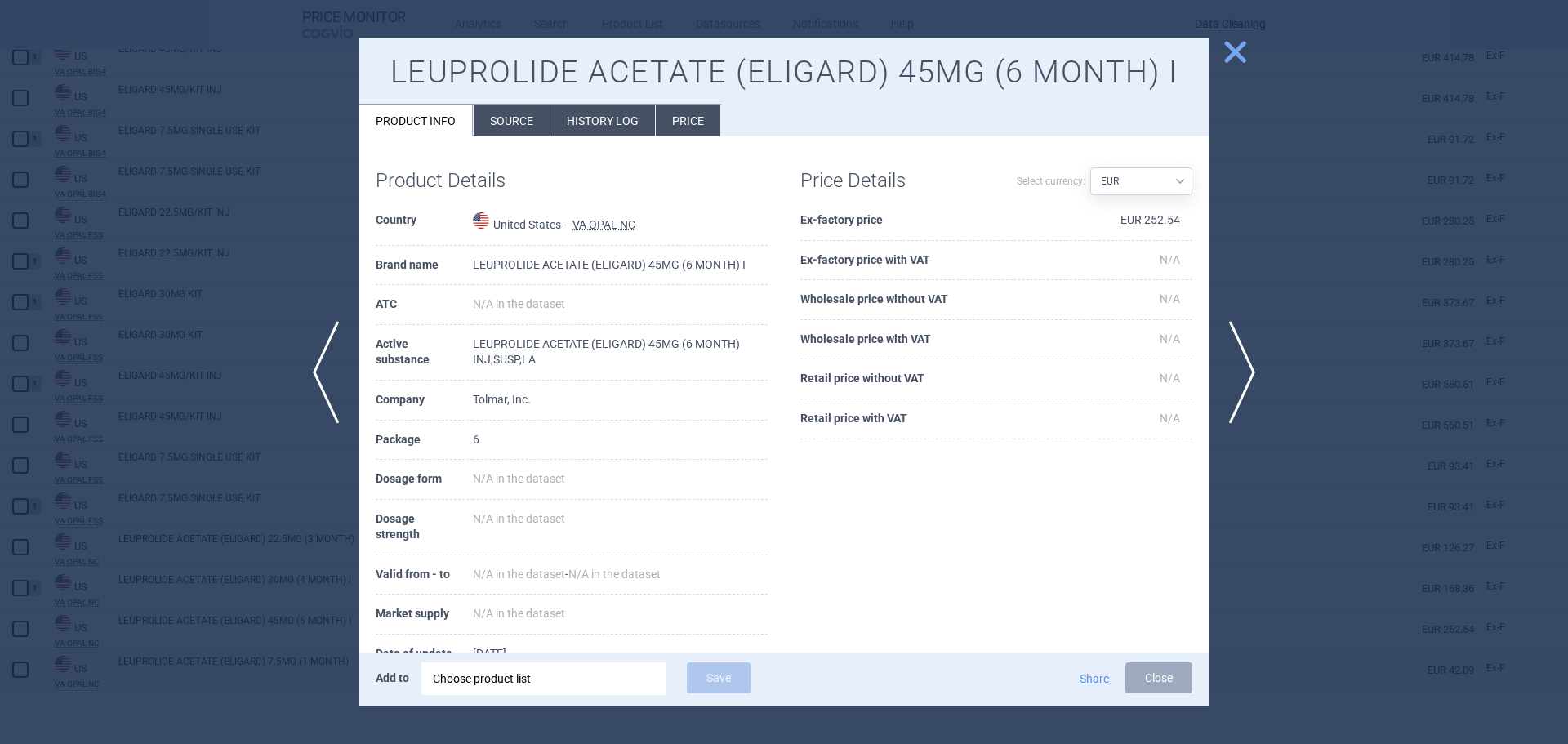 click on "Source" at bounding box center [511, 120] 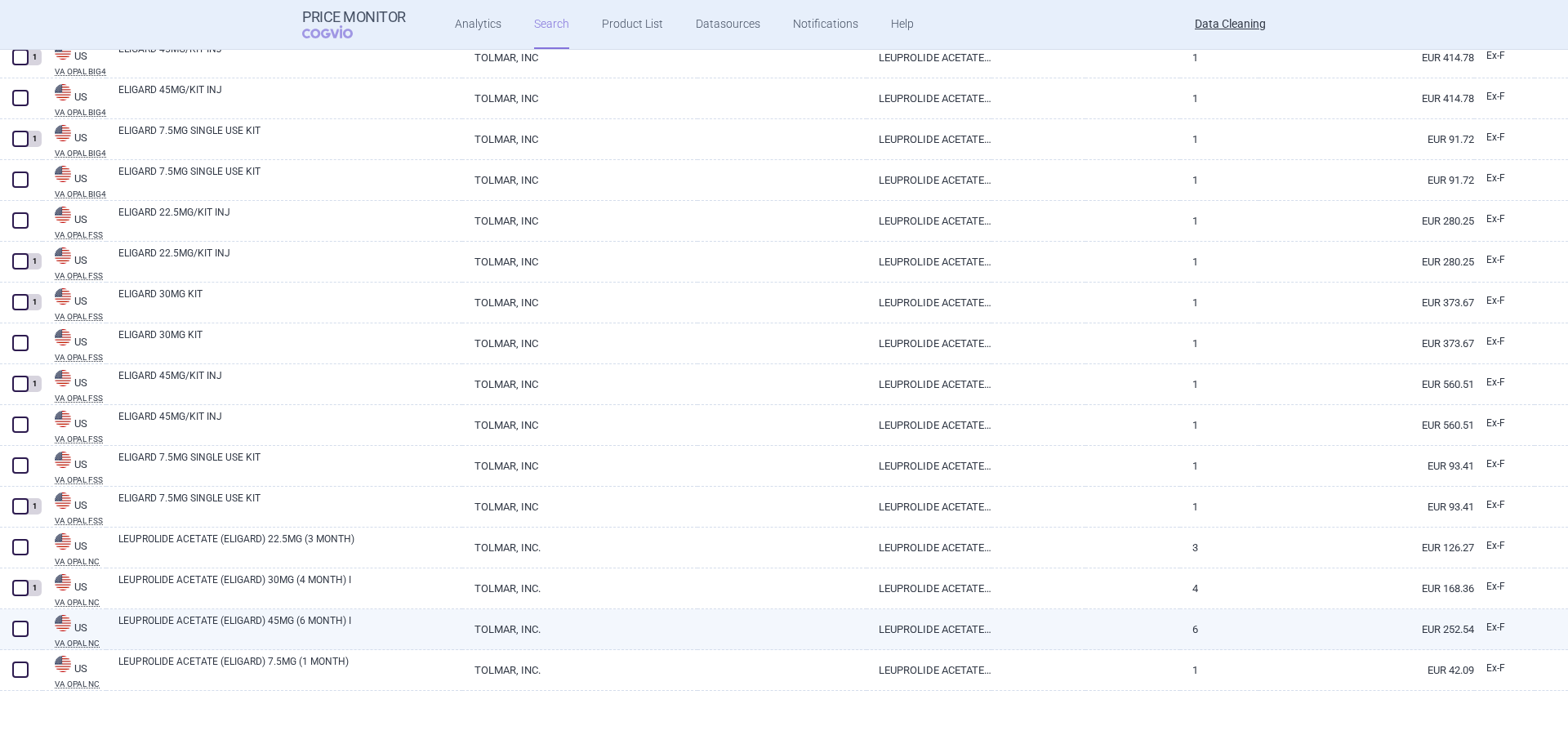 click on "TOLMAR, INC." at bounding box center (580, 629) 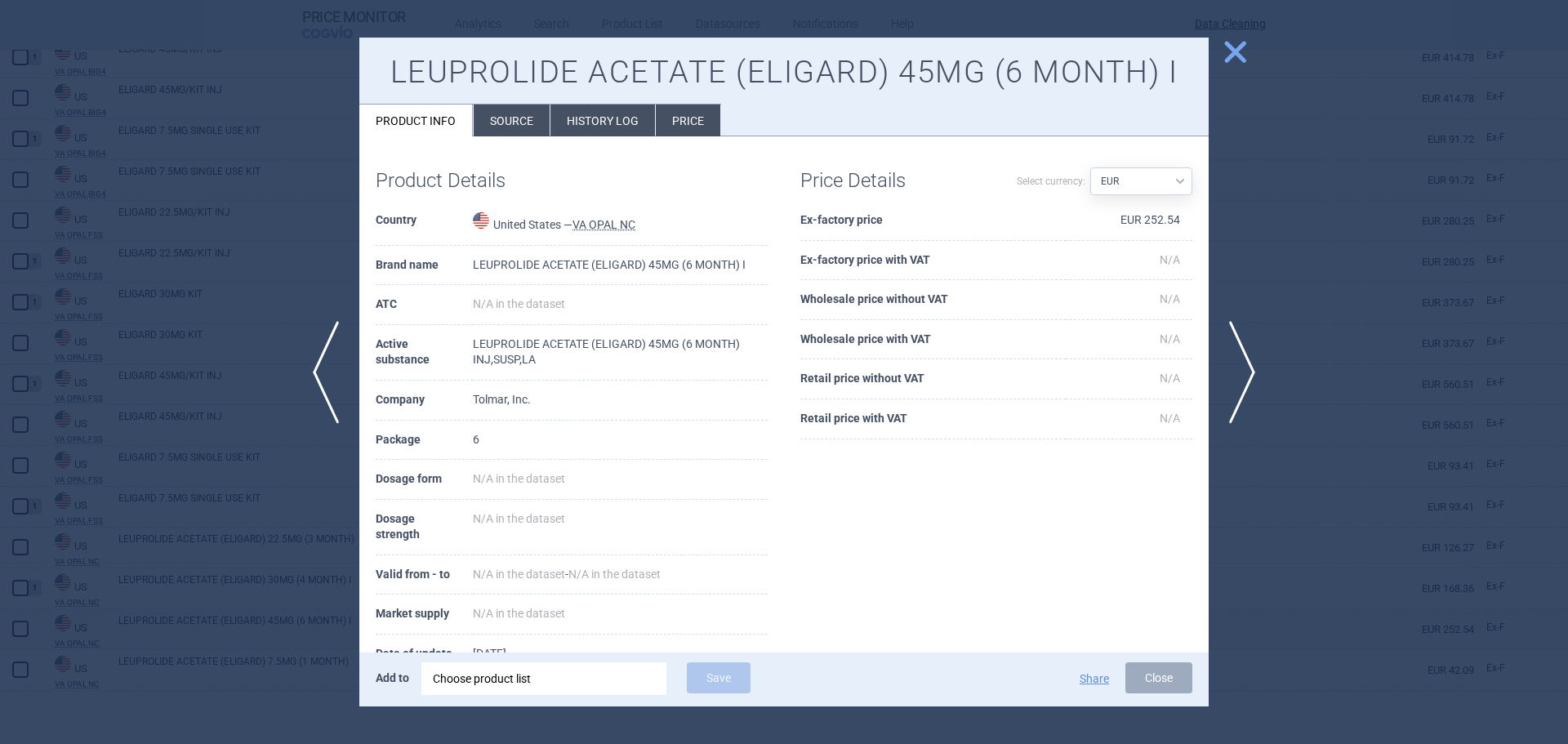 click on "Source" at bounding box center (511, 120) 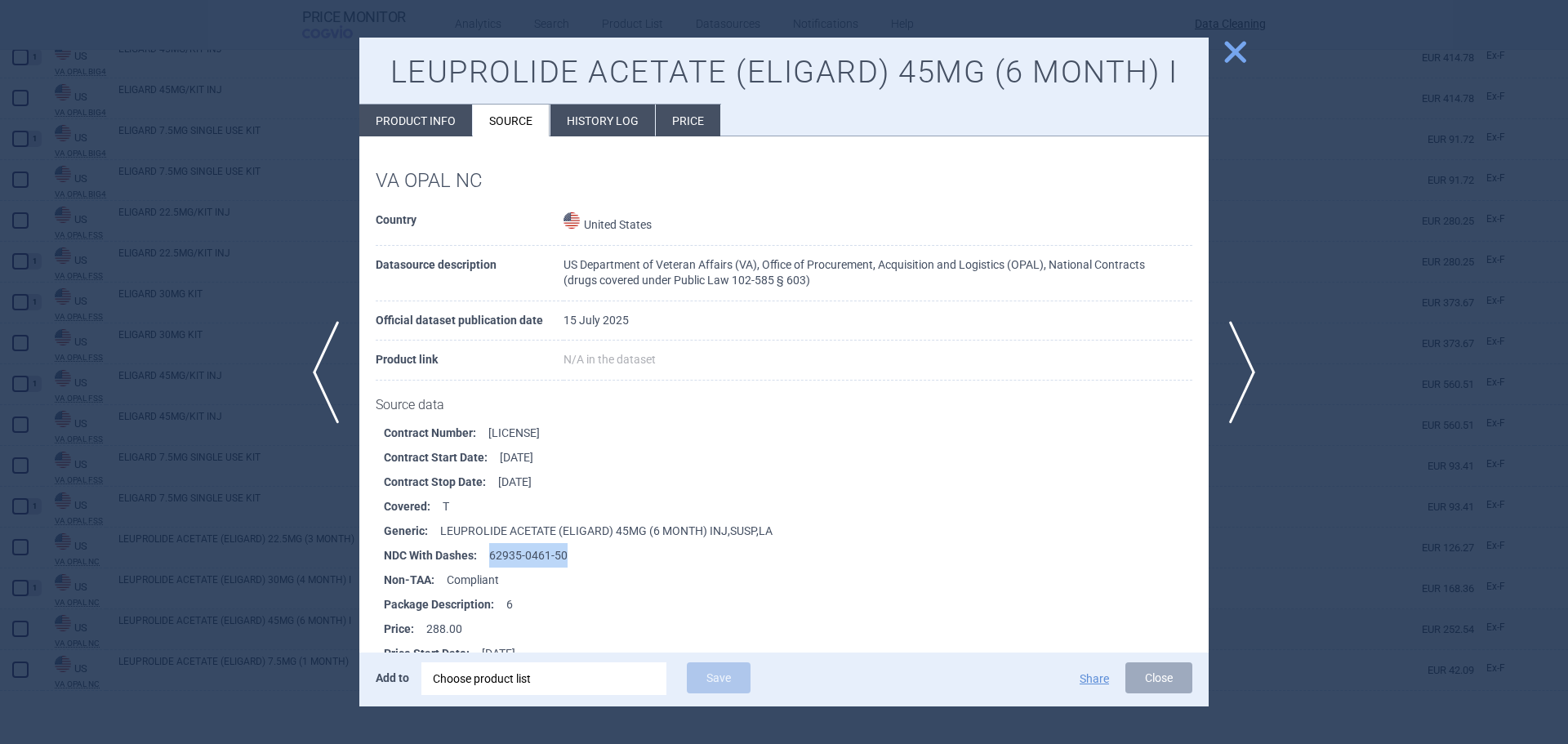 drag, startPoint x: 527, startPoint y: 552, endPoint x: 491, endPoint y: 553, distance: 36.013886 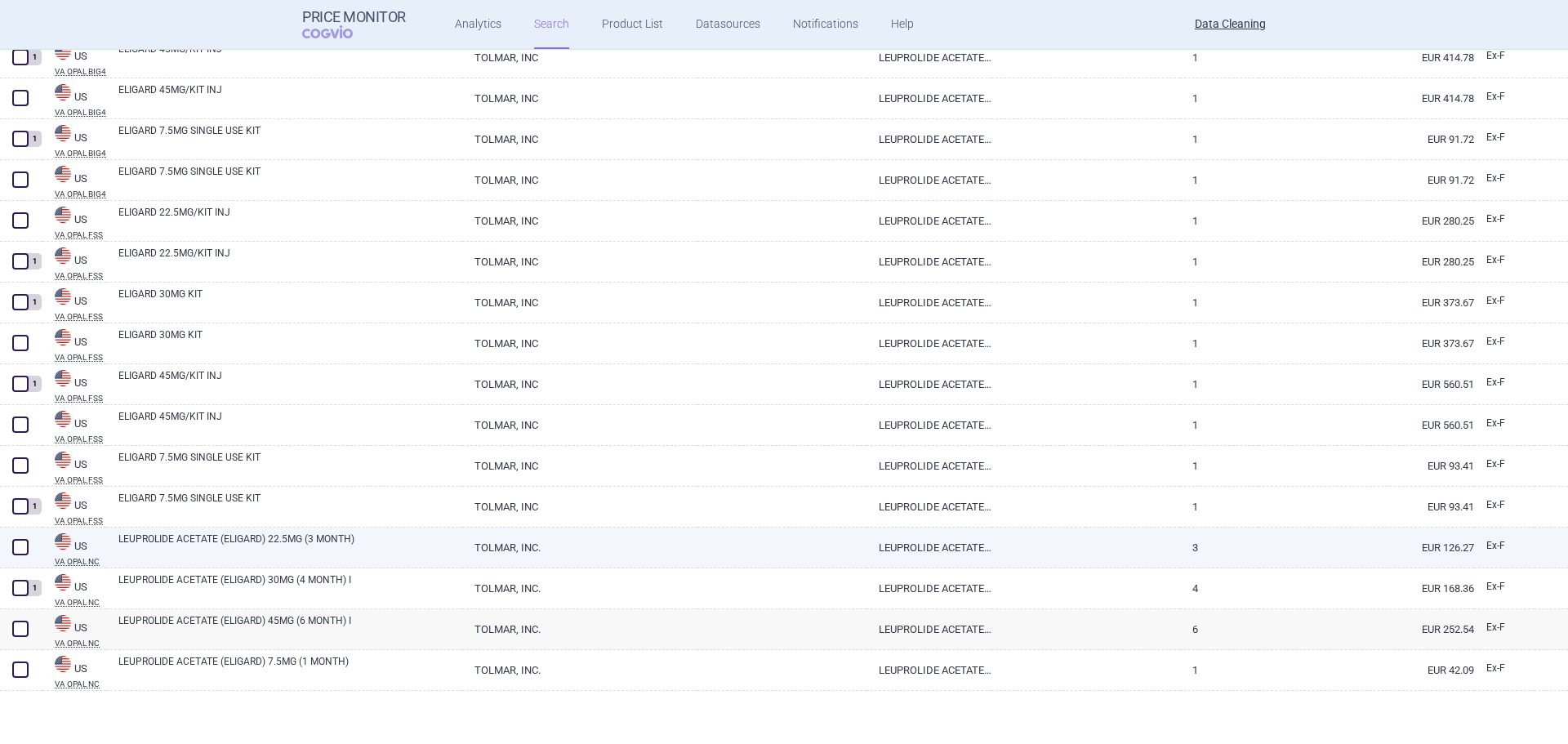 click on "LEUPROLIDE ACETATE (ELIGARD) 22.5MG (3 MONTH)" at bounding box center (290, 546) 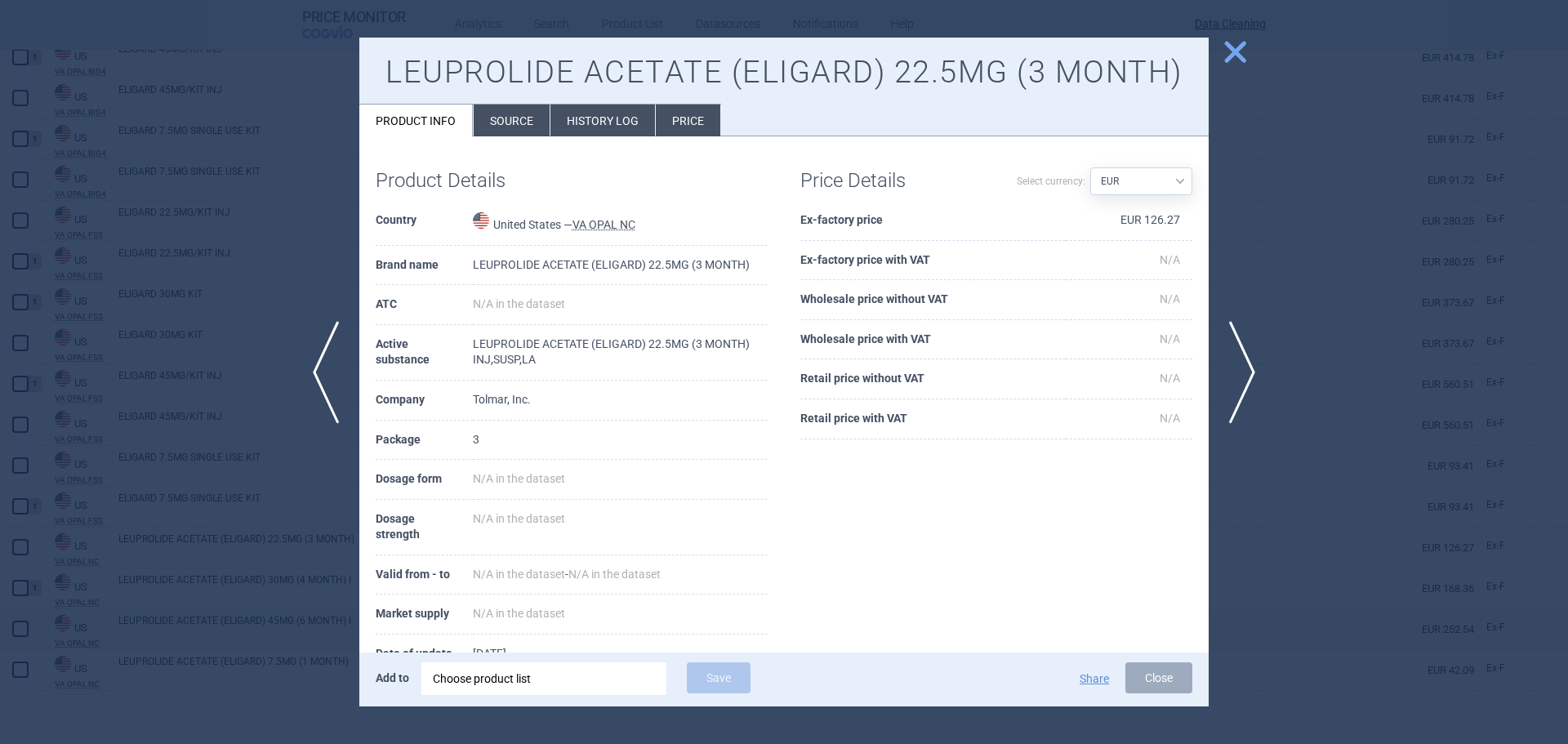 click on "Source" at bounding box center [511, 120] 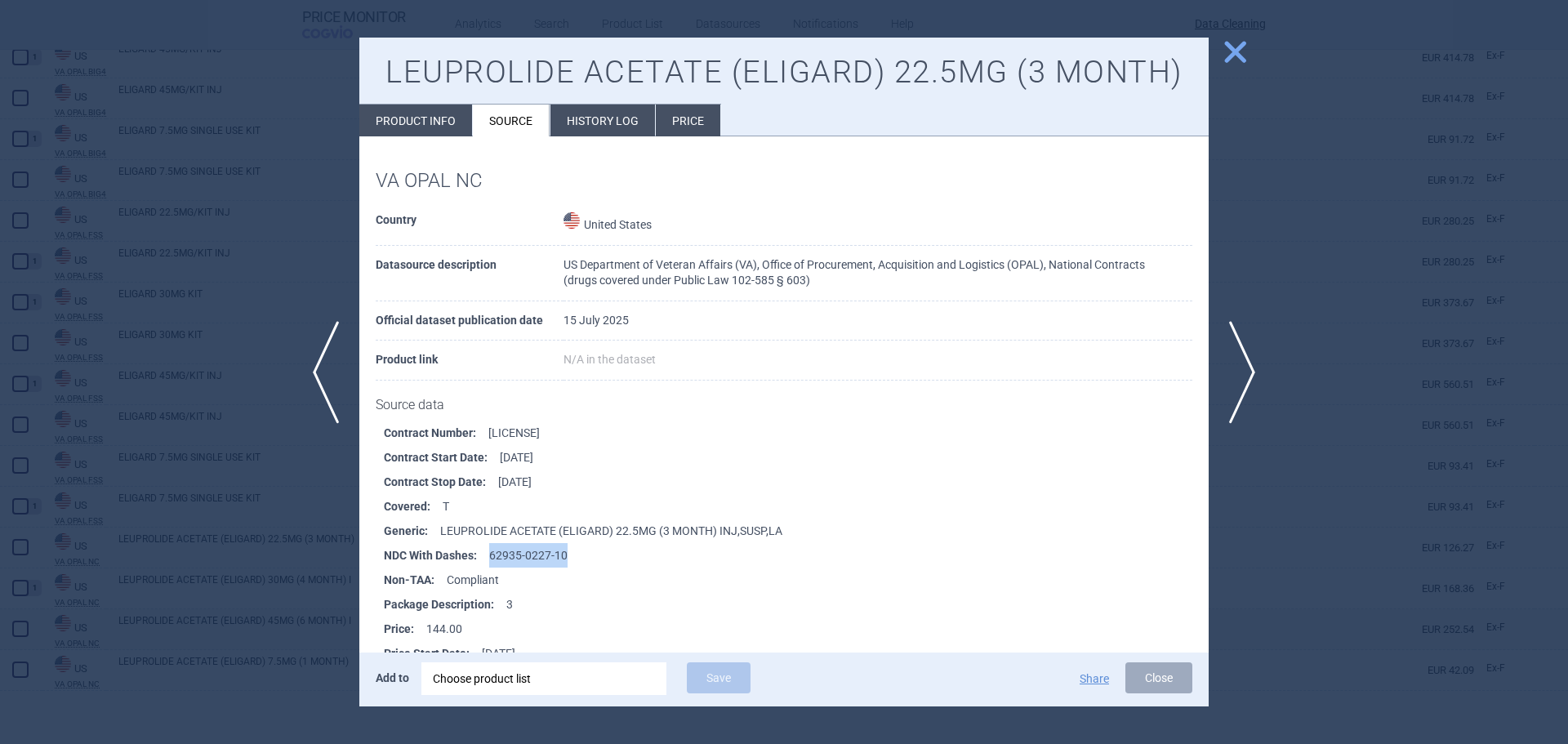 drag, startPoint x: 560, startPoint y: 559, endPoint x: 489, endPoint y: 555, distance: 71.11259 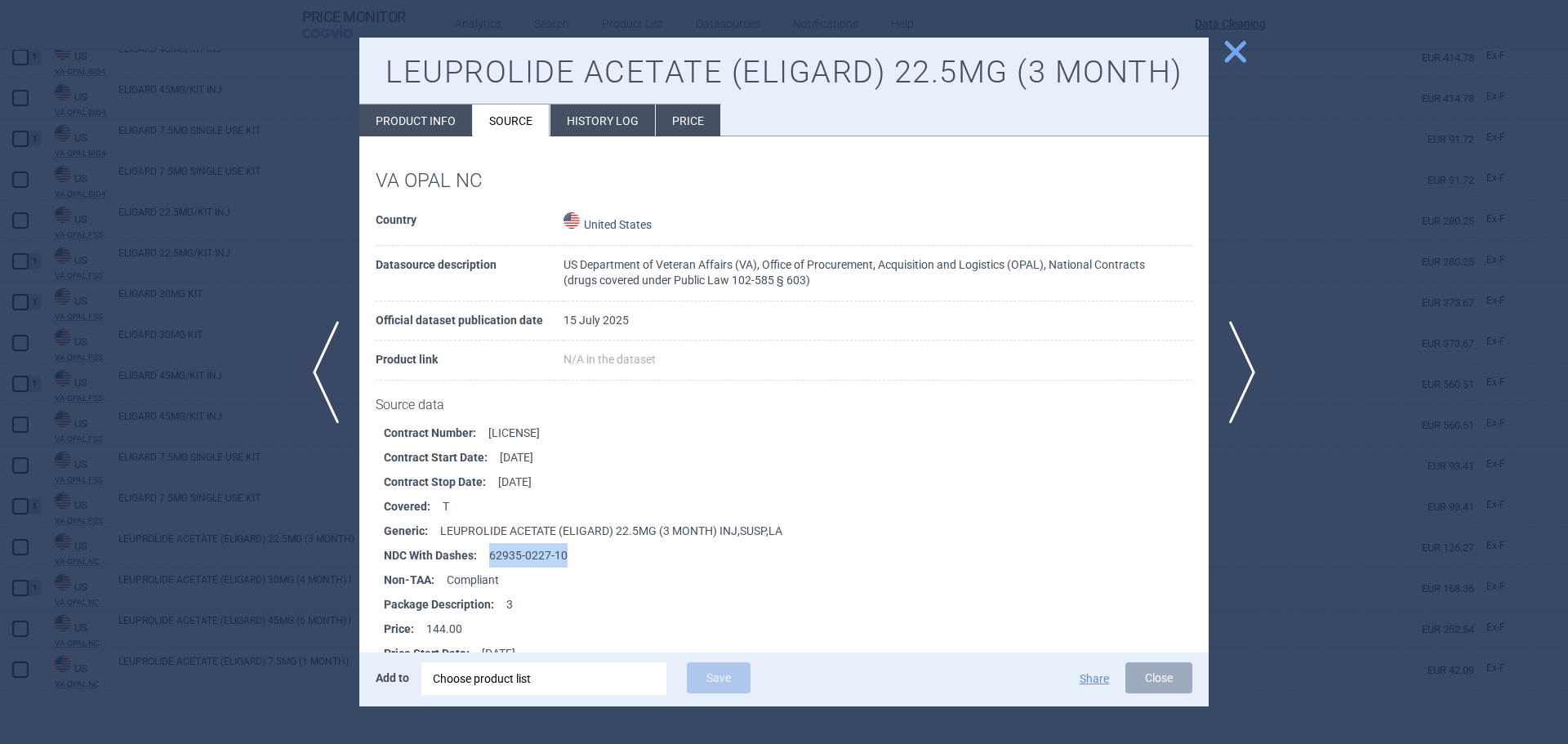 click on "close" at bounding box center (1235, 51) 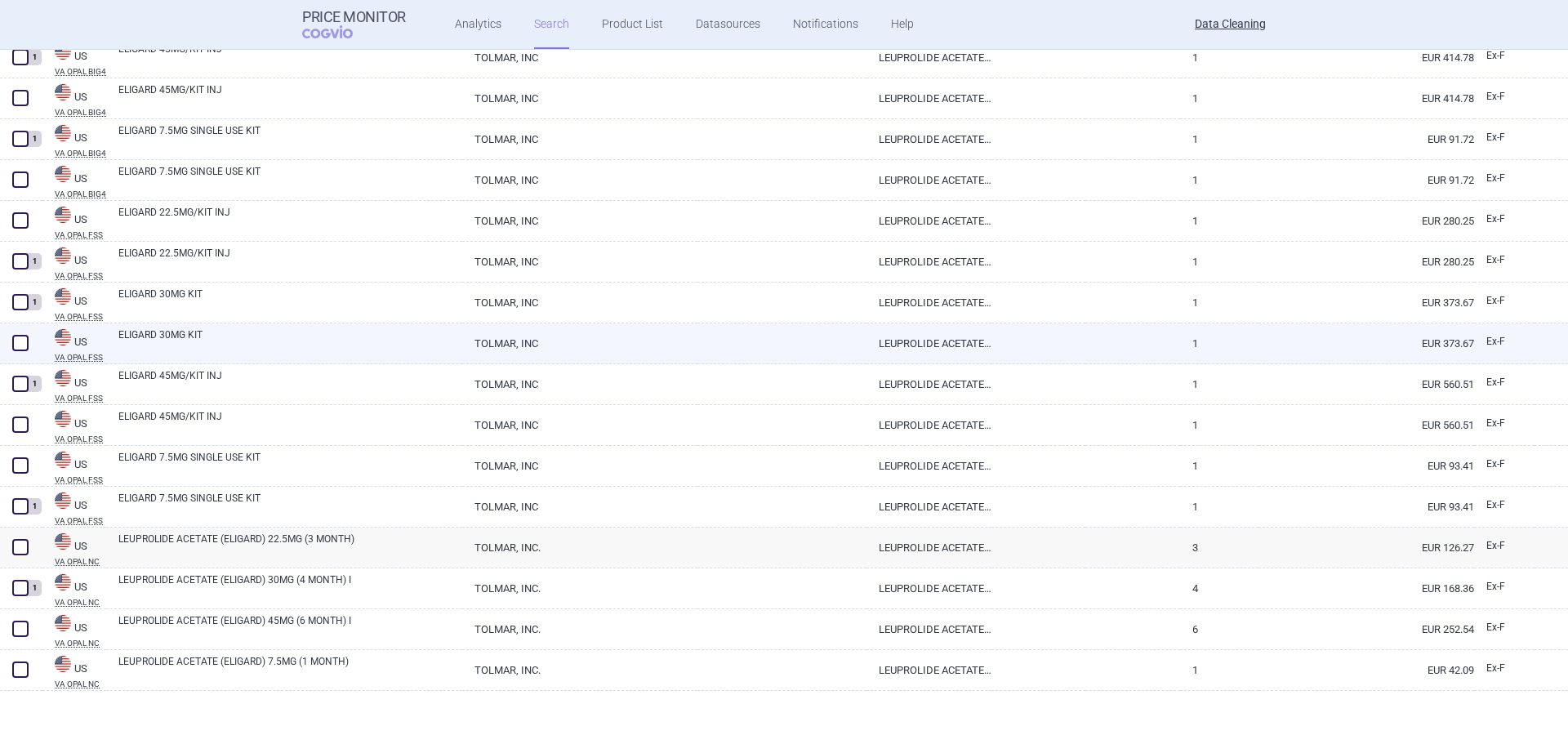click on "ELIGARD 30MG KIT" at bounding box center (290, 342) 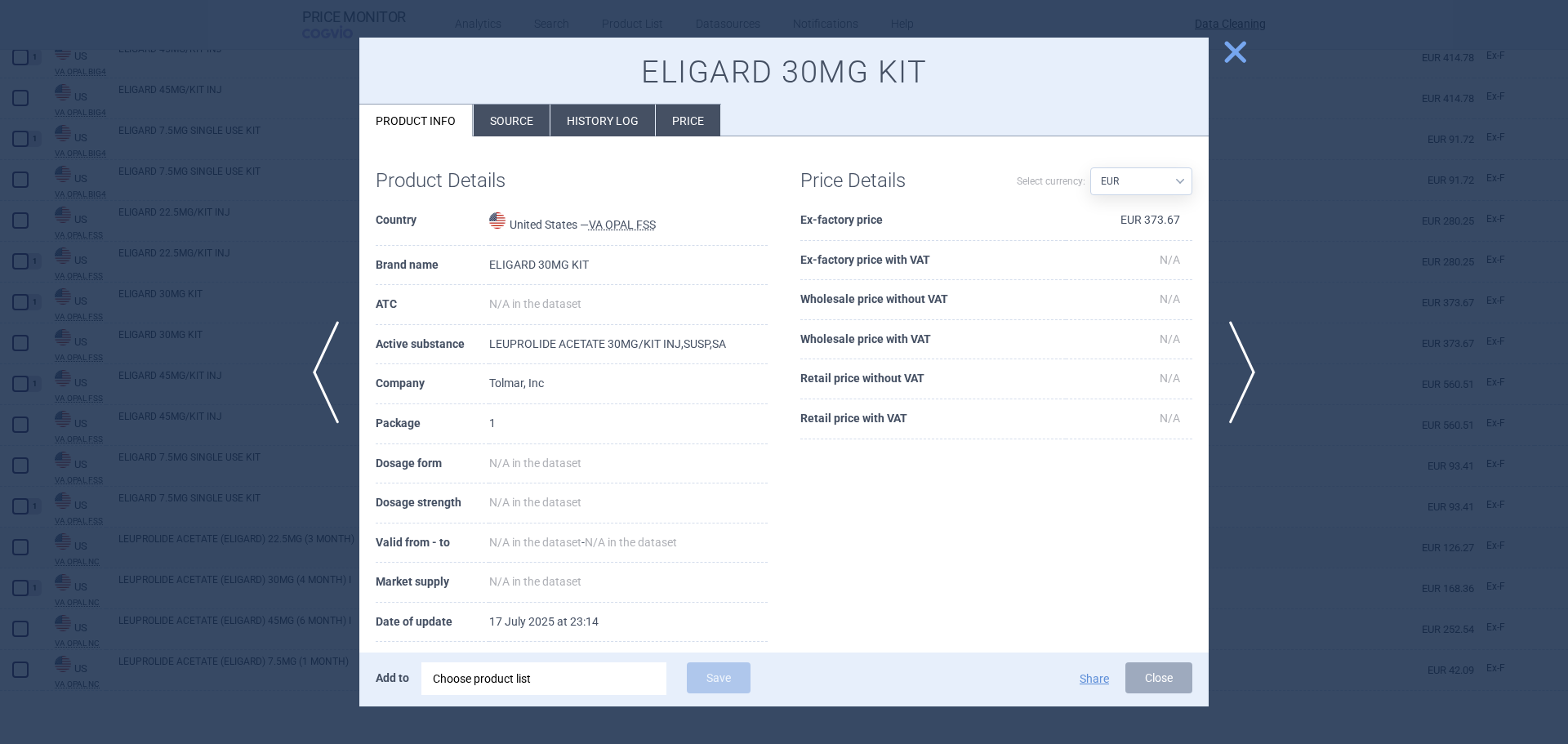 click on "Source" at bounding box center [511, 120] 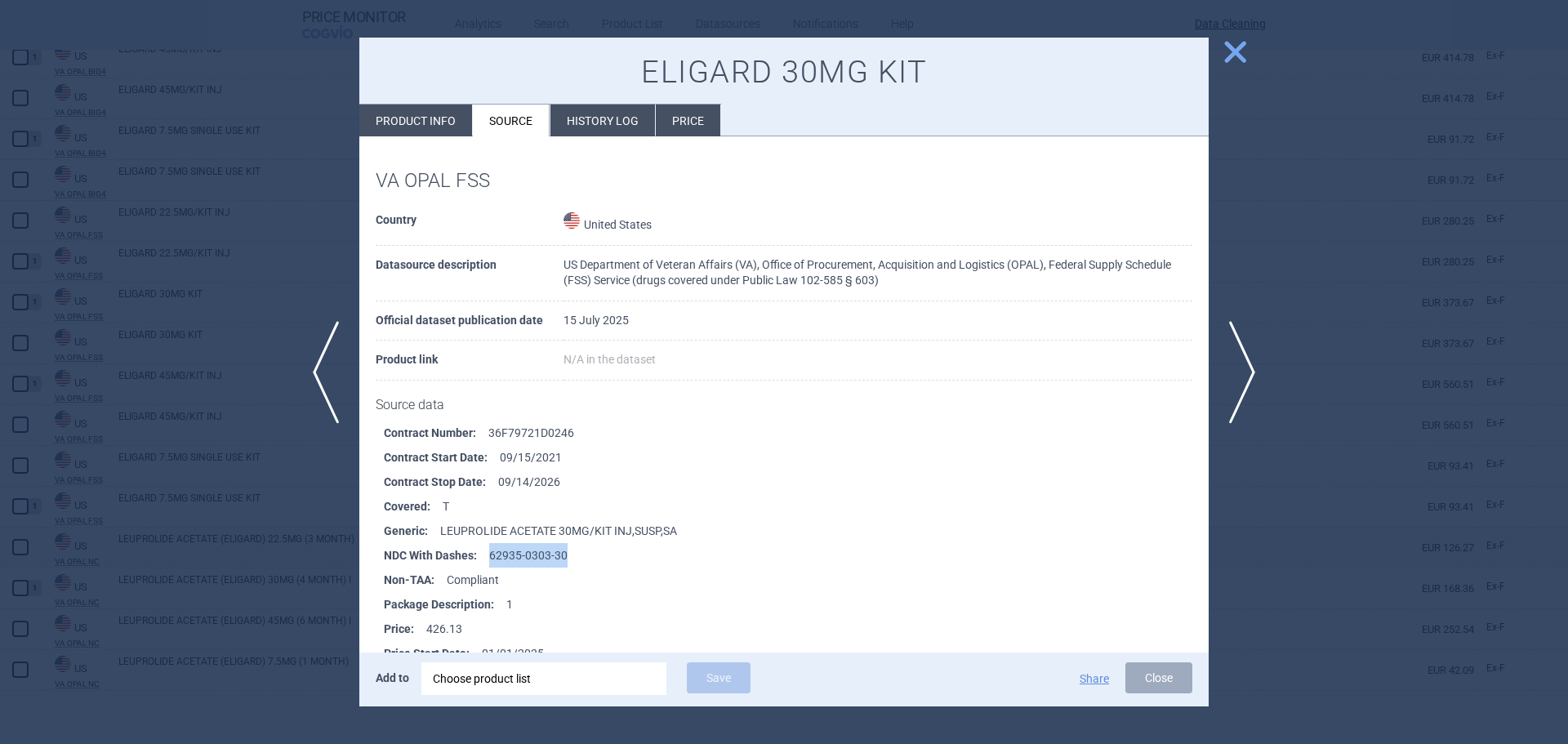 drag, startPoint x: 578, startPoint y: 558, endPoint x: 487, endPoint y: 557, distance: 91.00549 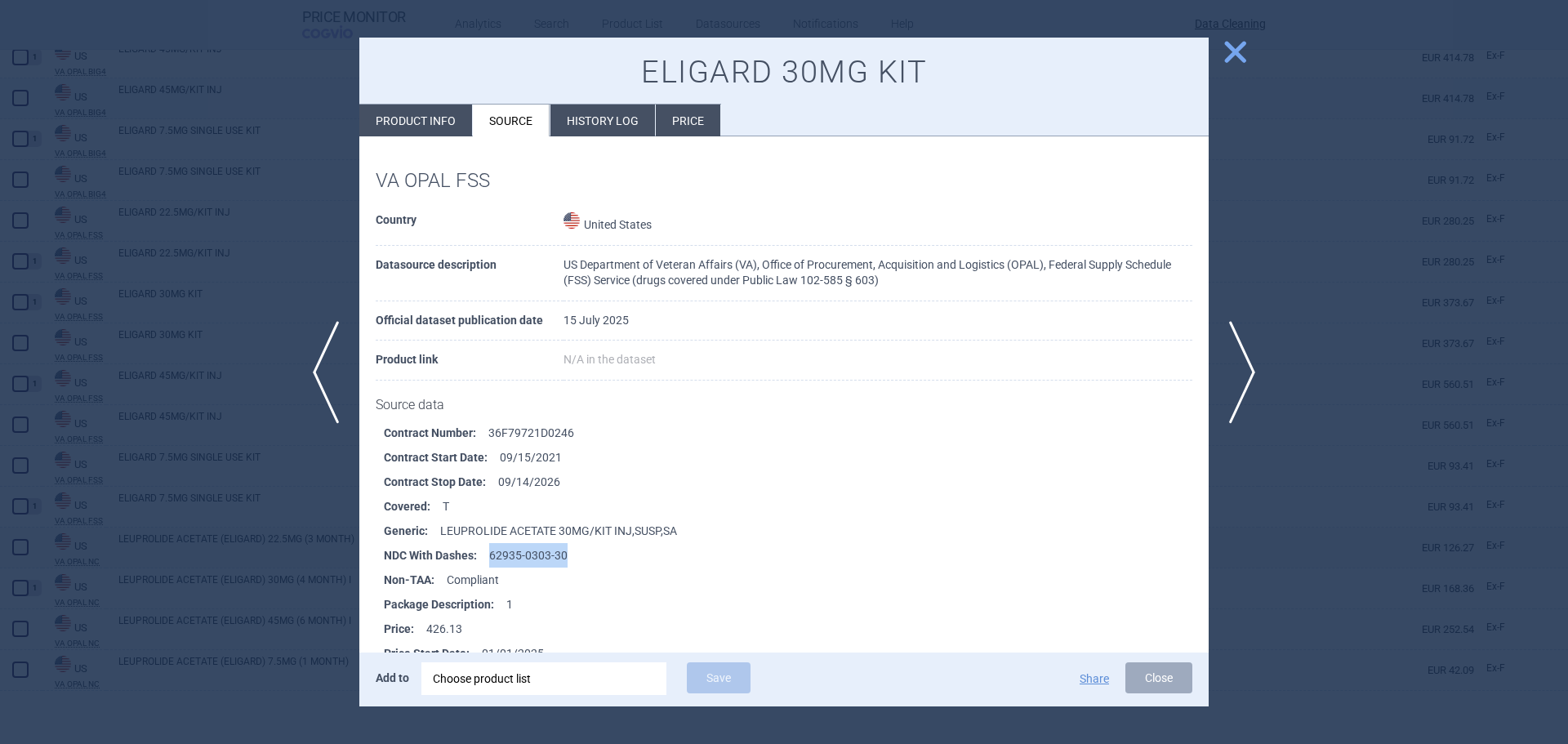 drag, startPoint x: 1244, startPoint y: 52, endPoint x: 1174, endPoint y: 84, distance: 76.96753 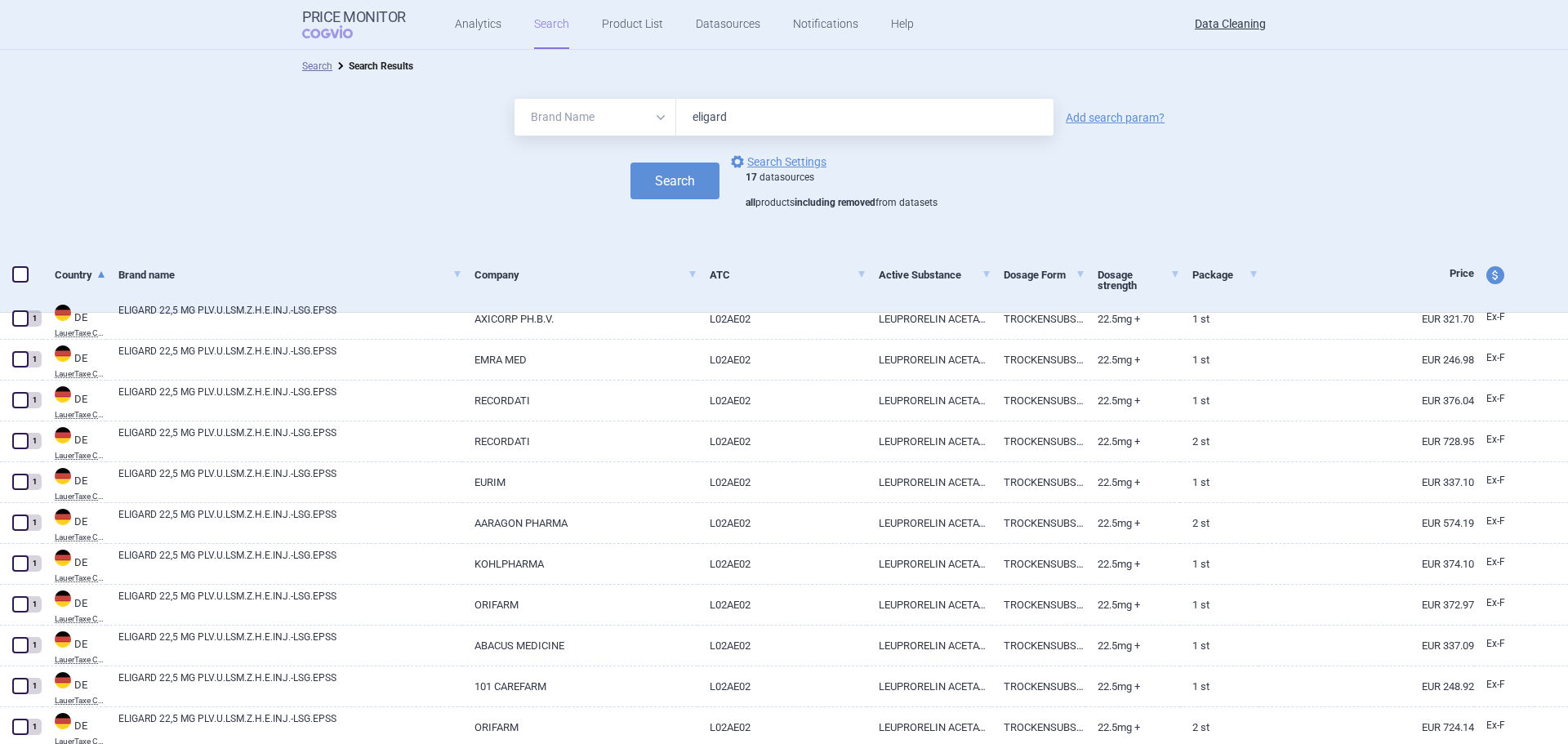 select on "brandName" 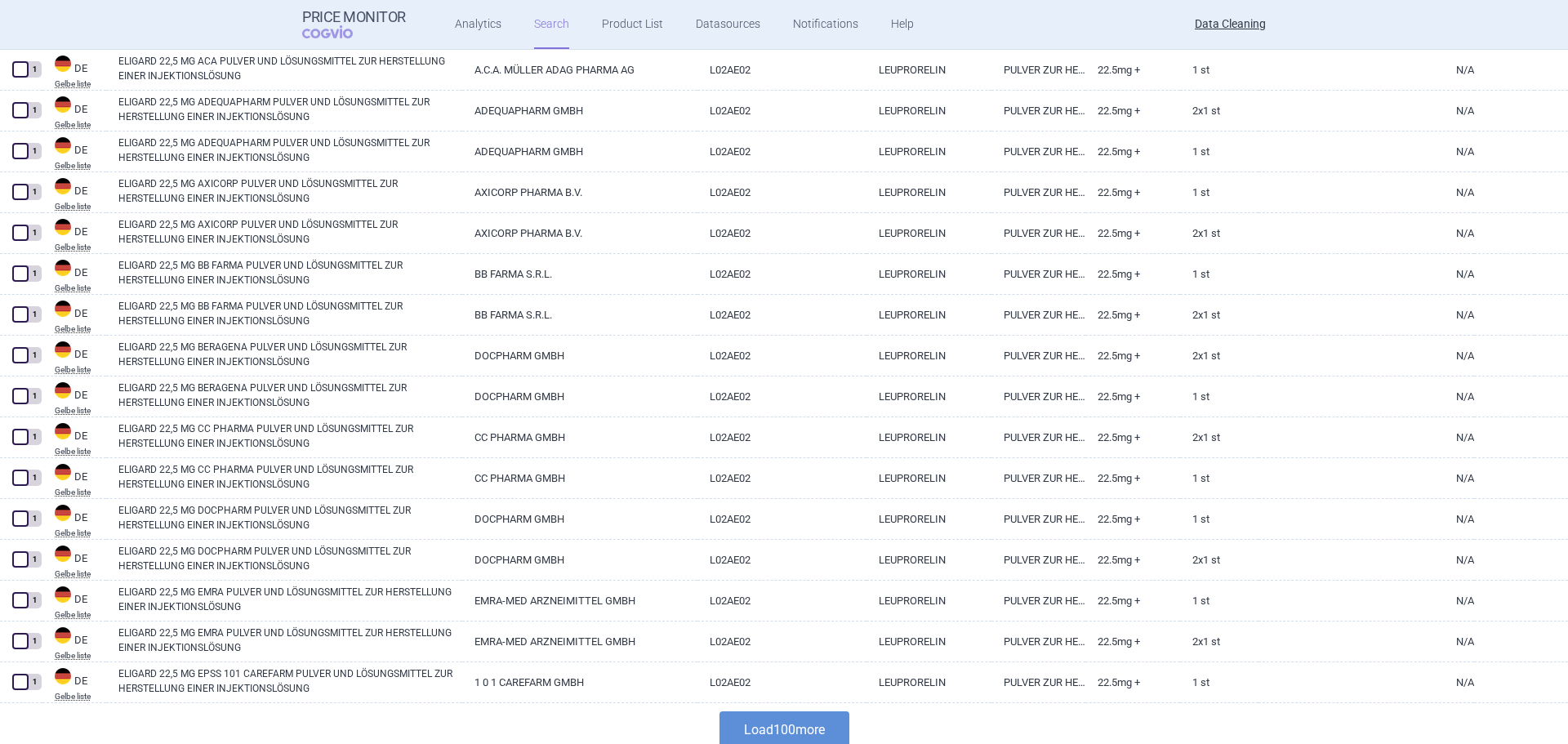 scroll, scrollTop: 3753, scrollLeft: 0, axis: vertical 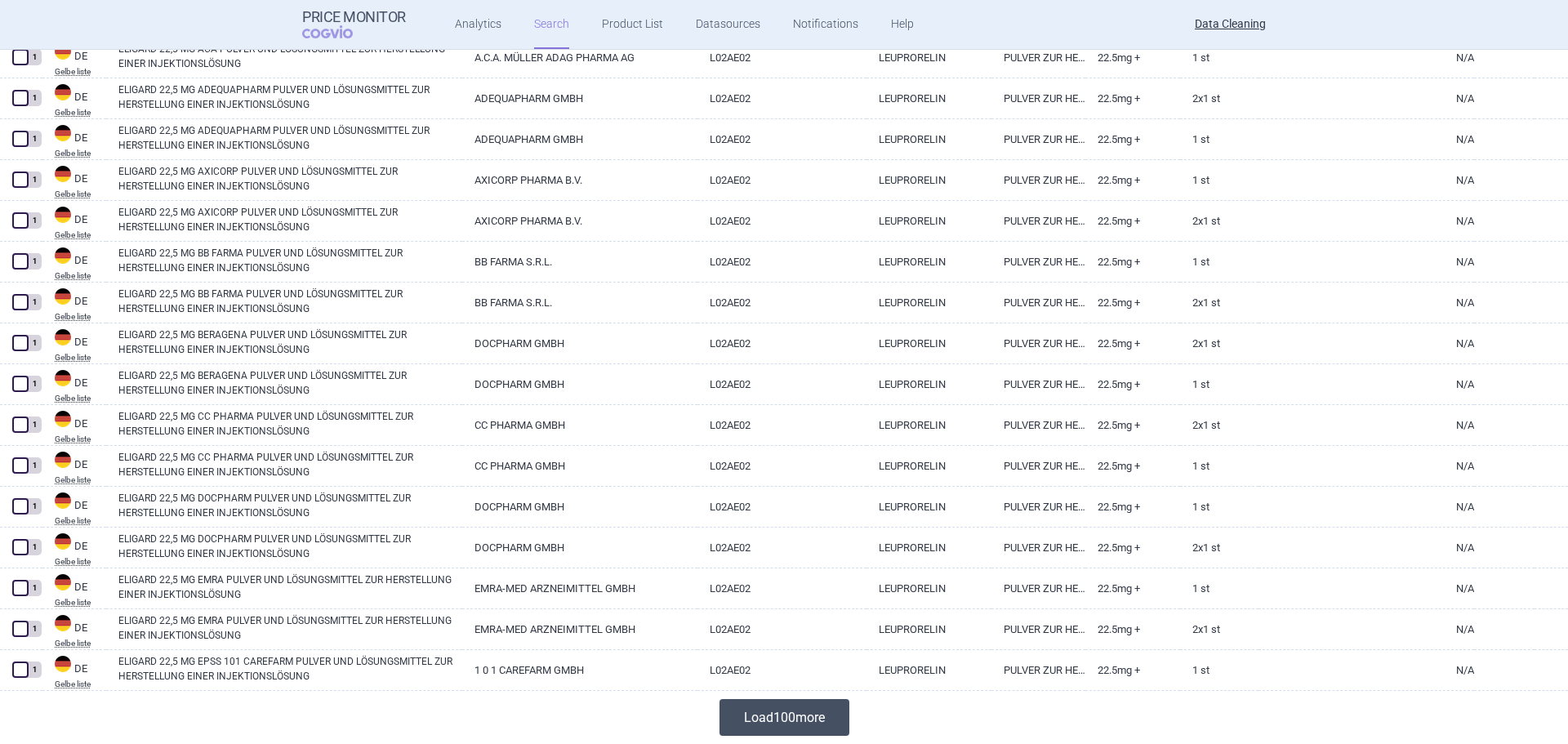 click on "Load  100  more" at bounding box center [784, 717] 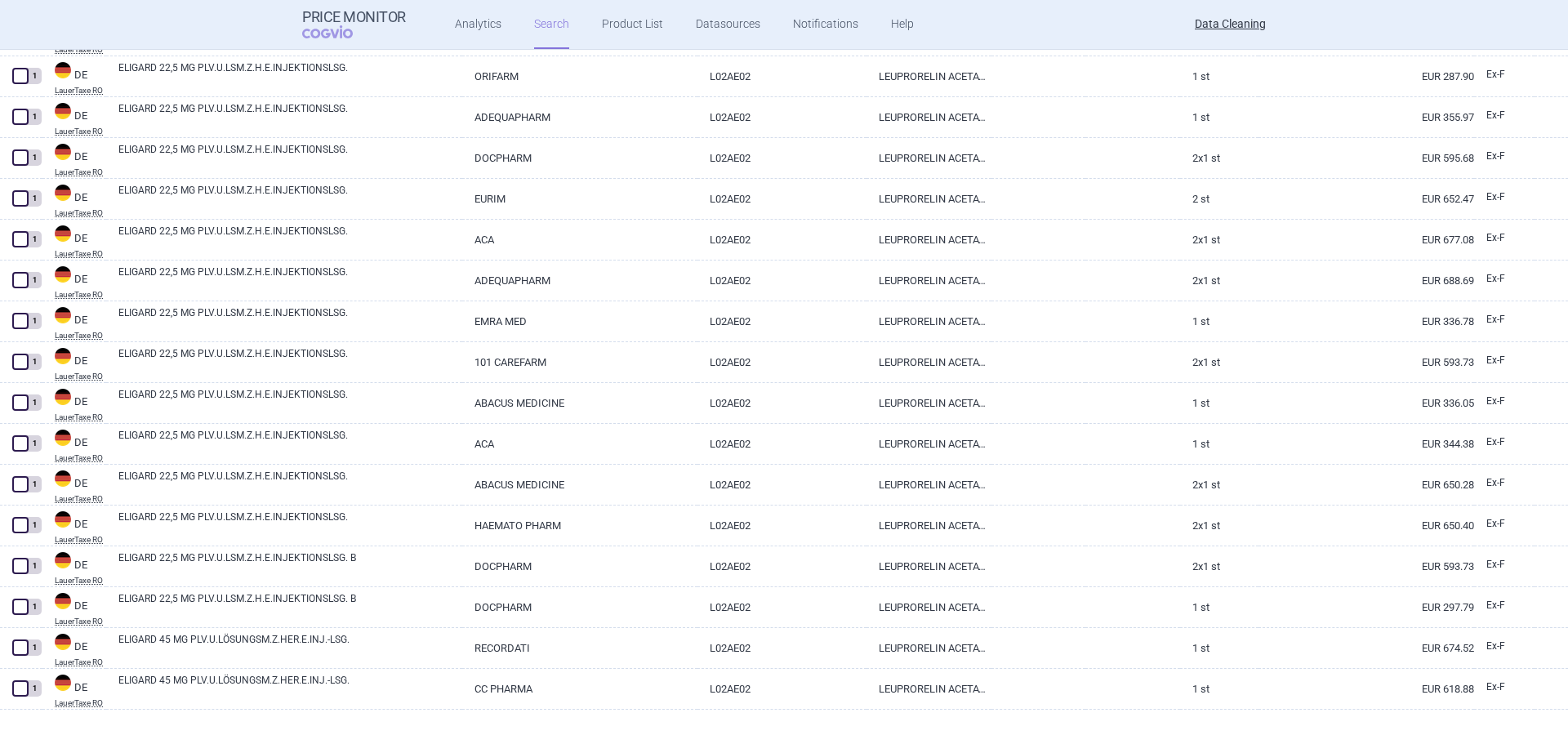 scroll, scrollTop: 7836, scrollLeft: 0, axis: vertical 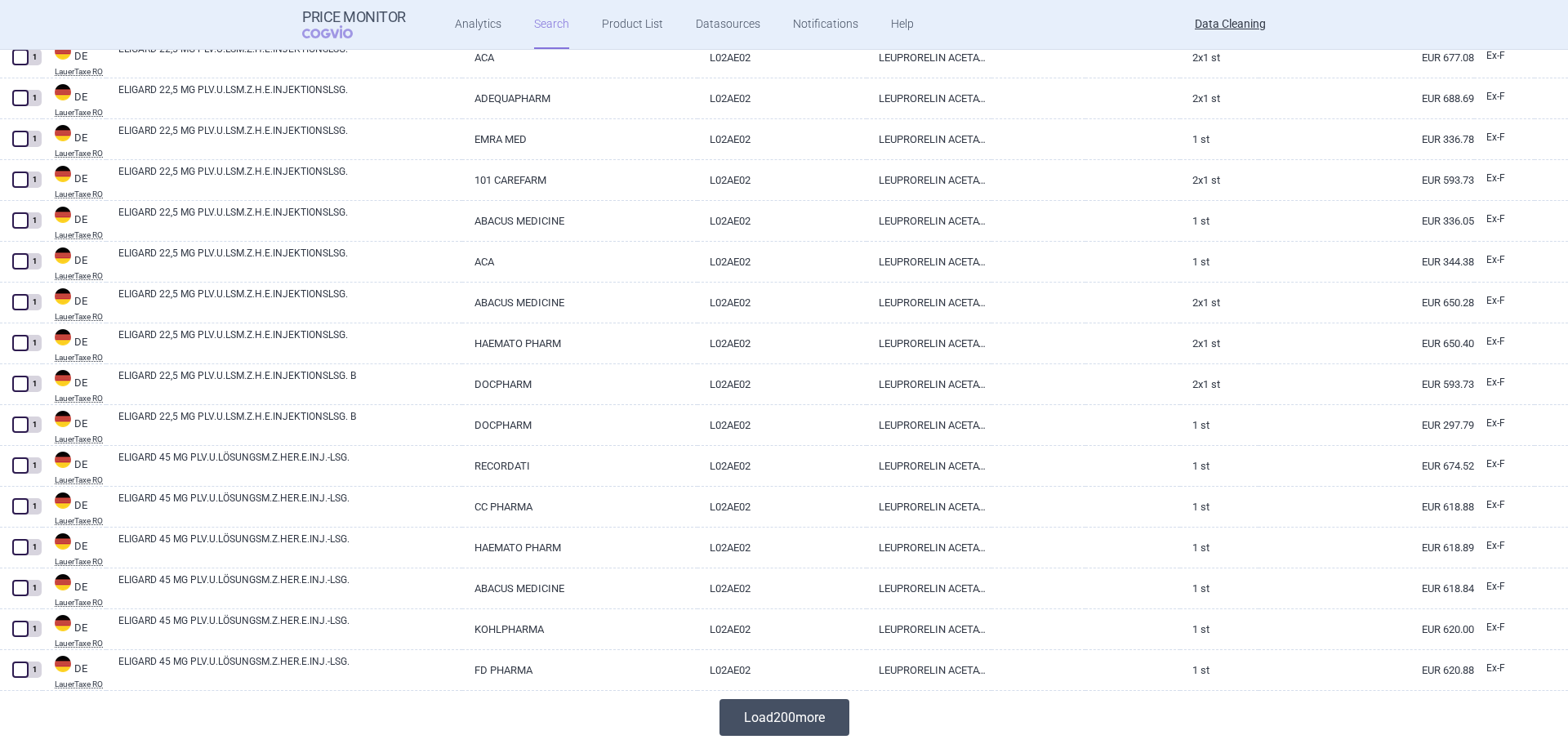 click on "Load  200  more" at bounding box center (784, 717) 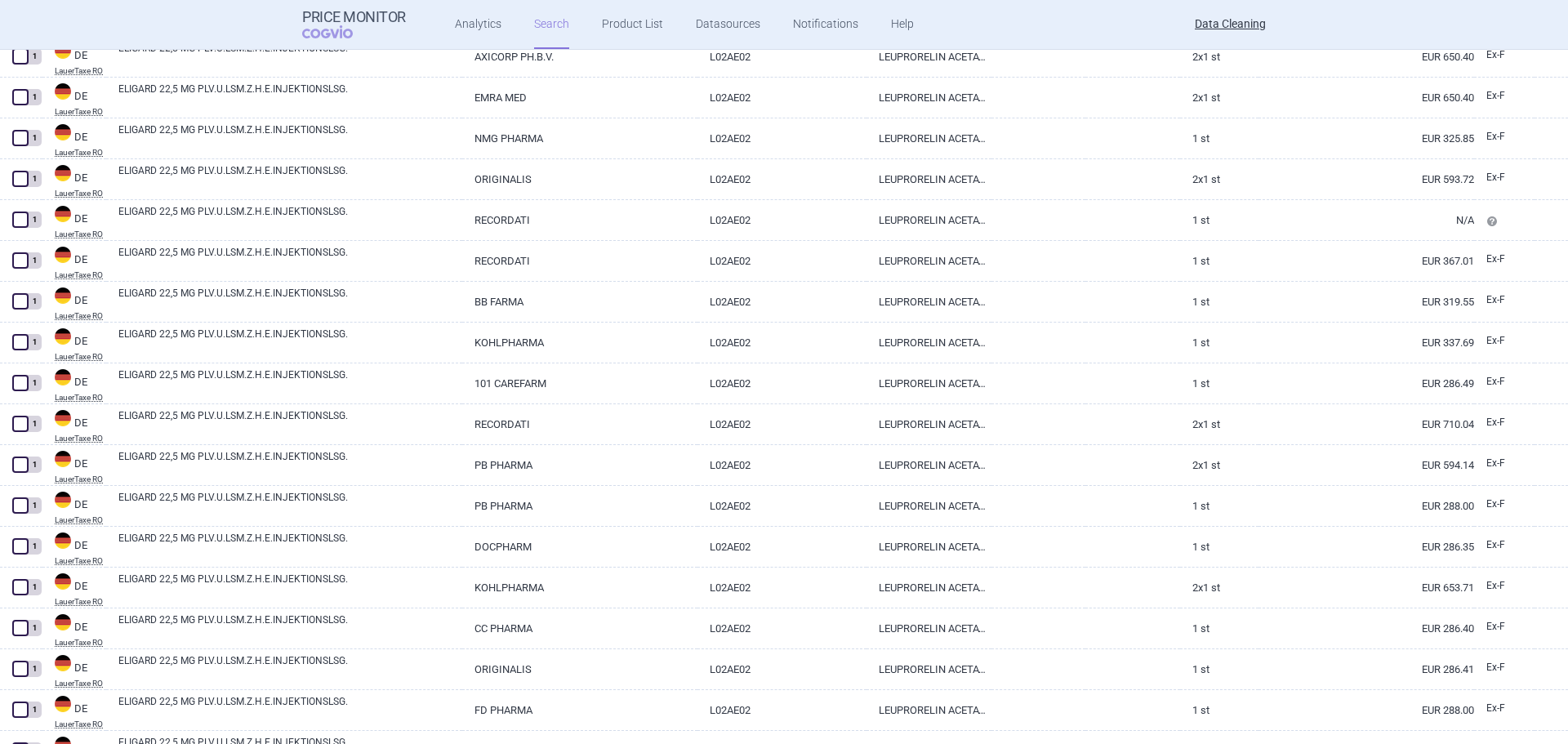 scroll, scrollTop: 6856, scrollLeft: 0, axis: vertical 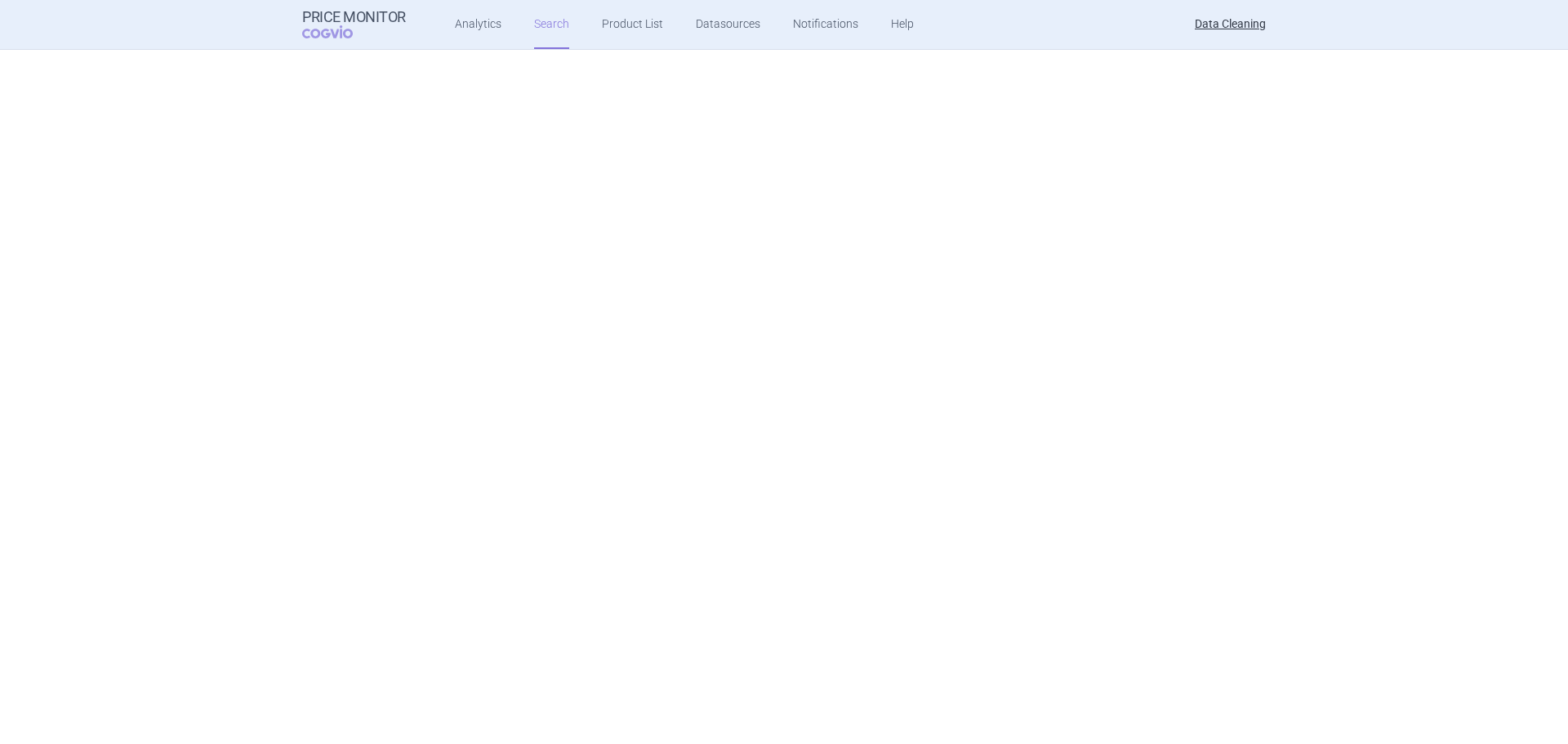 select on "brandName" 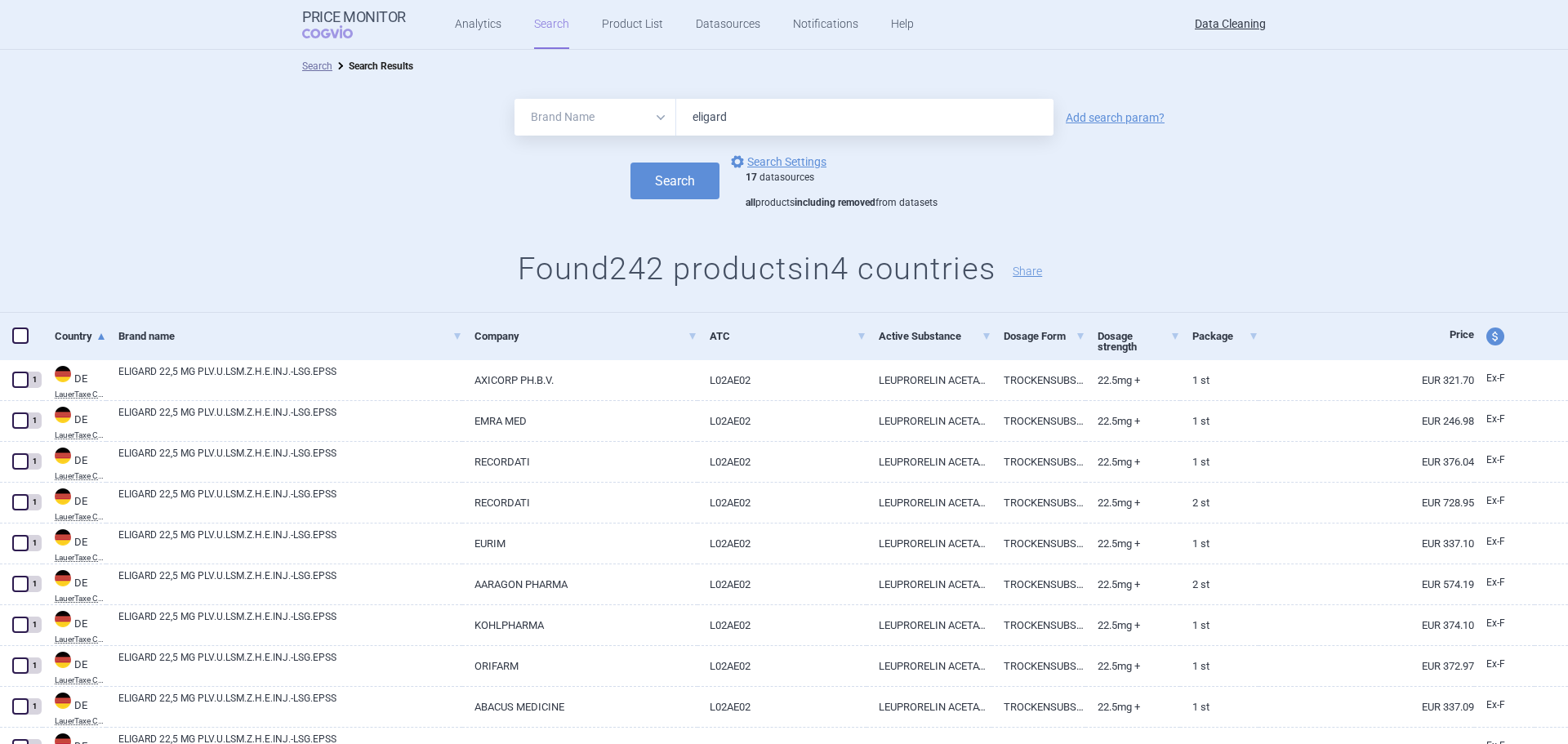 drag, startPoint x: 764, startPoint y: 111, endPoint x: 585, endPoint y: 103, distance: 179.1787 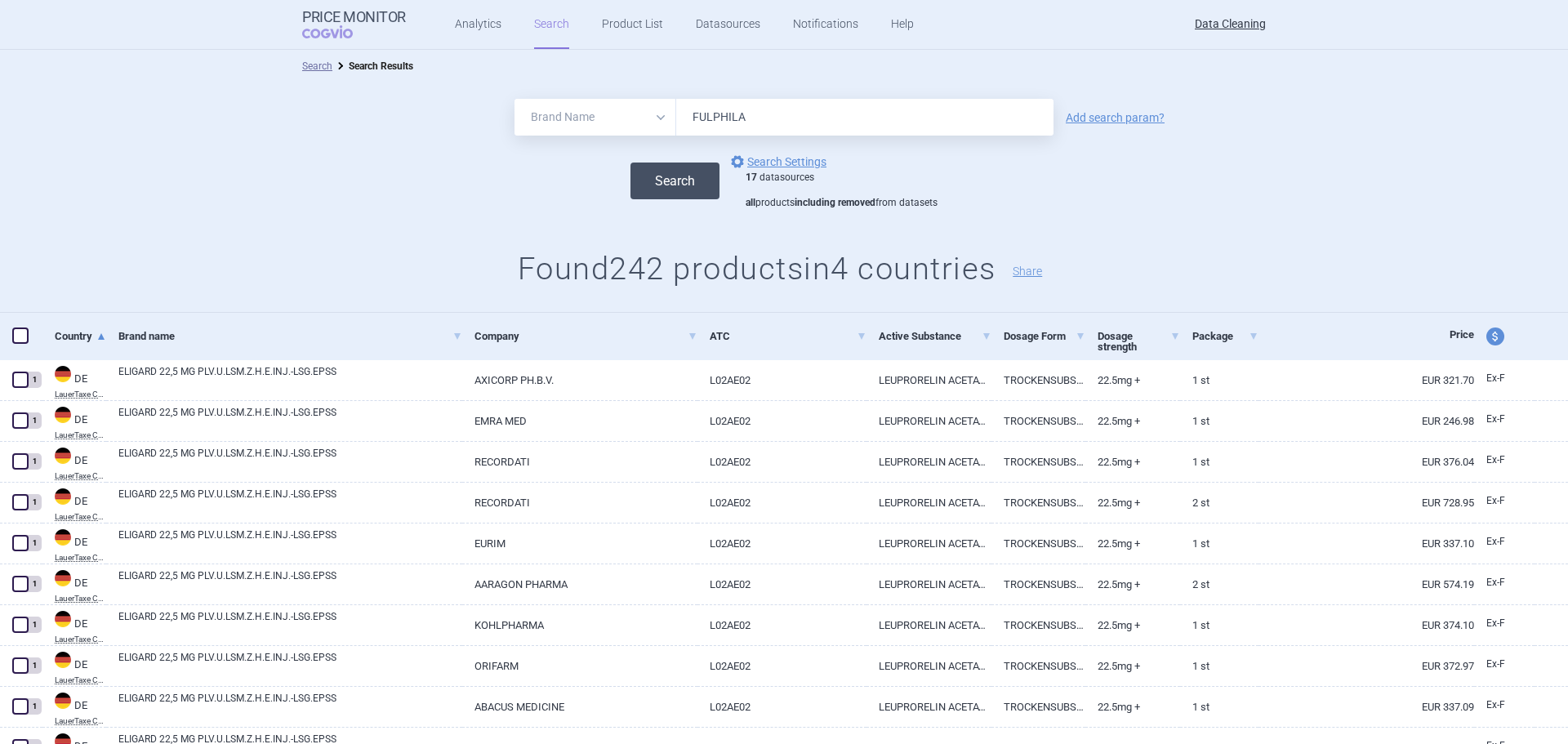 type on "FULPHILA" 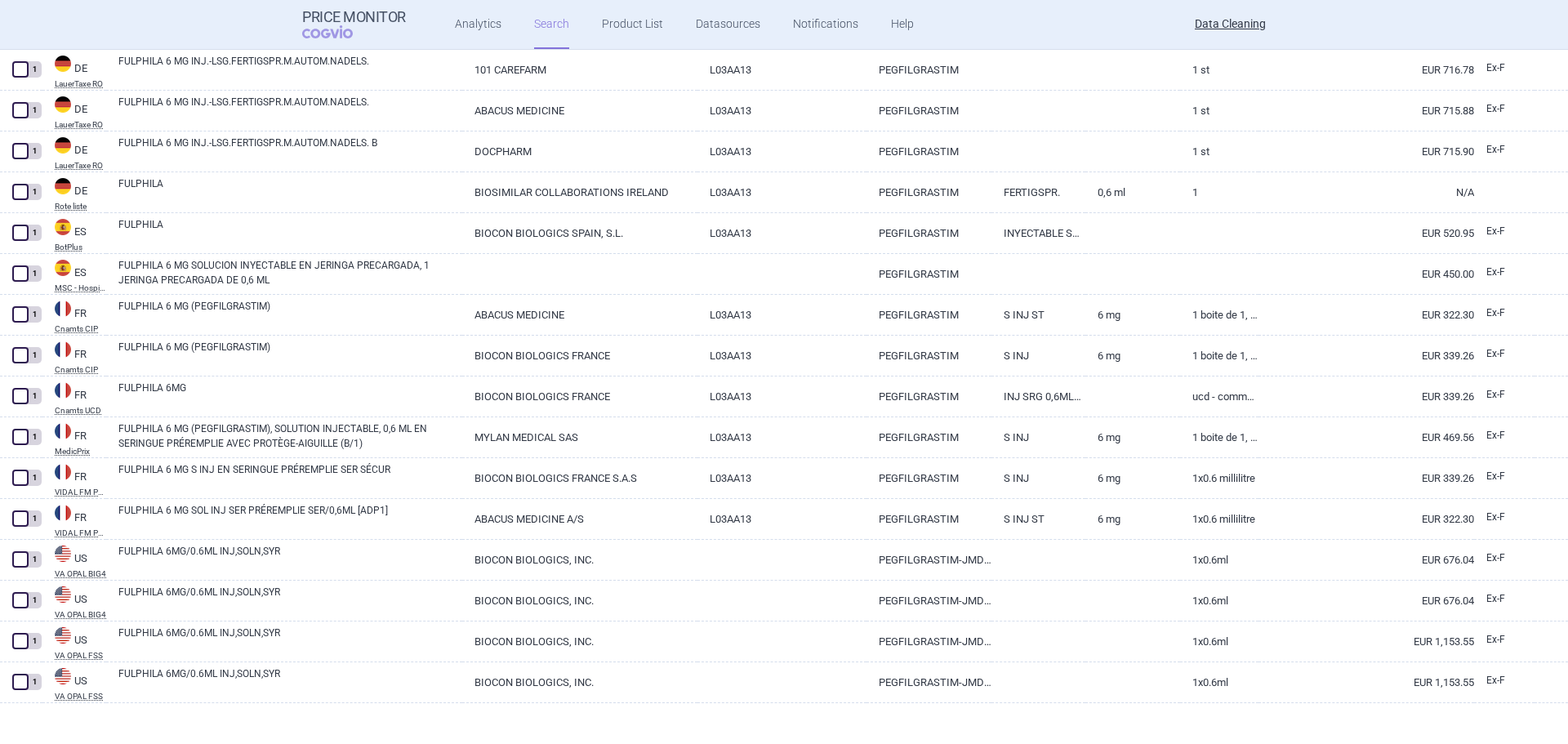 scroll, scrollTop: 2405, scrollLeft: 0, axis: vertical 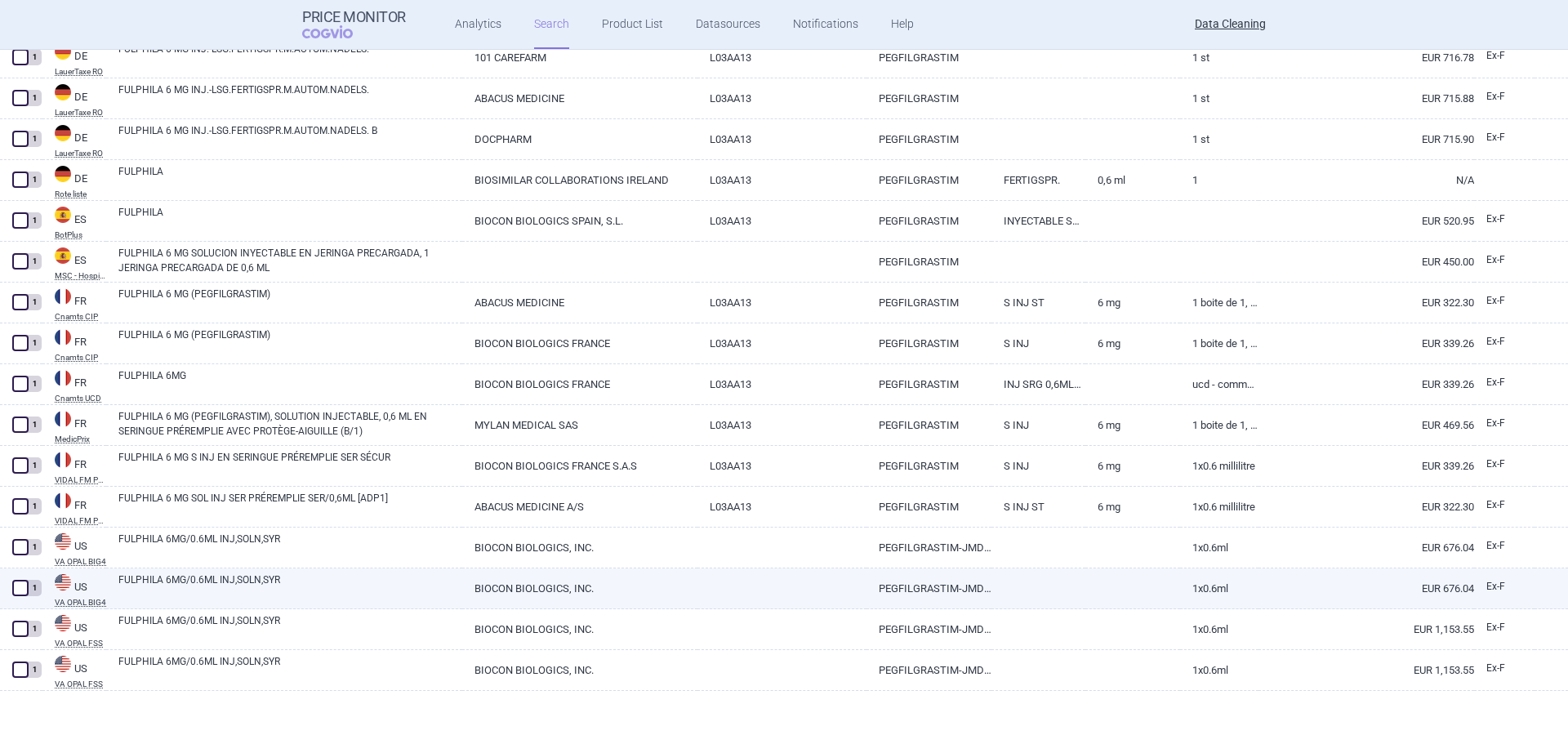 click on "FULPHILA 6MG/0.6ML INJ,SOLN,SYR" at bounding box center [290, 587] 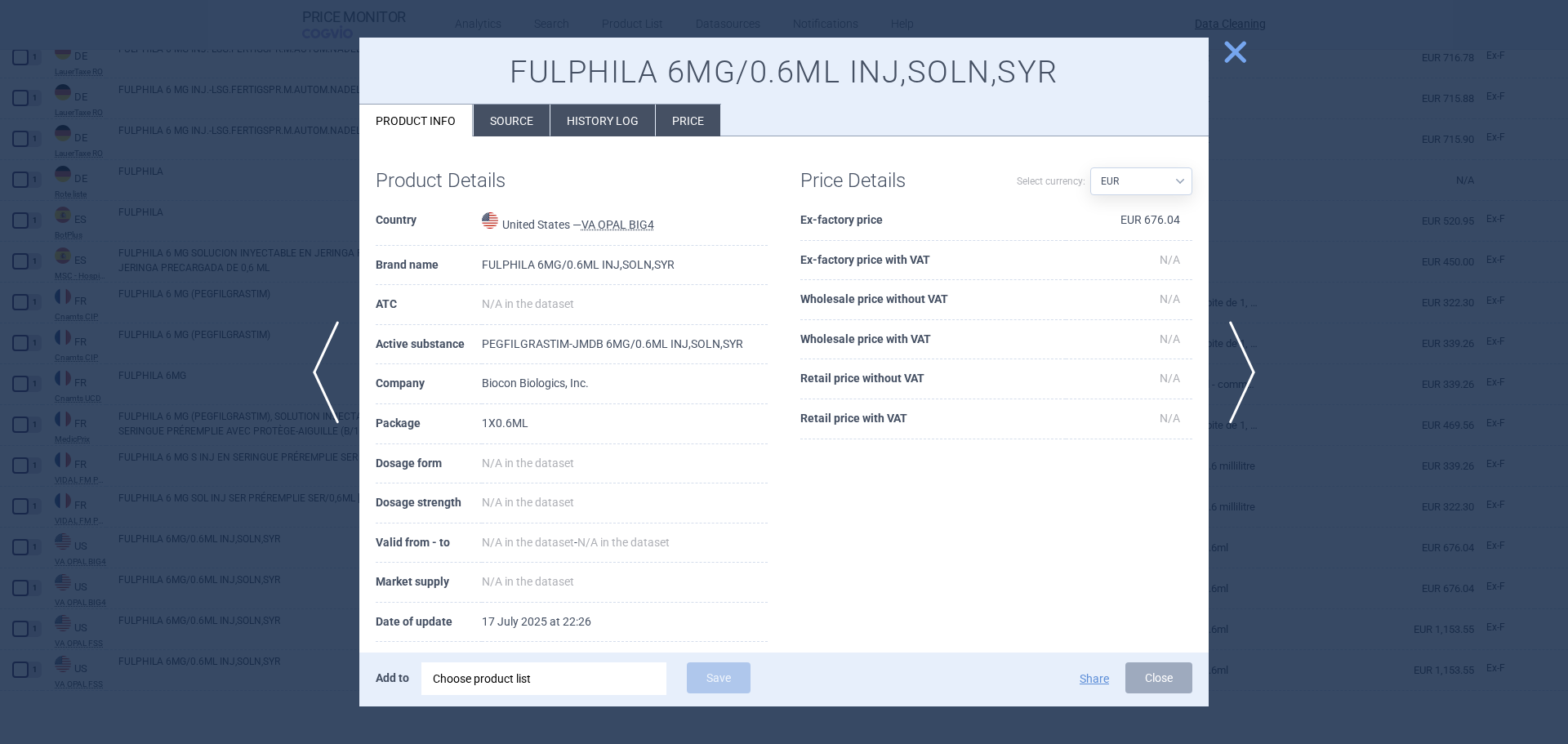 click on "FULPHILA 6MG/0.6ML INJ,SOLN,SYR Product info Source History log Price" at bounding box center (784, 87) 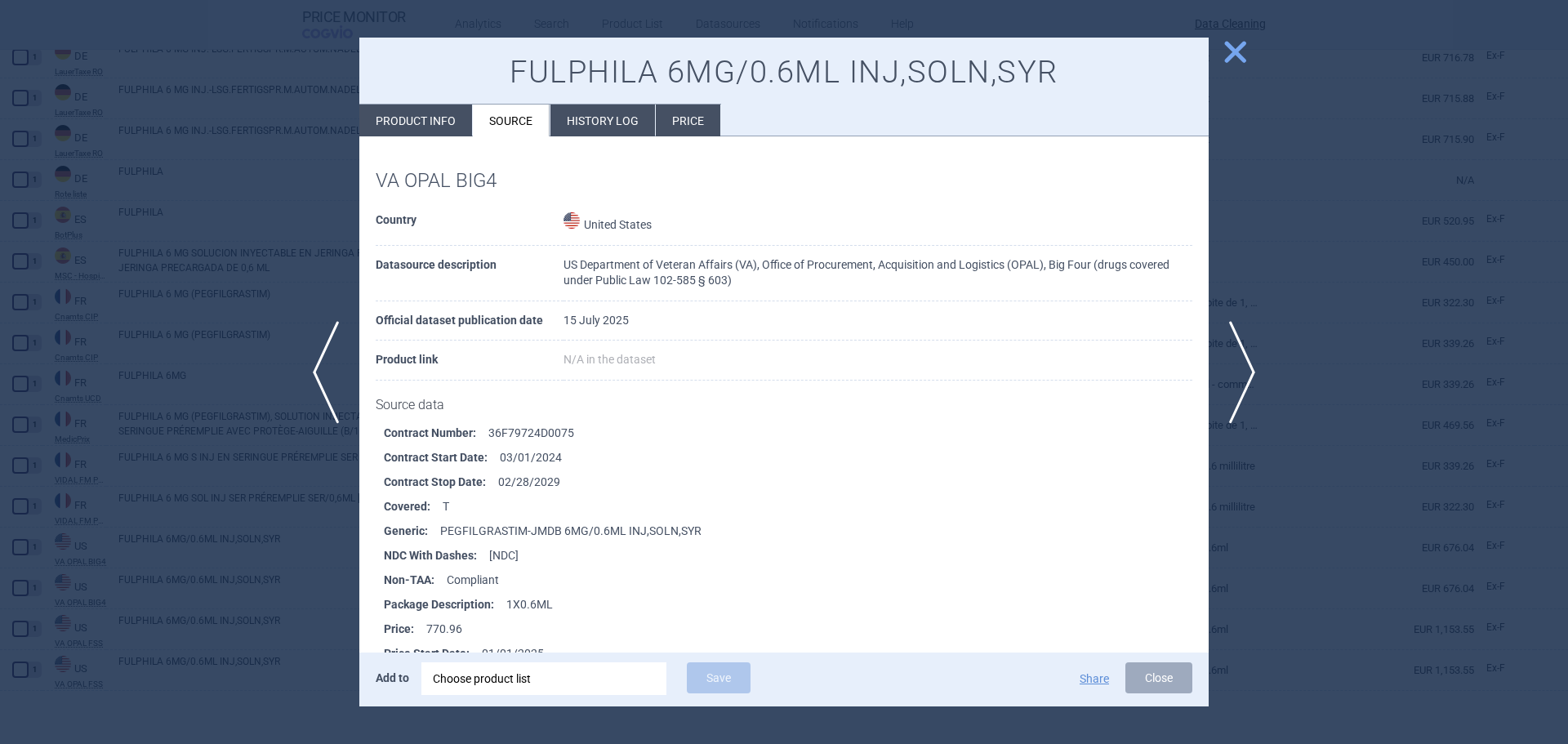 drag, startPoint x: 576, startPoint y: 548, endPoint x: 491, endPoint y: 554, distance: 85.2115 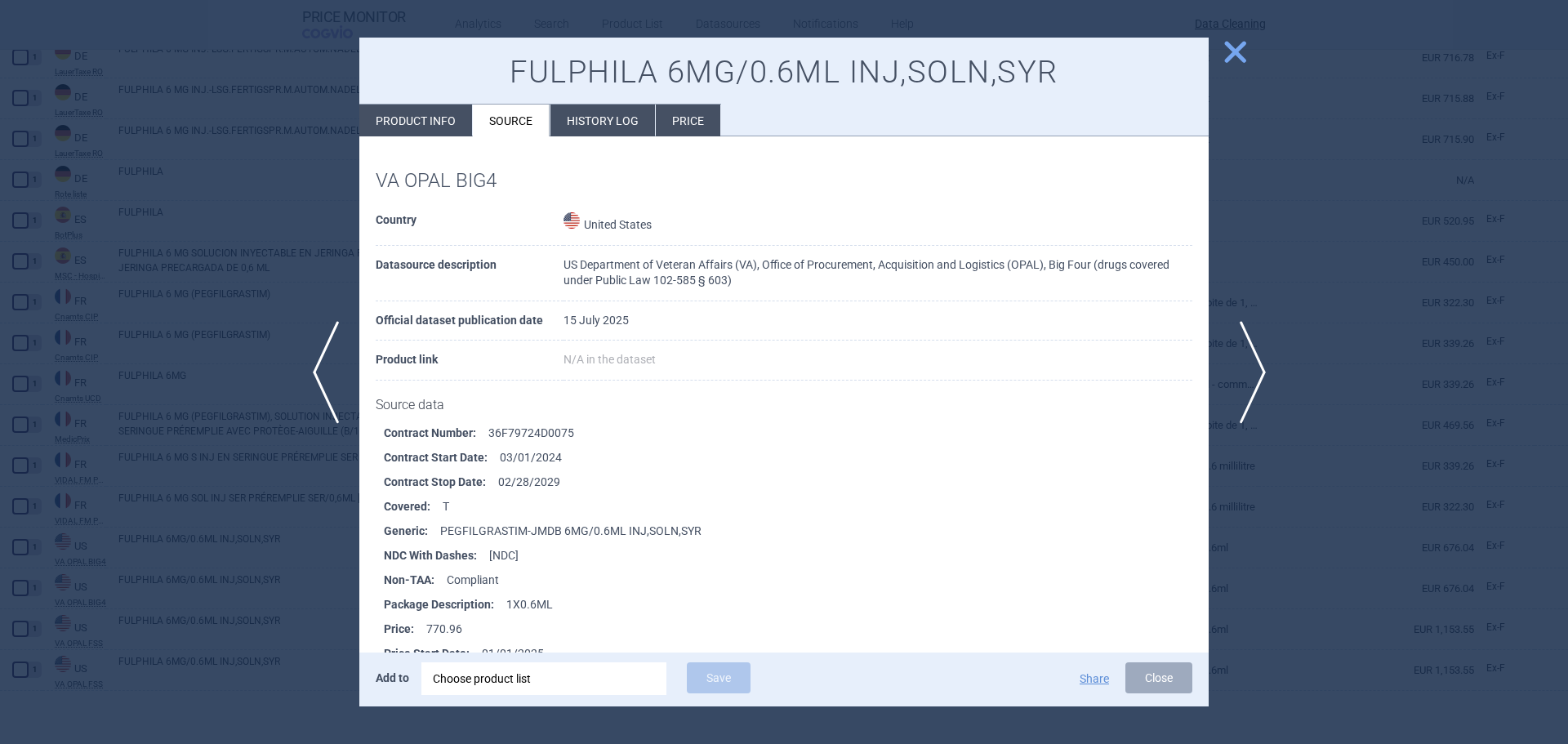 click on "next" at bounding box center (1247, 372) 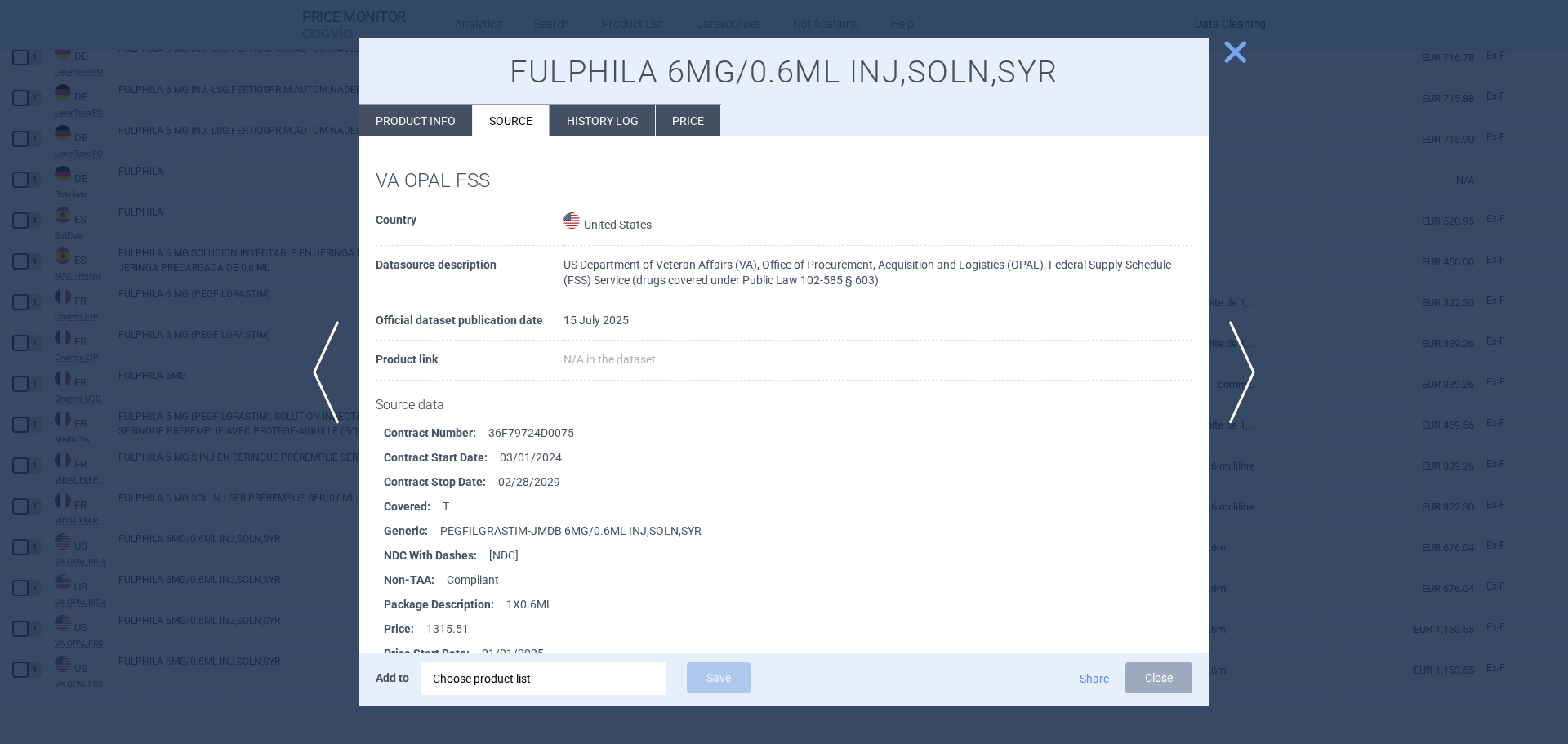 drag, startPoint x: 580, startPoint y: 555, endPoint x: 482, endPoint y: 550, distance: 98.12747 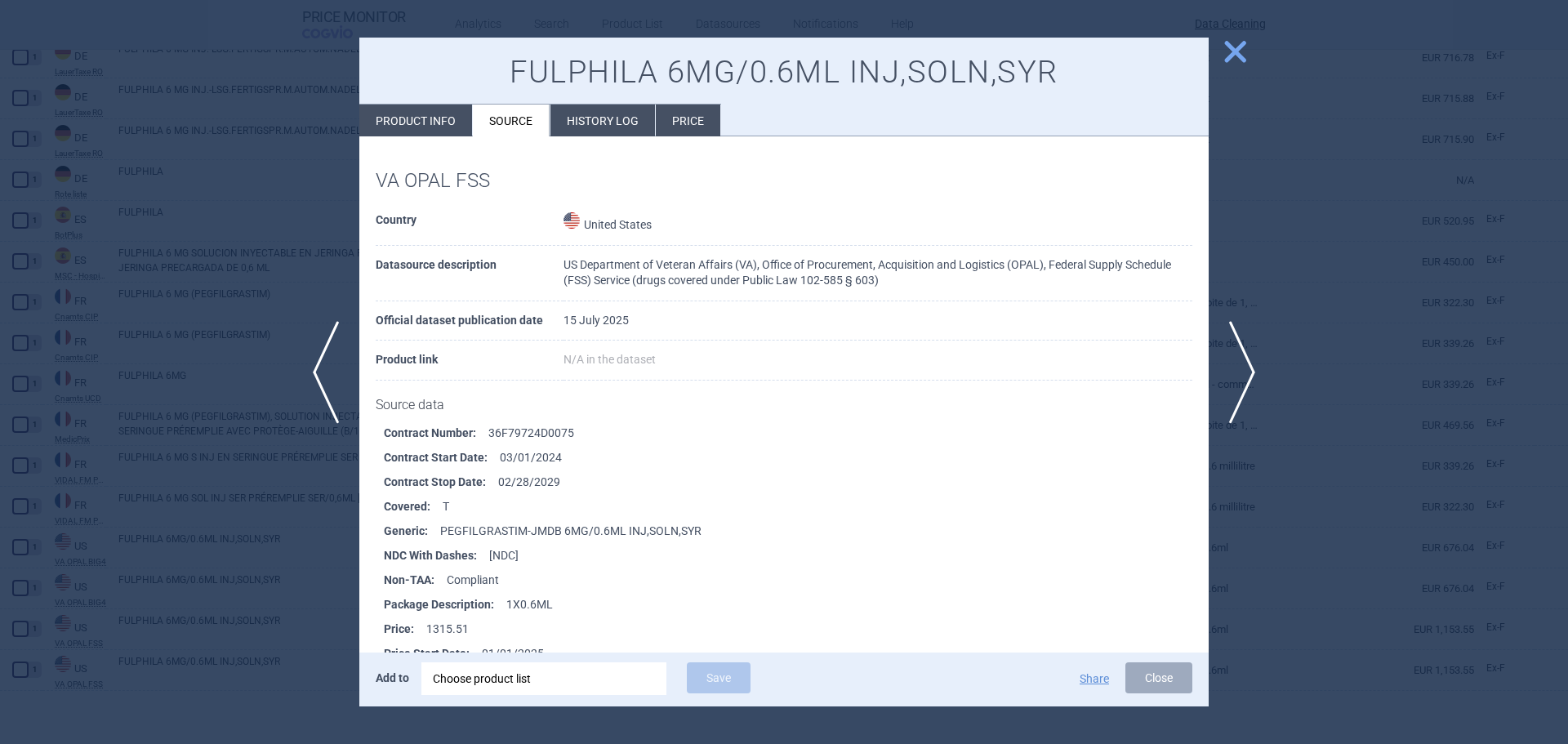 click on "close" at bounding box center (1235, 51) 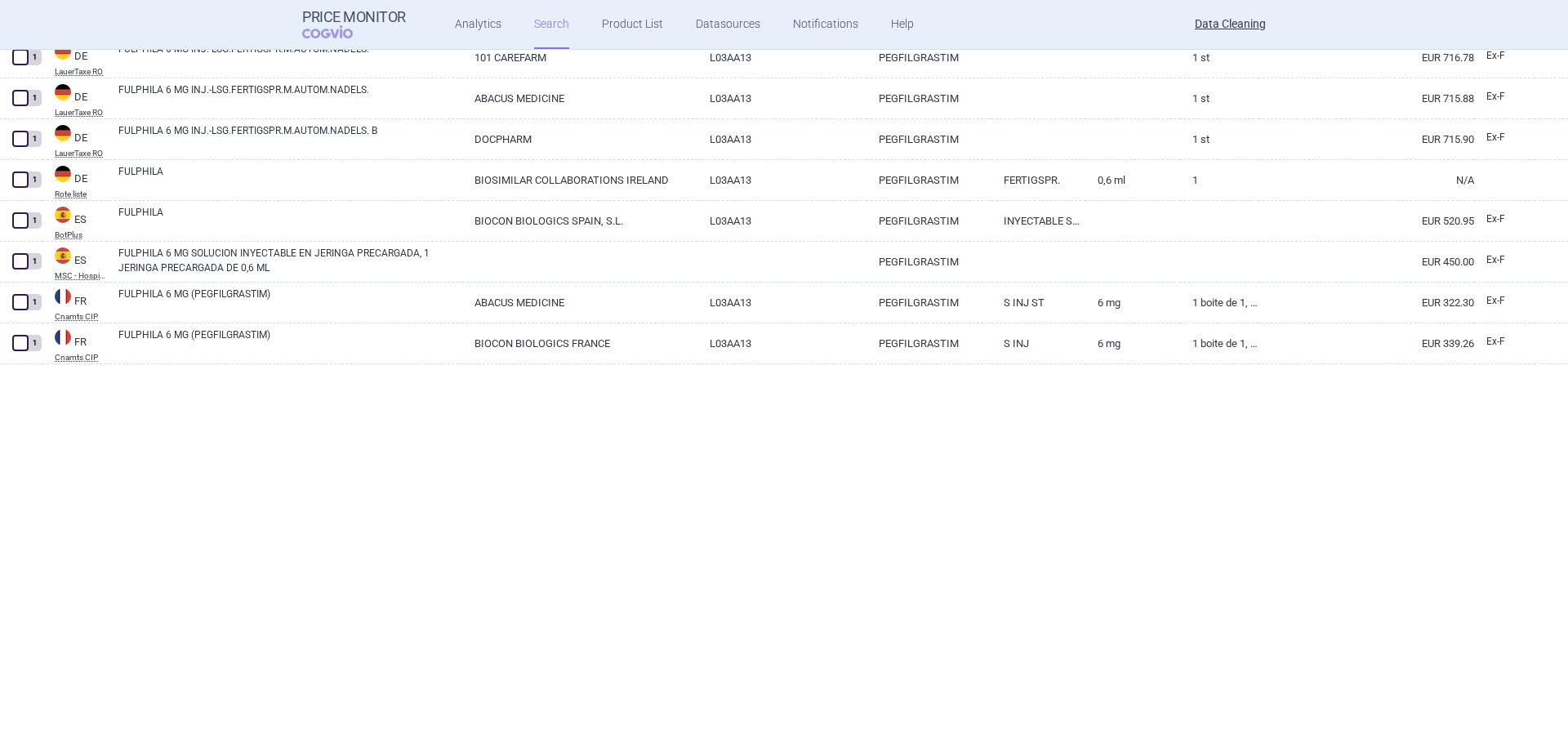 scroll, scrollTop: 0, scrollLeft: 0, axis: both 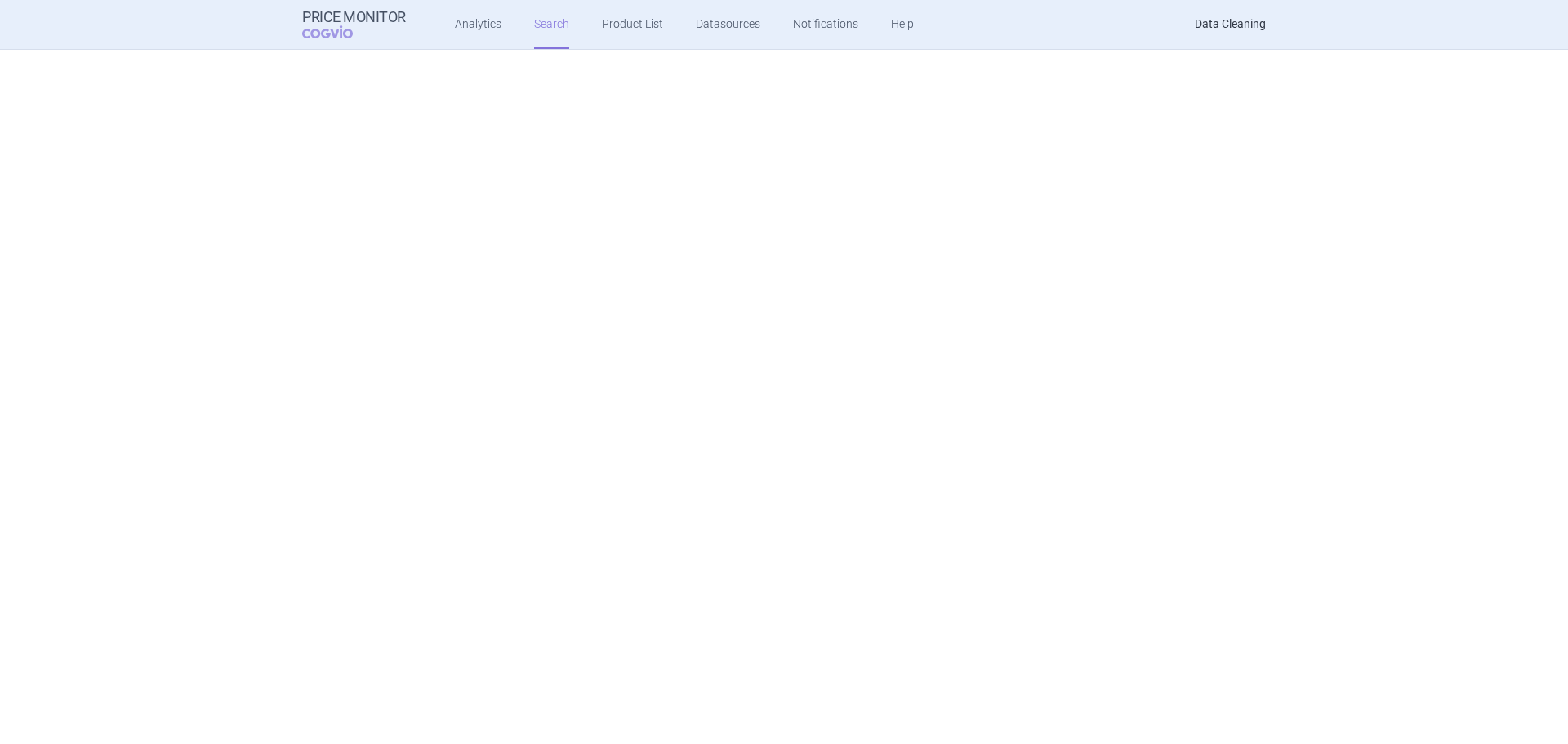 select on "brandName" 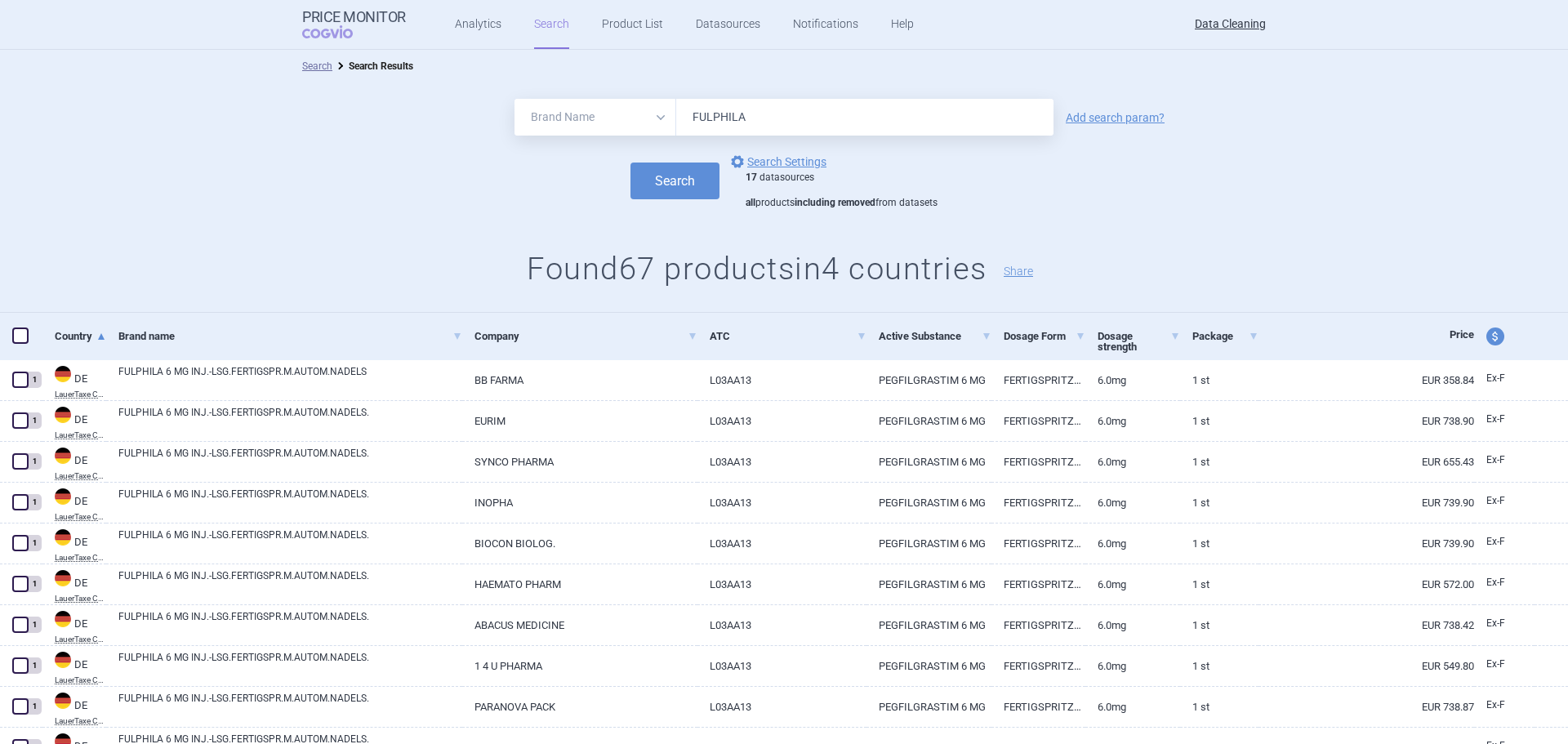 drag, startPoint x: 760, startPoint y: 106, endPoint x: 648, endPoint y: 106, distance: 112 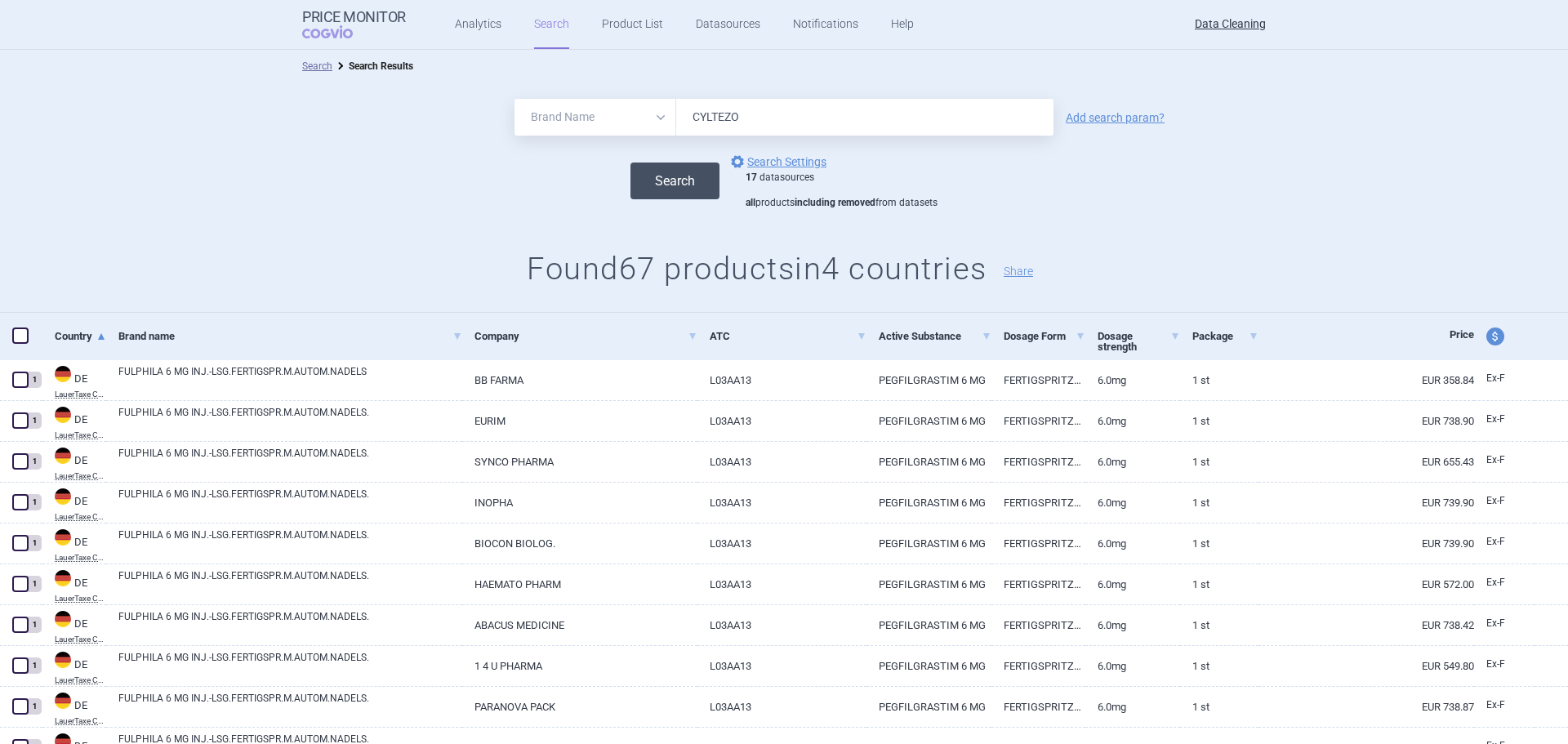 type on "CYLTEZO" 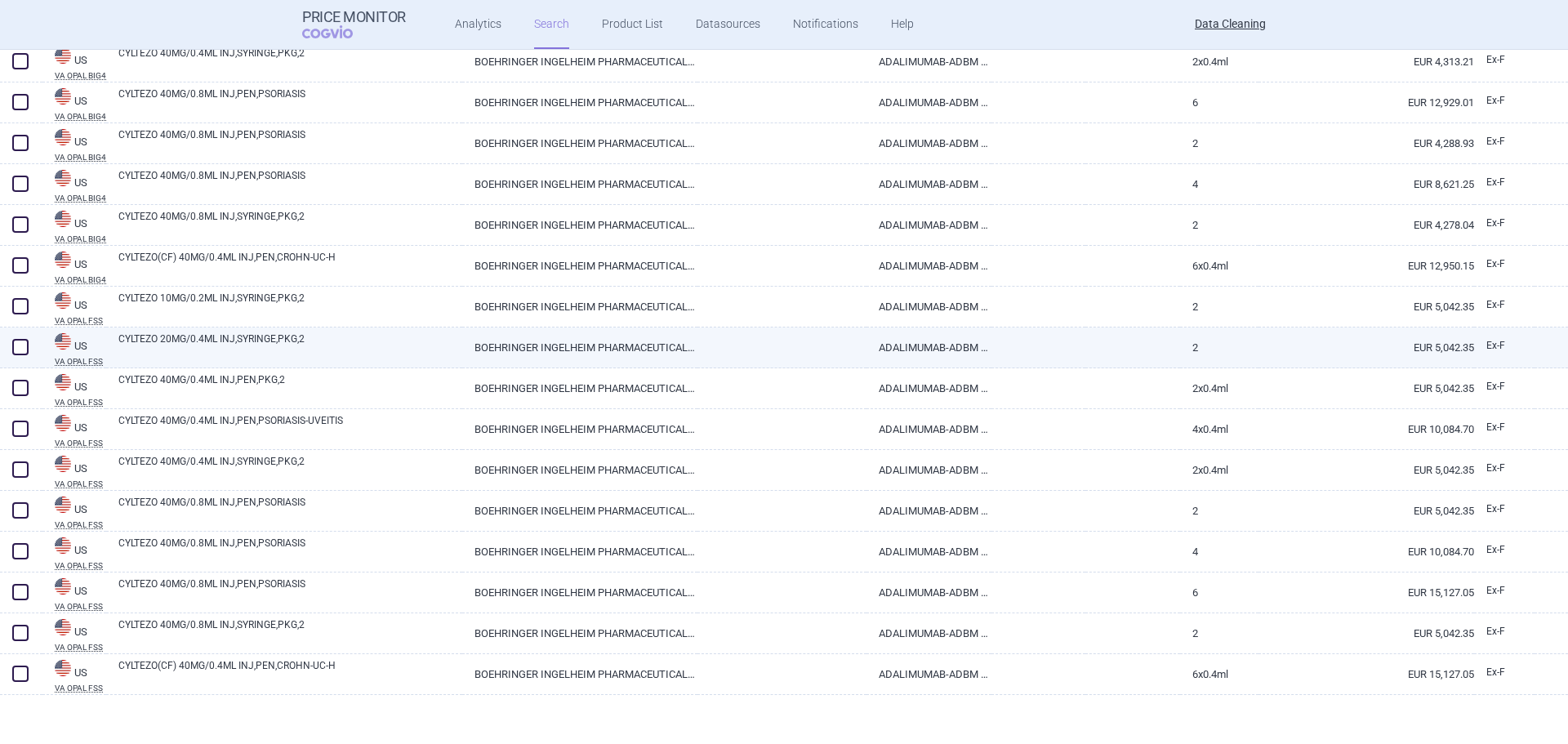 scroll, scrollTop: 486, scrollLeft: 0, axis: vertical 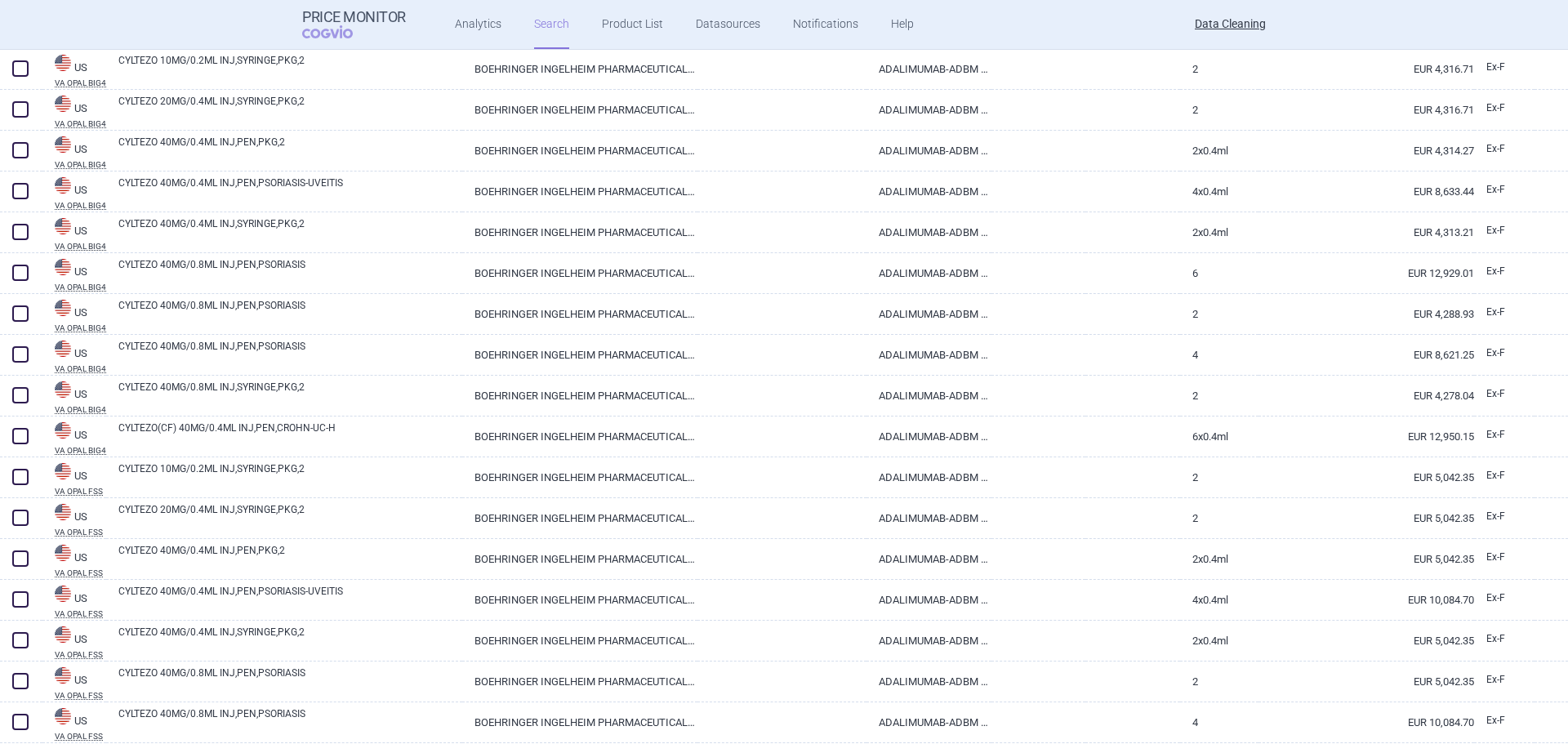 select on "brandName" 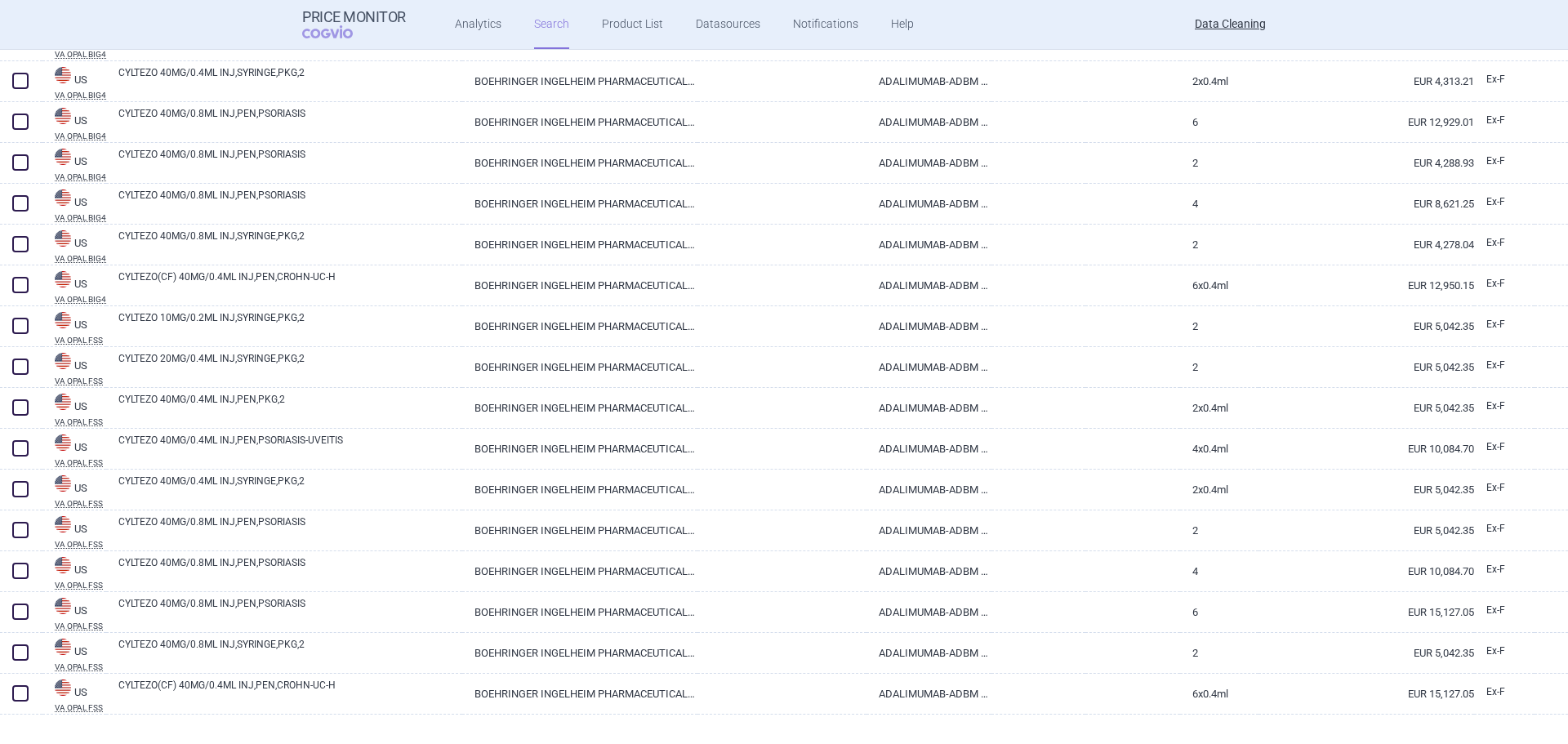 scroll, scrollTop: 486, scrollLeft: 0, axis: vertical 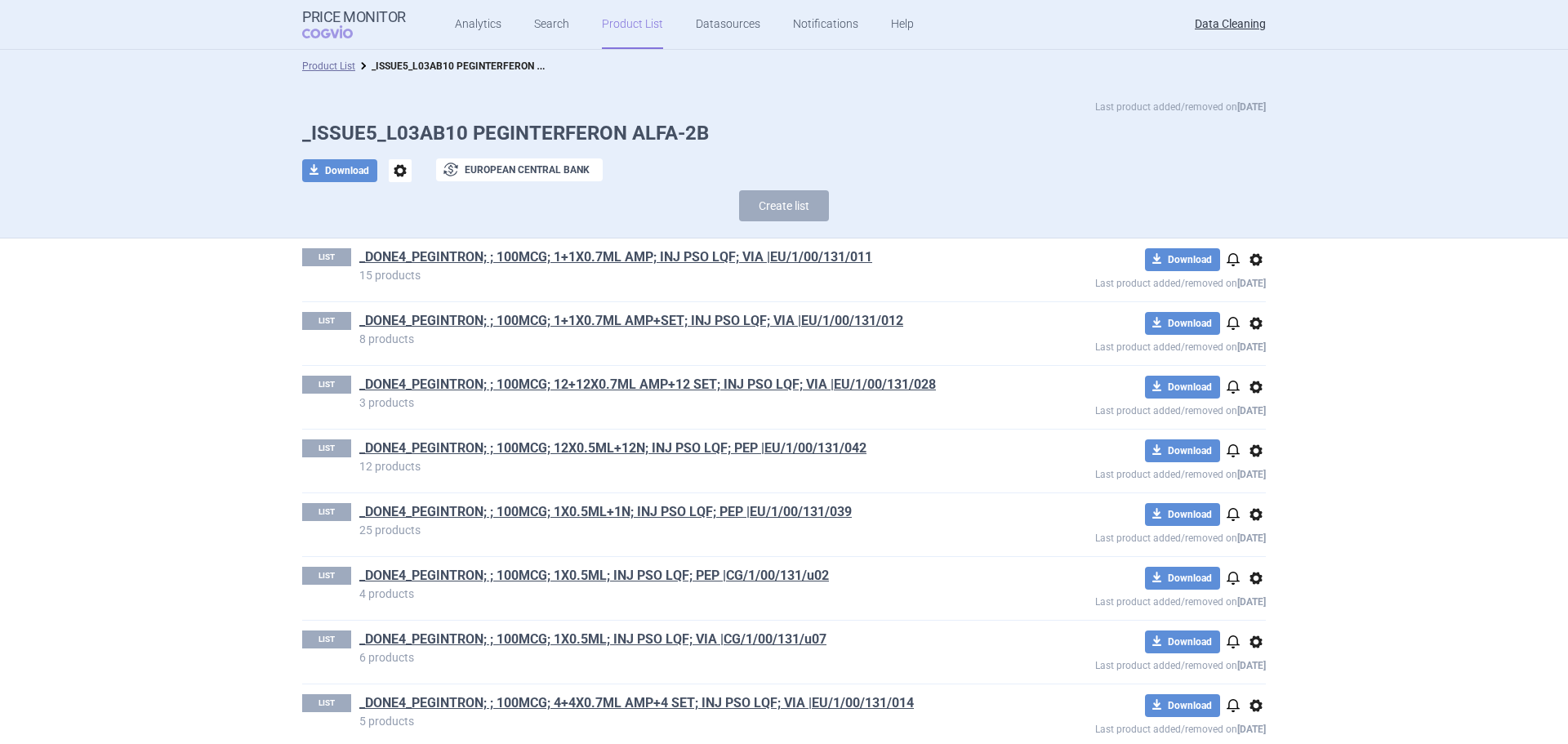 click on "Product List _ISSUE5_L03AB10 PEGINTERFERON ALFA-2B" at bounding box center (784, 66) 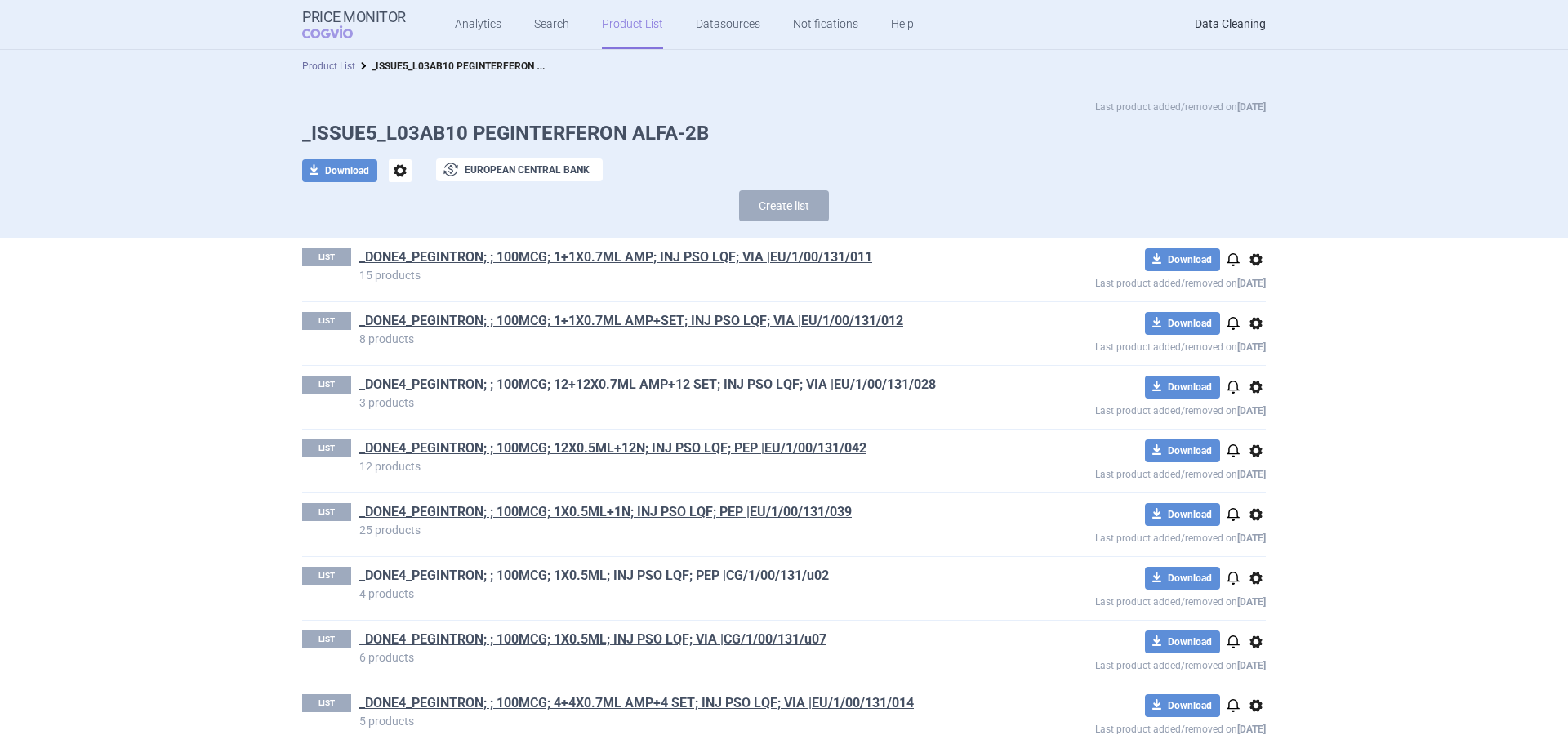click on "Product List" at bounding box center (328, 66) 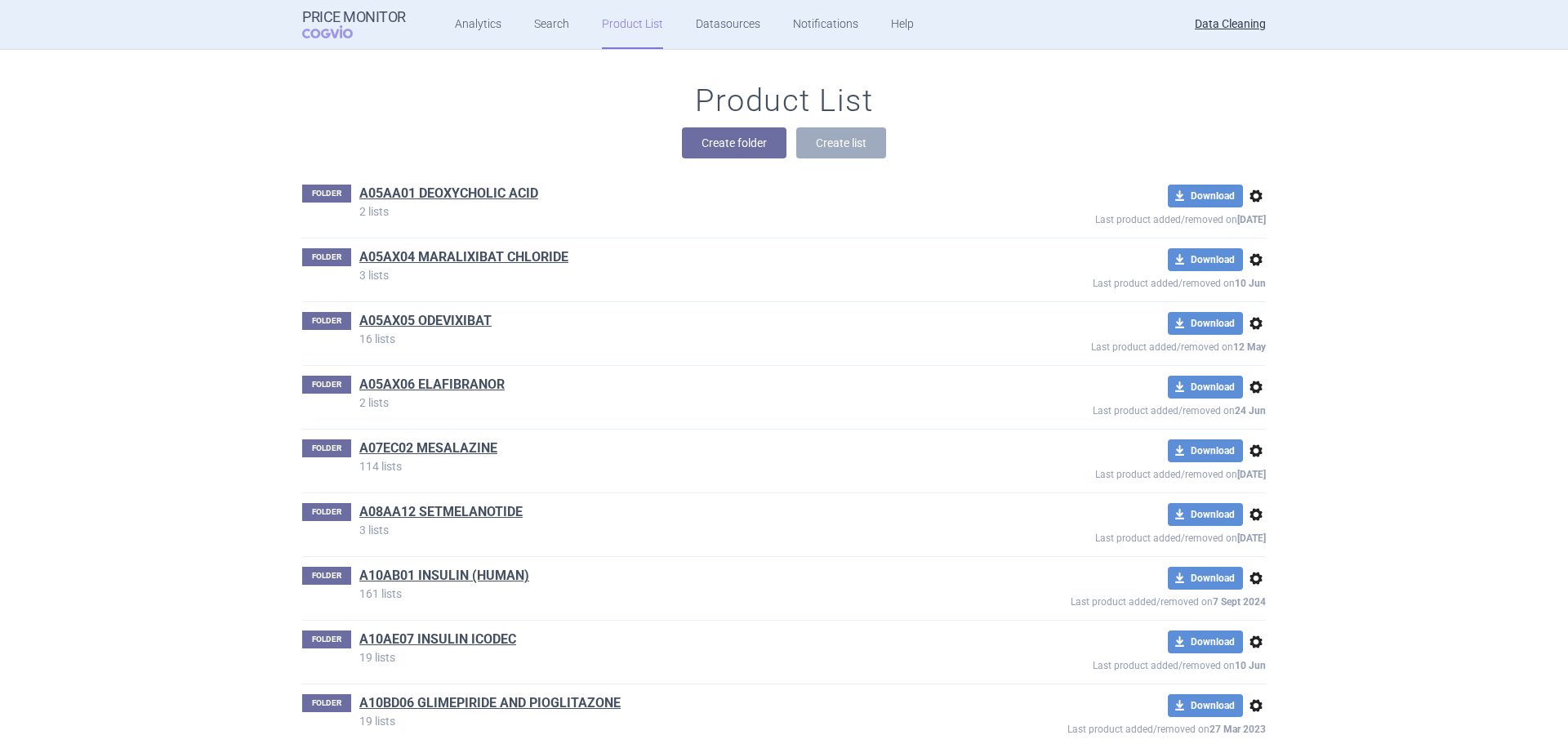 scroll, scrollTop: 38521, scrollLeft: 0, axis: vertical 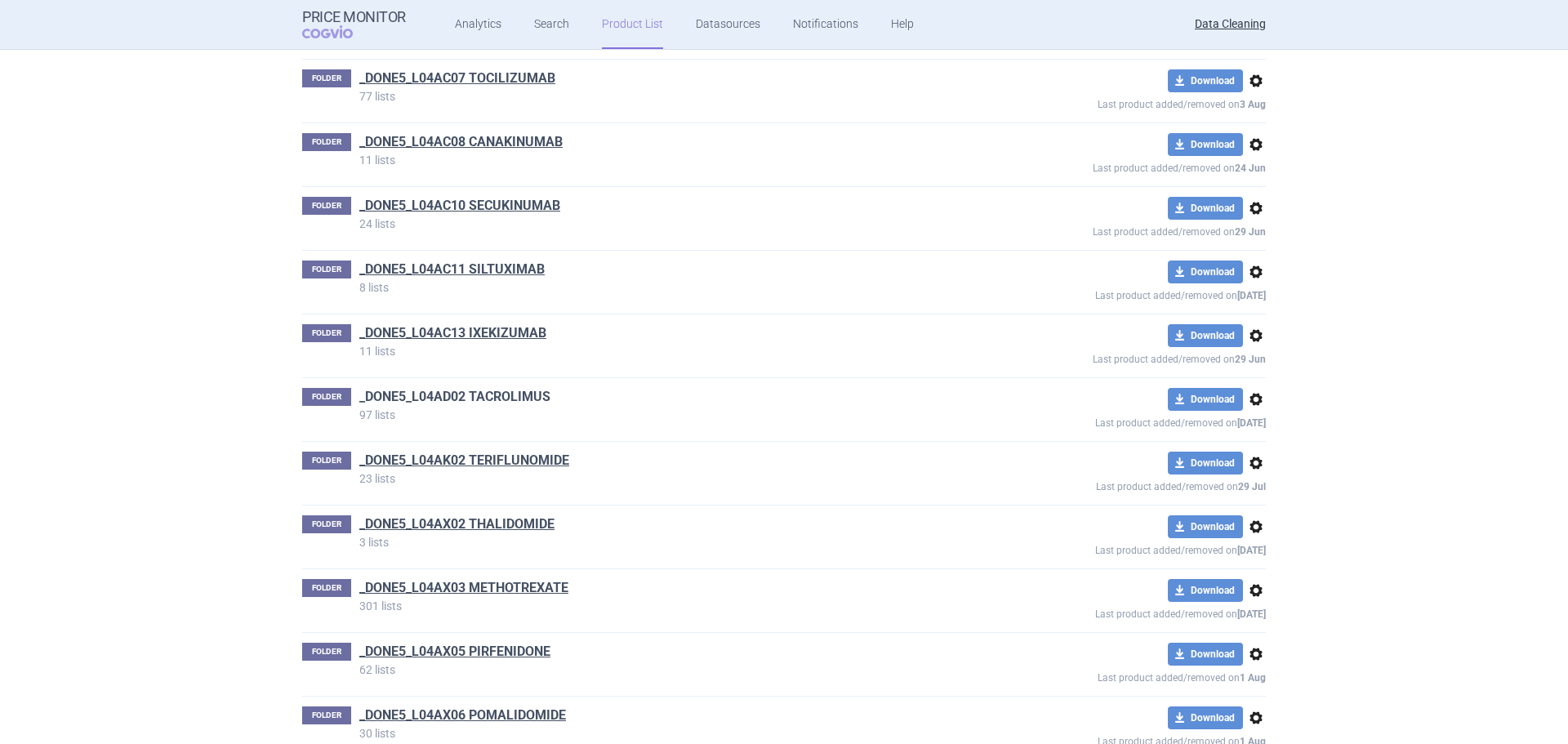 click on "_DONE5_L04AD02 TACROLIMUS" at bounding box center (455, 397) 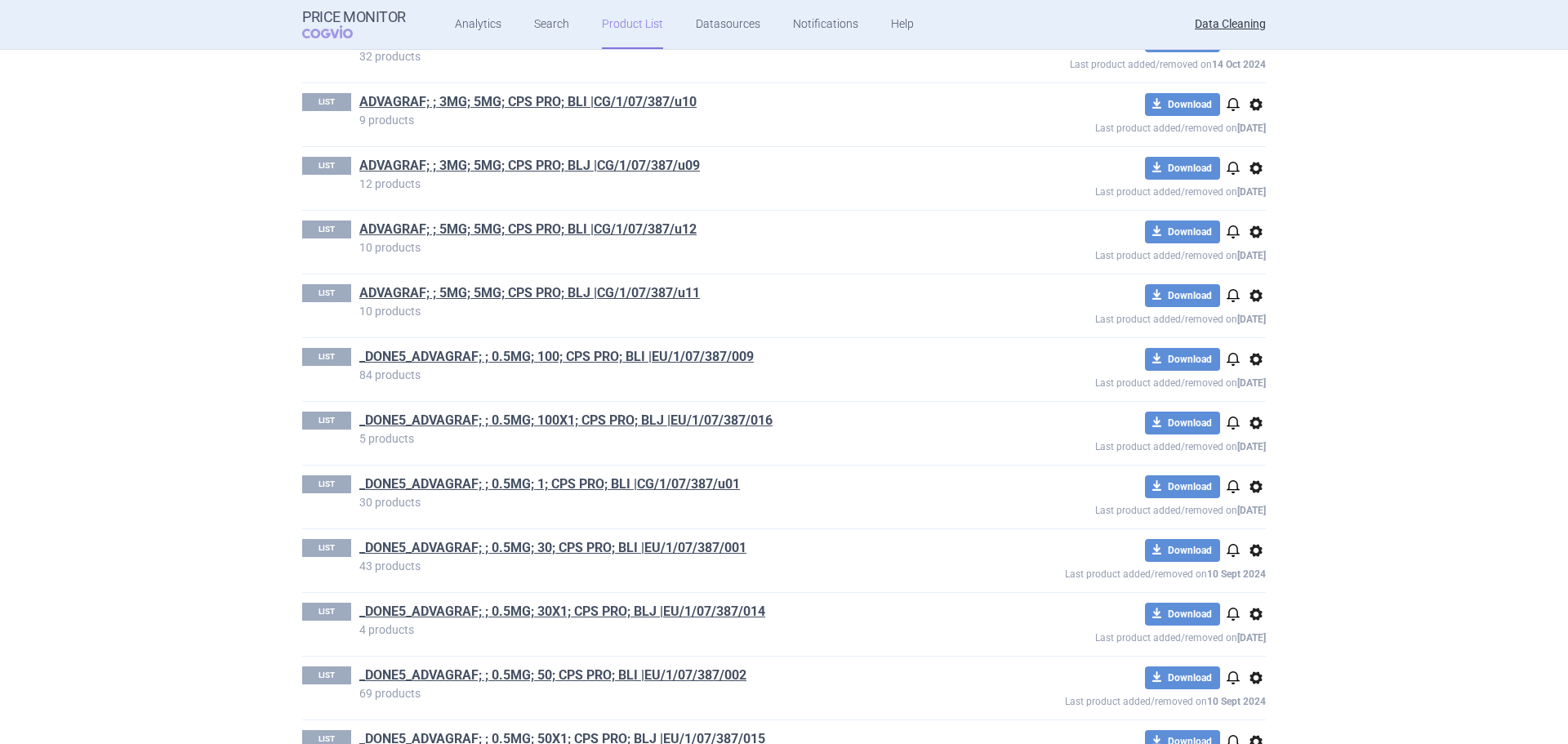 scroll, scrollTop: 490, scrollLeft: 0, axis: vertical 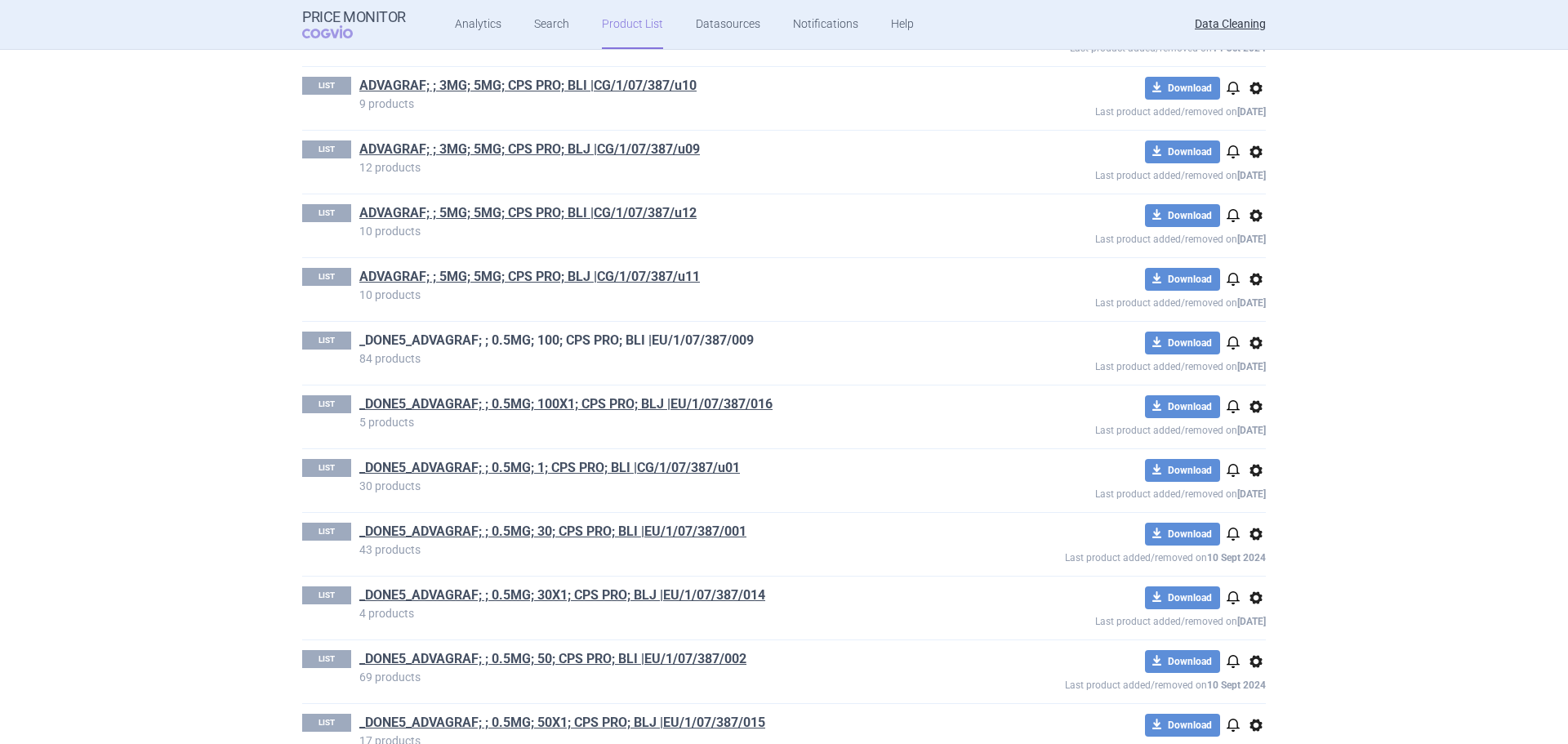 click on "_DONE5_ADVAGRAF; ; 0.5MG; 100; CPS PRO; BLI |EU/1/07/387/009" at bounding box center (556, 341) 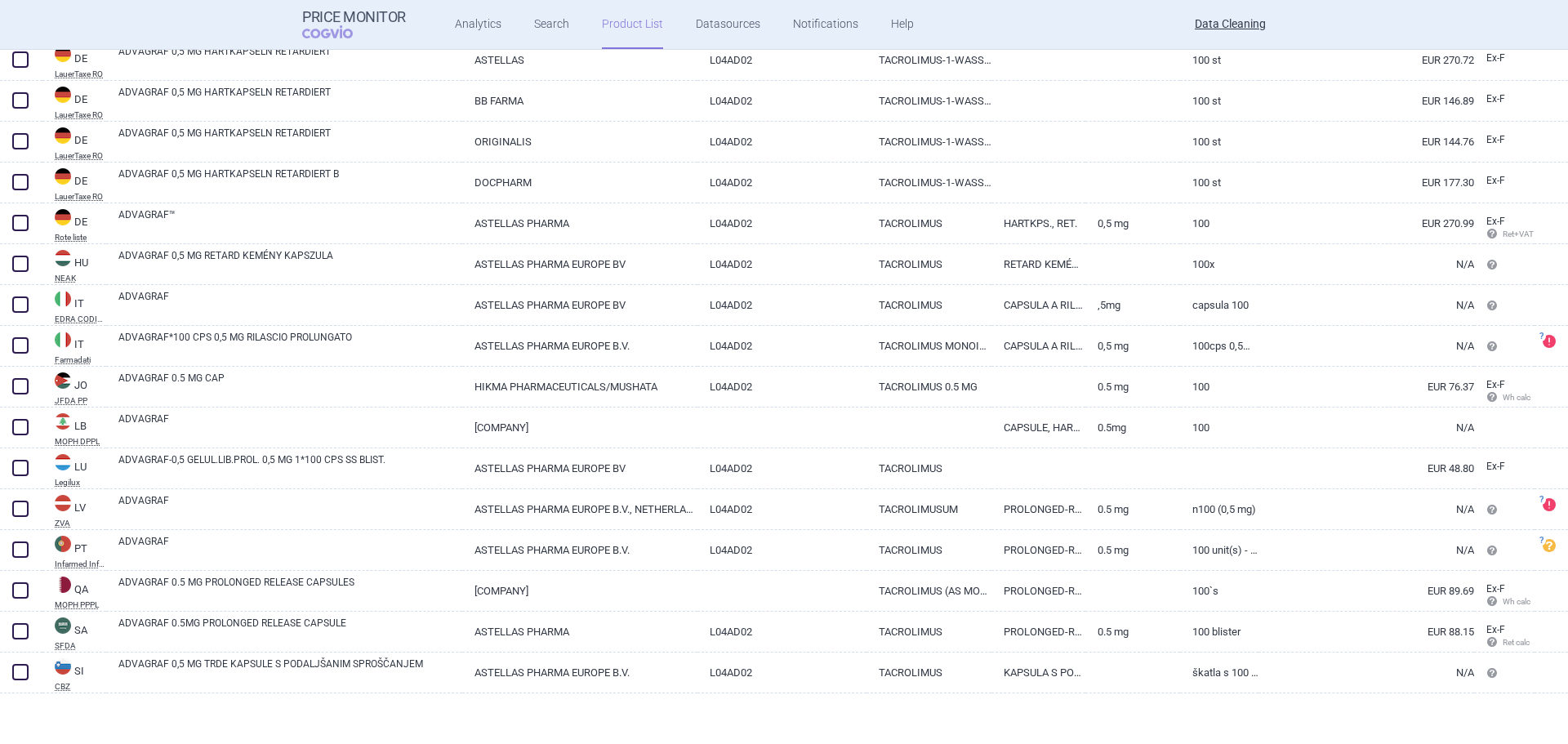 scroll, scrollTop: 2995, scrollLeft: 0, axis: vertical 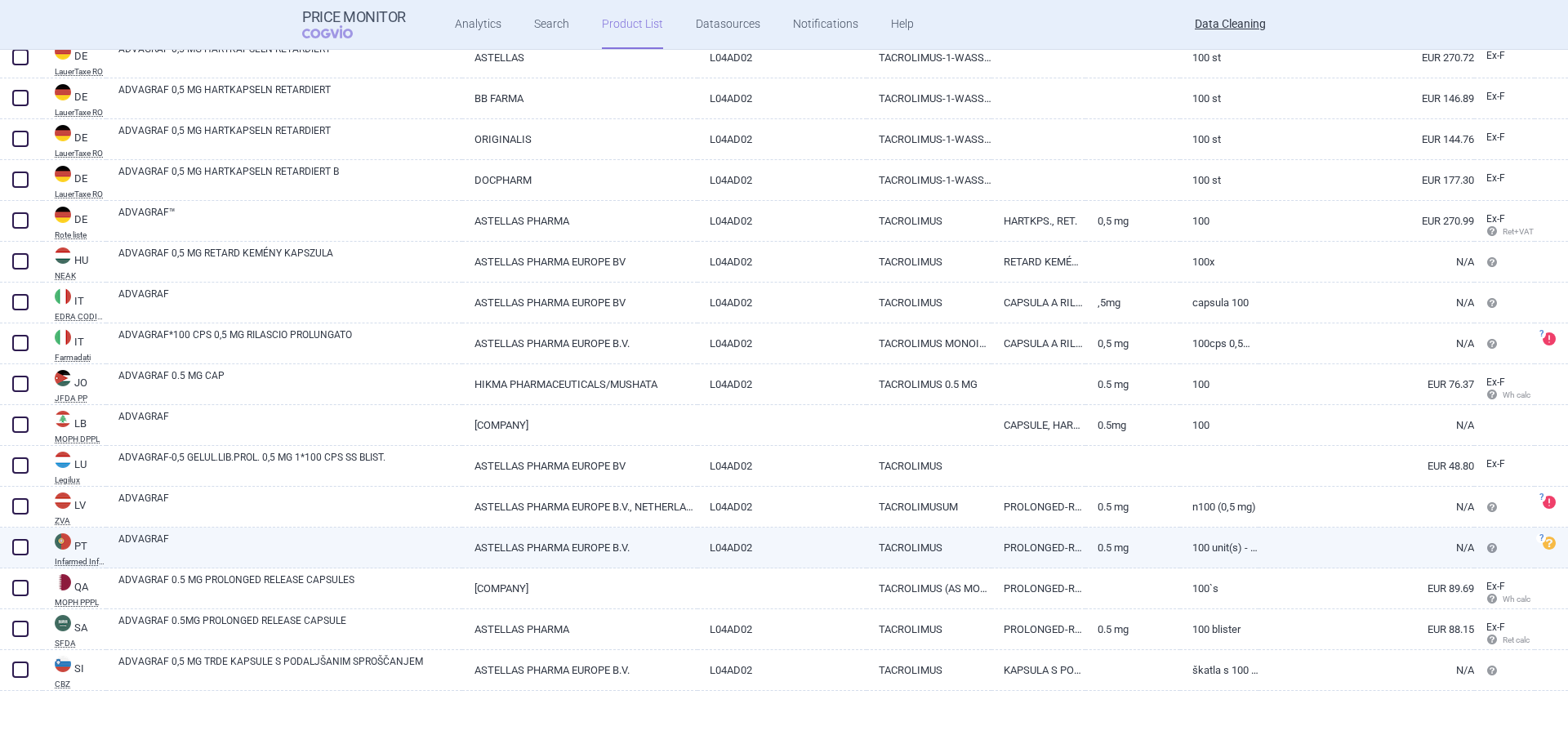 click on "ADVAGRAF" at bounding box center (290, 546) 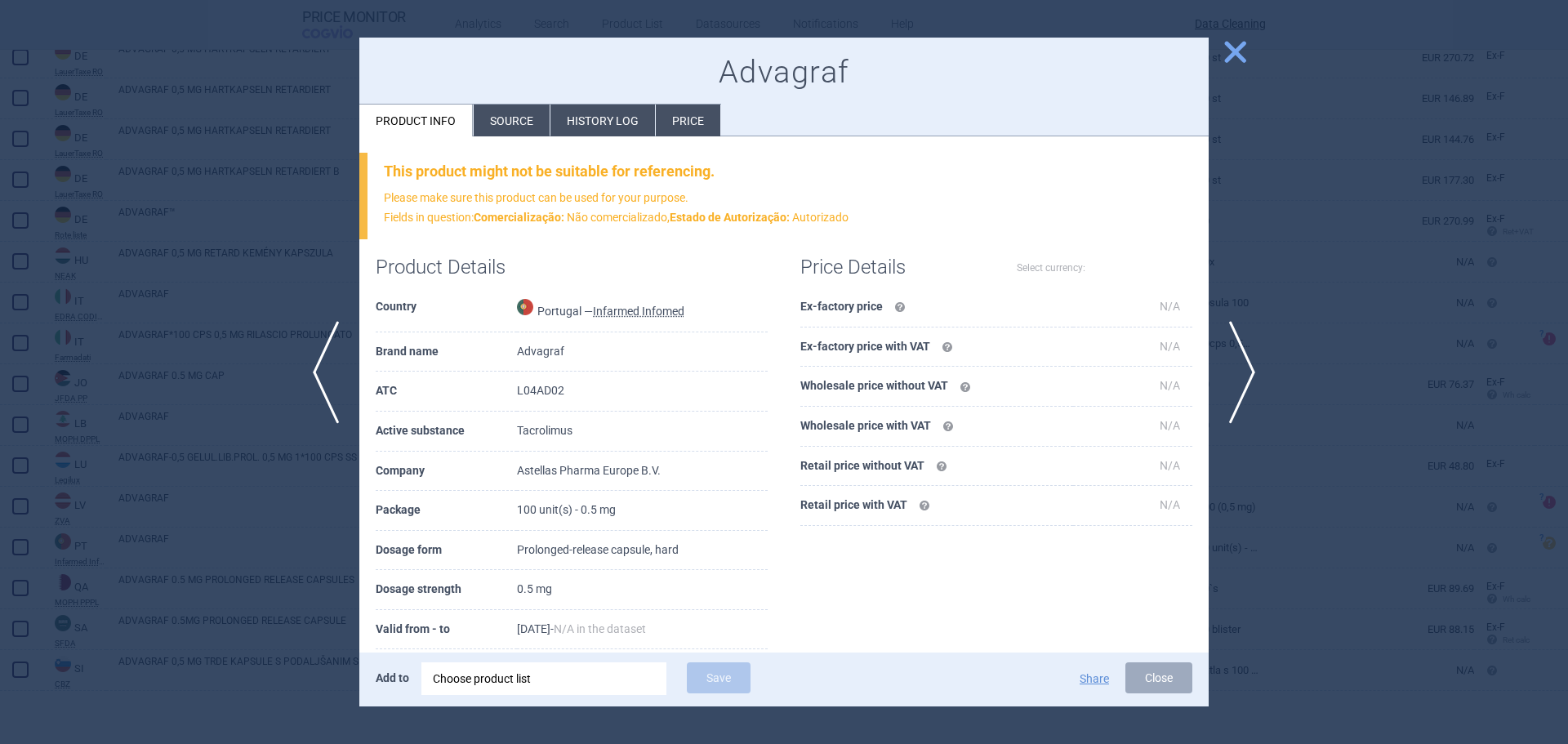select on "EUR" 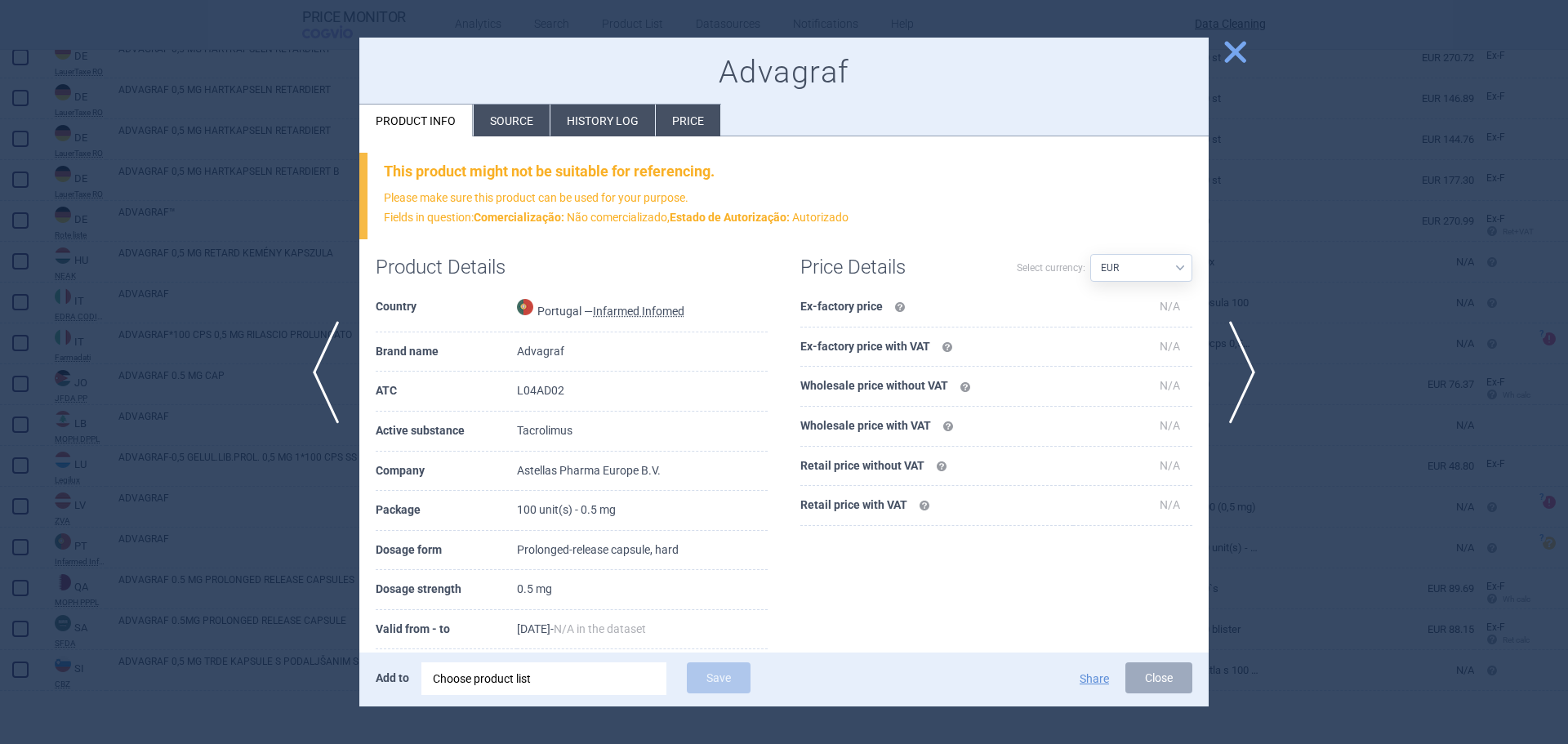 click on "Source" at bounding box center [511, 120] 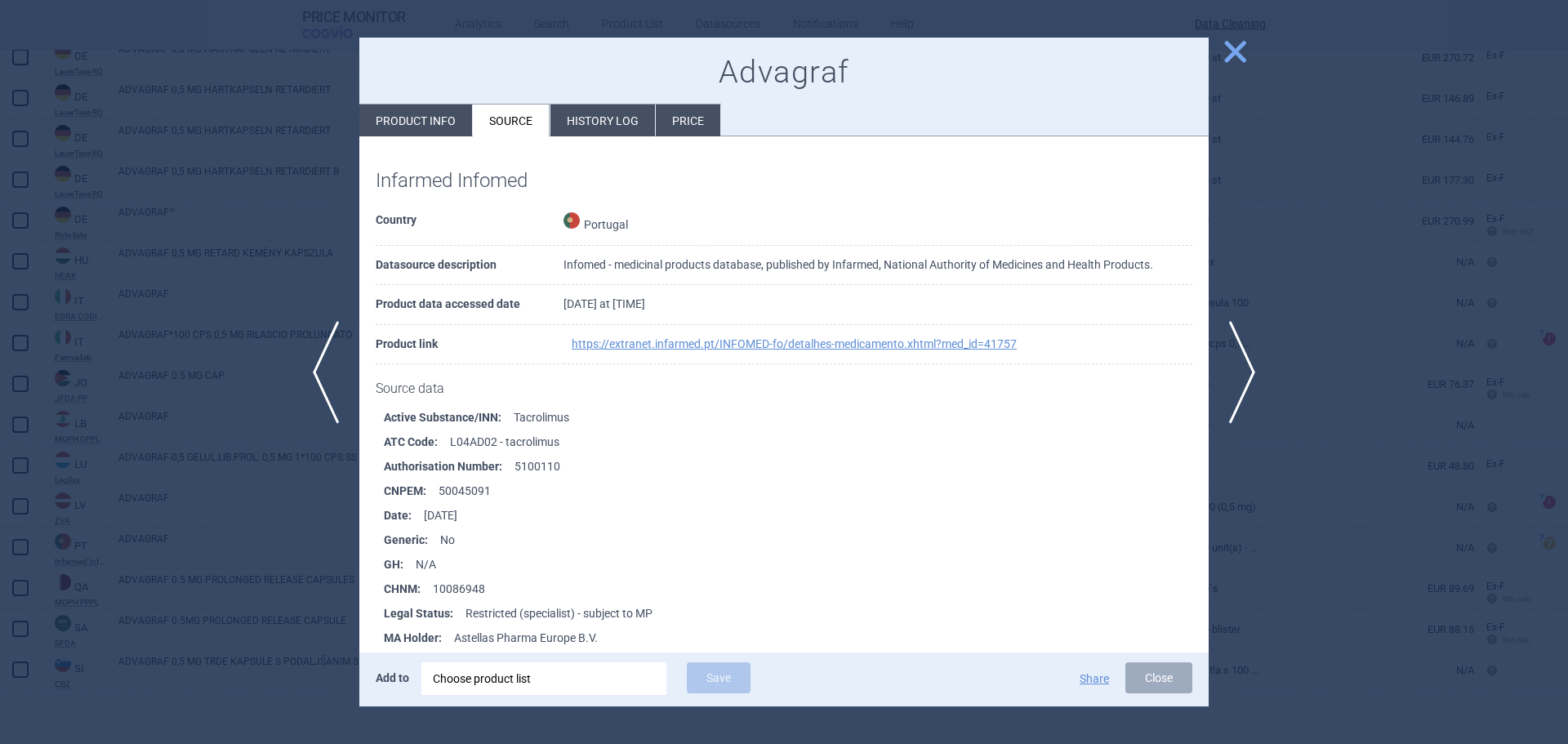 click on "close" at bounding box center [1235, 51] 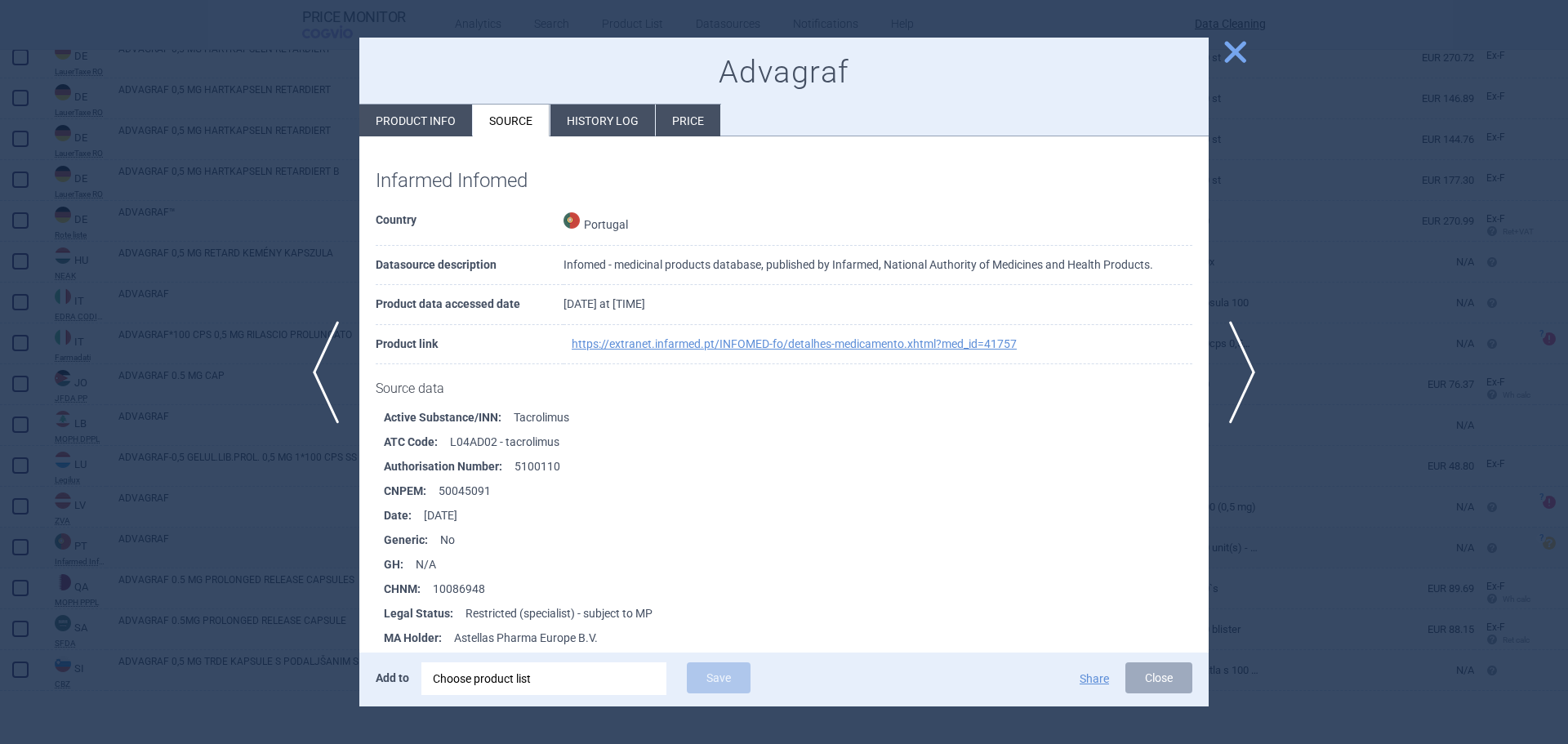 select on "EUR" 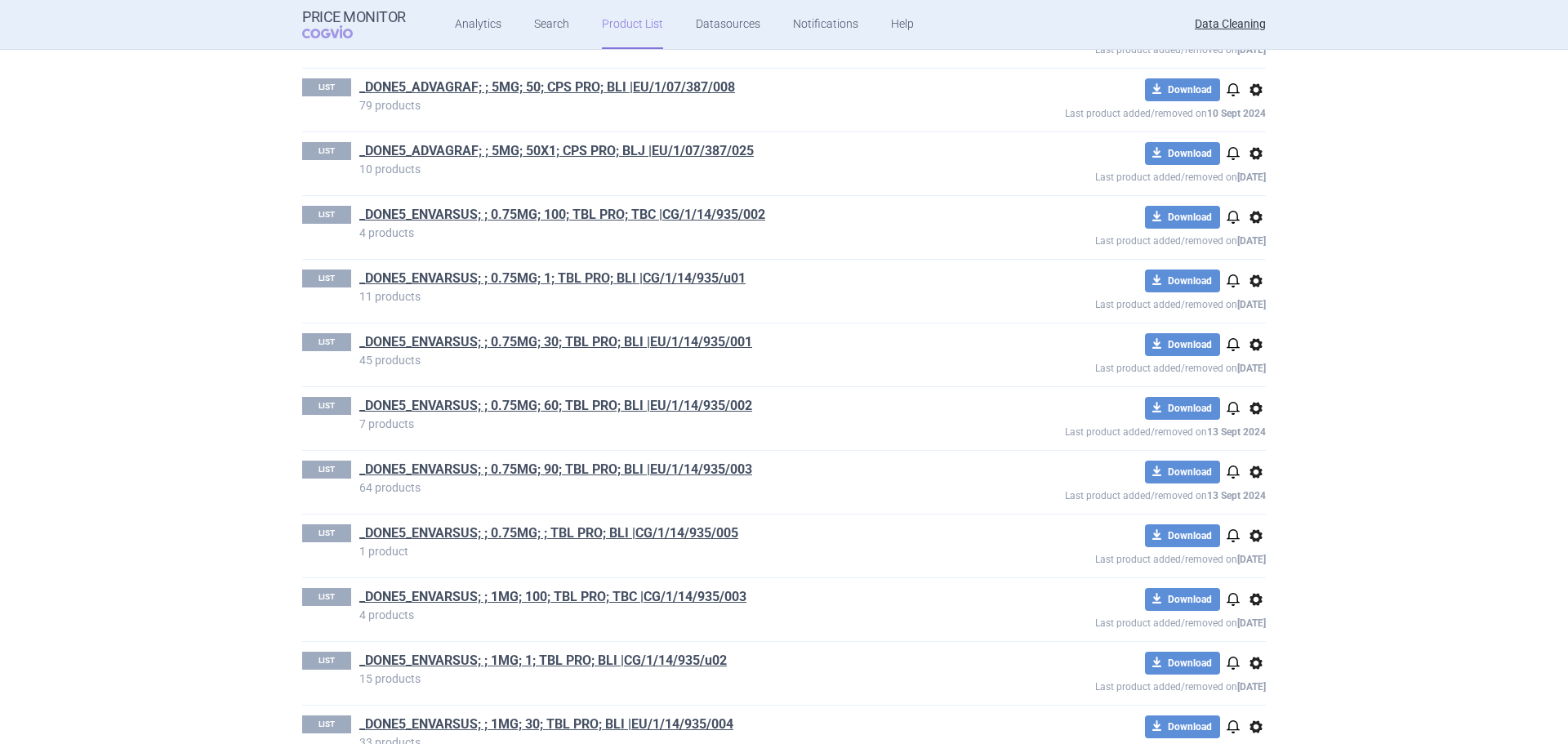 scroll, scrollTop: 2858, scrollLeft: 0, axis: vertical 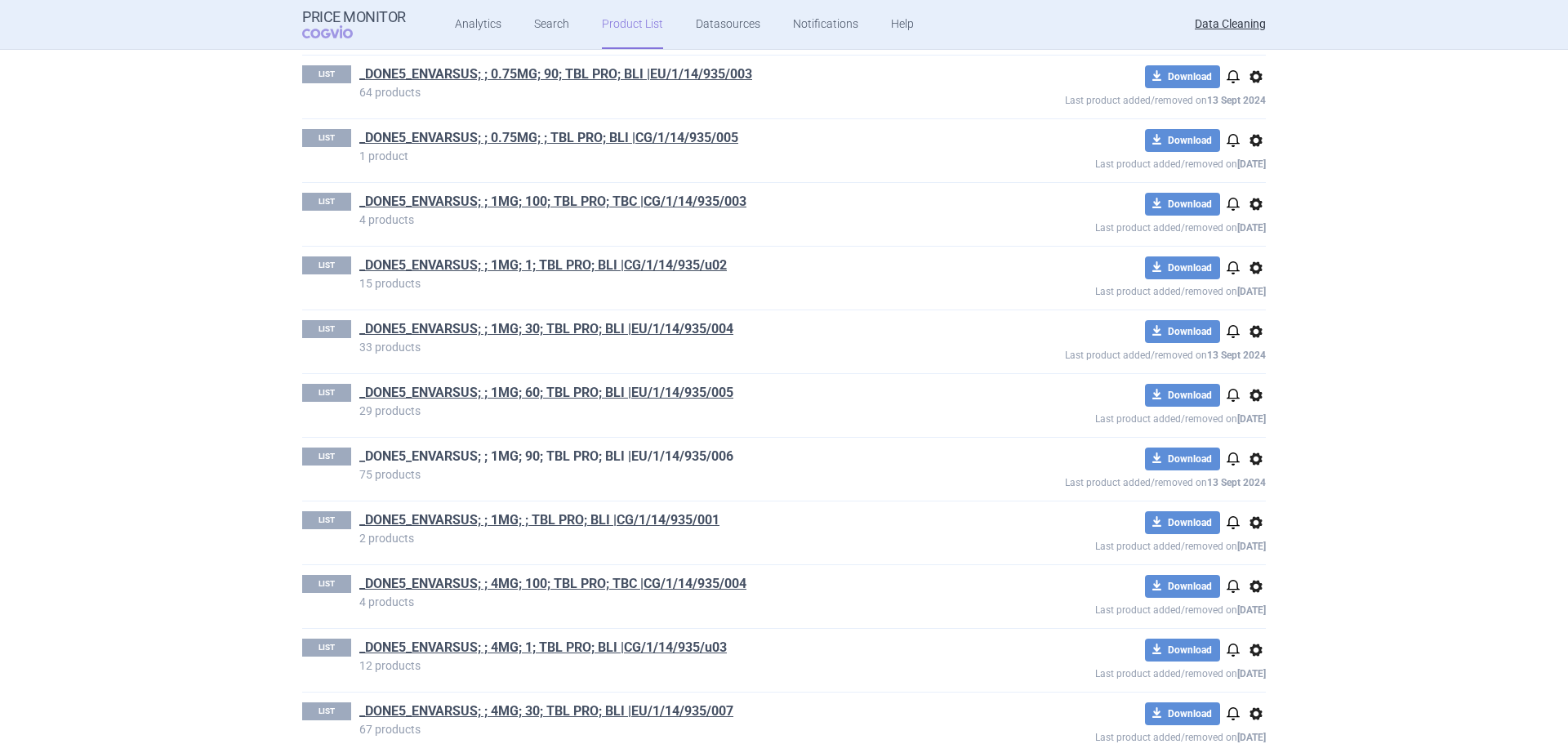 click on "_DONE5_ENVARSUS; ; 1MG; 90; TBL PRO; BLI |EU/1/14/935/006" at bounding box center (546, 457) 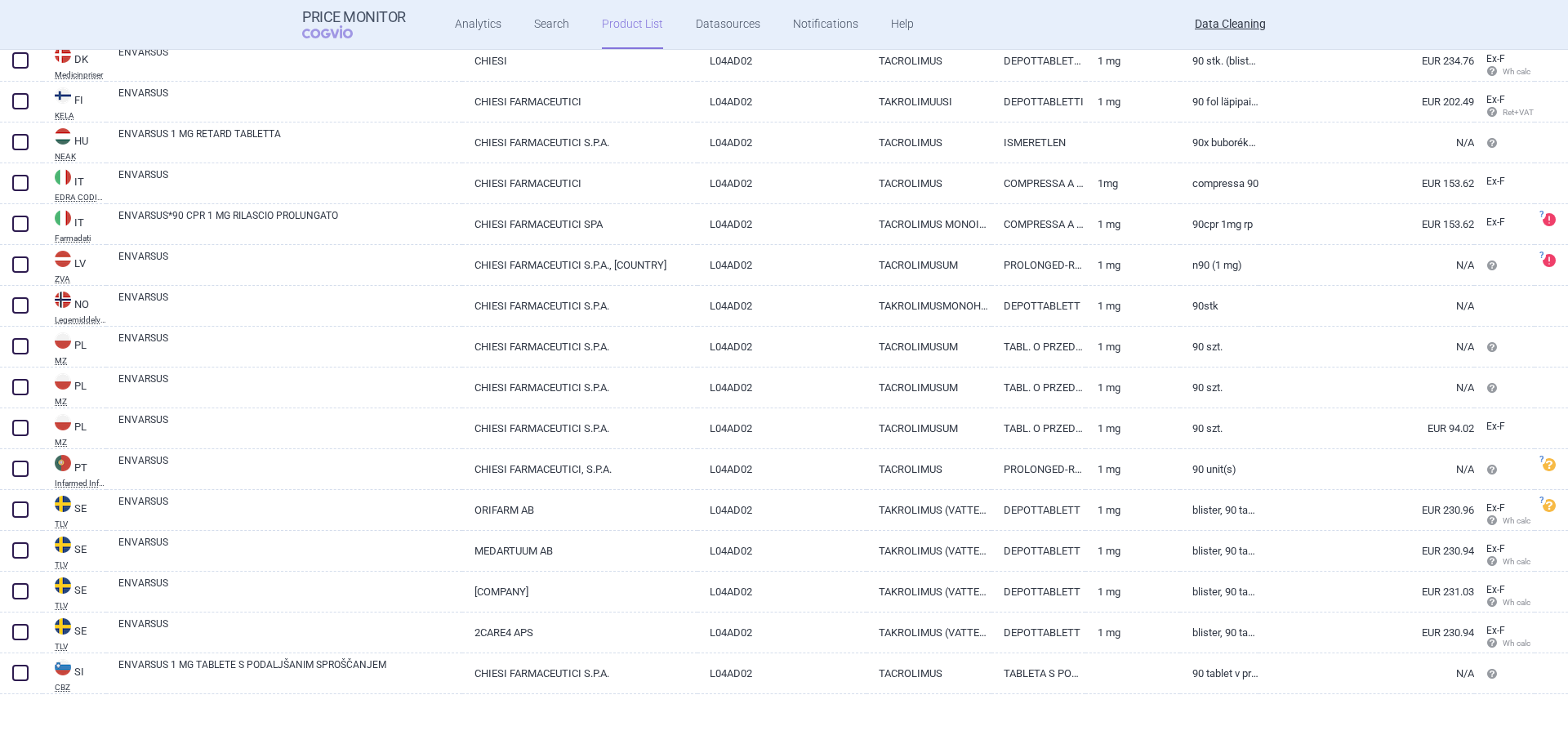 scroll, scrollTop: 2627, scrollLeft: 0, axis: vertical 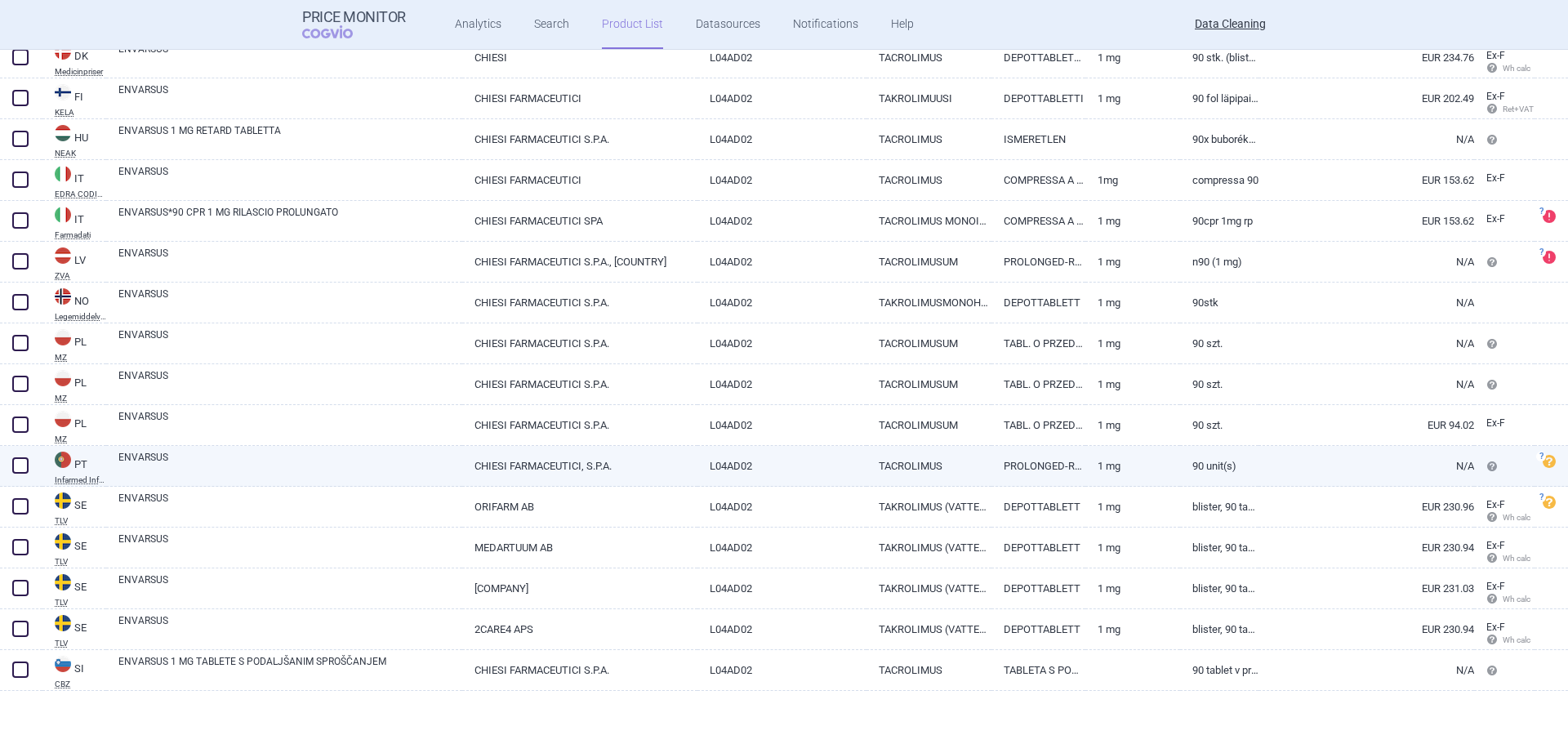 click on "ENVARSUS" at bounding box center [290, 465] 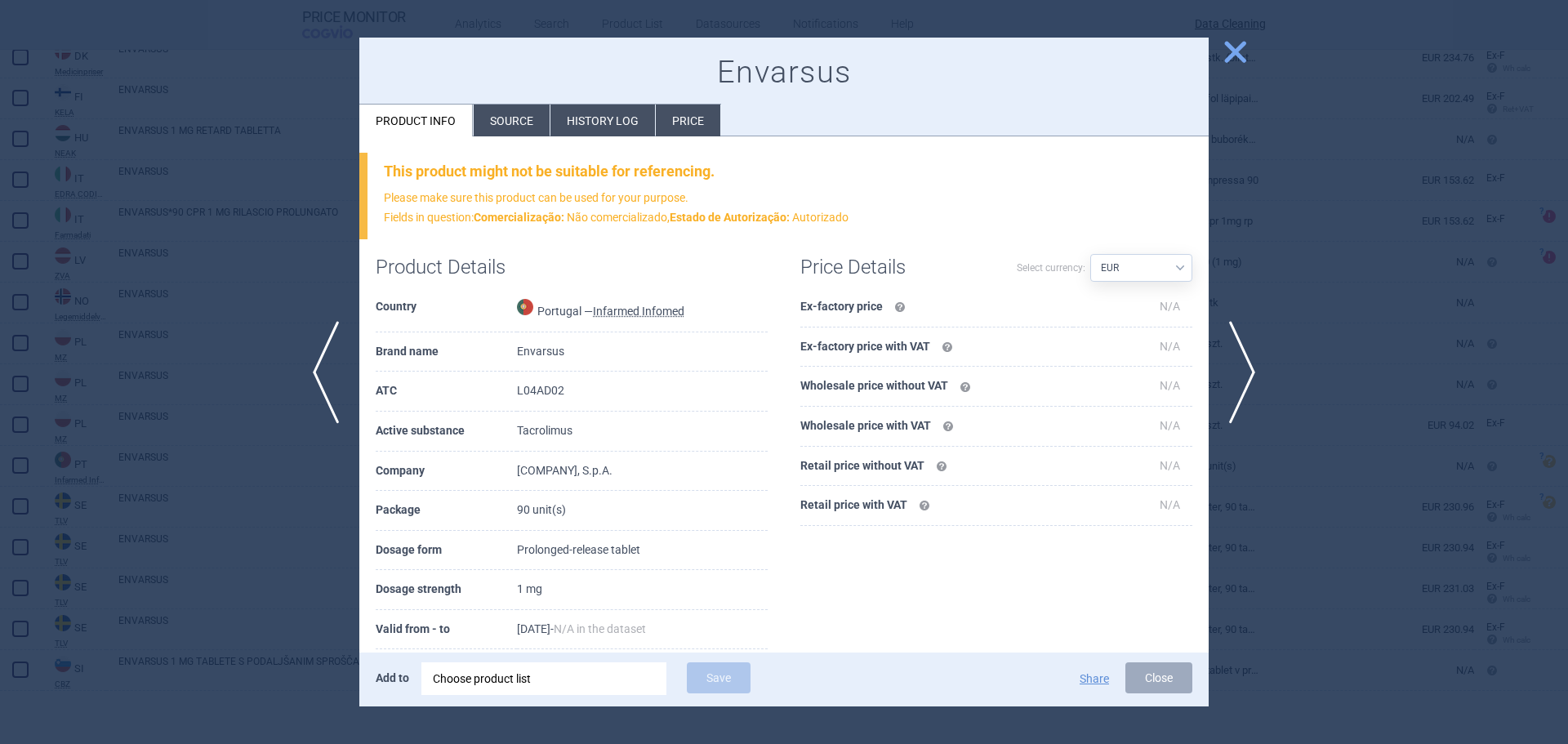 click on "Source" at bounding box center [511, 120] 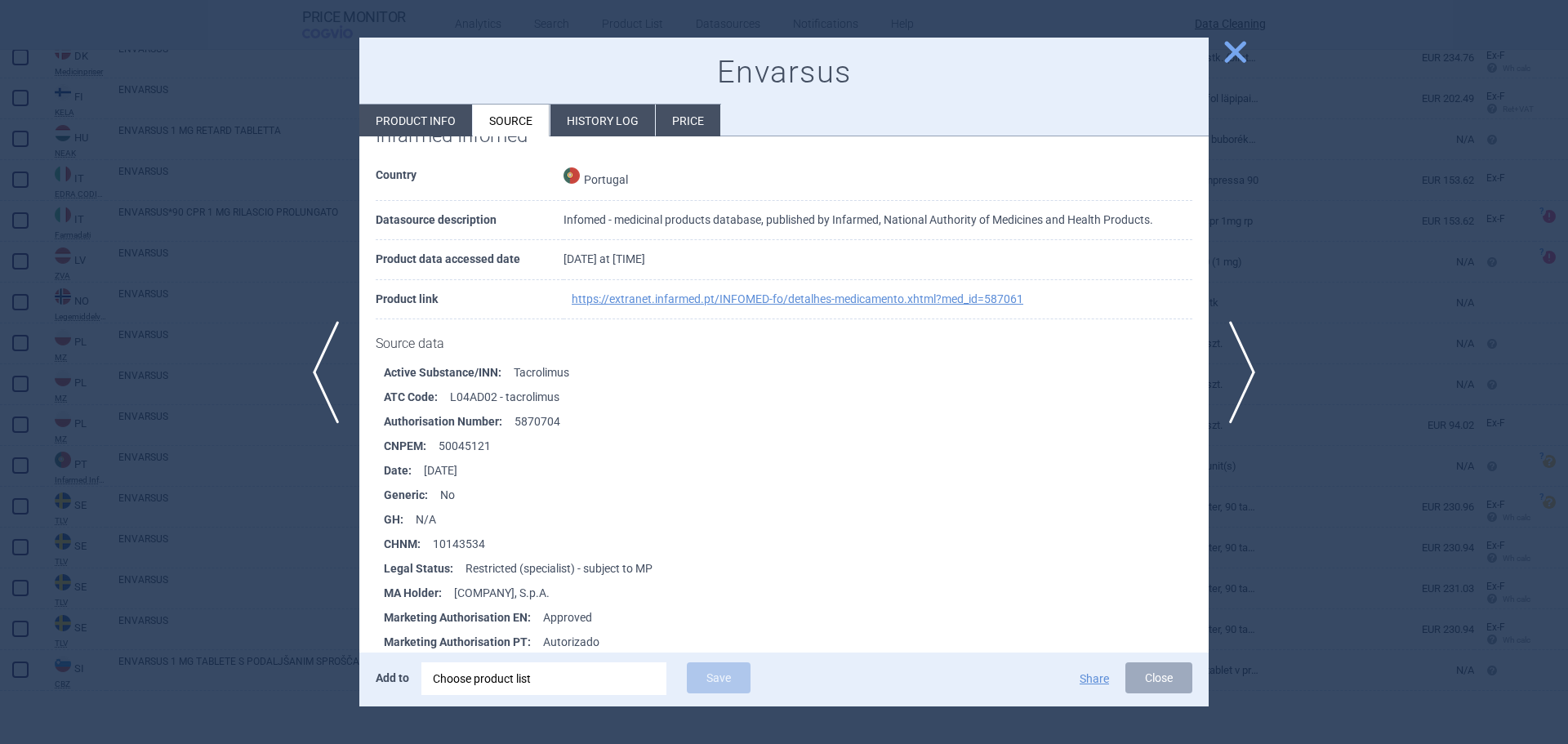 scroll, scrollTop: 82, scrollLeft: 0, axis: vertical 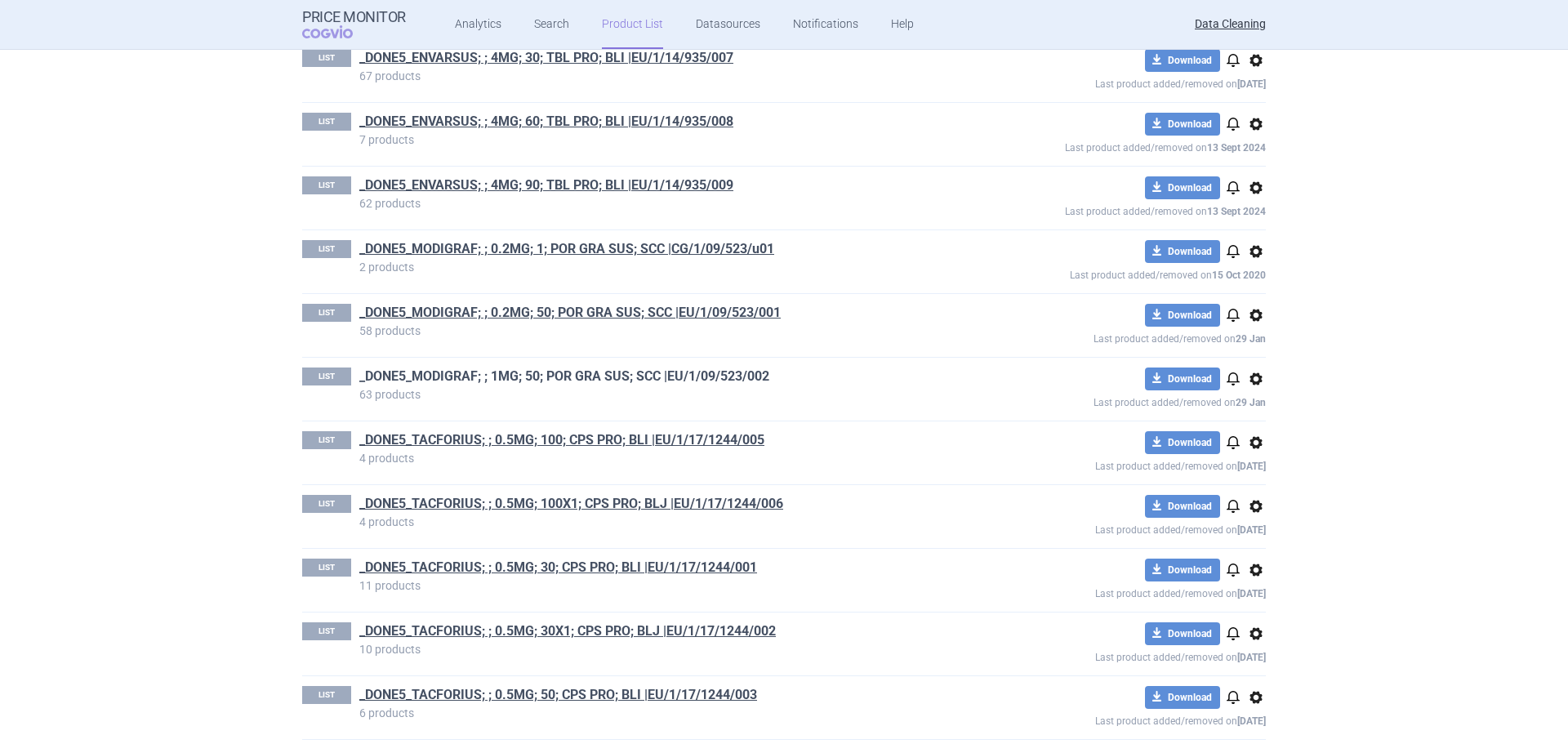click on "_DONE5_MODIGRAF; ; 1MG; 50; POR GRA SUS; SCC |EU/1/09/523/002" at bounding box center [564, 376] 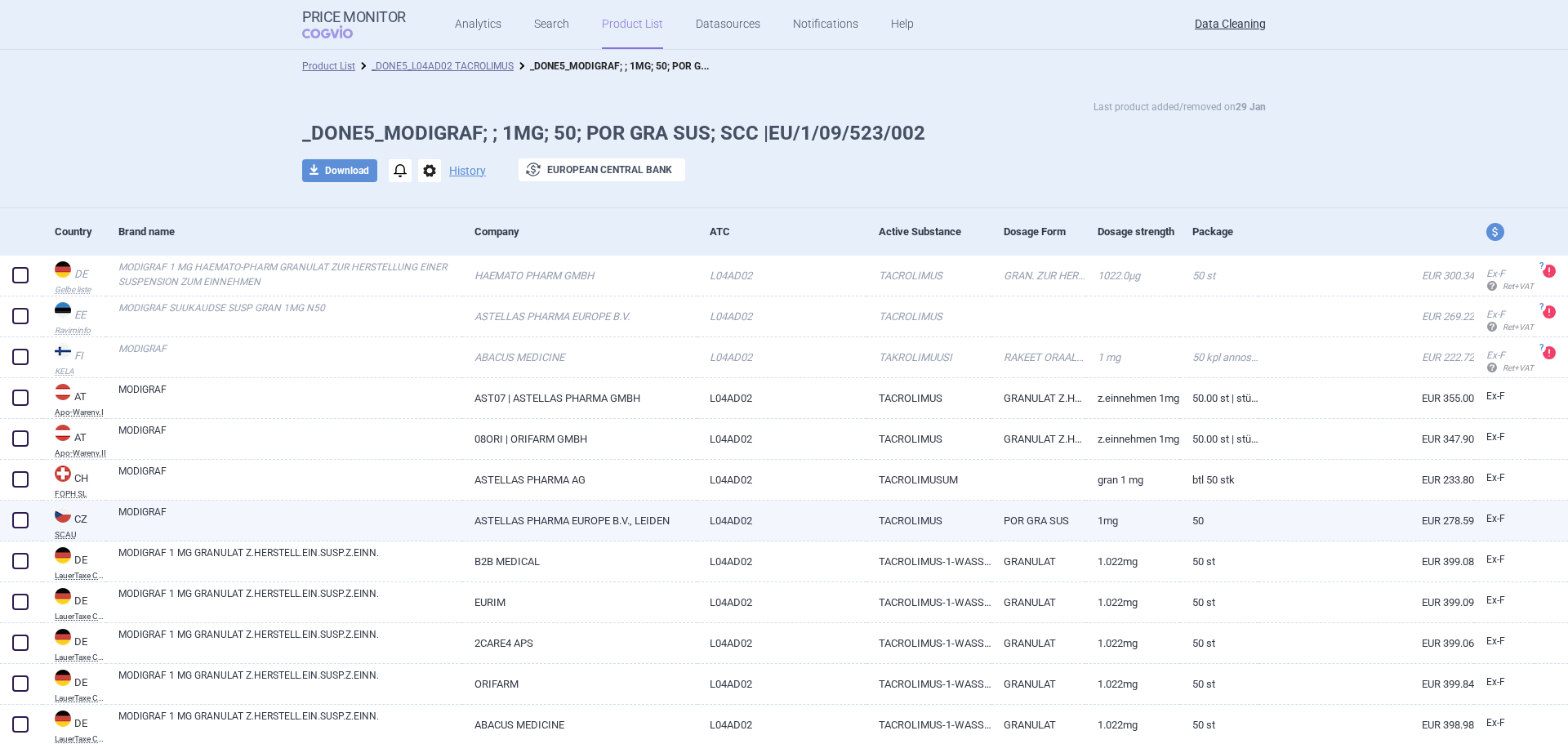 click on "MODIGRAF" at bounding box center (290, 519) 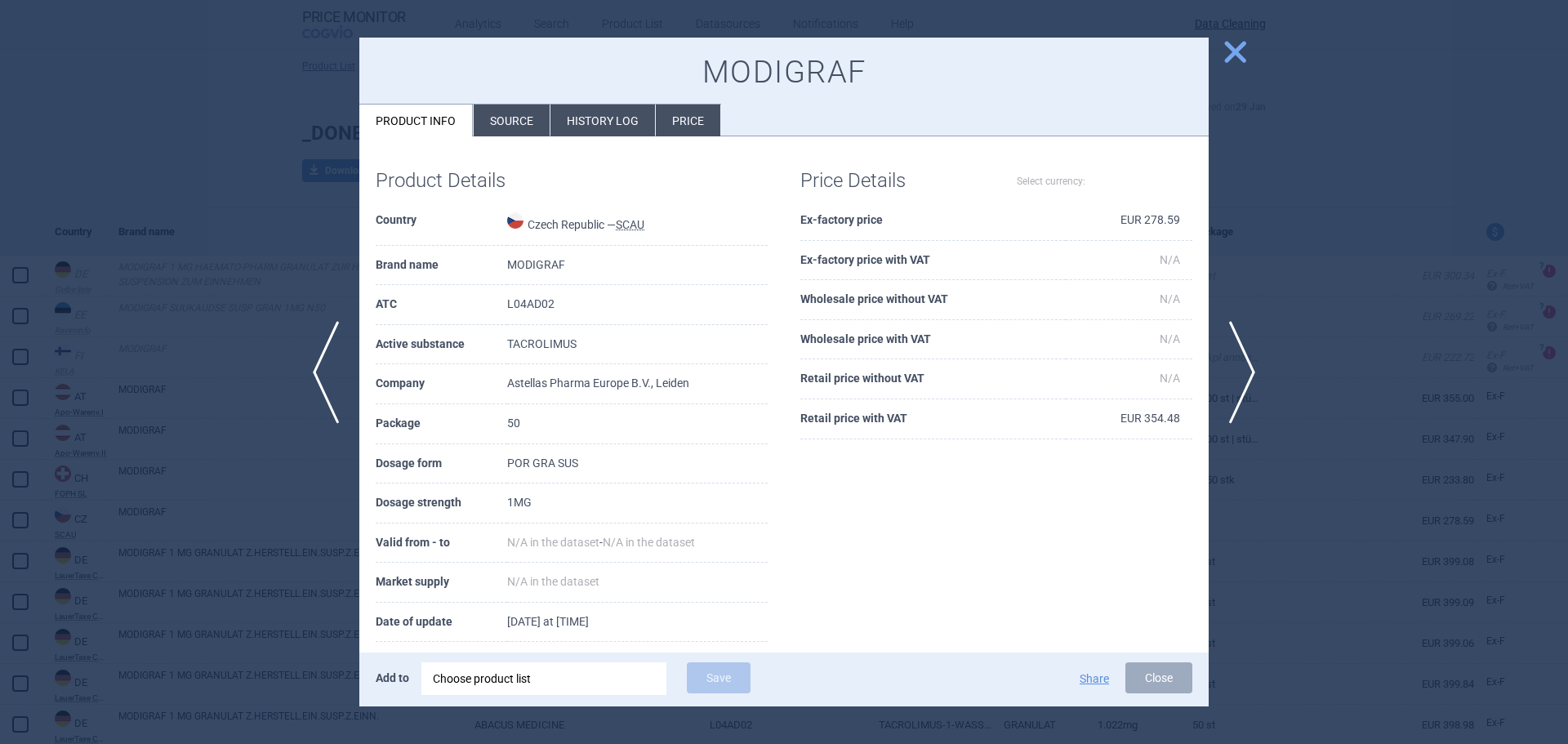 select on "EUR" 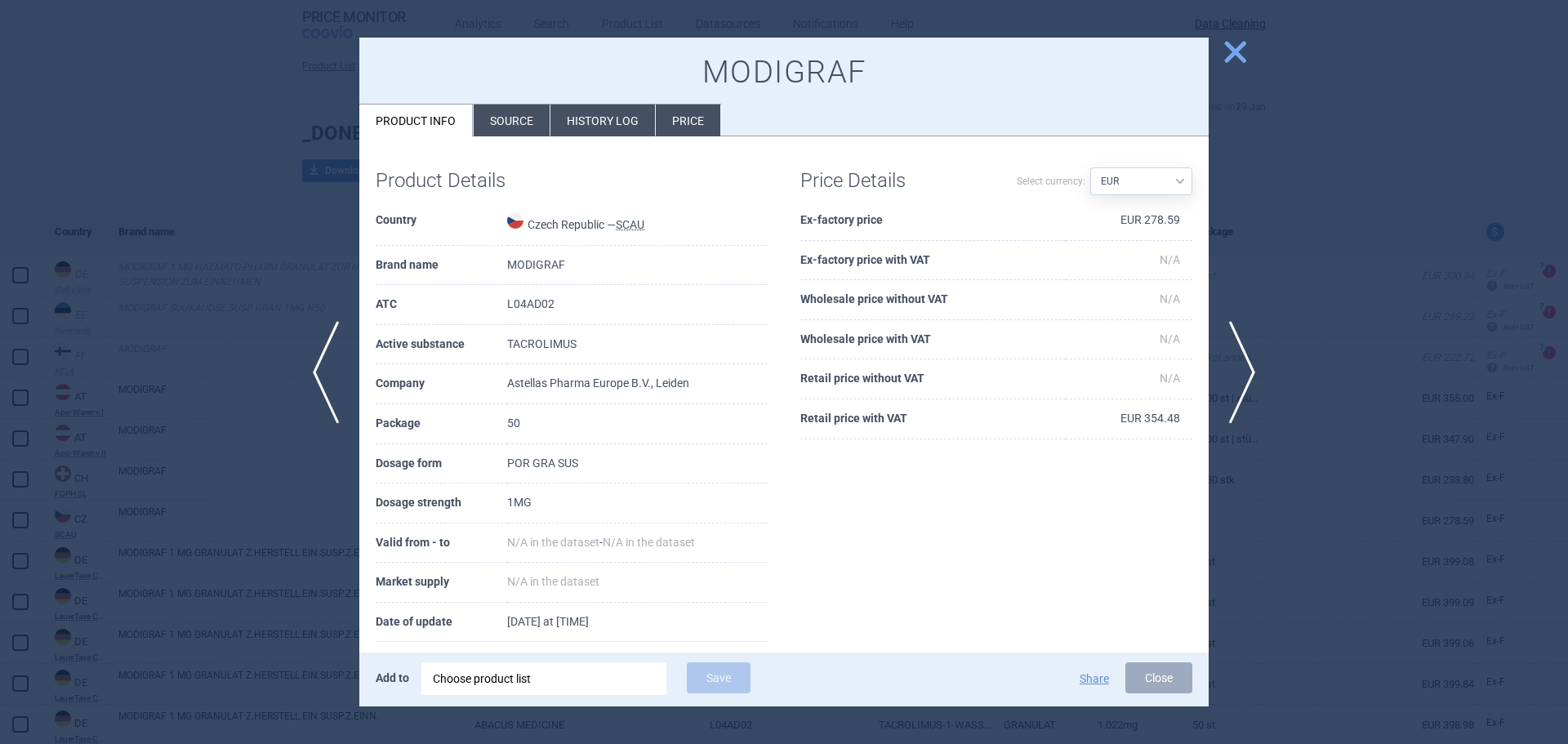 click on "Source" at bounding box center (511, 120) 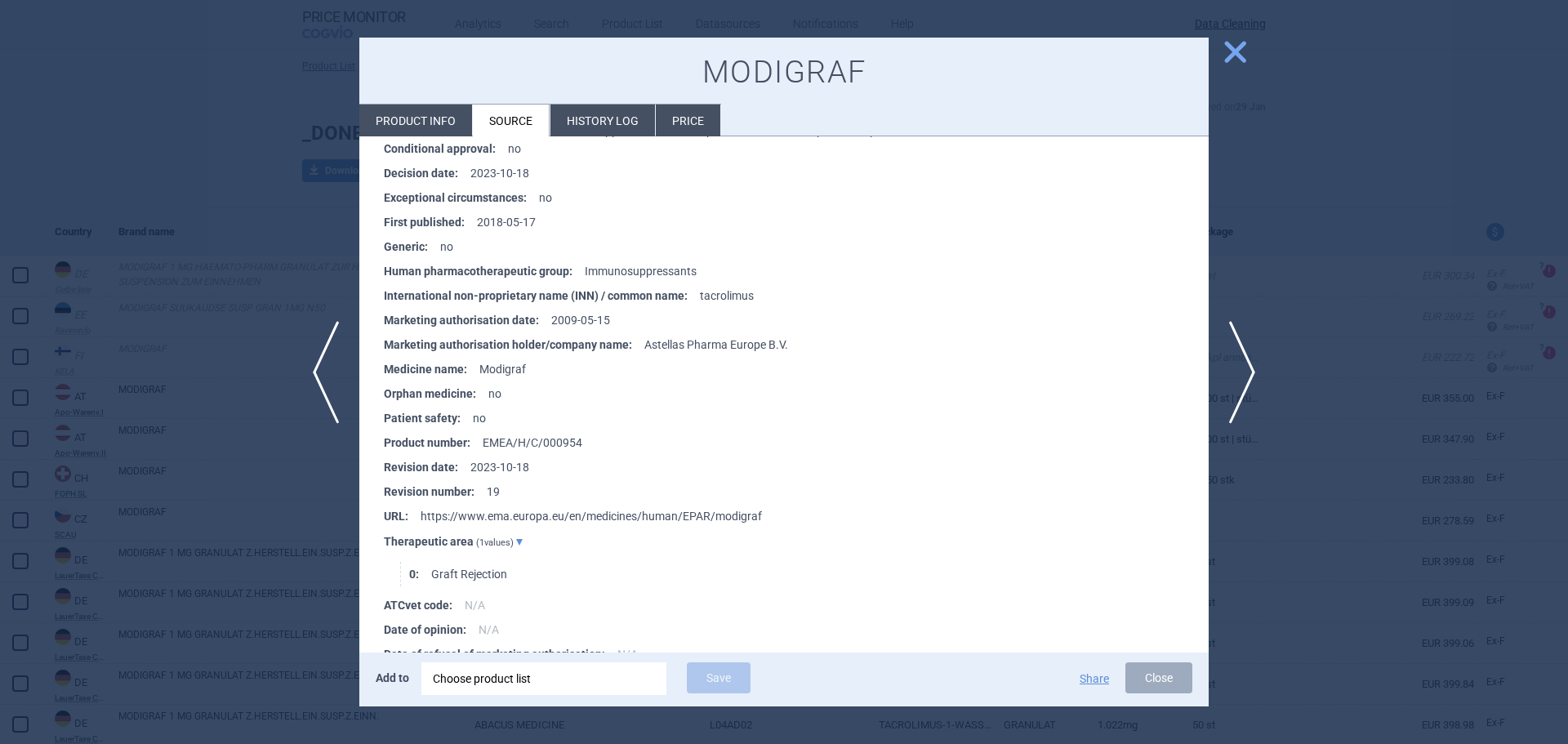 scroll, scrollTop: 8788, scrollLeft: 0, axis: vertical 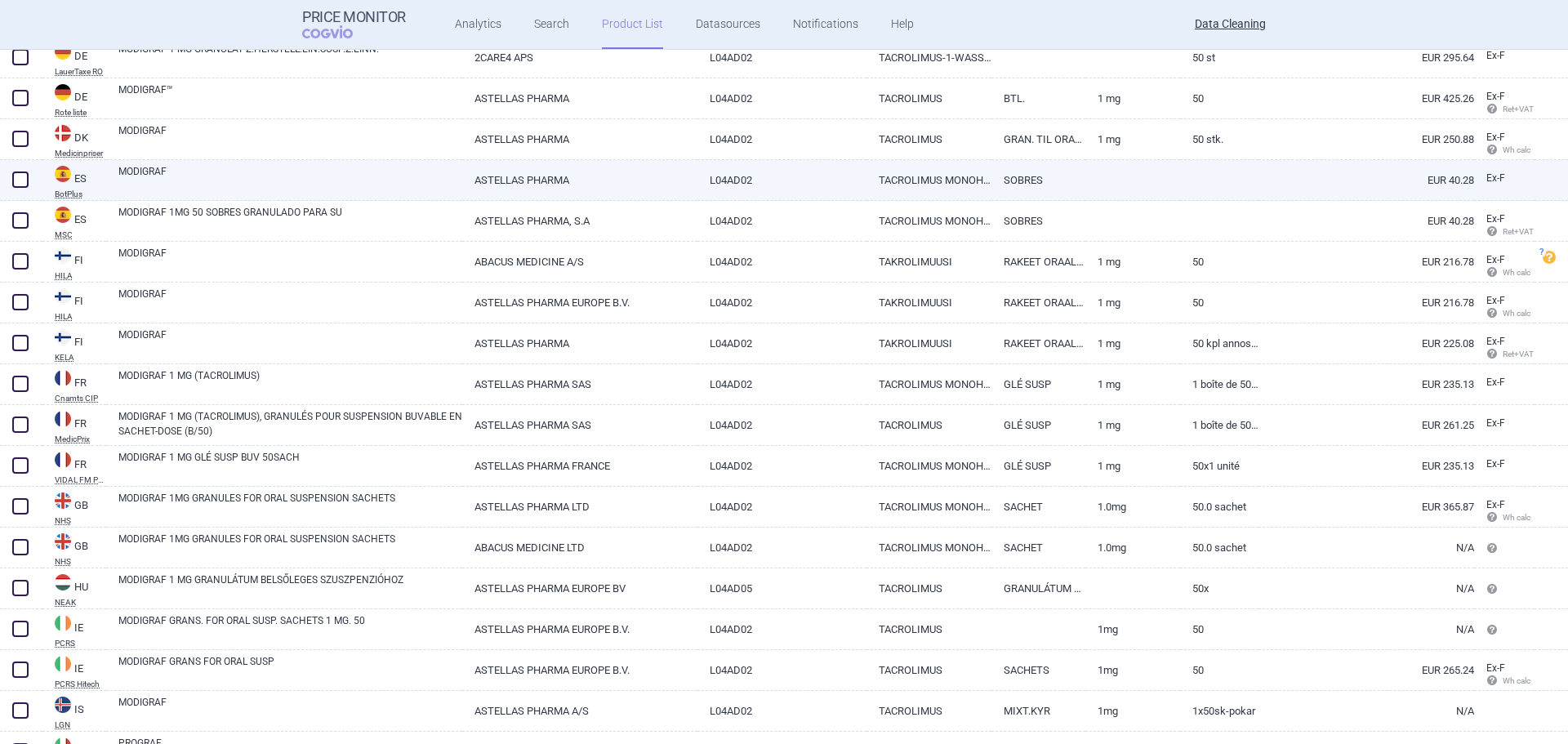 click on "MODIGRAF" at bounding box center (290, 179) 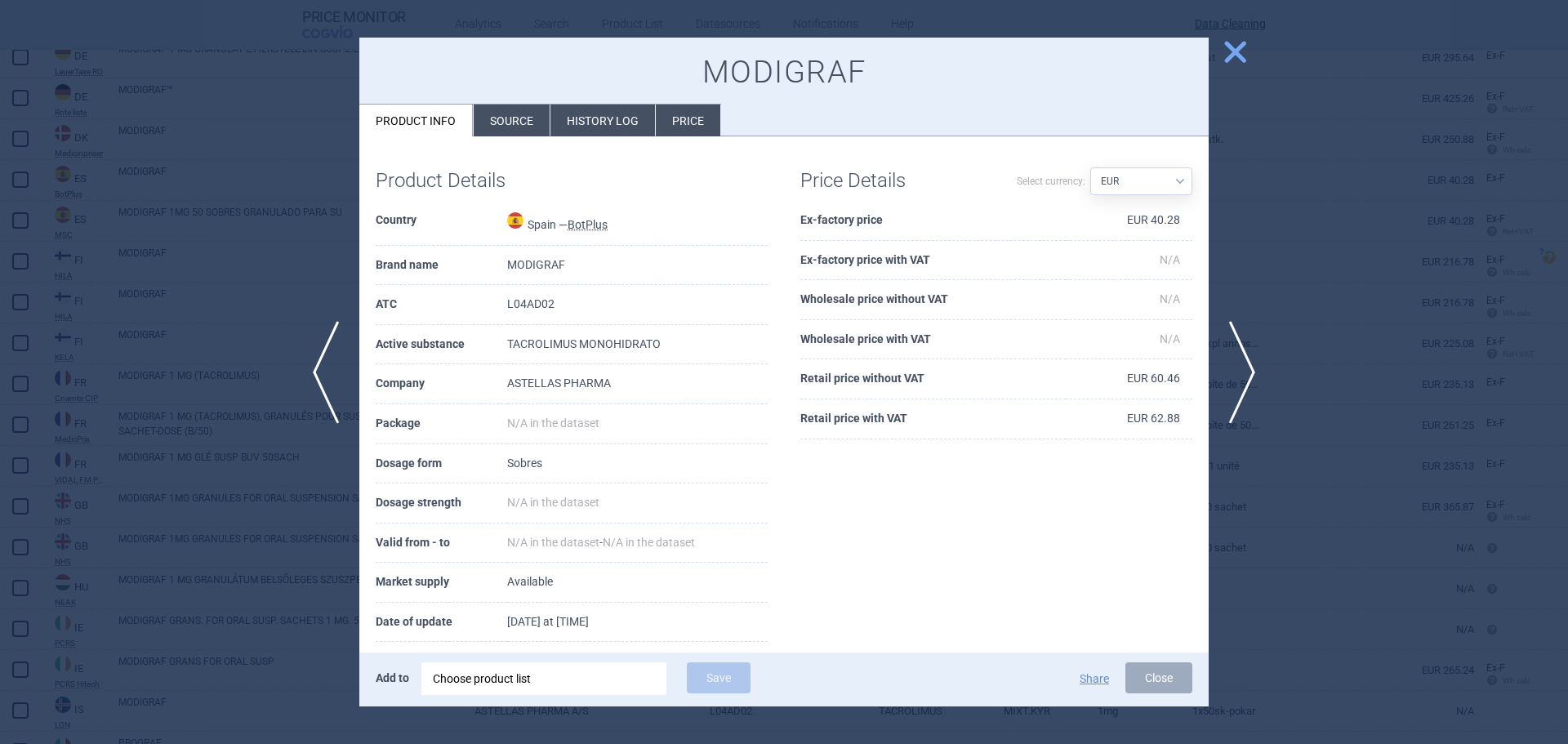 click on "Source" at bounding box center (511, 120) 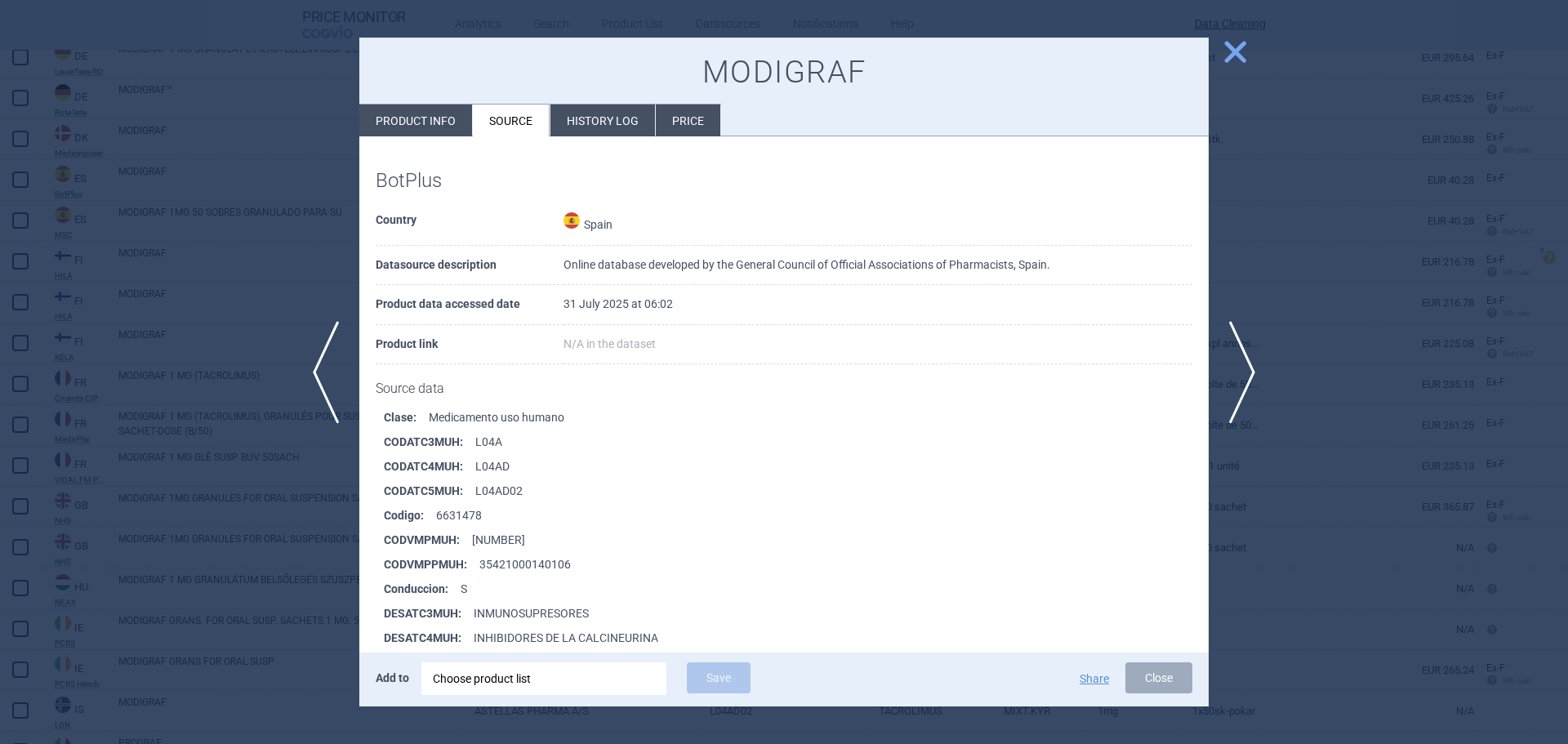 scroll, scrollTop: 365, scrollLeft: 0, axis: vertical 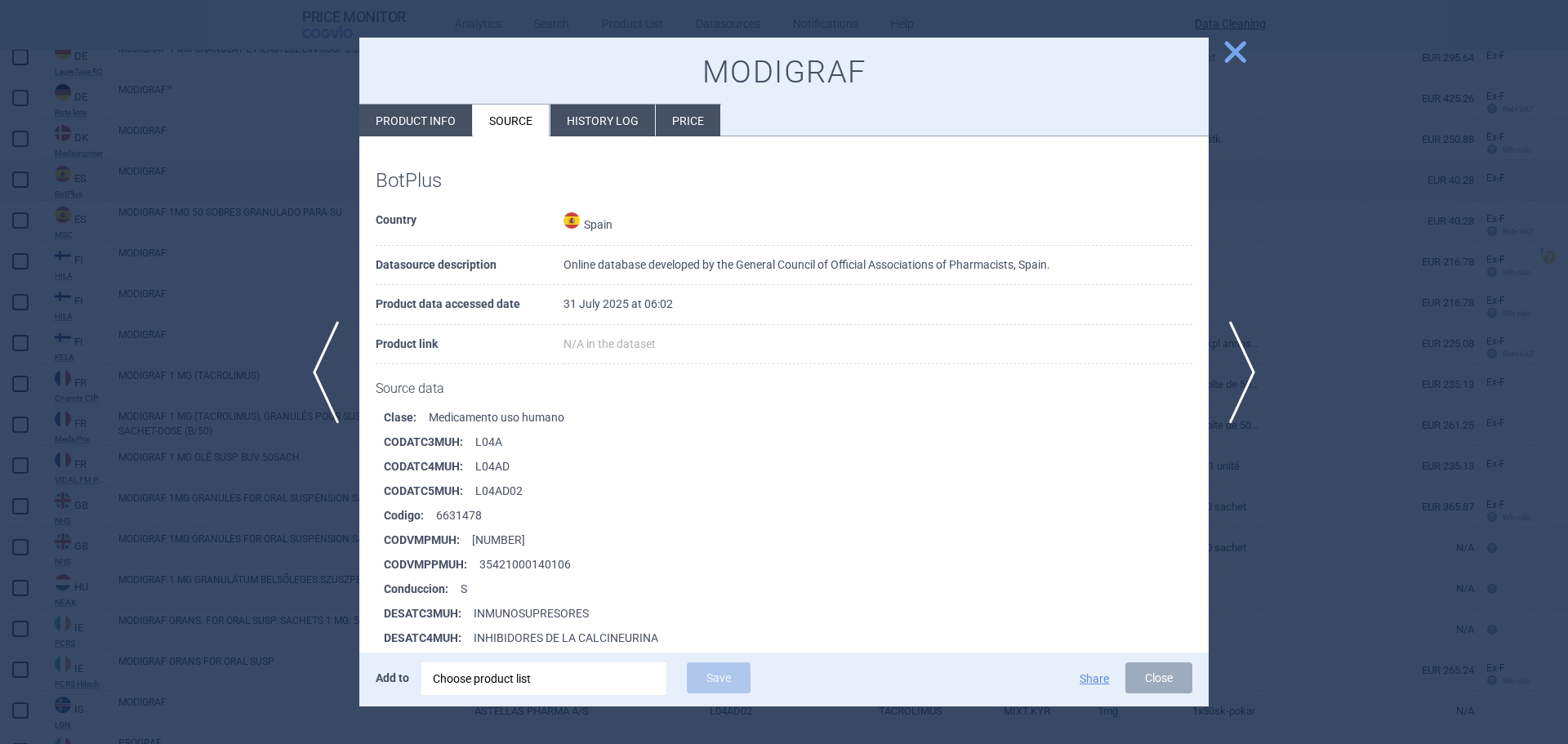 select on "EUR" 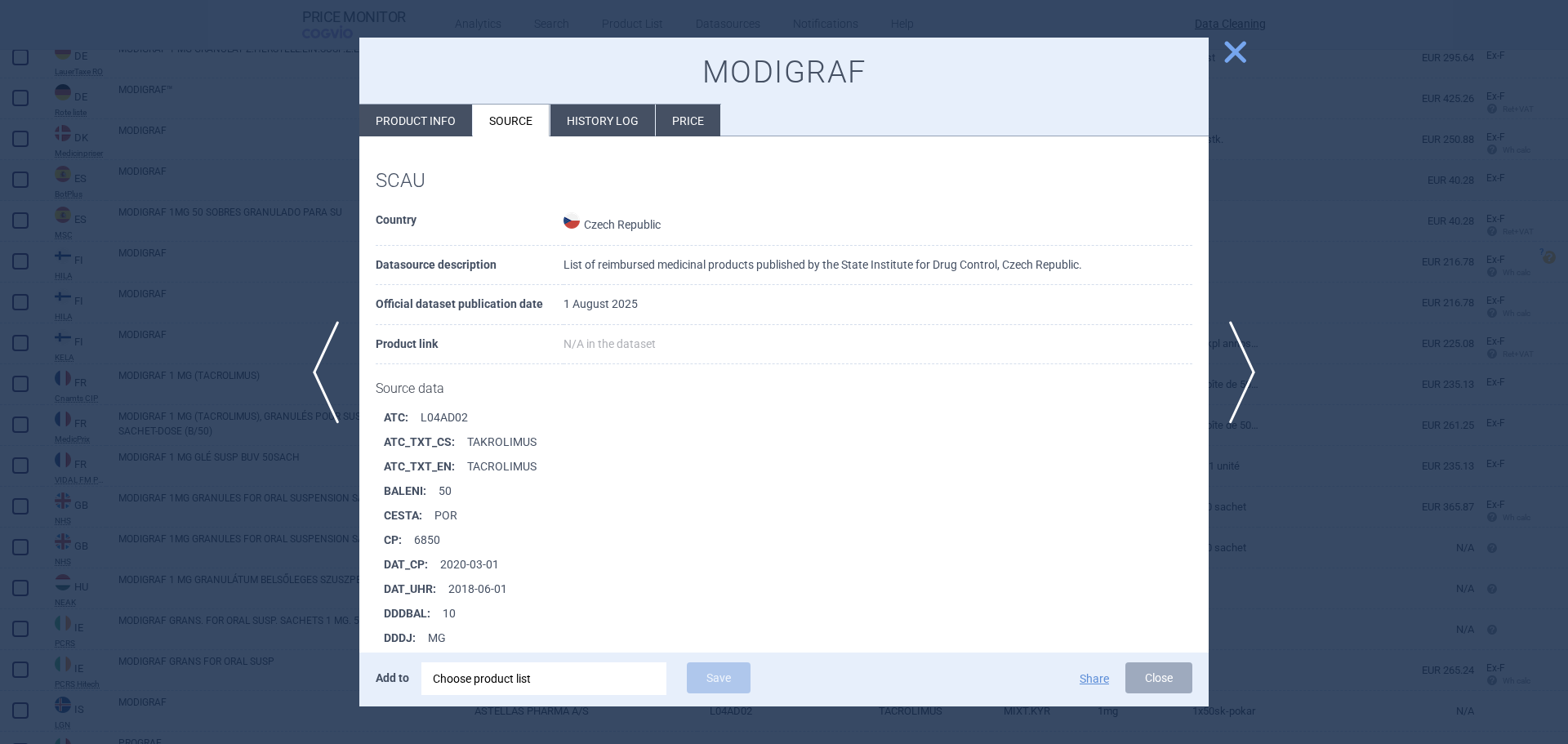 select on "EUR" 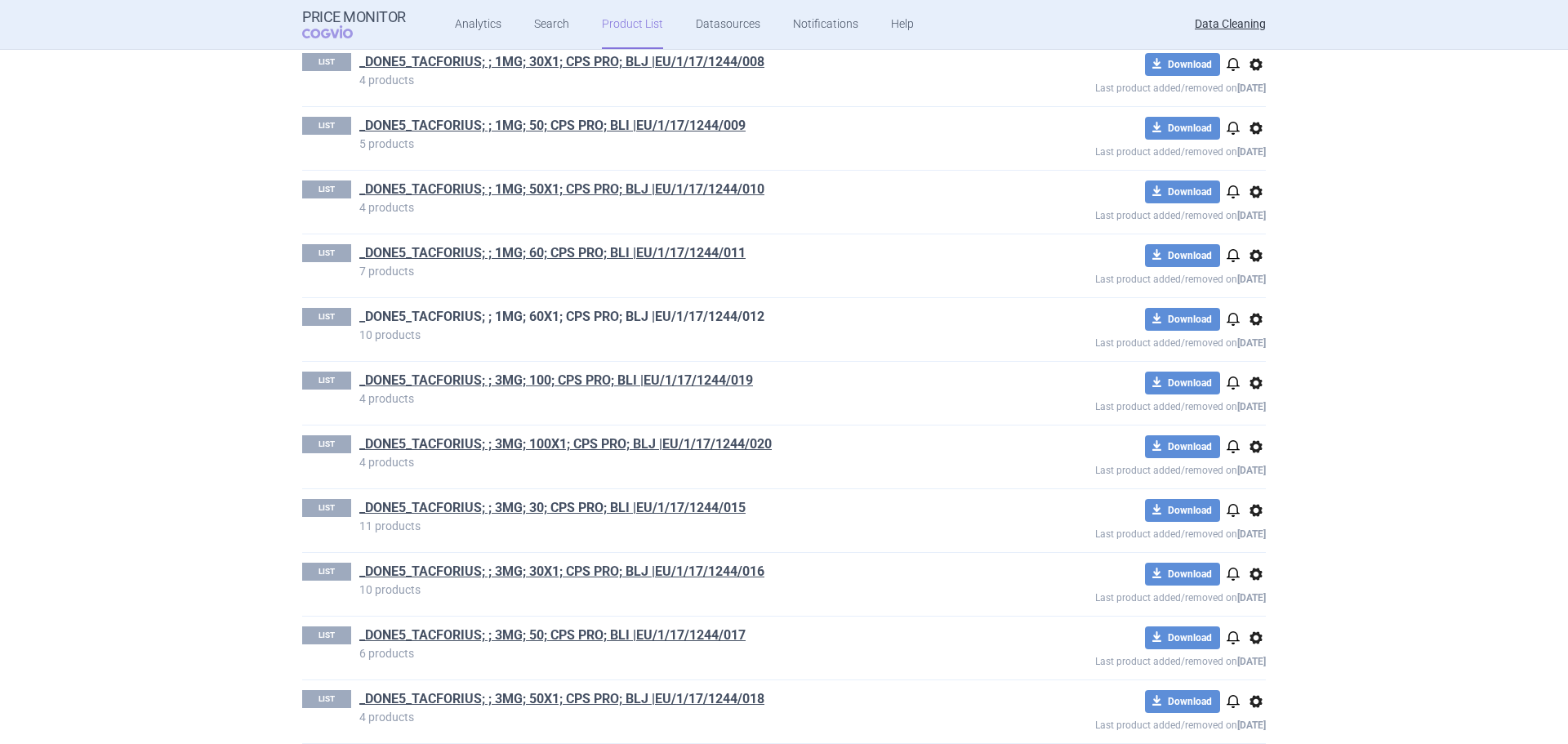 scroll, scrollTop: 4465, scrollLeft: 0, axis: vertical 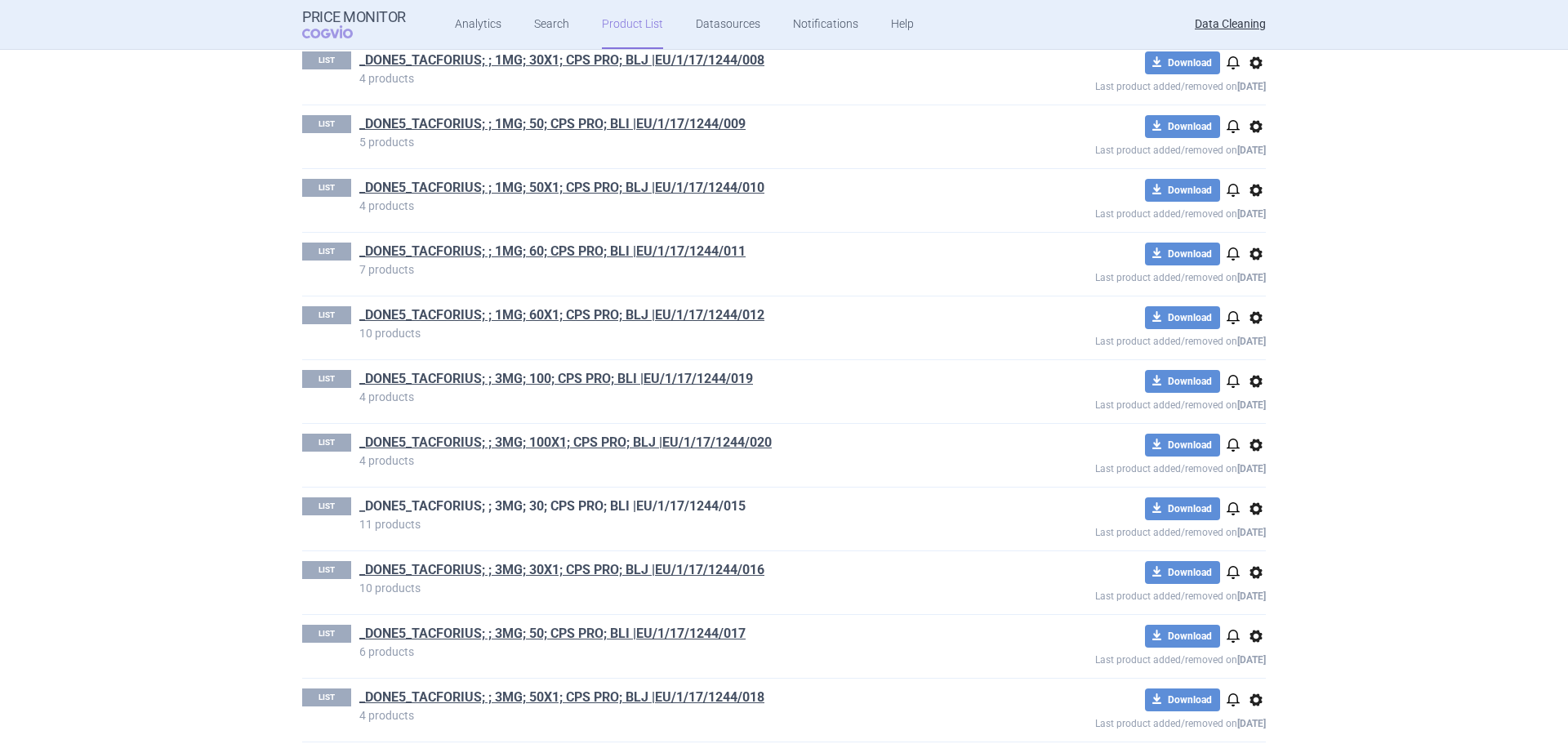 click on "_DONE5_TACFORIUS; ; 3MG; 30; CPS PRO; BLI |EU/1/17/1244/015" at bounding box center (552, 506) 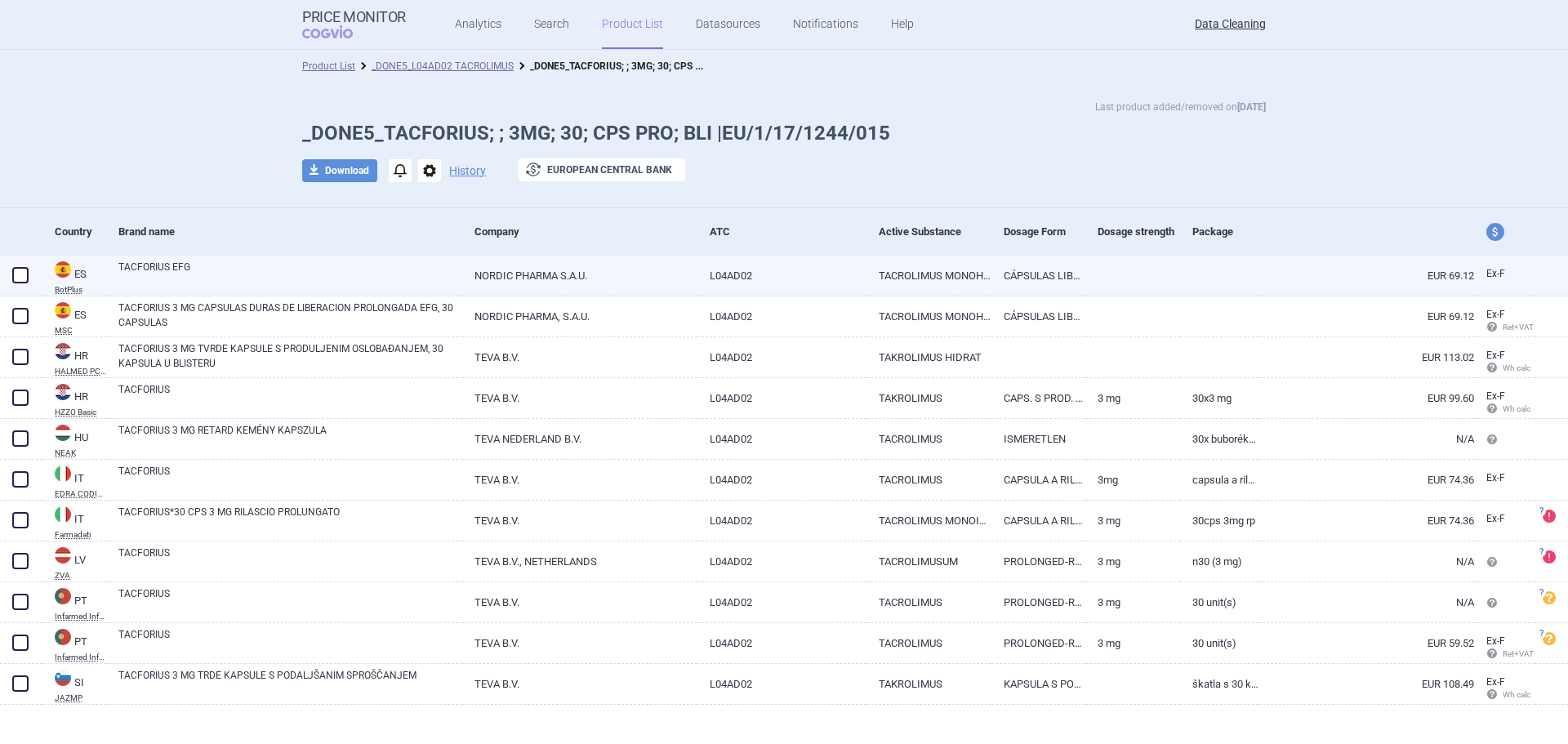 click on "TACFORIUS EFG" at bounding box center (290, 274) 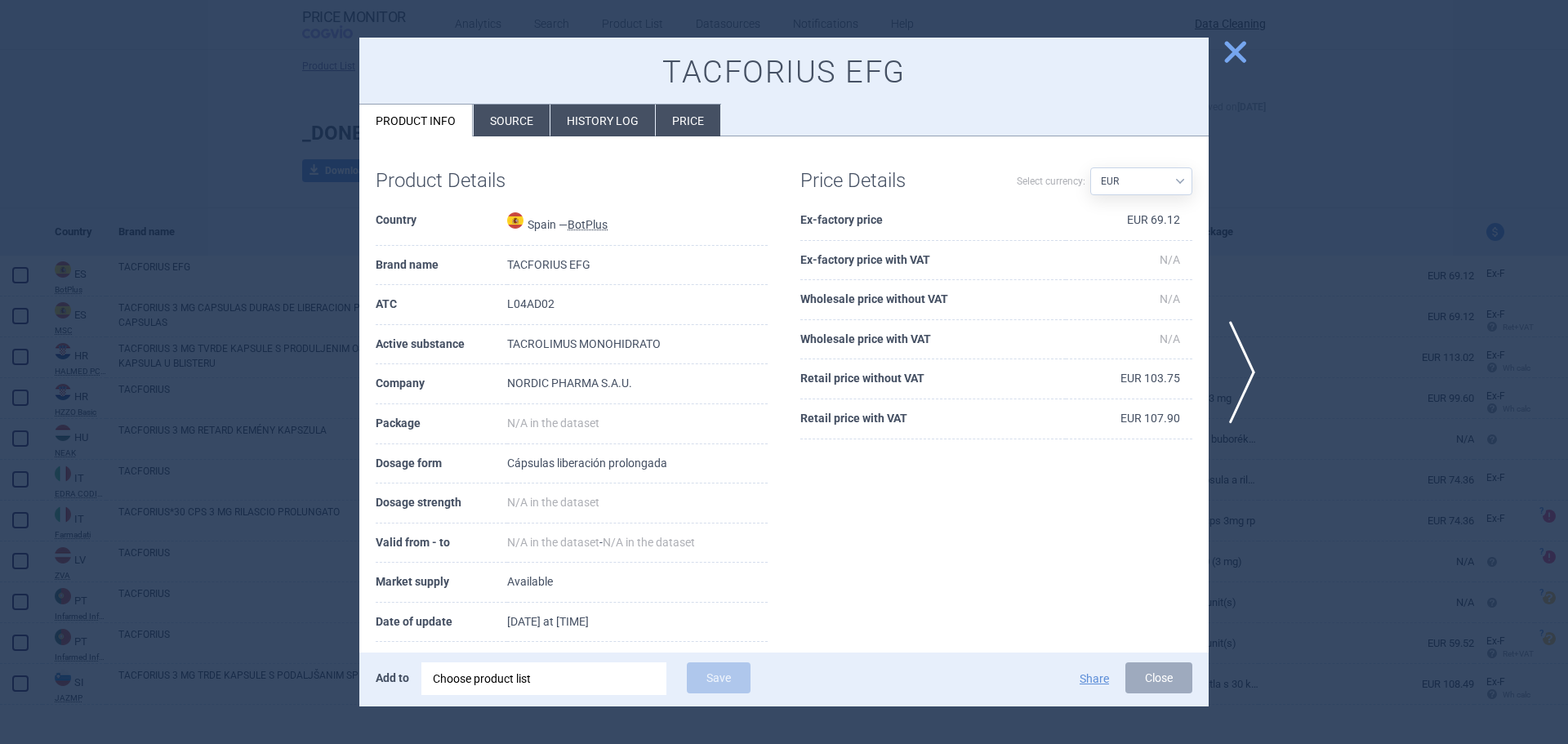 click on "Source" at bounding box center (511, 120) 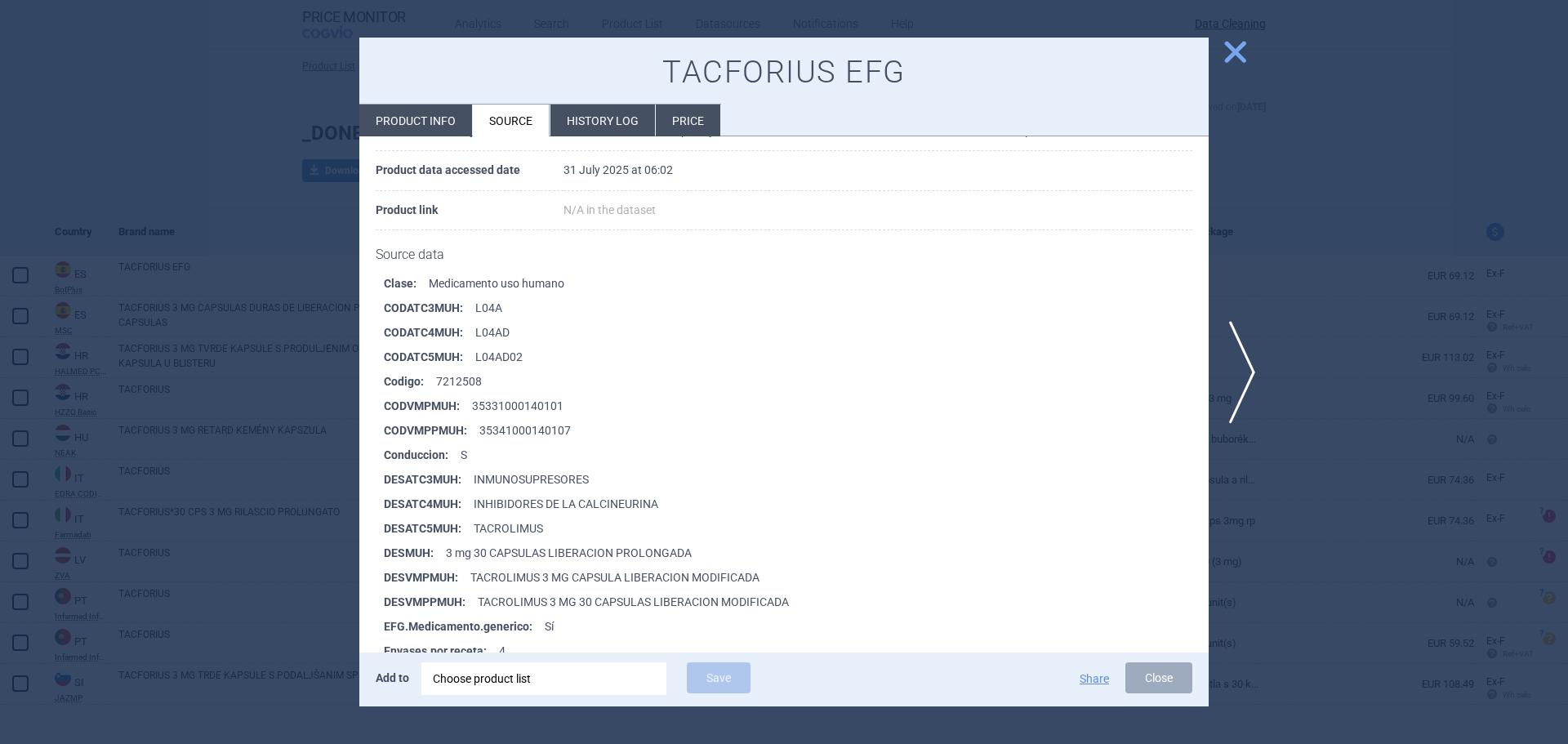 scroll, scrollTop: 245, scrollLeft: 0, axis: vertical 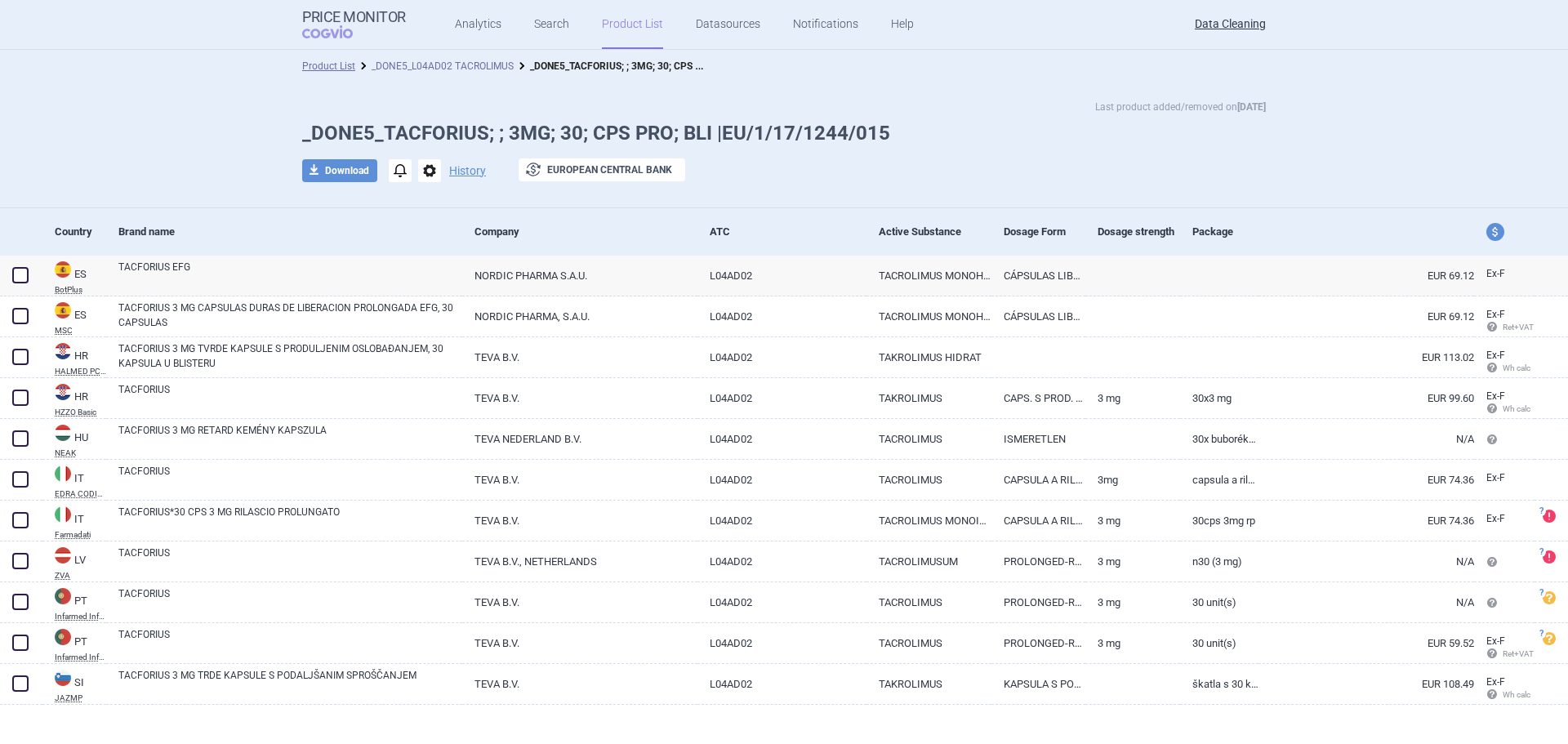 click on "_DONE5_L04AD02 TACROLIMUS" at bounding box center (443, 66) 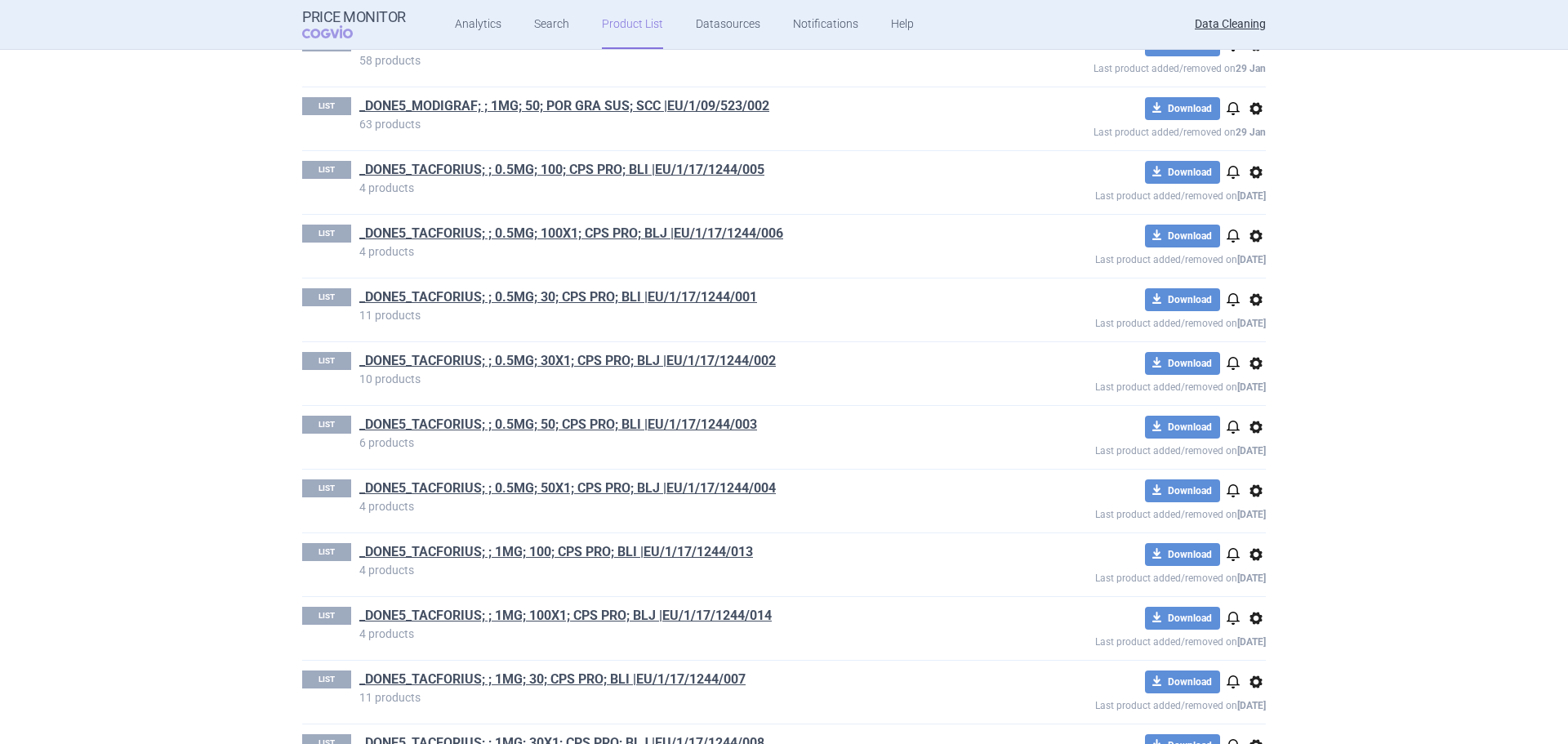 scroll, scrollTop: 3799, scrollLeft: 0, axis: vertical 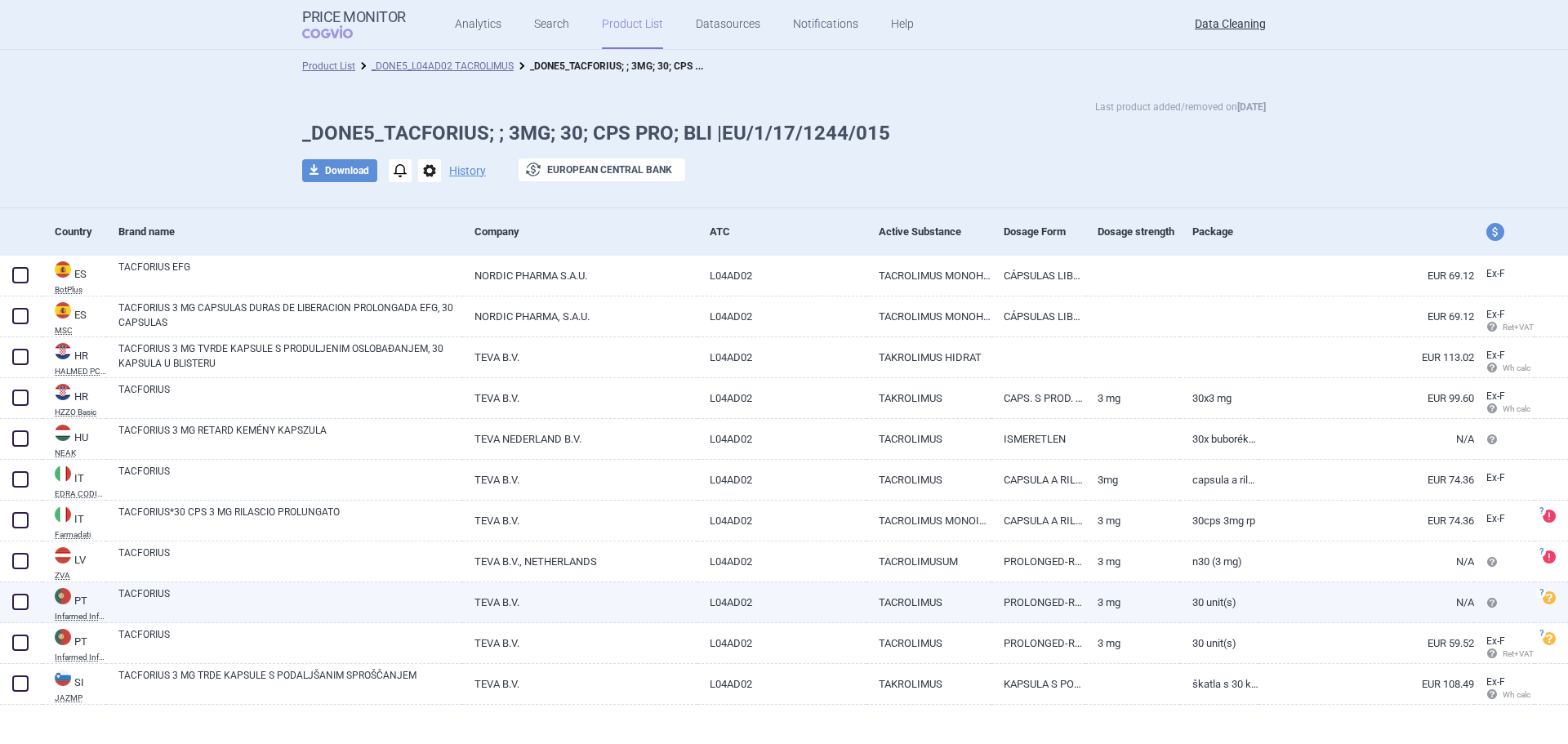 click on "TACFORIUS" at bounding box center [290, 601] 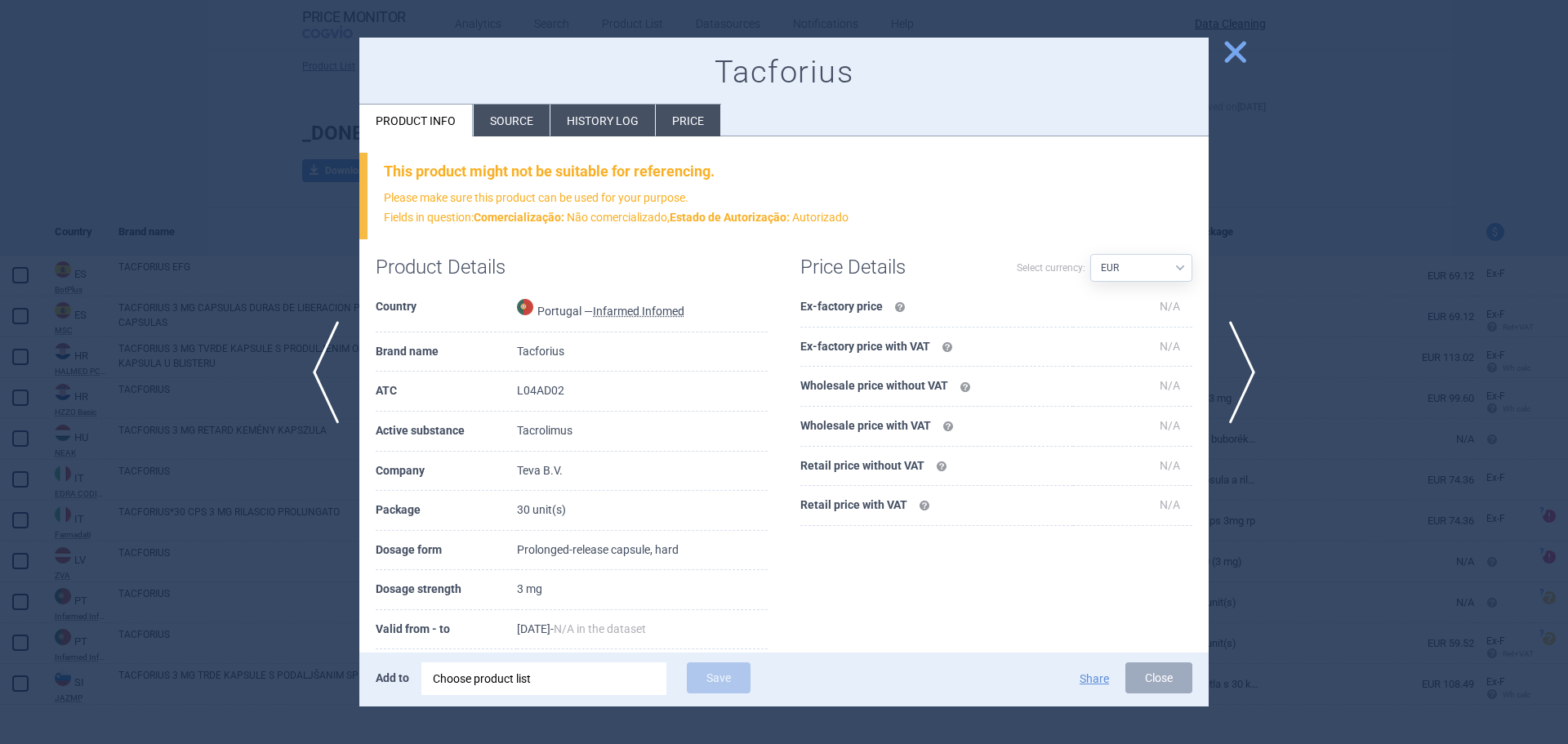 drag, startPoint x: 511, startPoint y: 118, endPoint x: 519, endPoint y: 126, distance: 11.313708 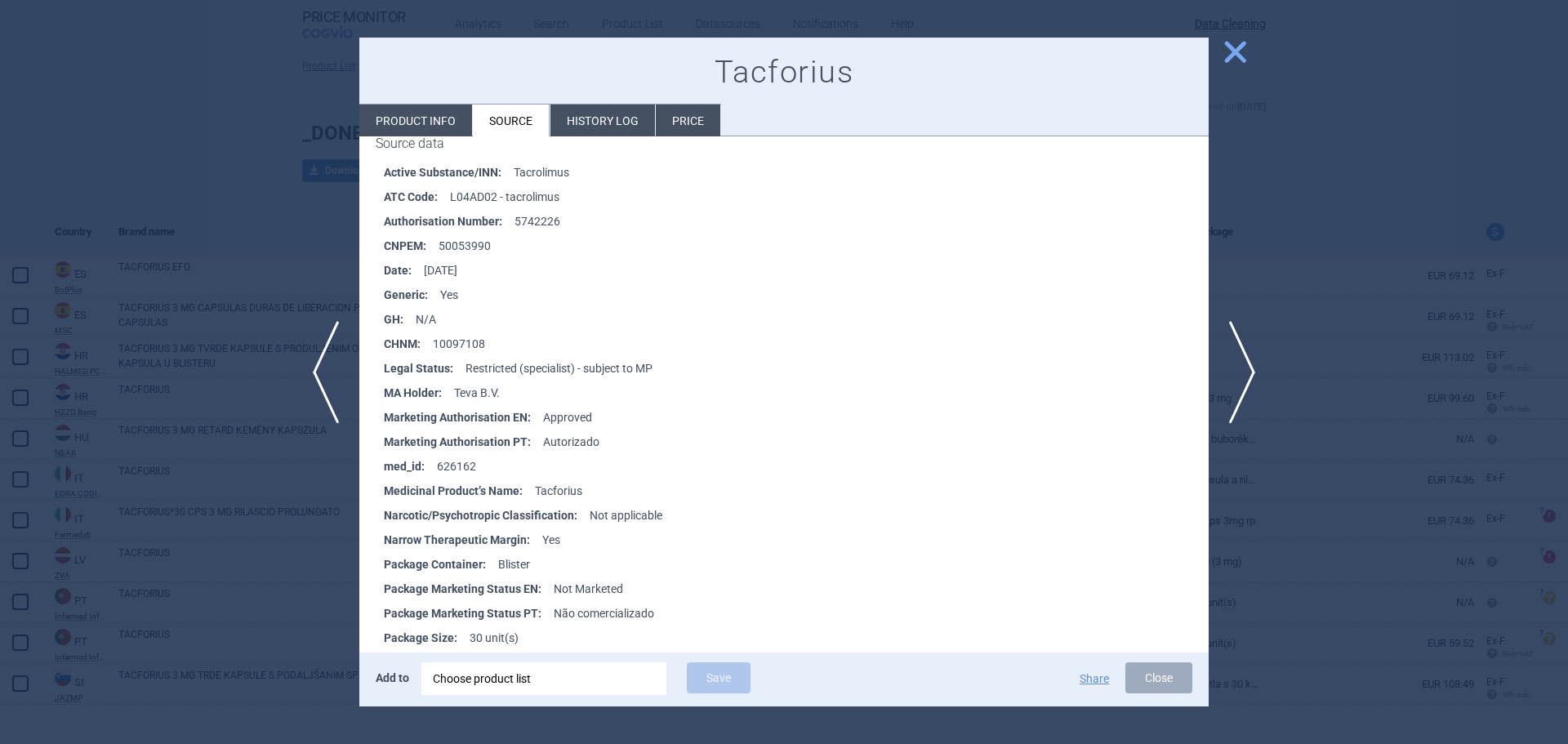 scroll, scrollTop: 327, scrollLeft: 0, axis: vertical 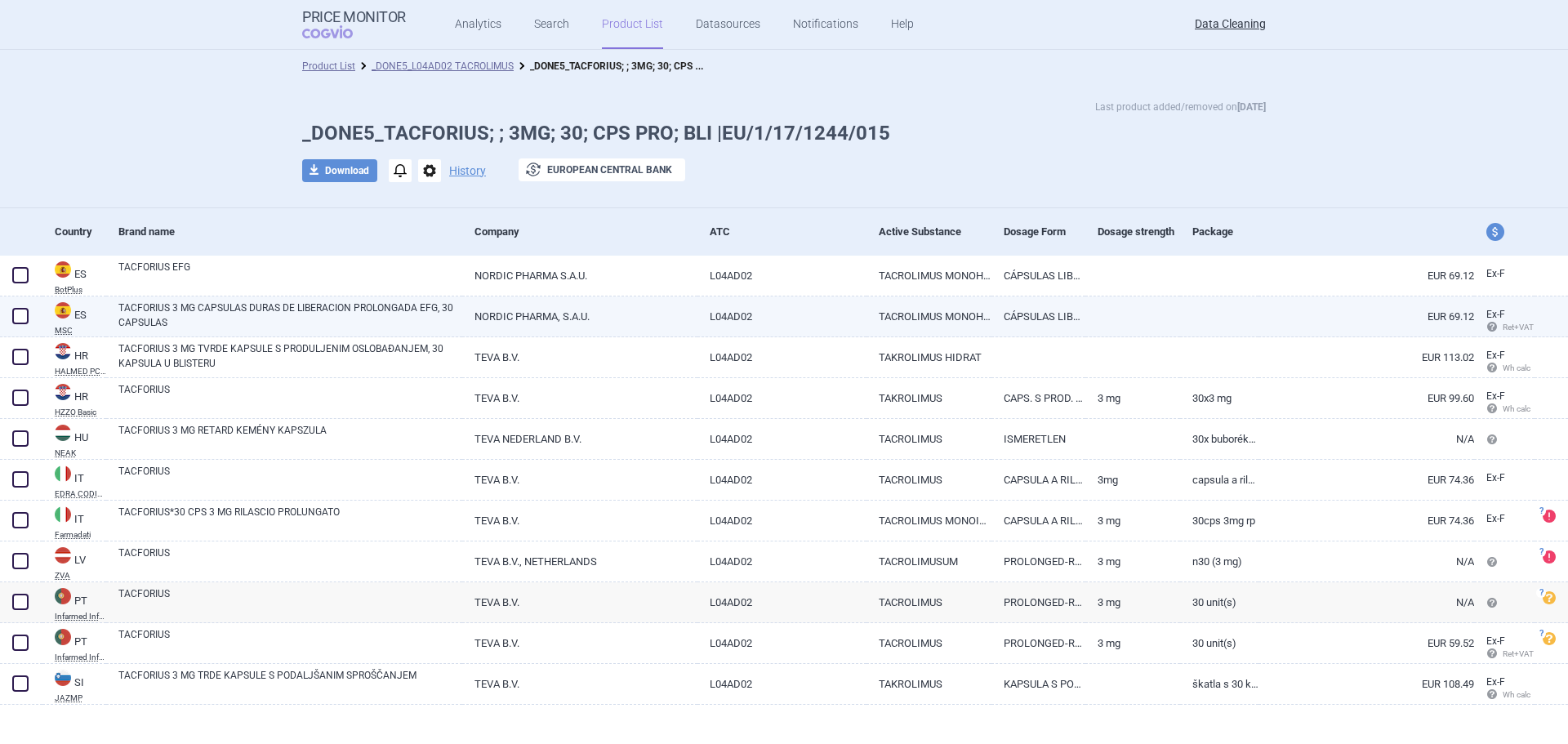 click on "TACFORIUS 3 MG CAPSULAS DURAS DE LIBERACION PROLONGADA EFG, 30 CAPSULAS" at bounding box center (290, 315) 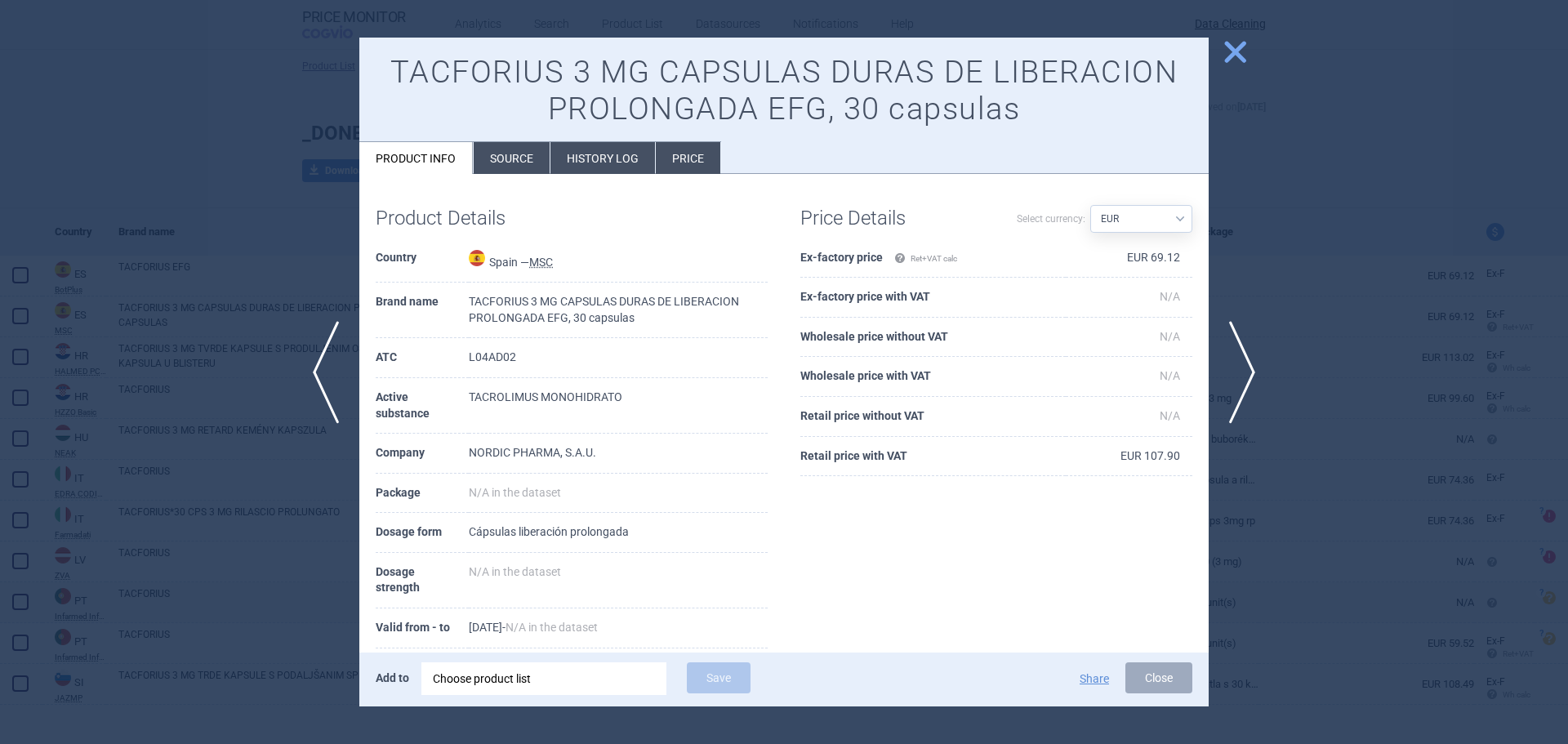 click on "Source" at bounding box center (511, 158) 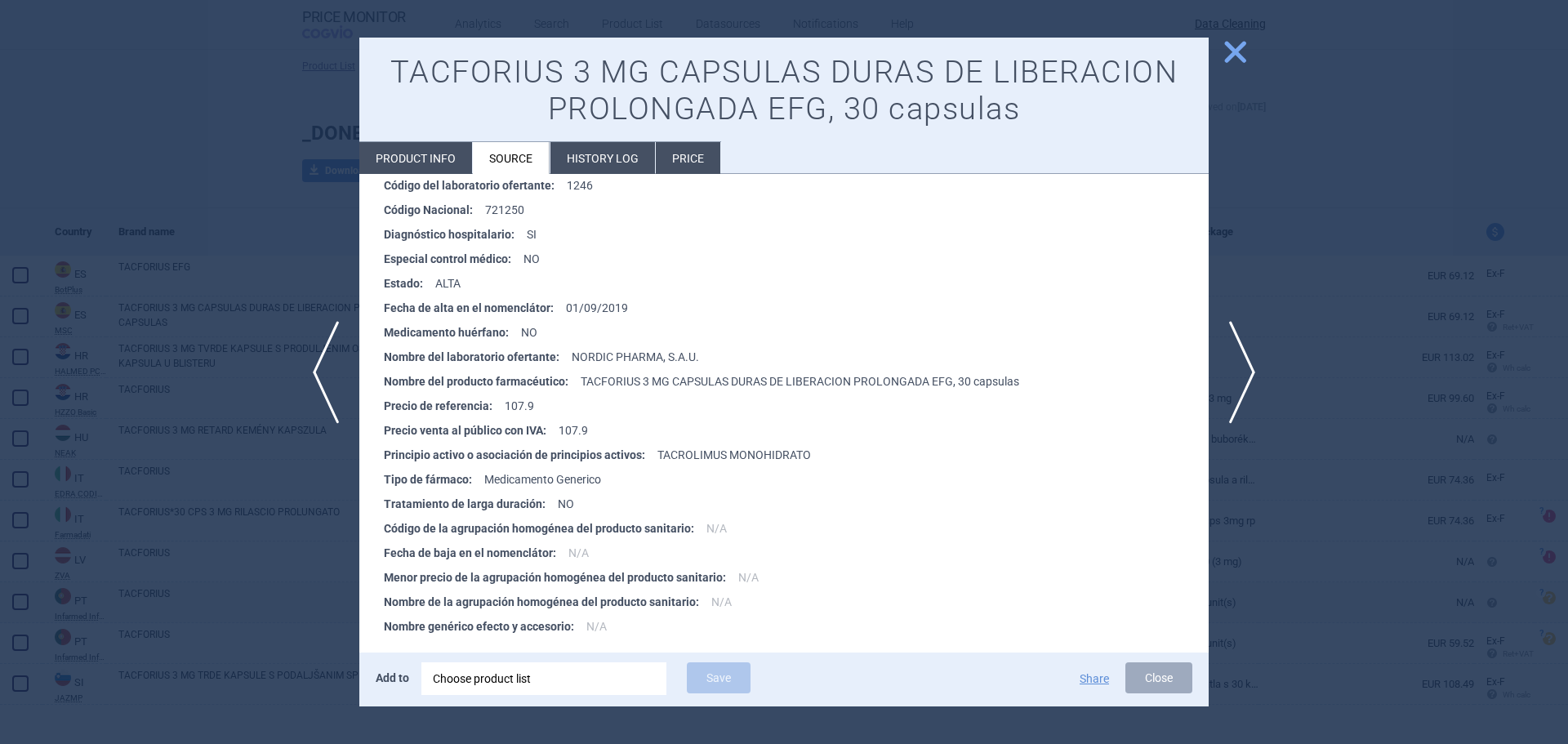 scroll, scrollTop: 327, scrollLeft: 0, axis: vertical 